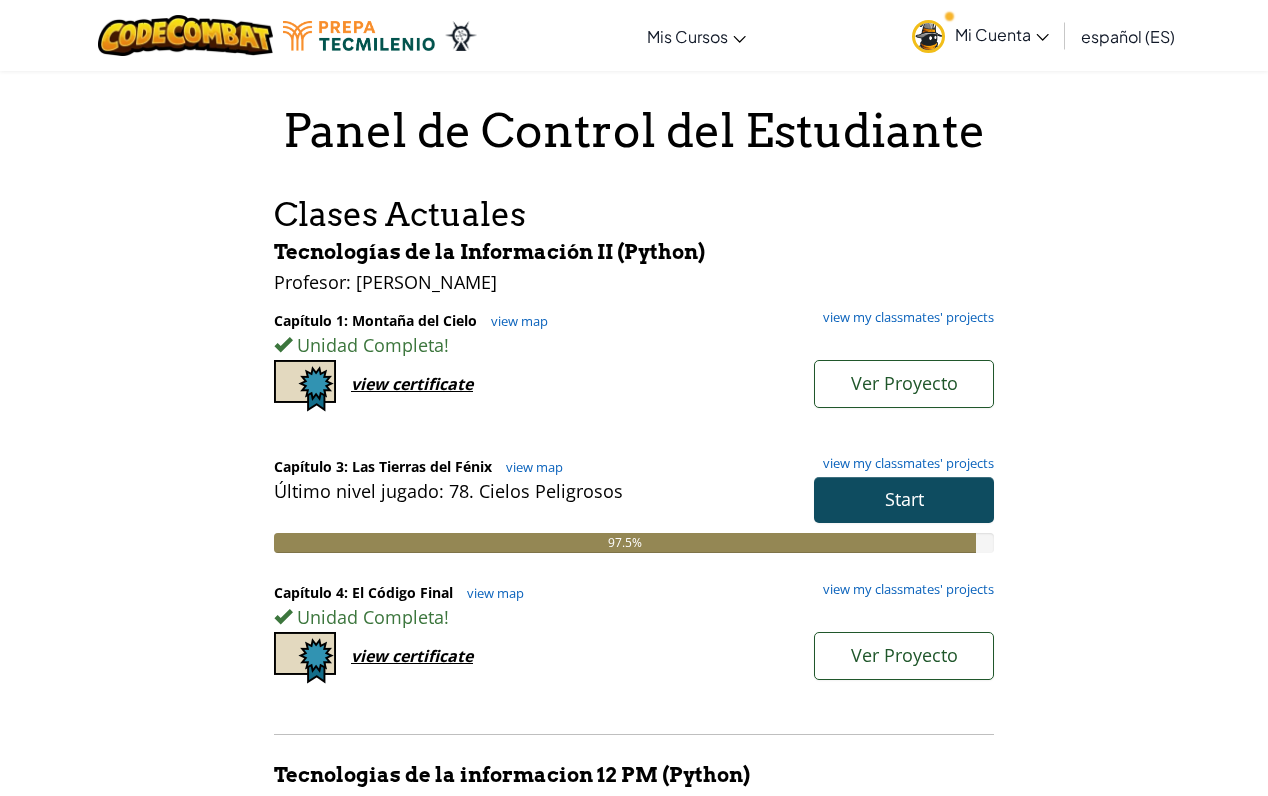 scroll, scrollTop: 0, scrollLeft: 0, axis: both 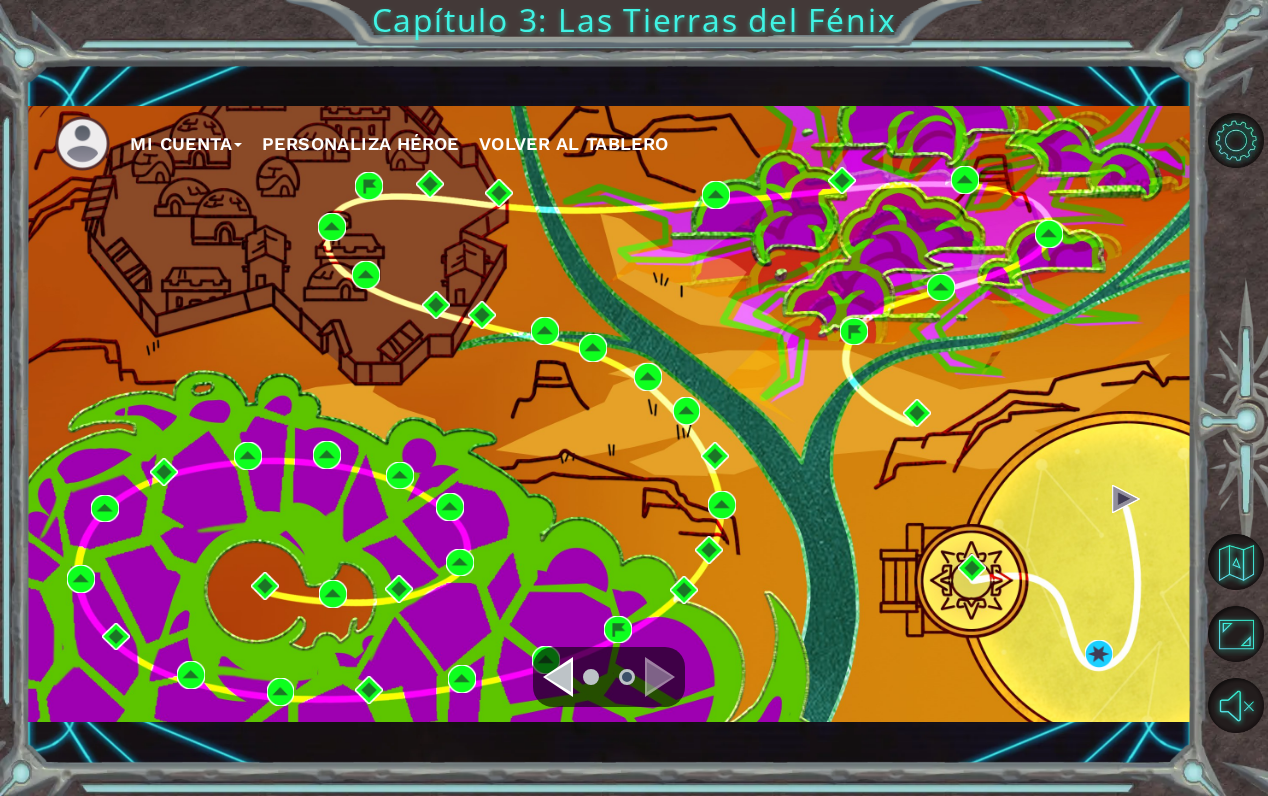 click at bounding box center [558, 677] 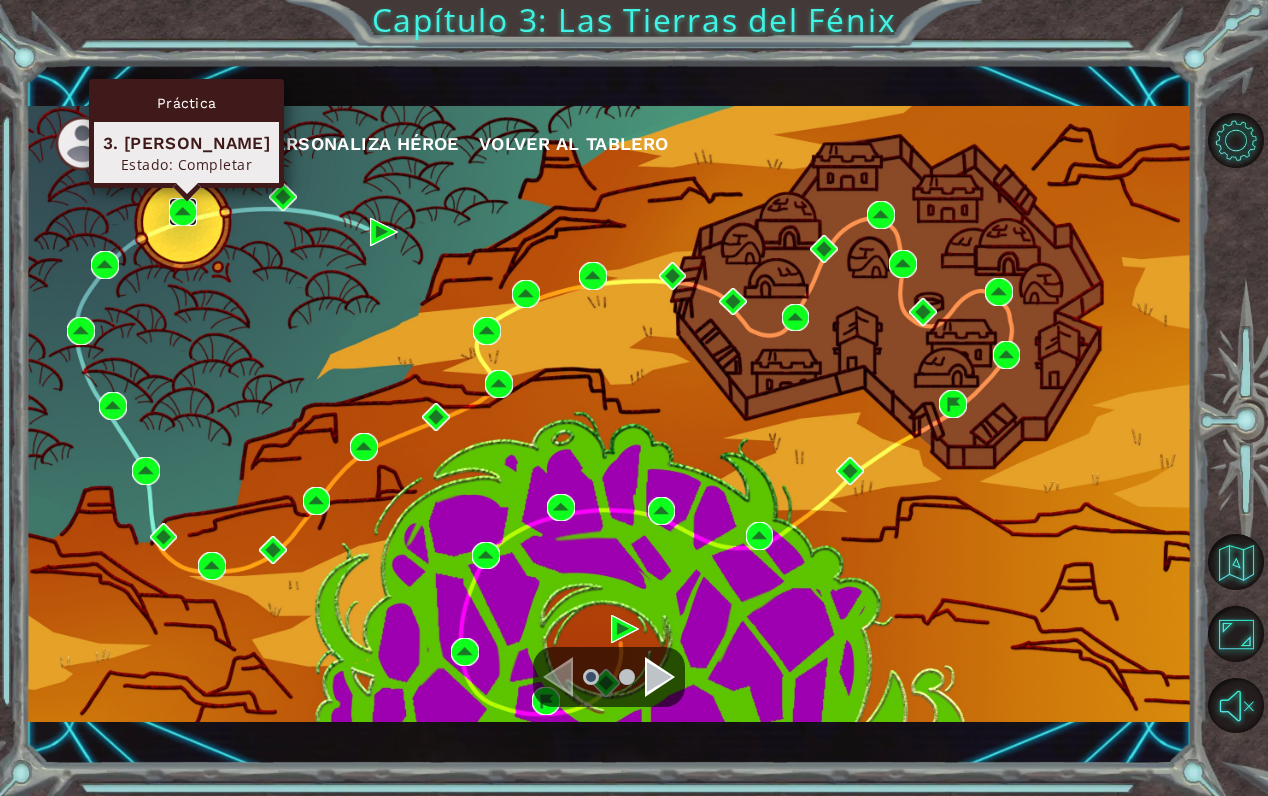 click at bounding box center [183, 212] 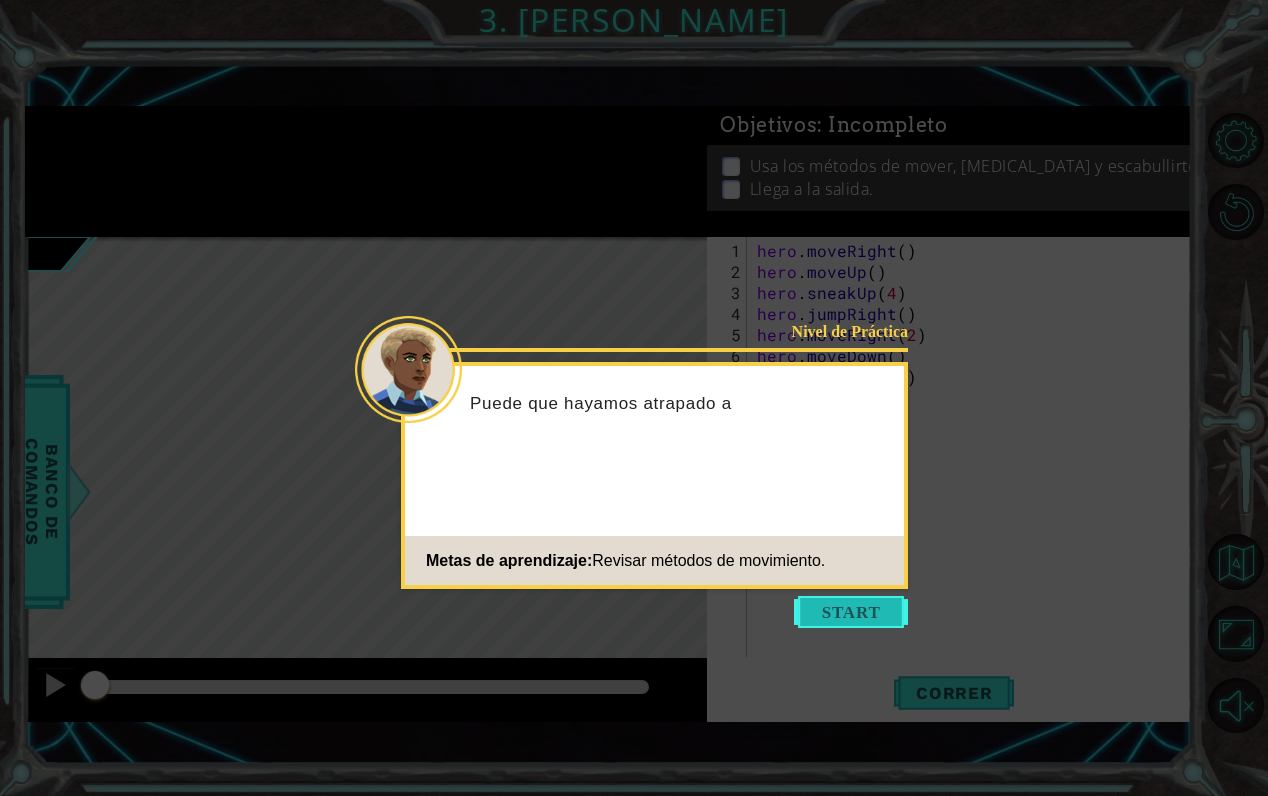 click at bounding box center (851, 612) 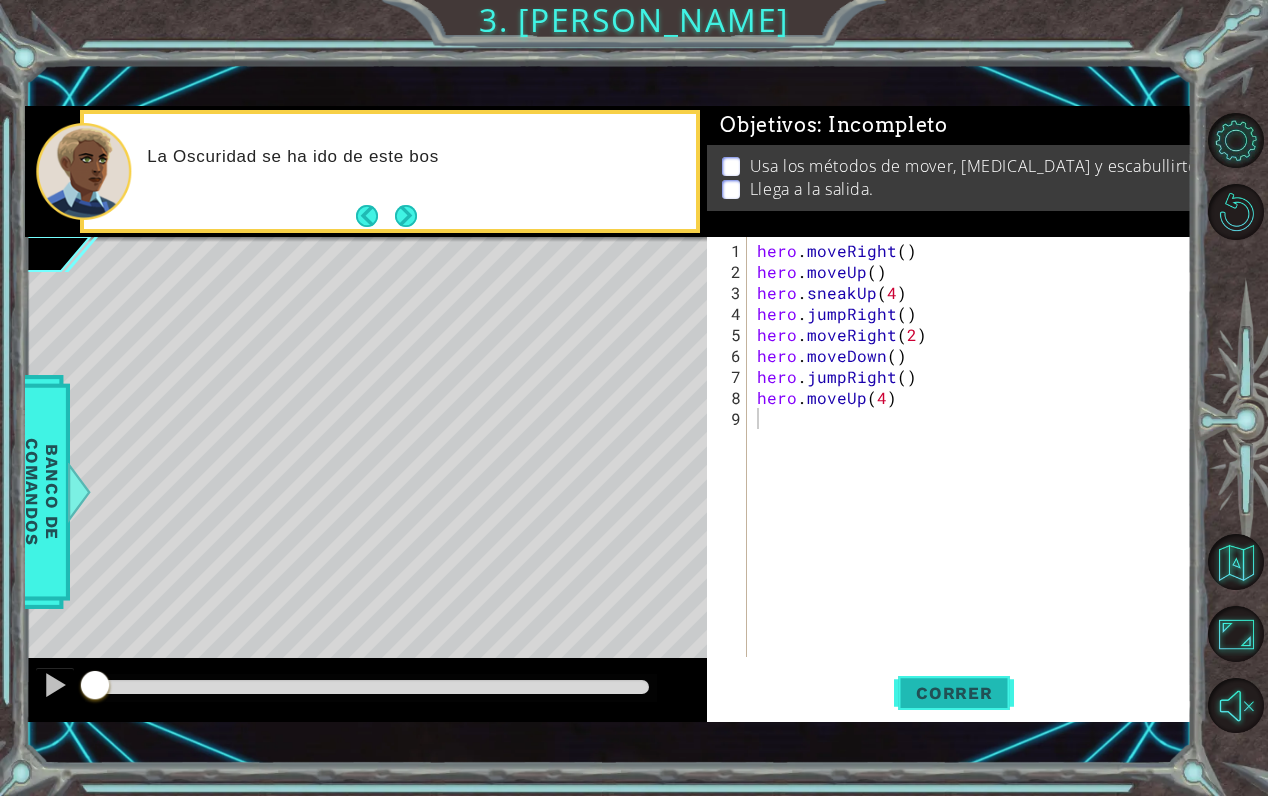 click on "Correr" at bounding box center [954, 693] 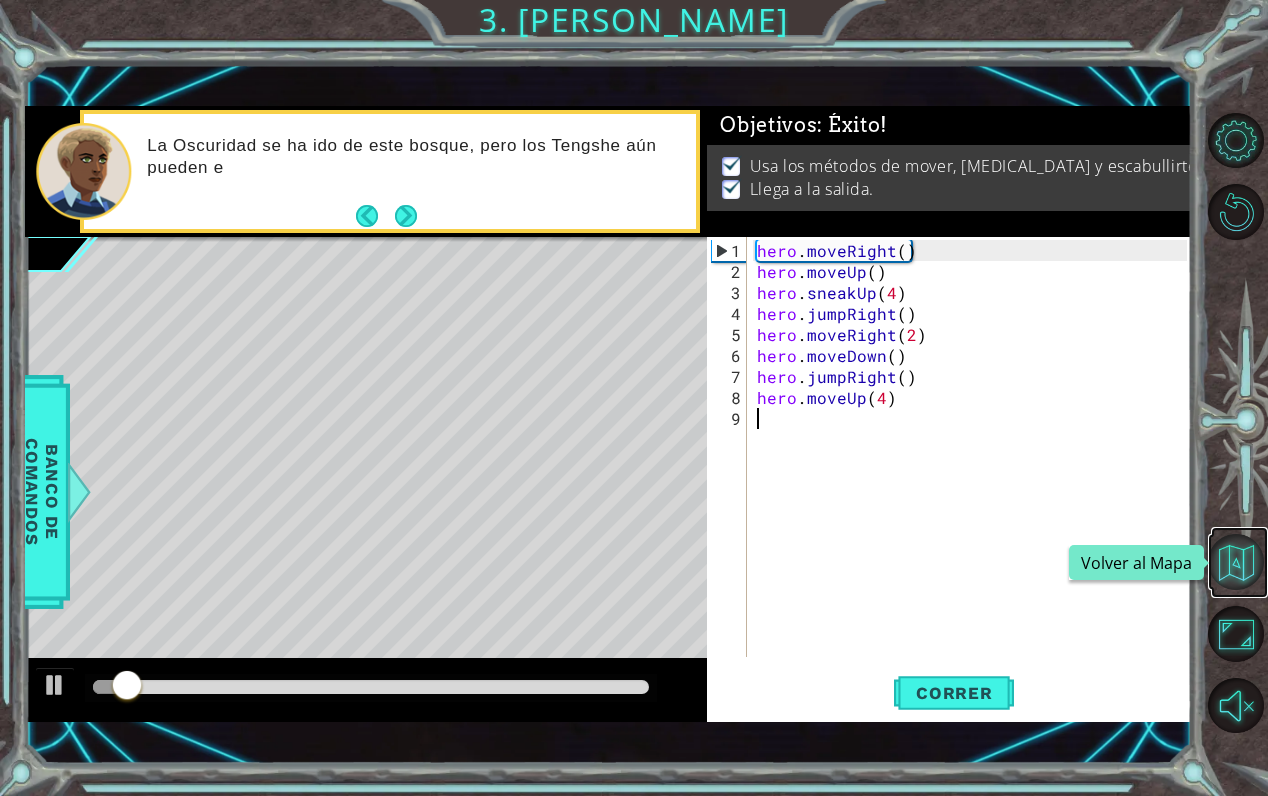click at bounding box center (1236, 562) 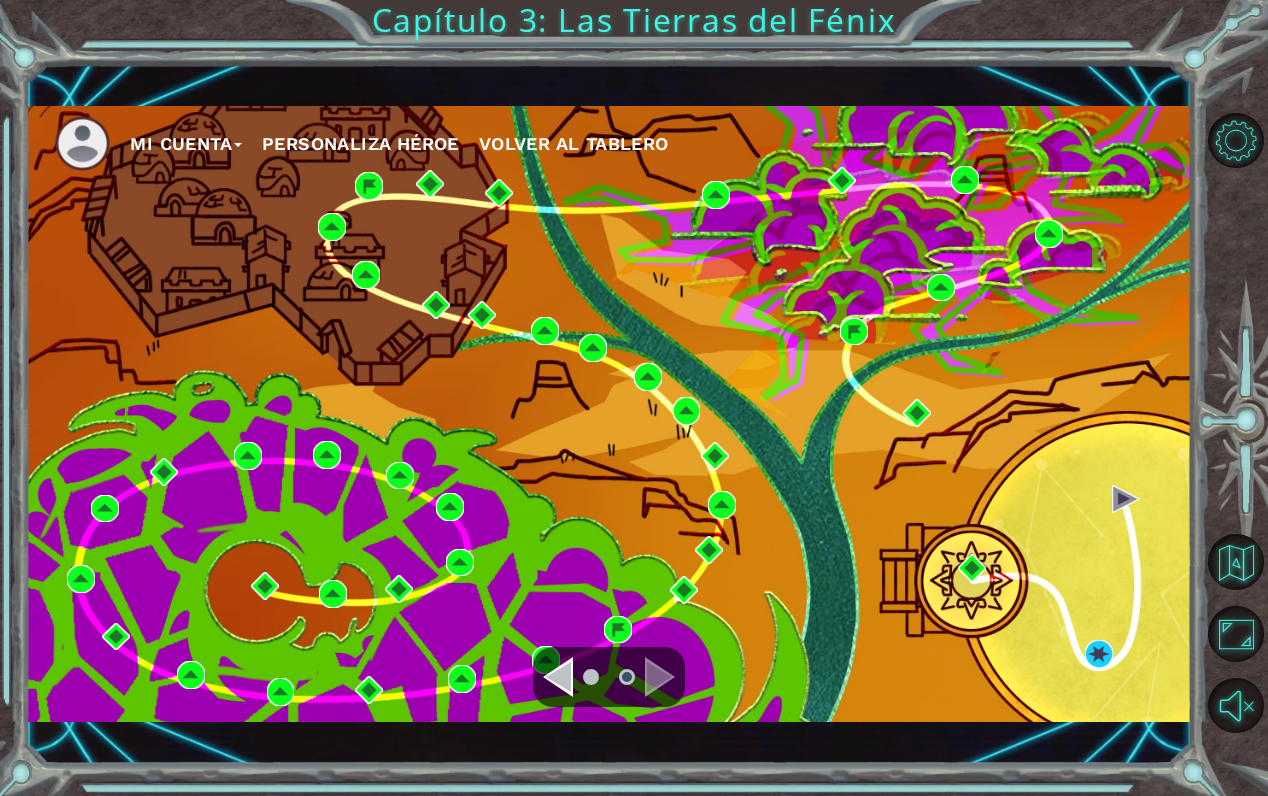 click at bounding box center (660, 677) 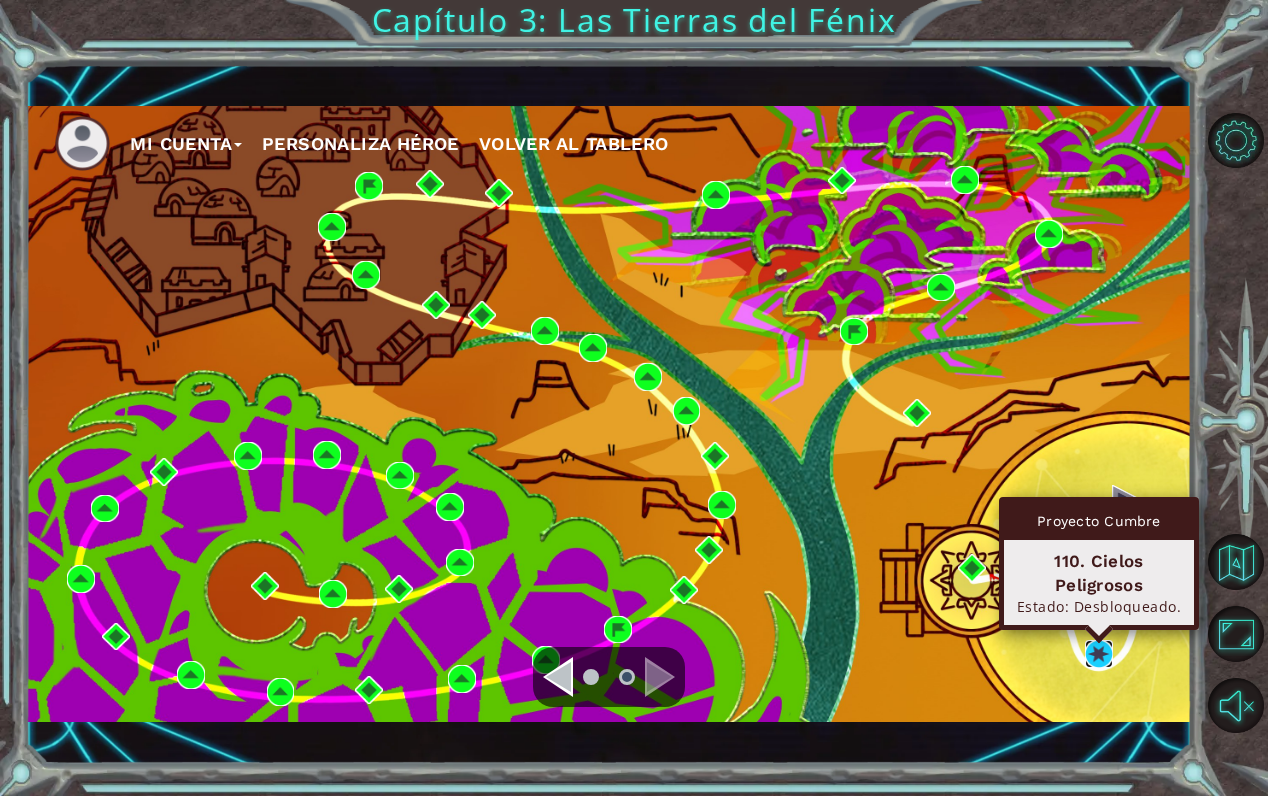 click at bounding box center [1099, 654] 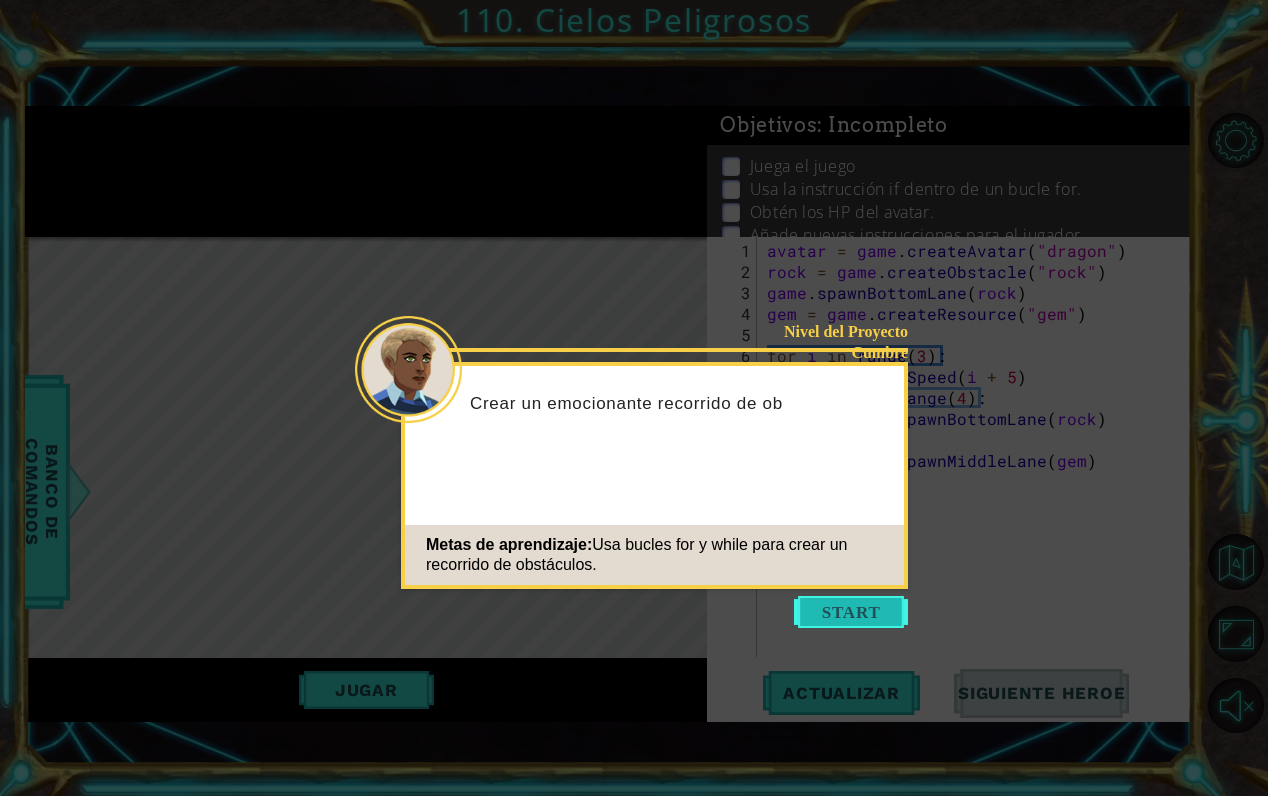 click at bounding box center [851, 612] 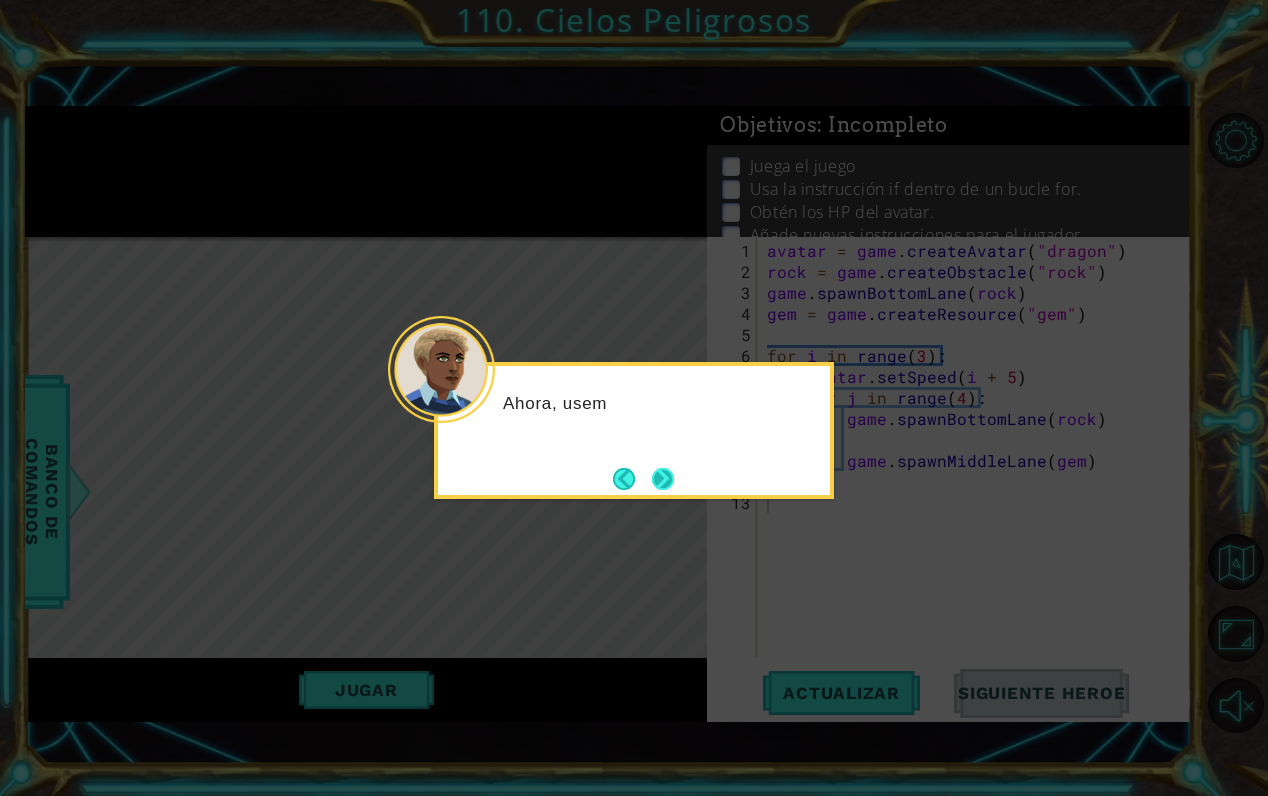 click at bounding box center (663, 479) 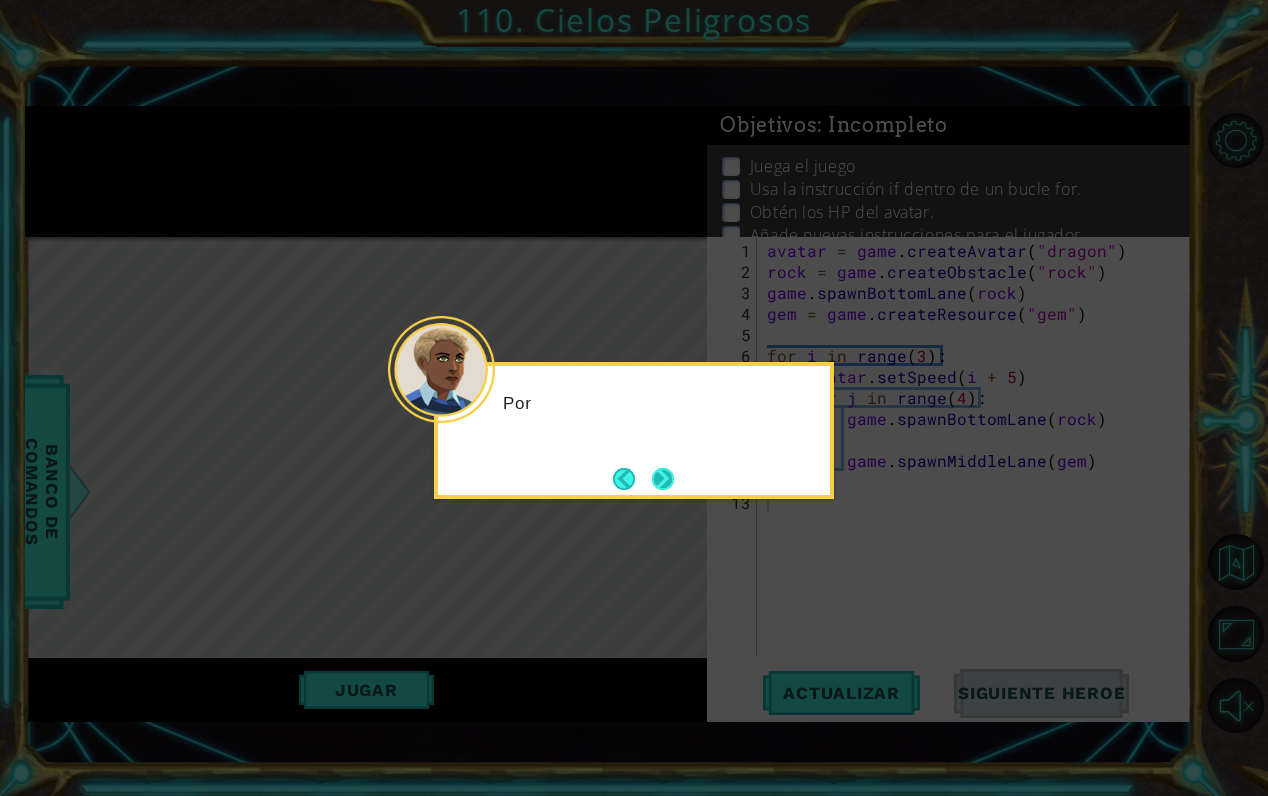 click at bounding box center (663, 479) 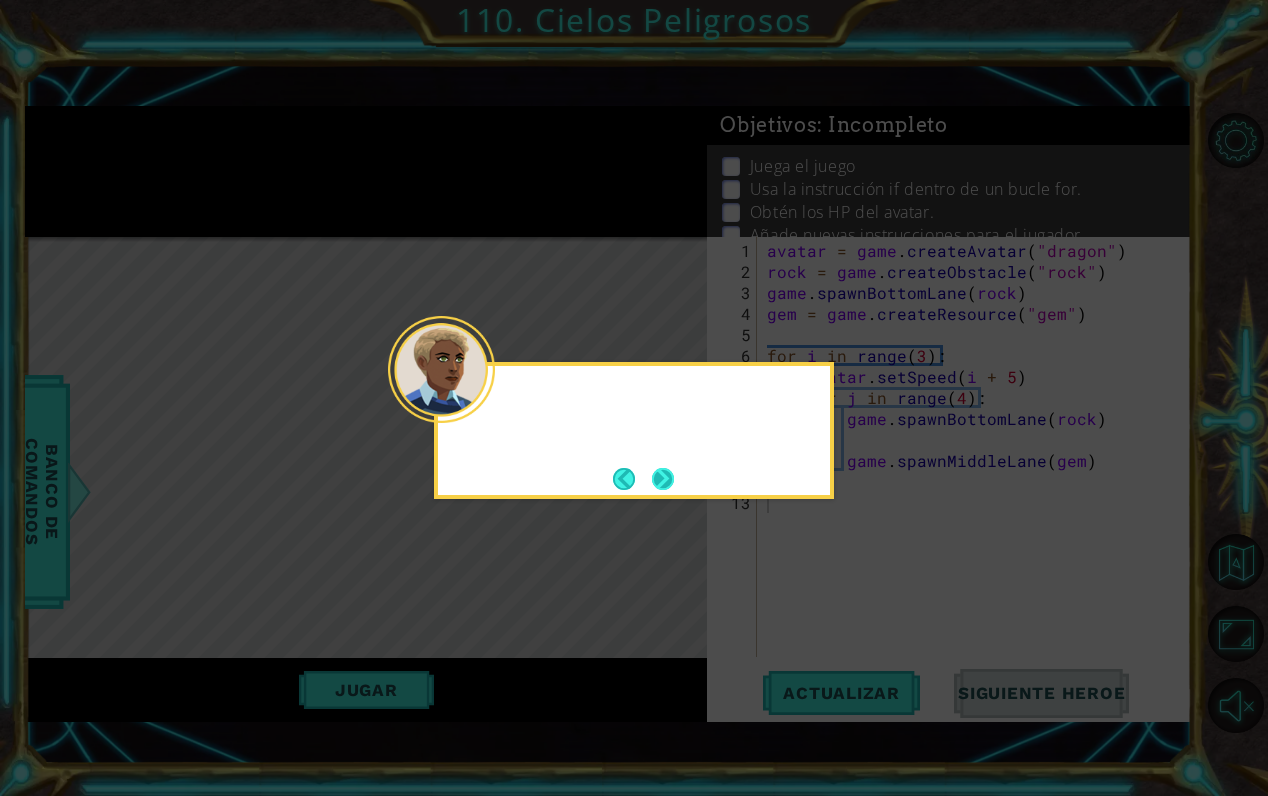 click at bounding box center [663, 479] 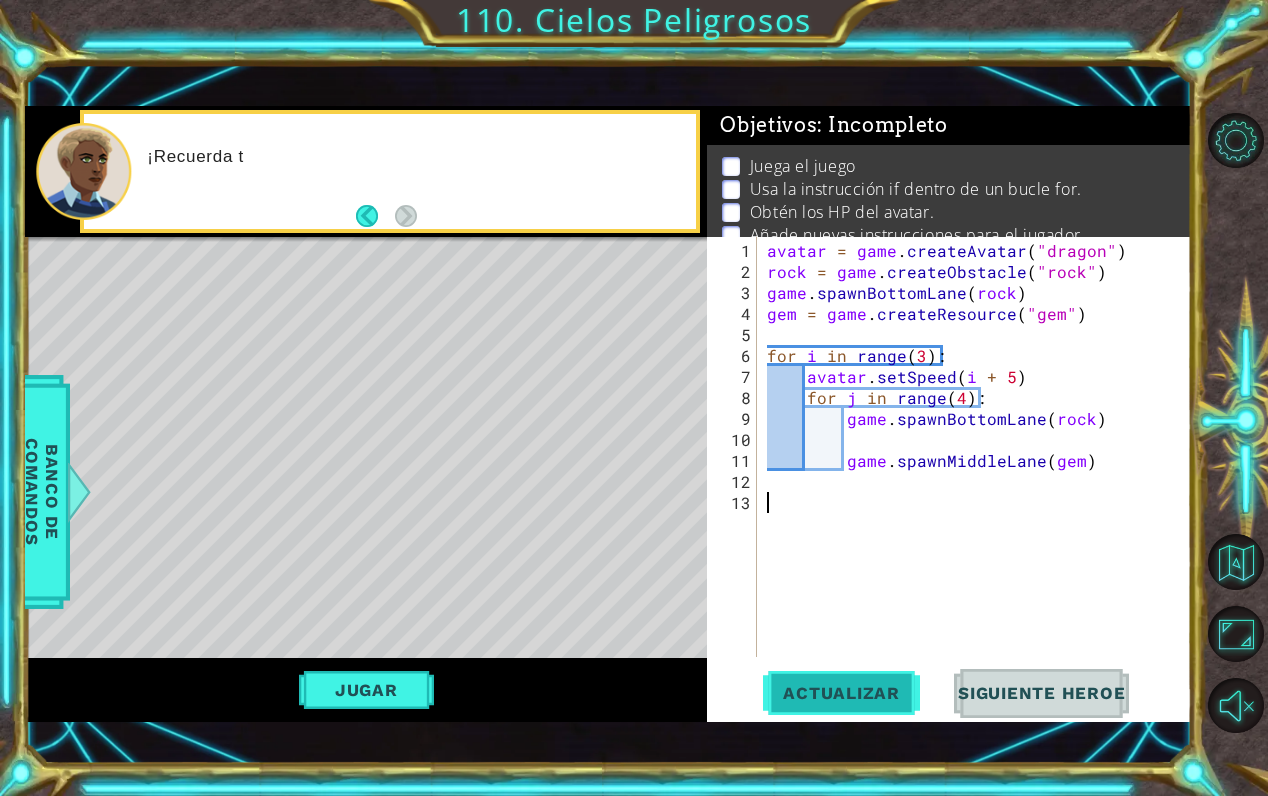 click on "Actualizar" at bounding box center (841, 693) 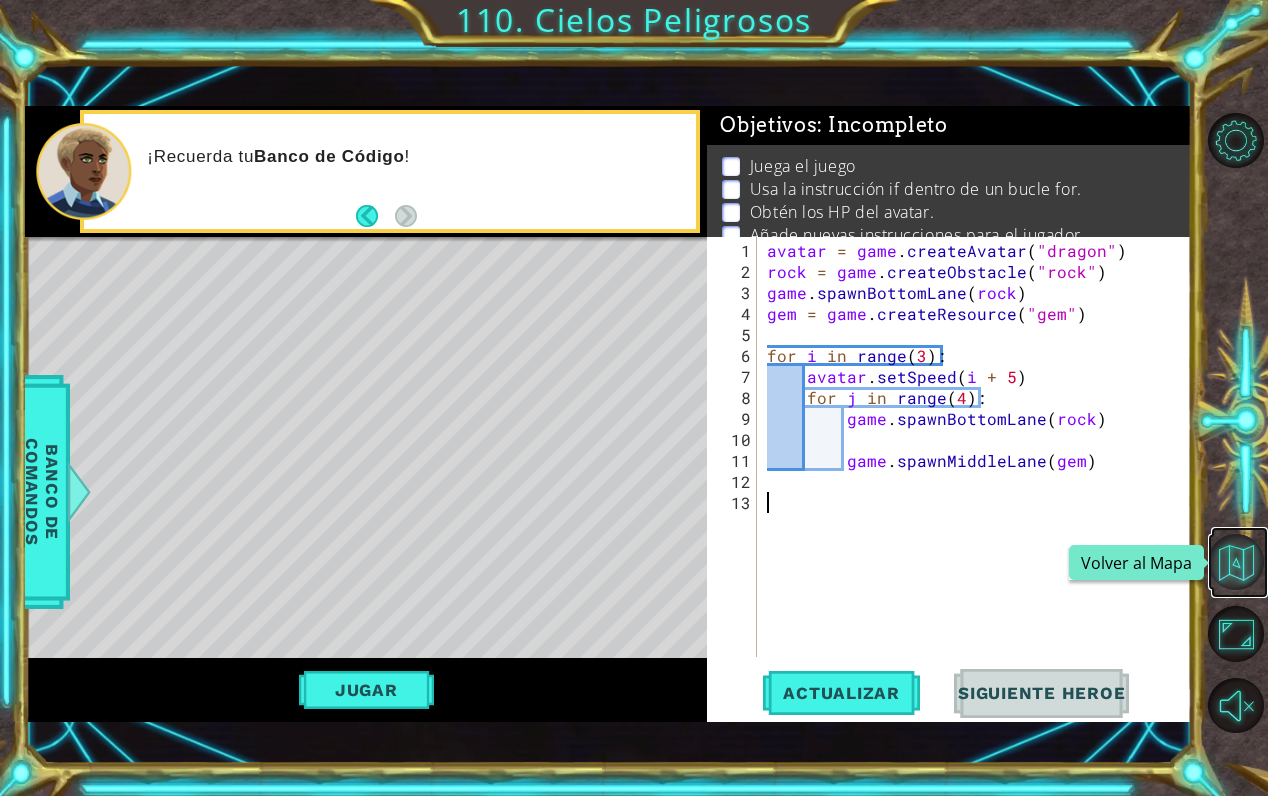 click at bounding box center (1236, 562) 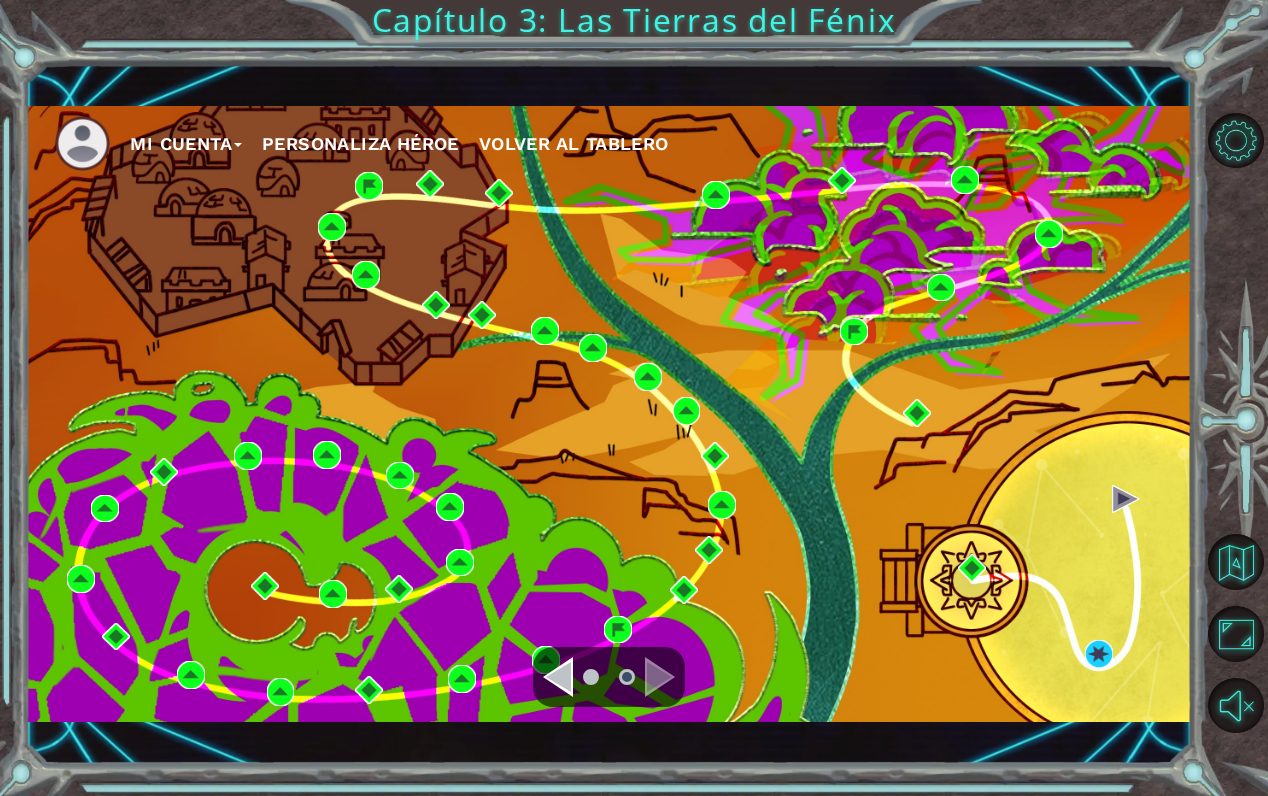 click on "Mi Cuenta" at bounding box center [186, 144] 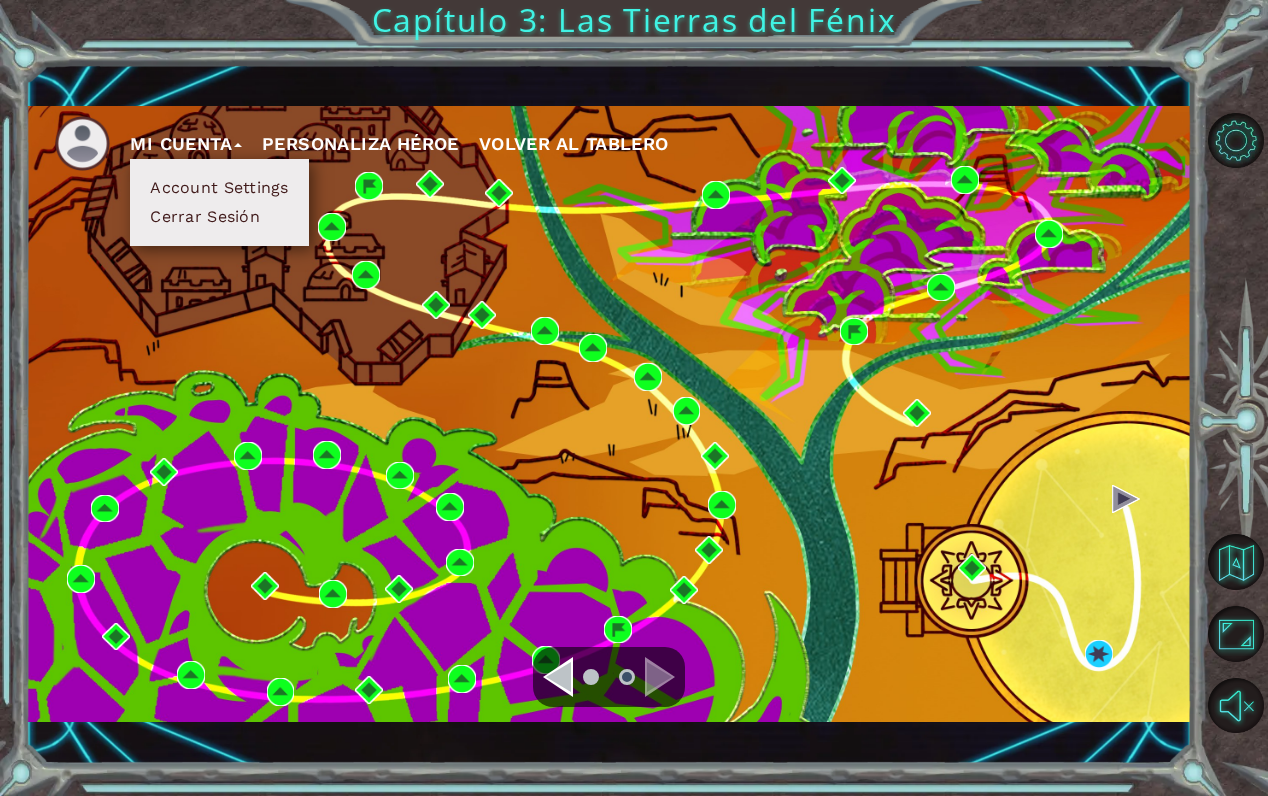 click on "Personaliza Héroe" at bounding box center (360, 144) 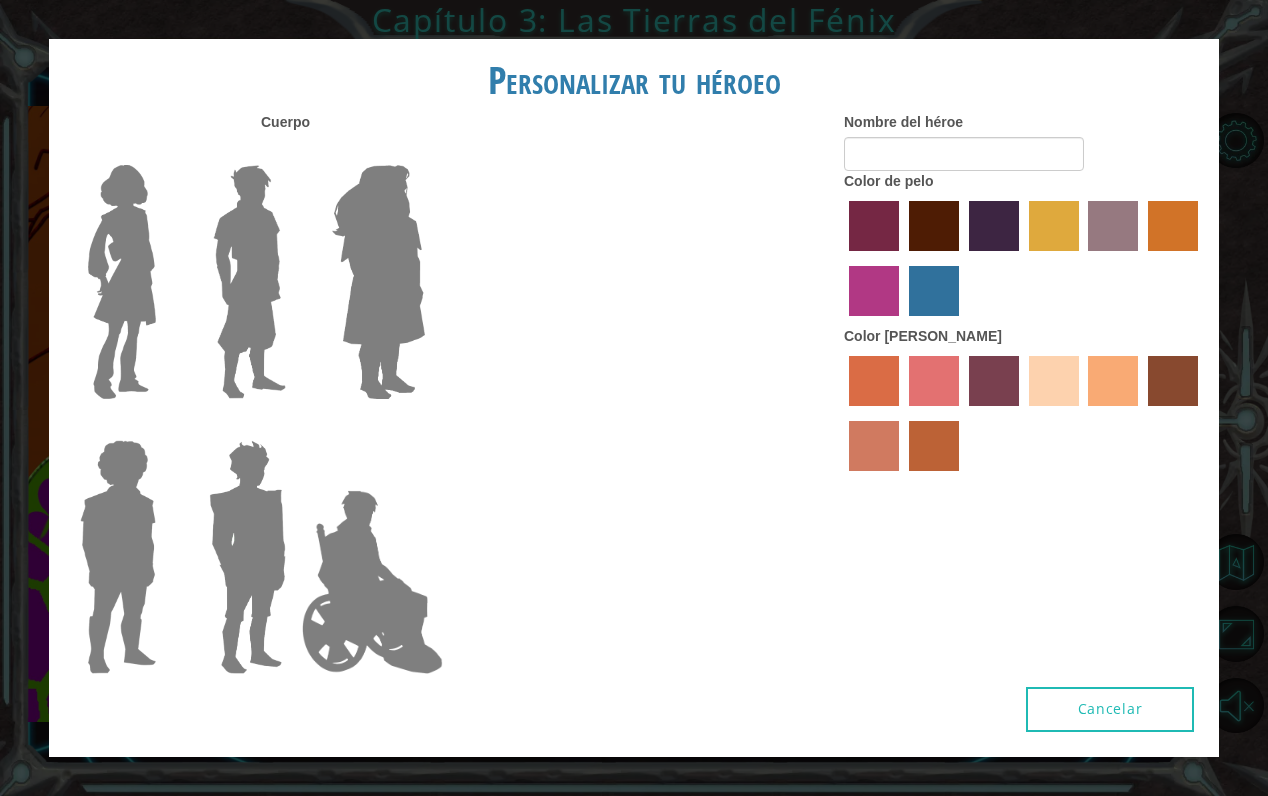 type on "[PERSON_NAME]" 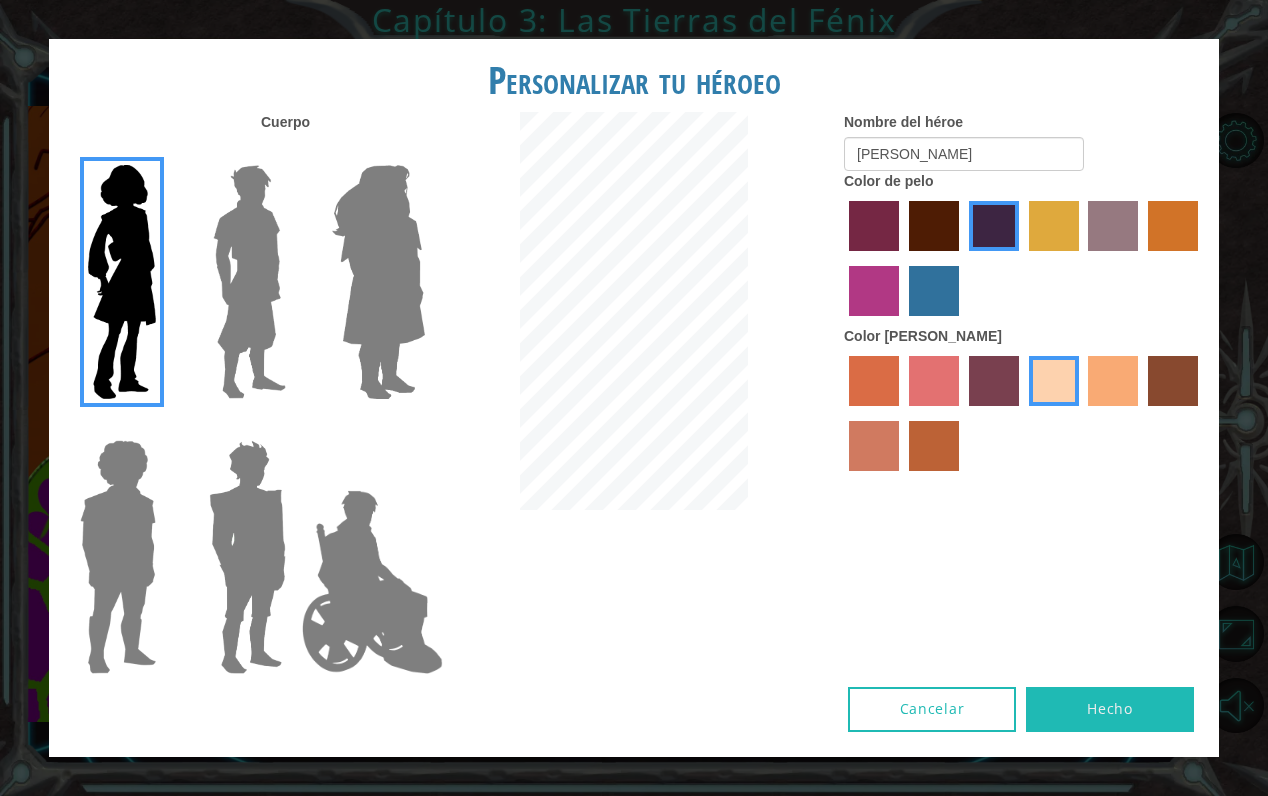 click on "Hecho" at bounding box center (1110, 709) 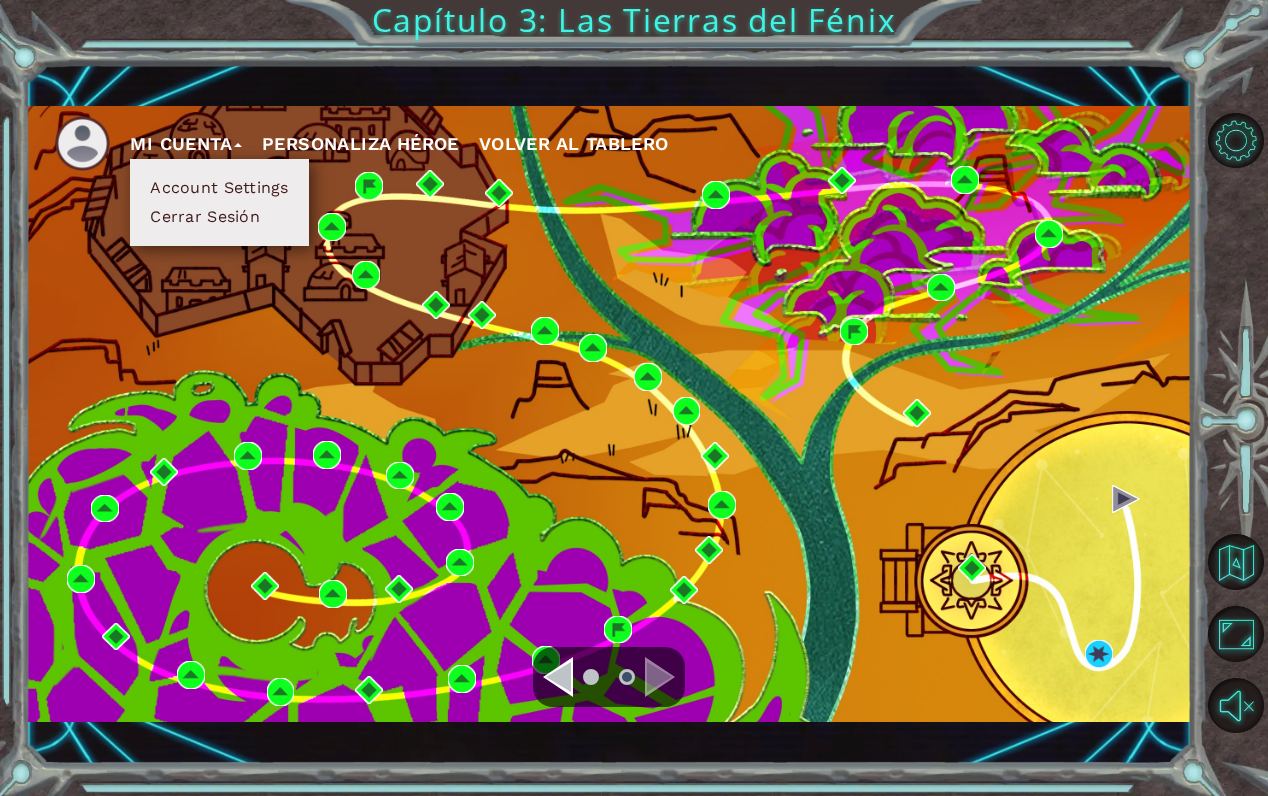 click on "Mi Cuenta
Account Settings
Cerrar Sesión
Personaliza Héroe
Volver al Tablero" at bounding box center [623, 143] 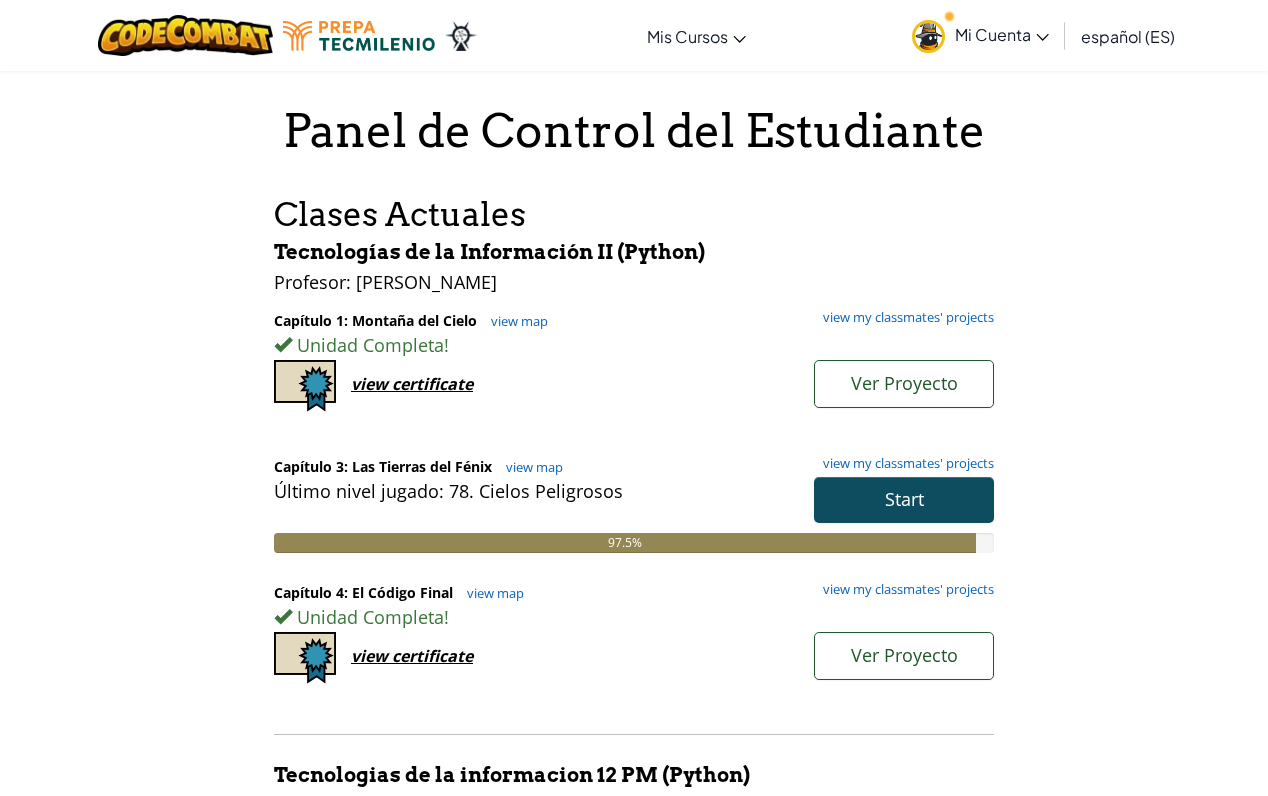 click on "Ver Proyecto" at bounding box center (904, 656) 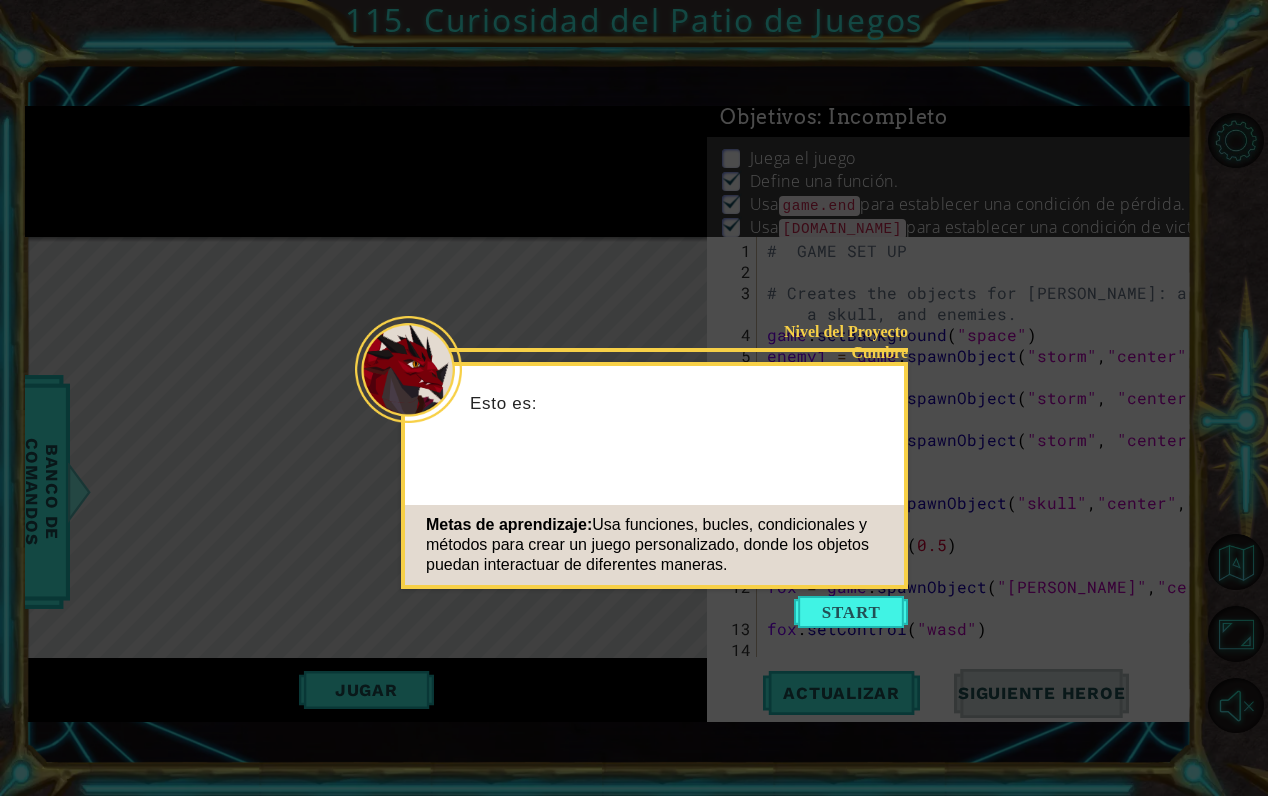 scroll, scrollTop: 10, scrollLeft: 0, axis: vertical 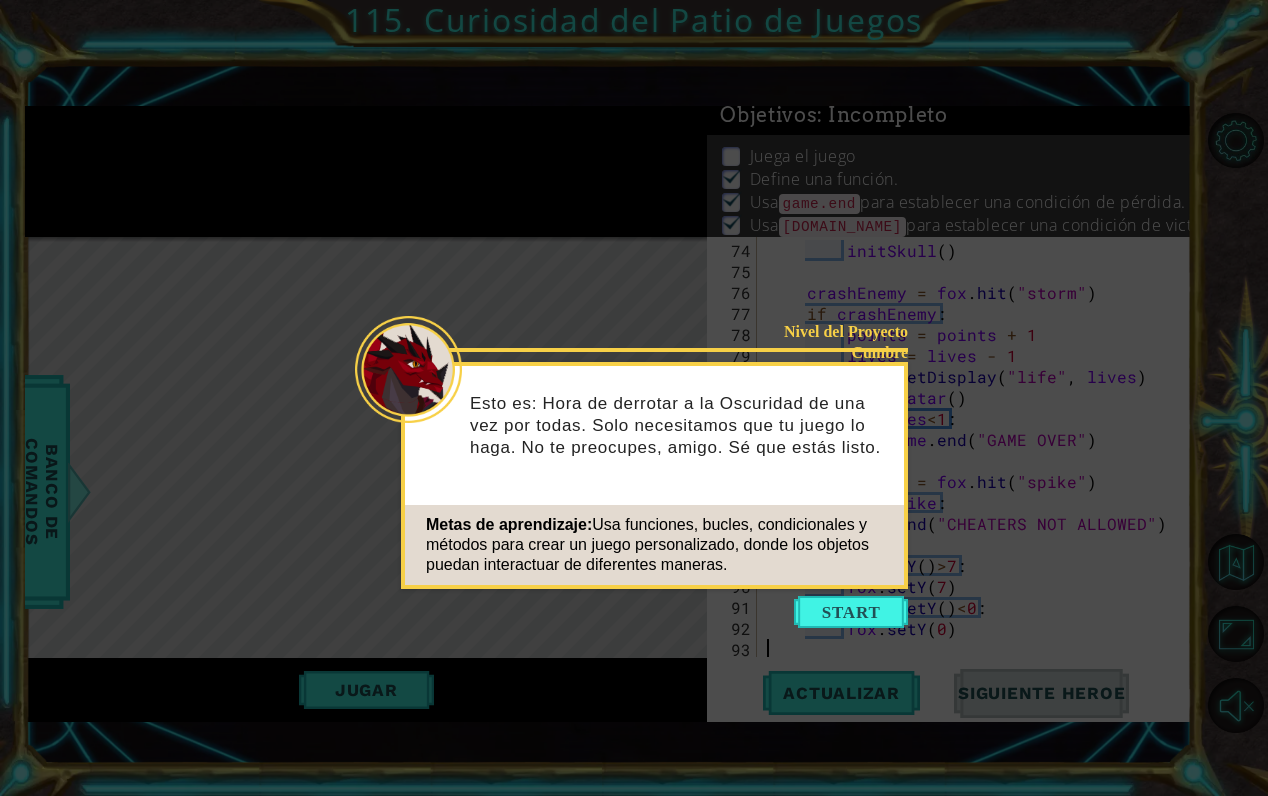 click 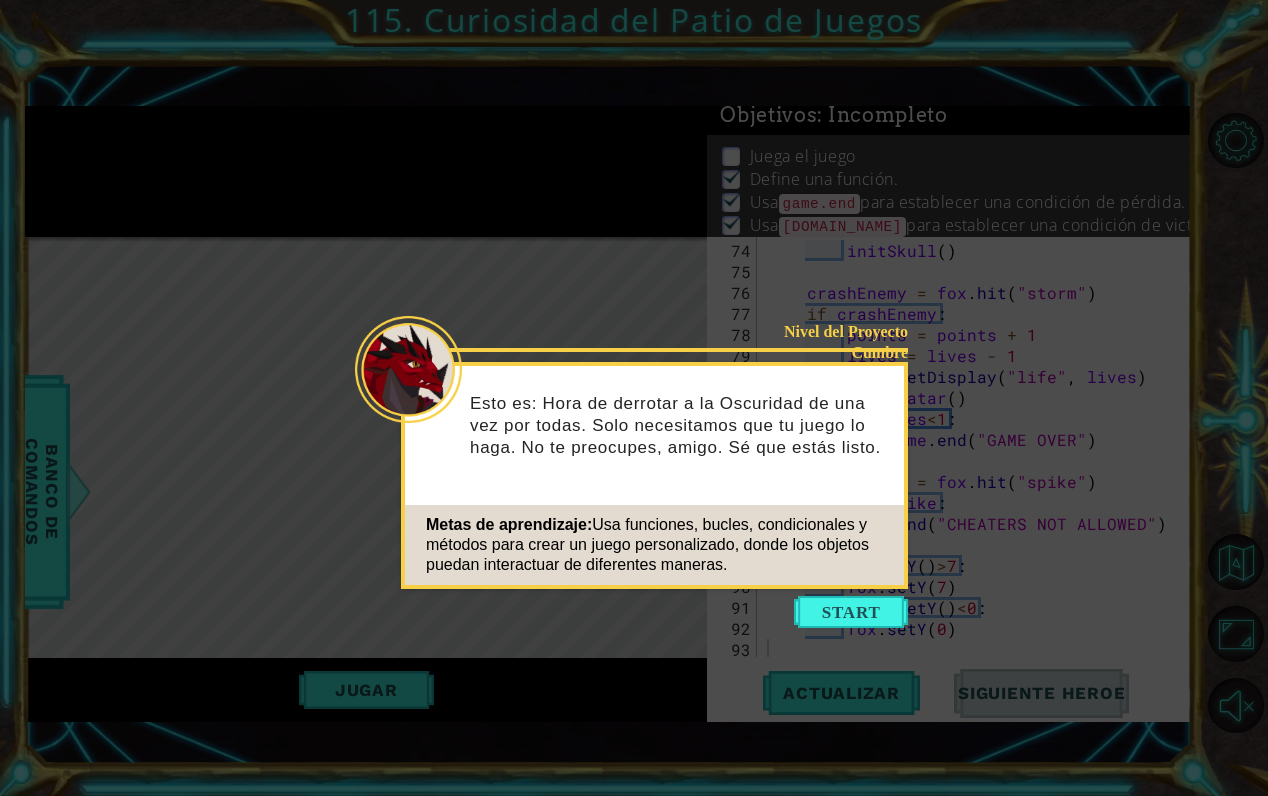 click 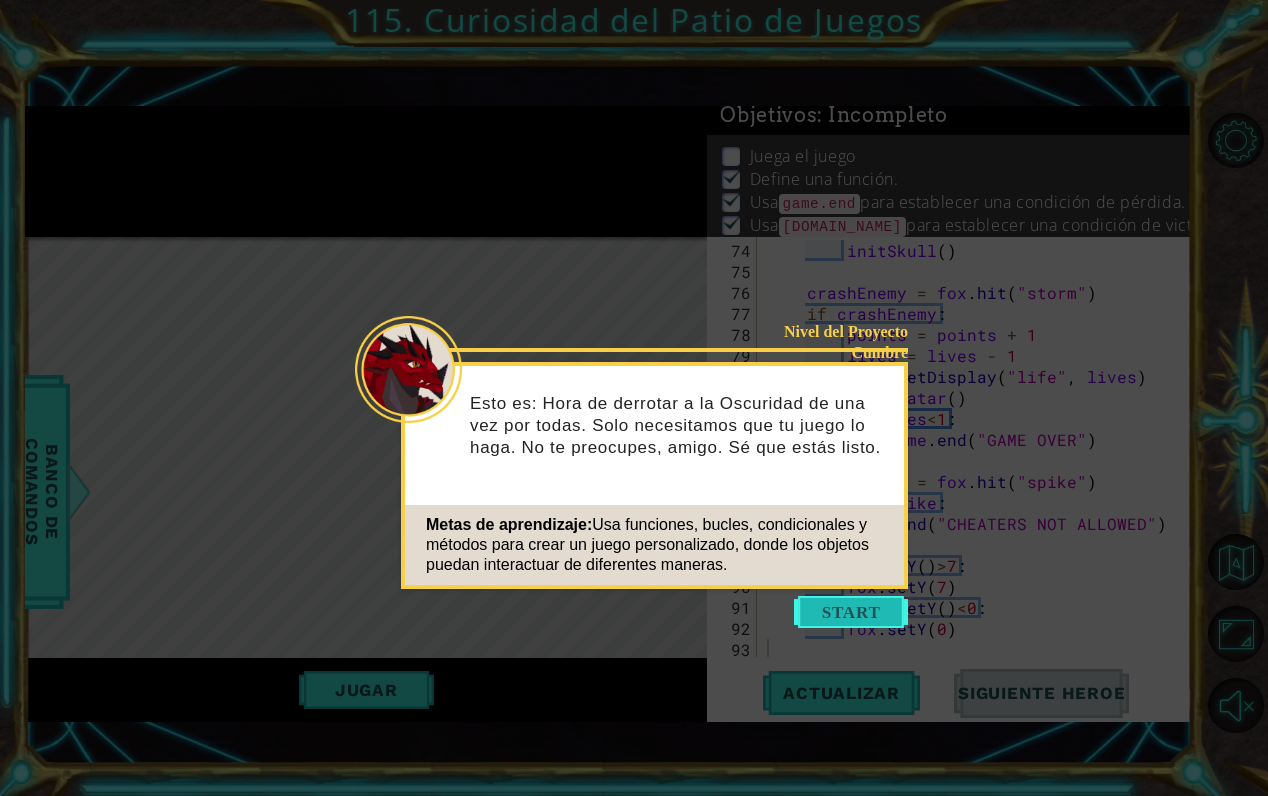 click at bounding box center (851, 612) 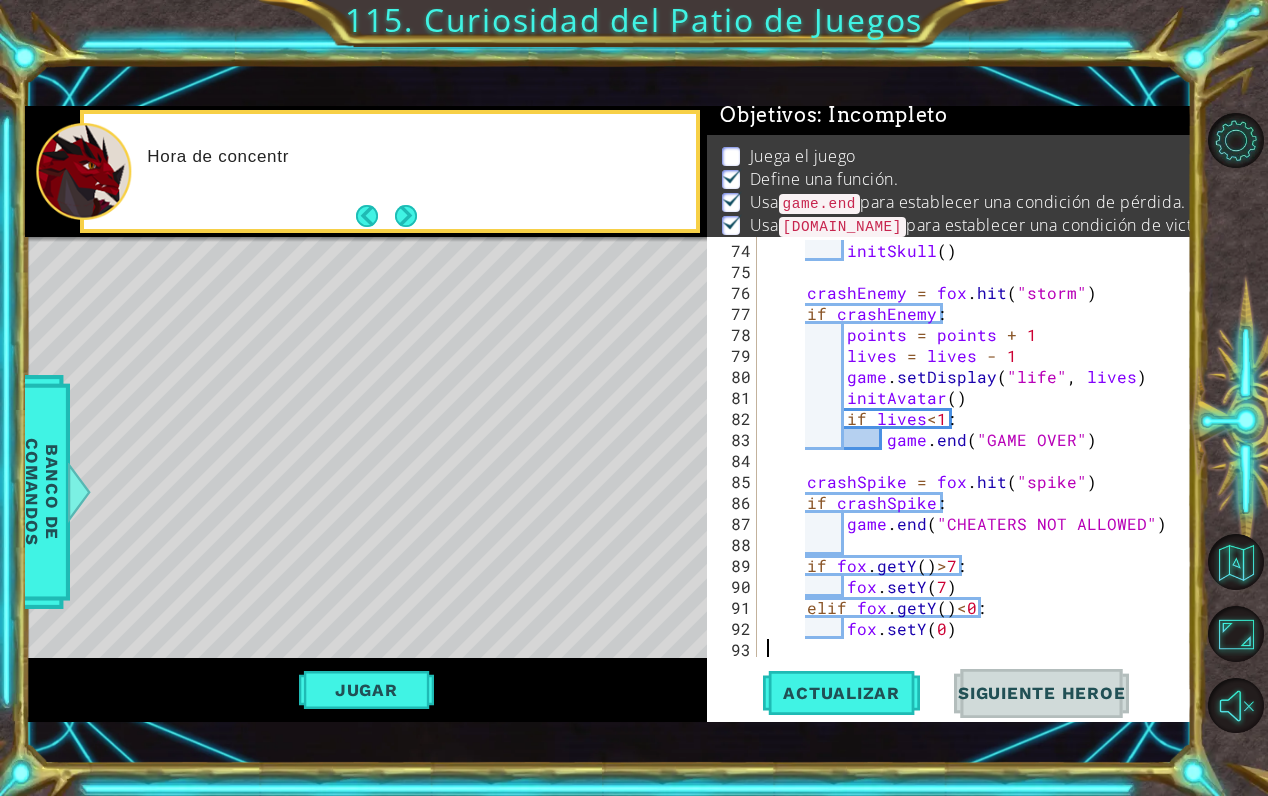 click on "Hora de concentr" at bounding box center [390, 171] 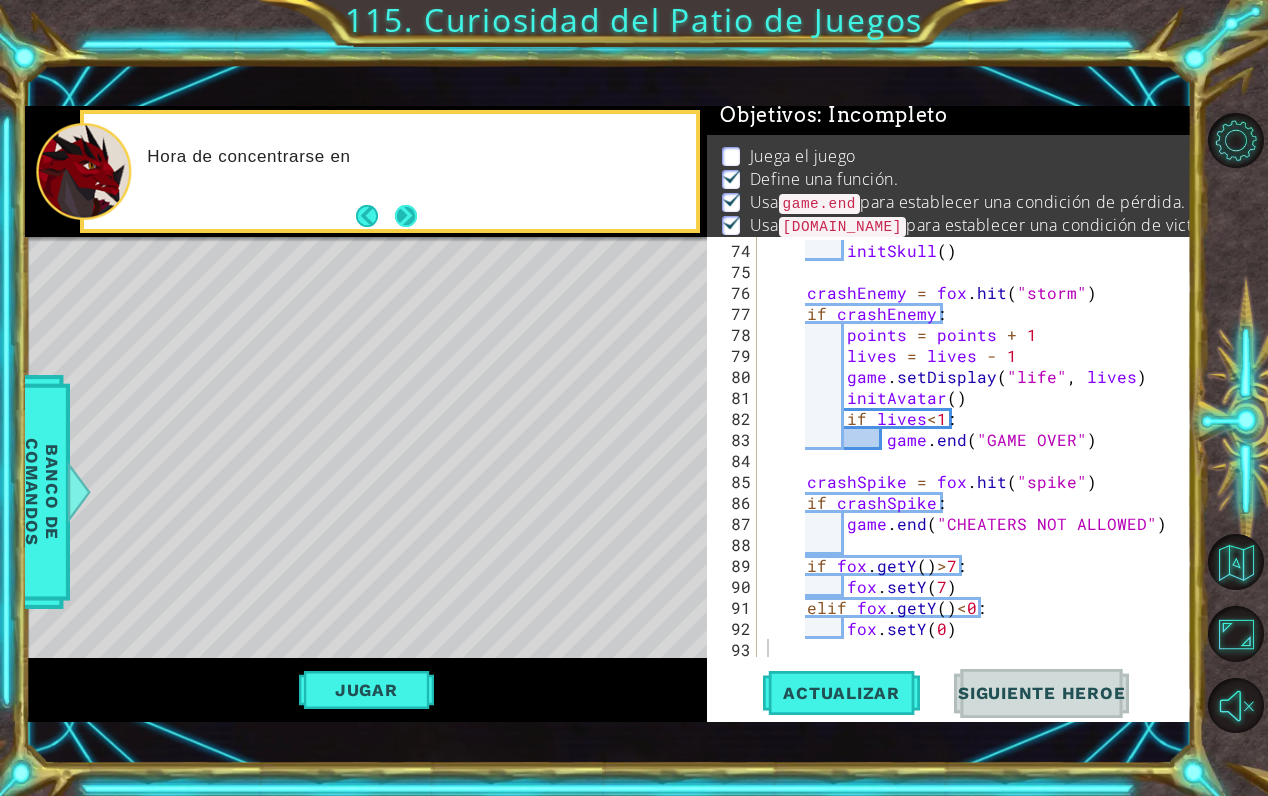 click at bounding box center [406, 216] 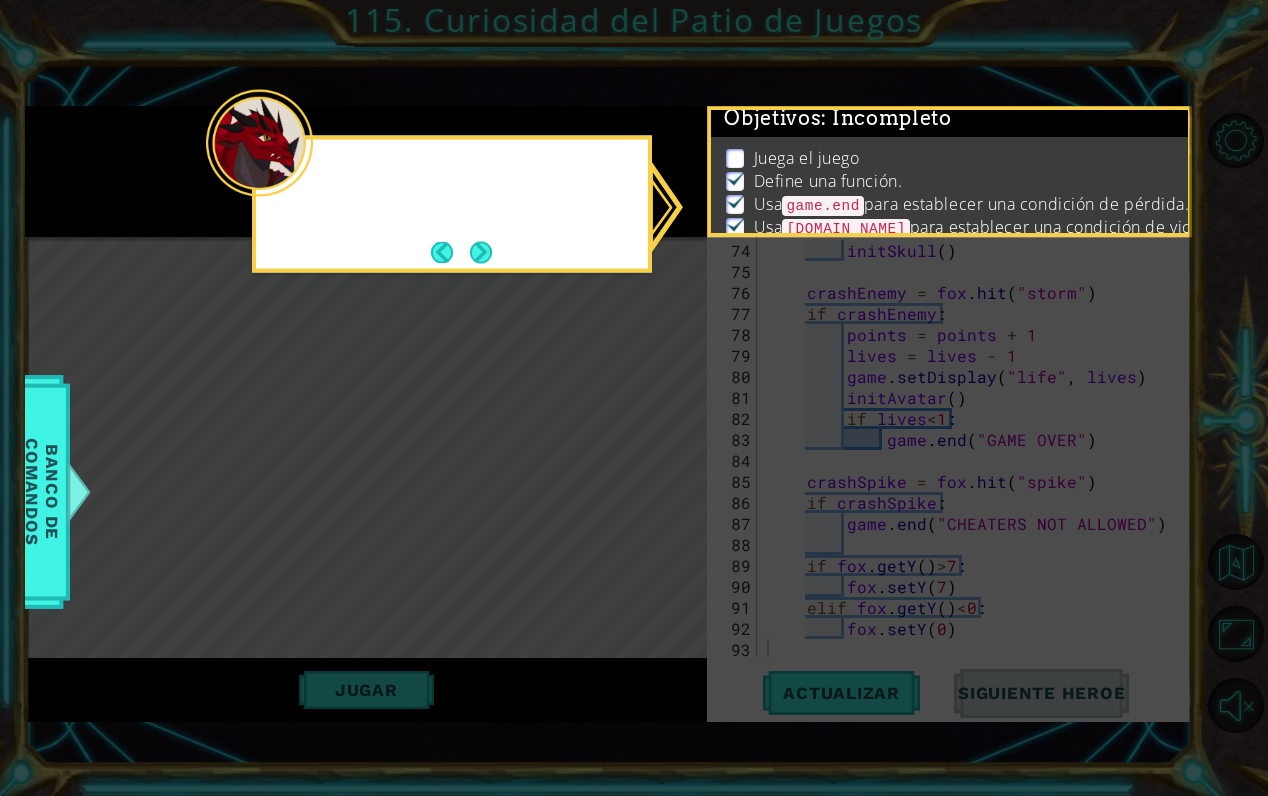 scroll, scrollTop: 6, scrollLeft: 0, axis: vertical 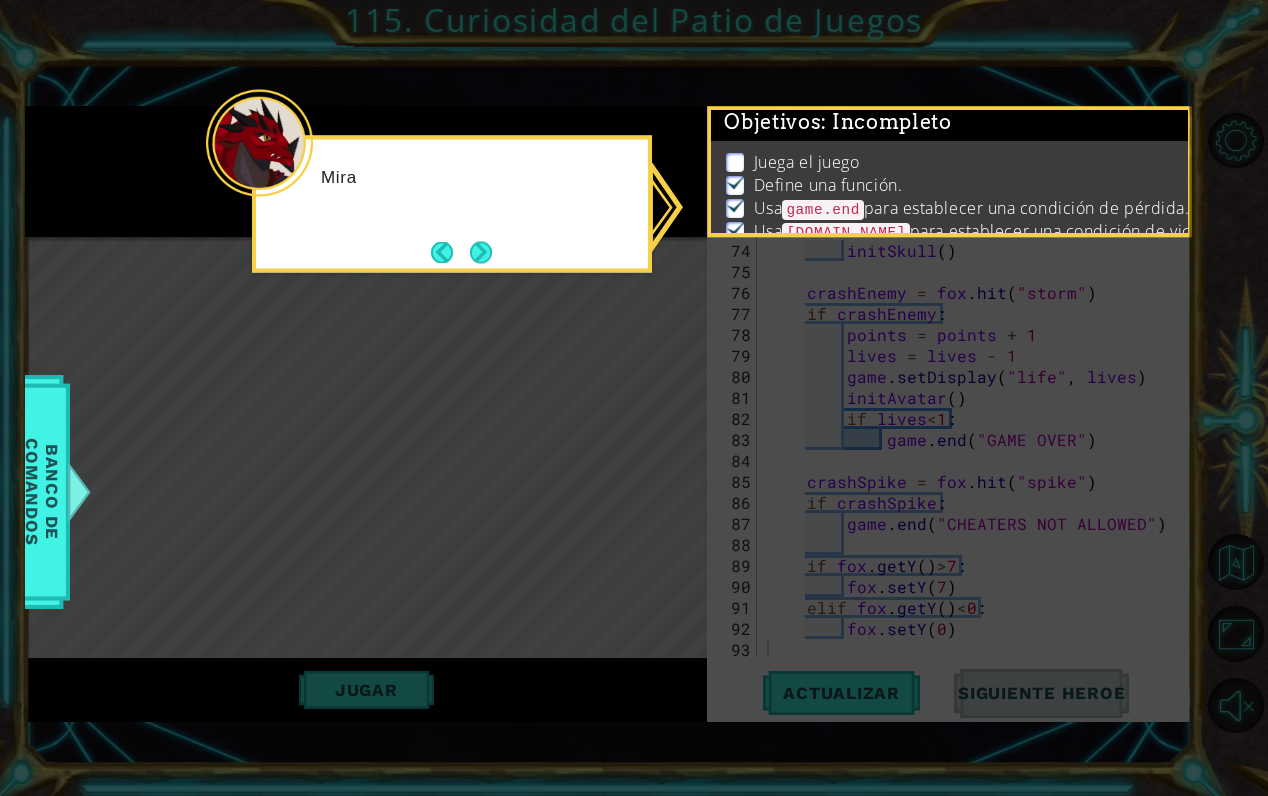 click on "Mira" at bounding box center [452, 186] 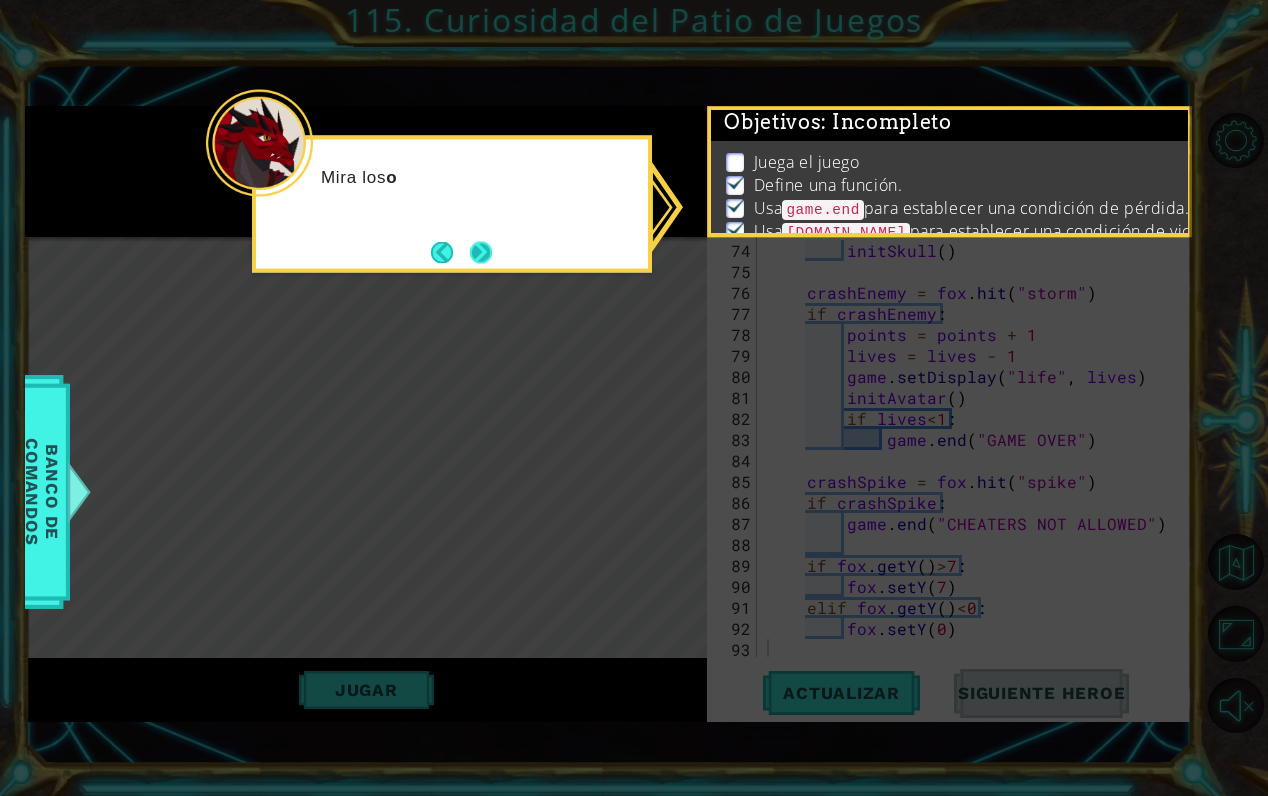 click at bounding box center [481, 252] 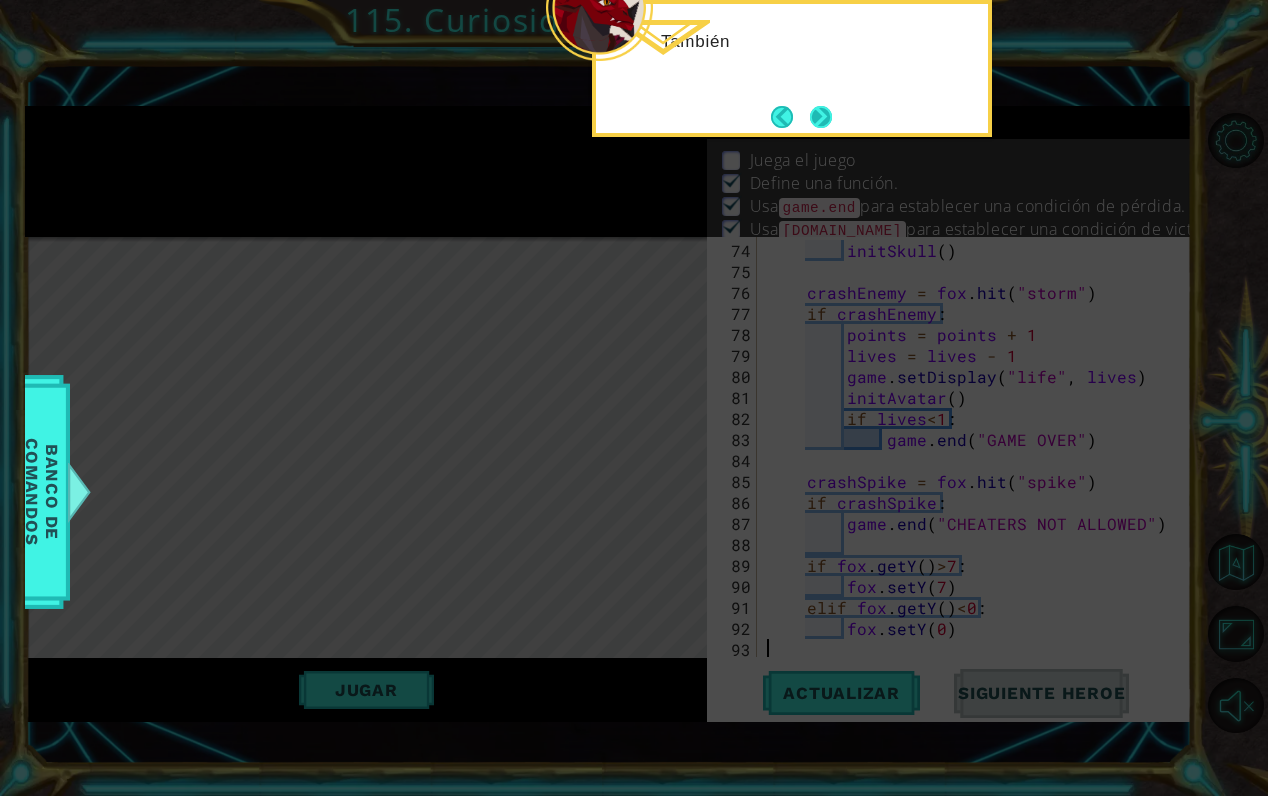 click at bounding box center [820, 116] 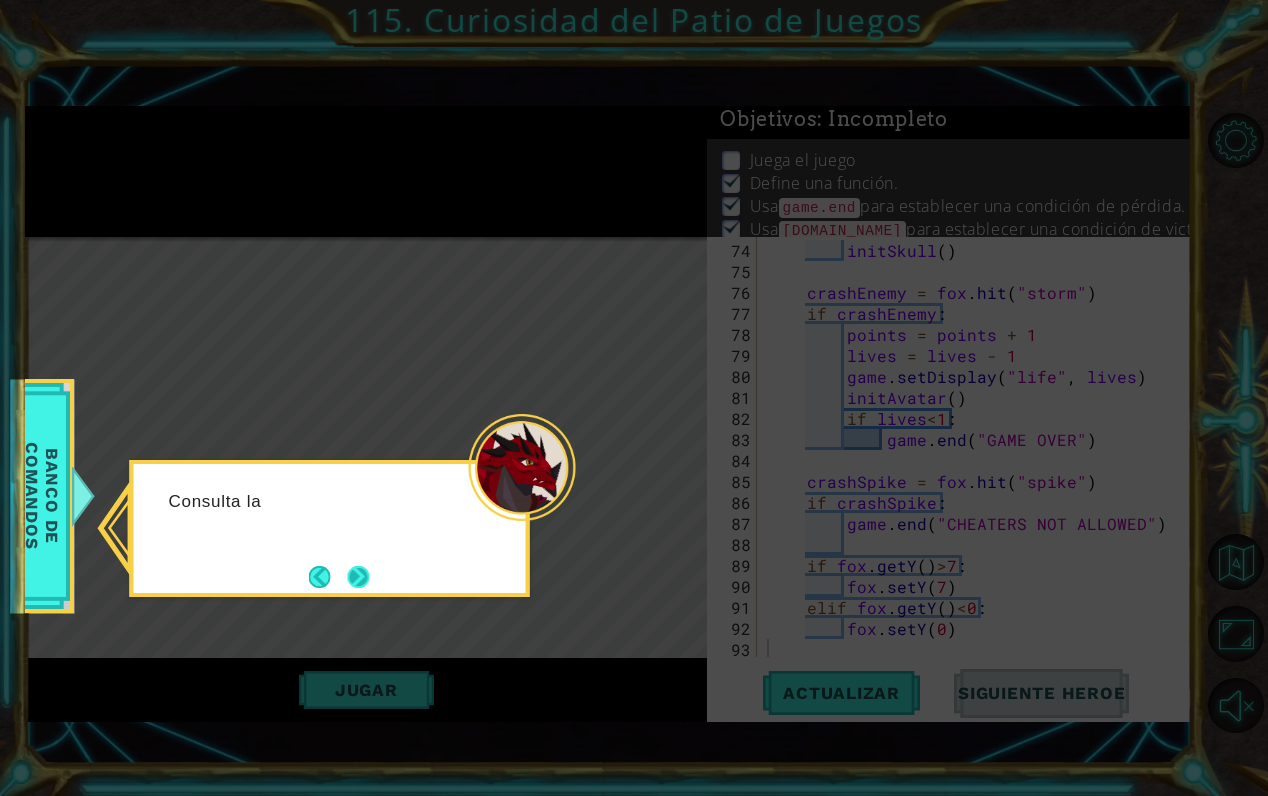 click at bounding box center [358, 577] 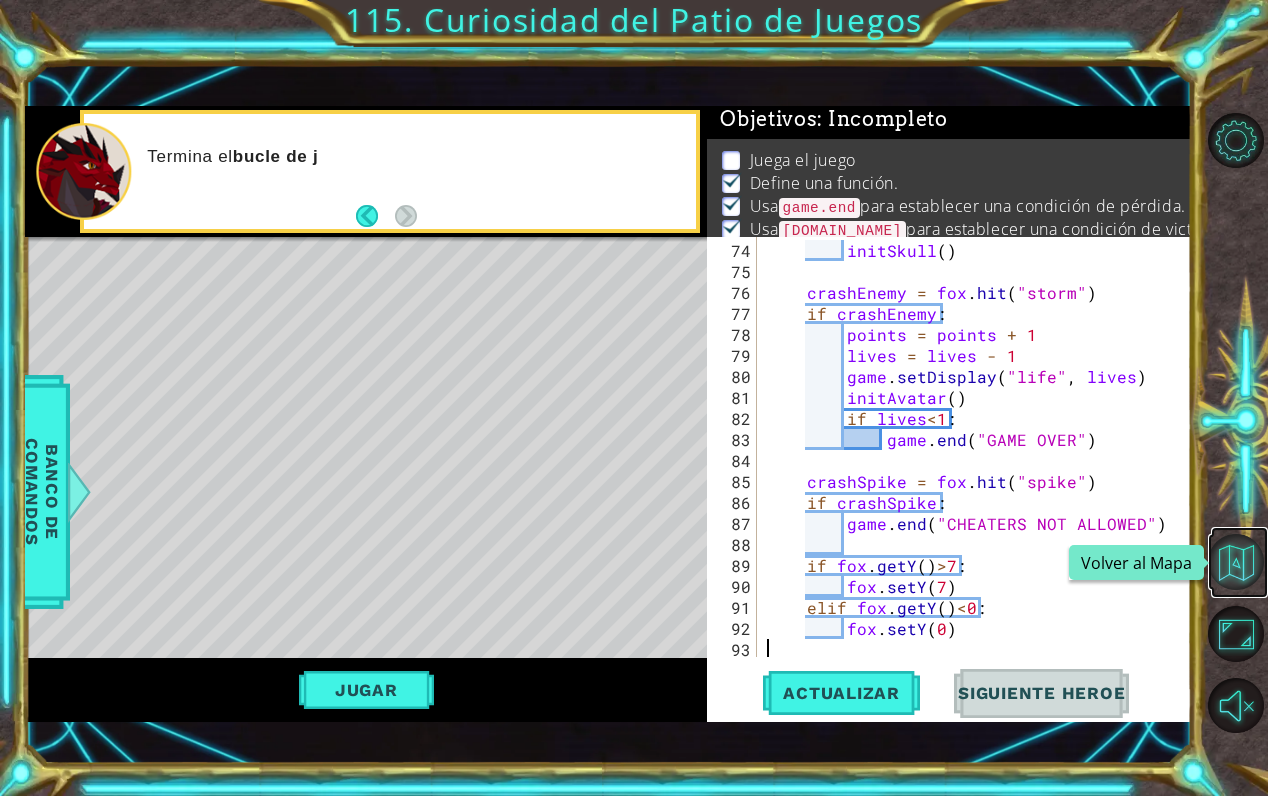 click at bounding box center [1236, 562] 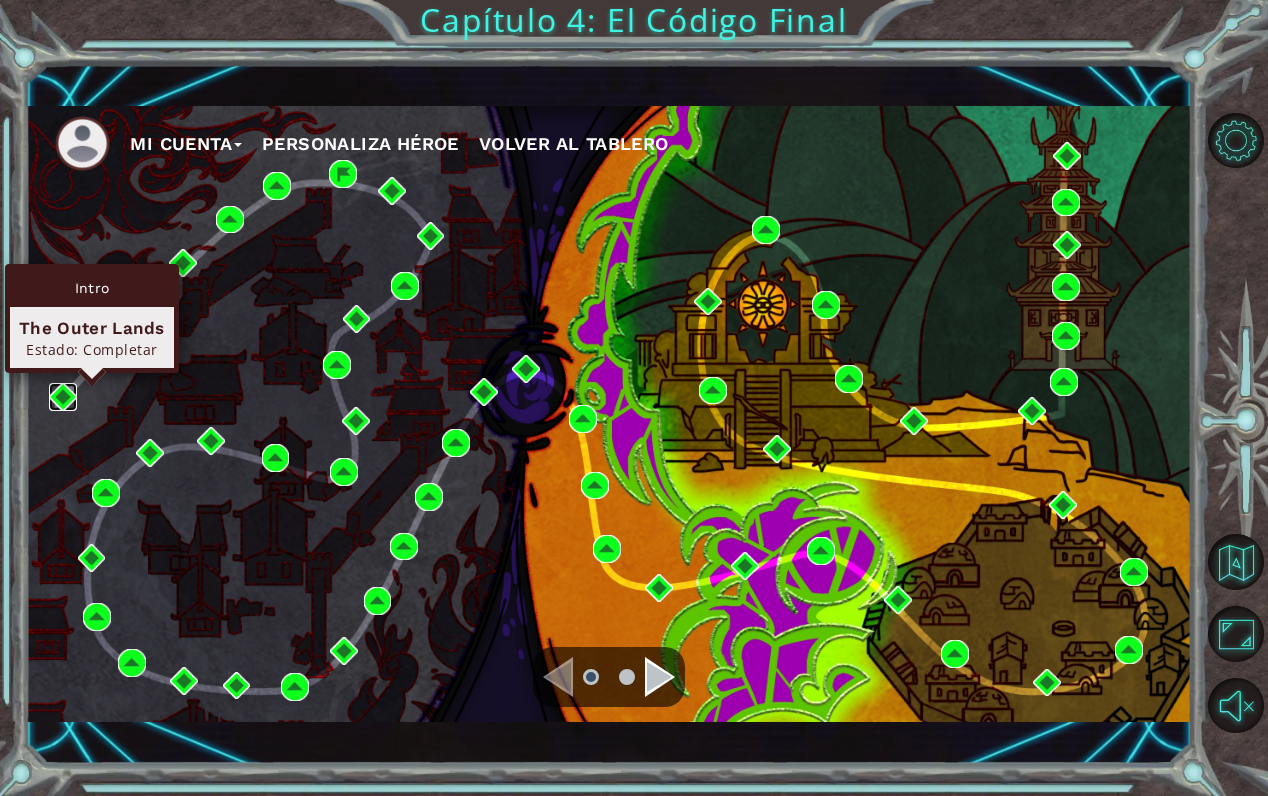 click at bounding box center [63, 397] 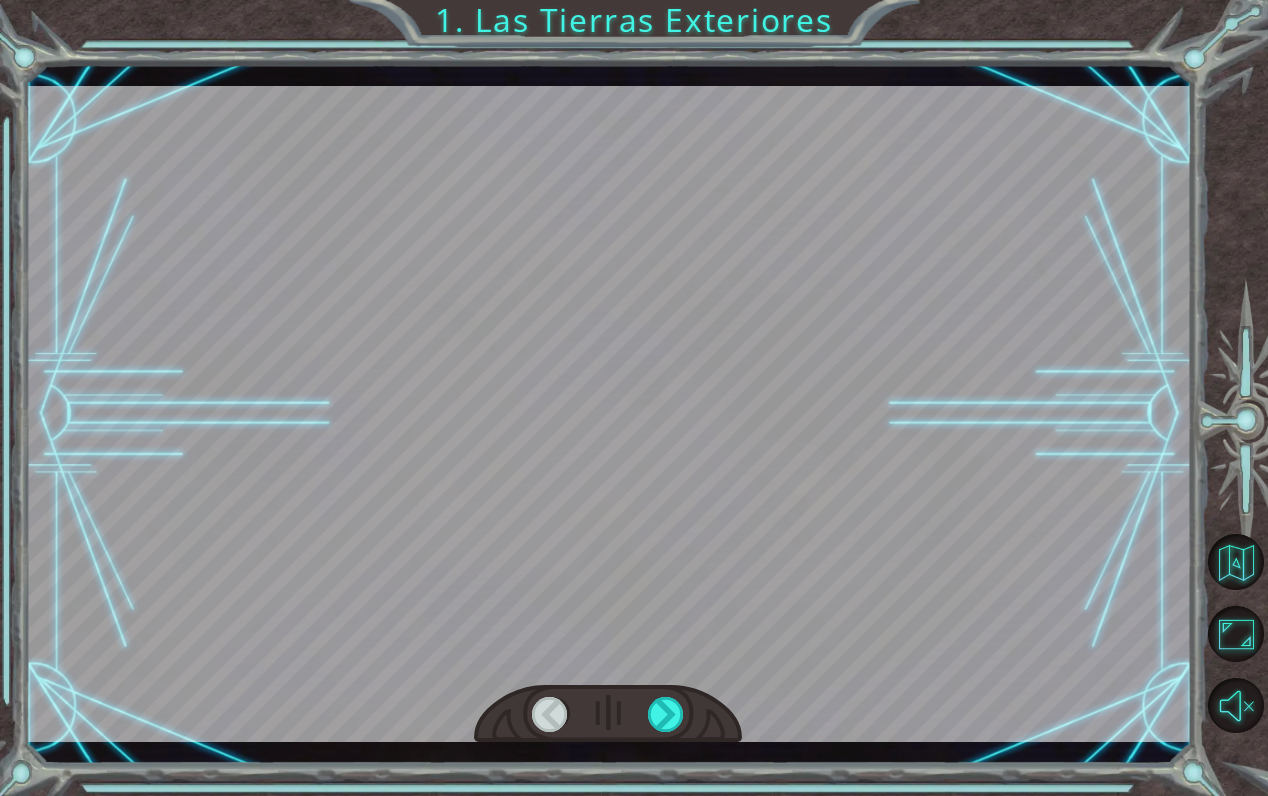 click at bounding box center (608, 414) 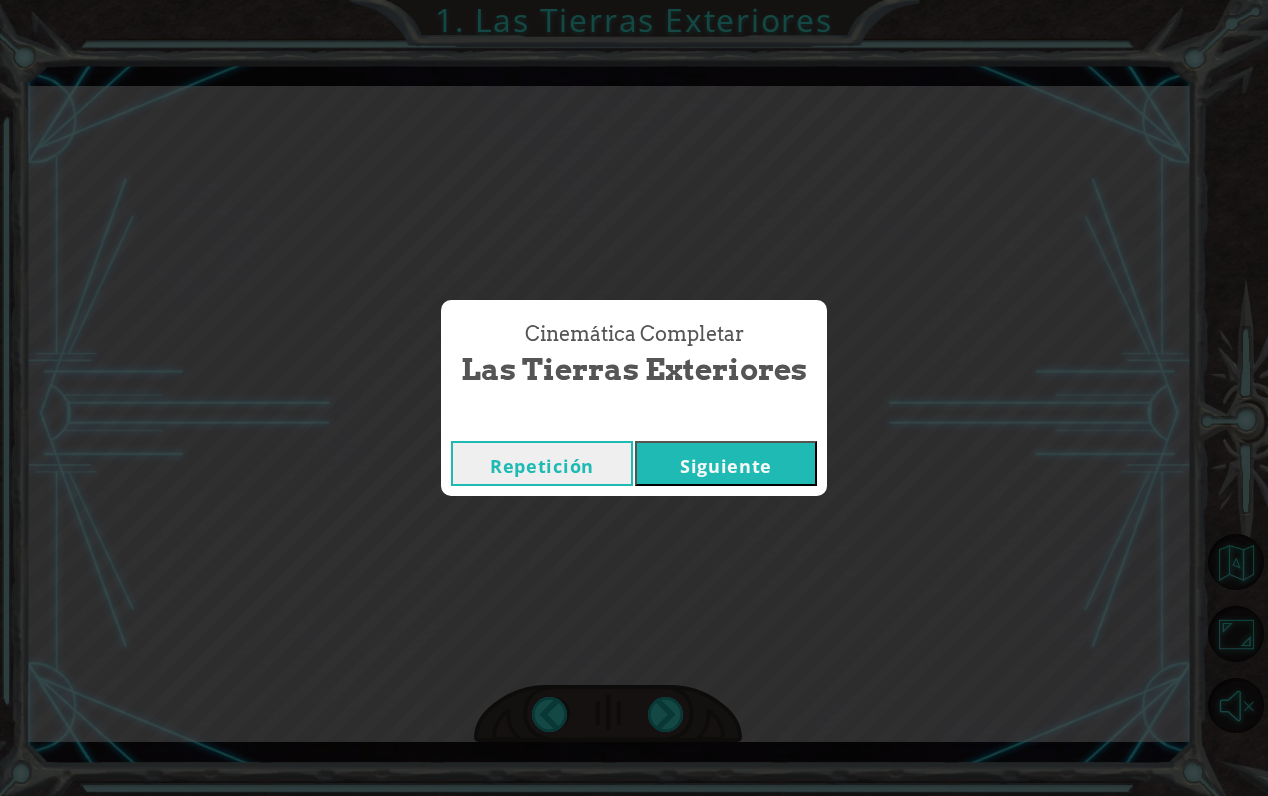 click on "Siguiente" at bounding box center (726, 463) 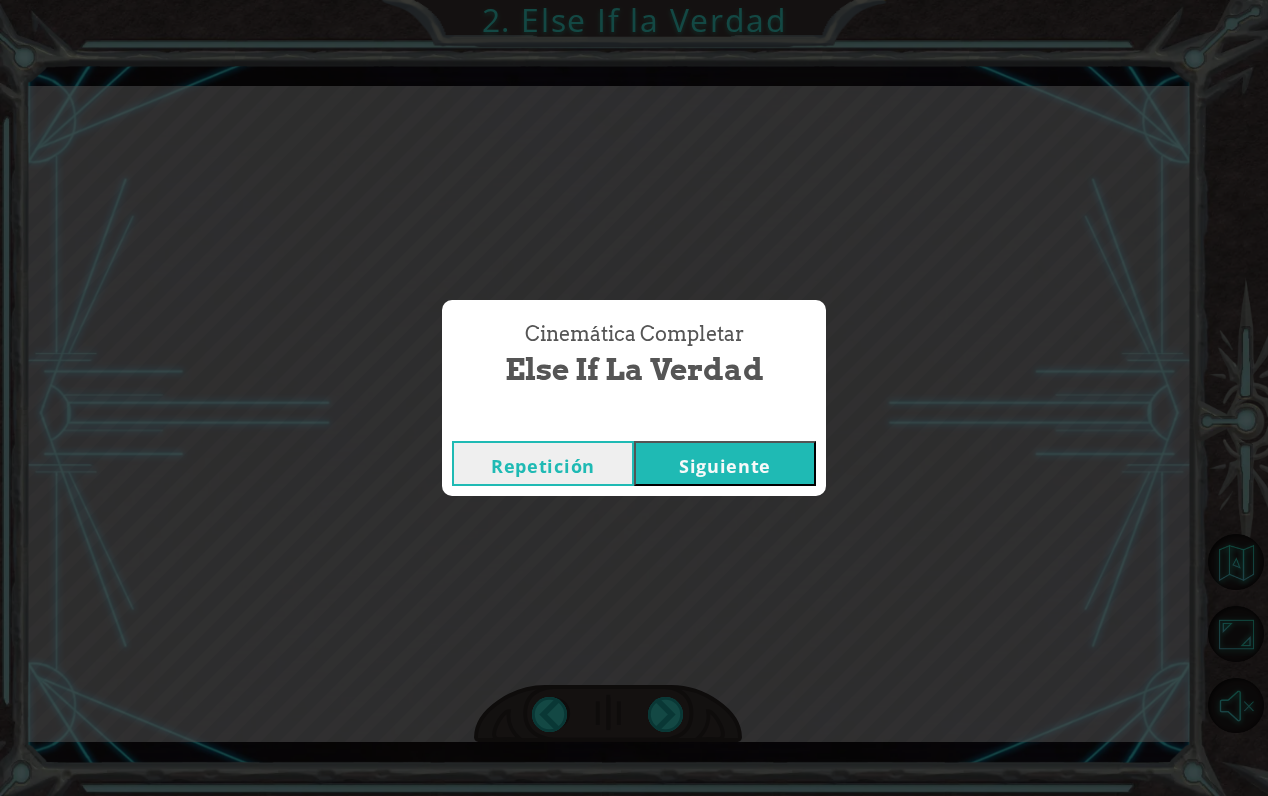 click on "Siguiente" at bounding box center (725, 463) 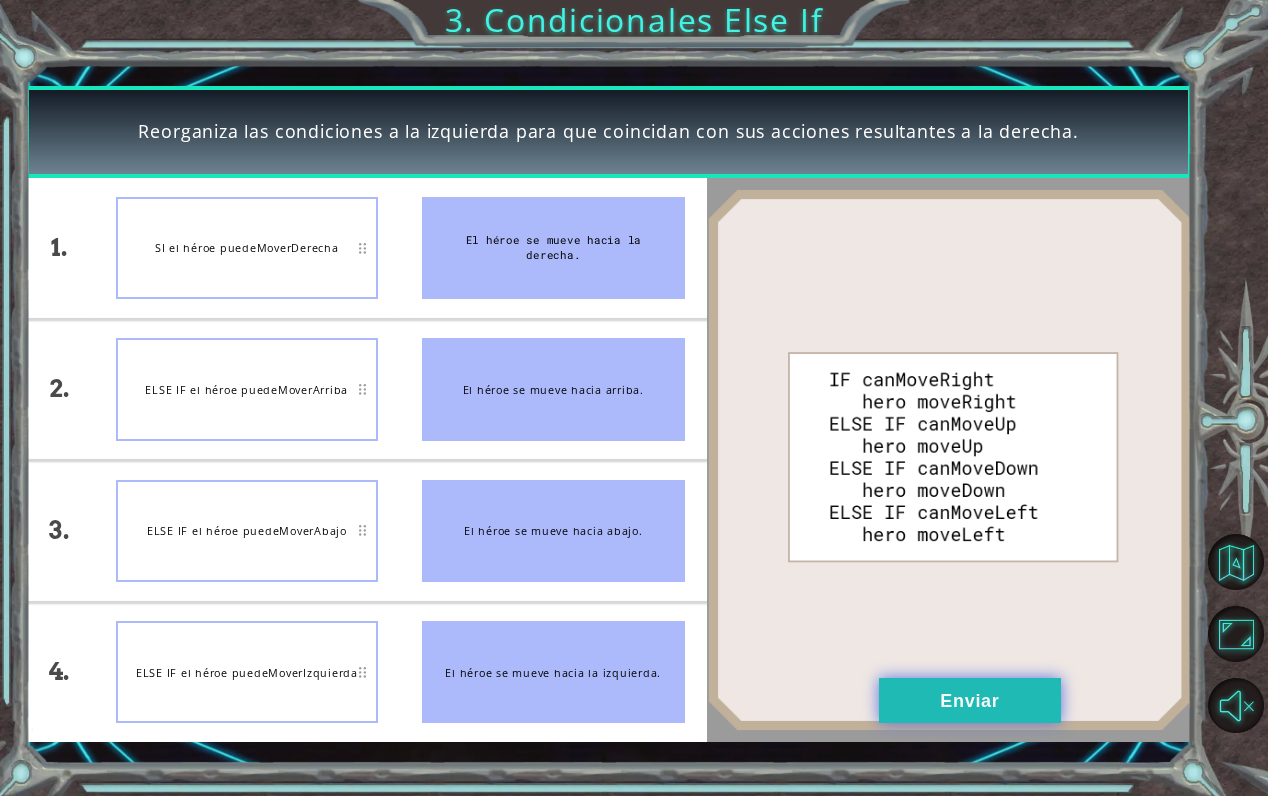click on "Enviar" at bounding box center (970, 700) 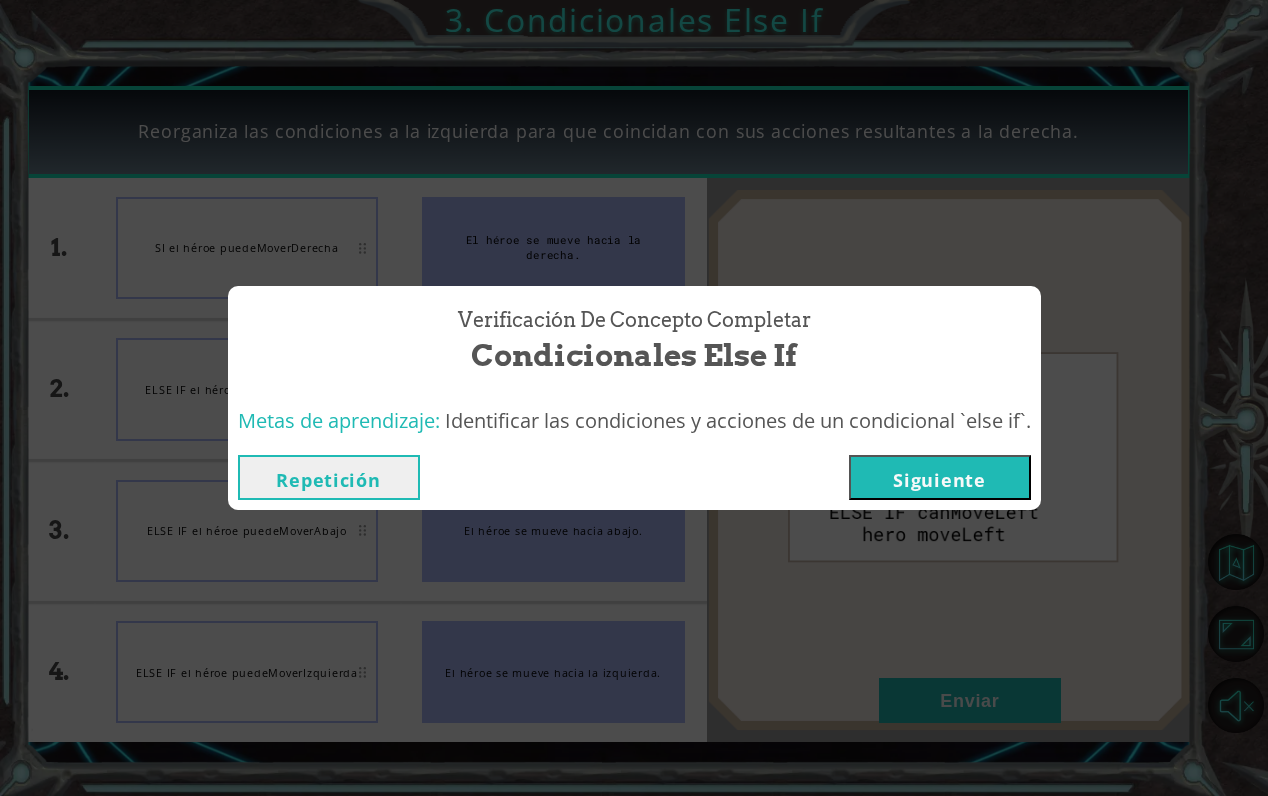 click on "Siguiente" at bounding box center (940, 477) 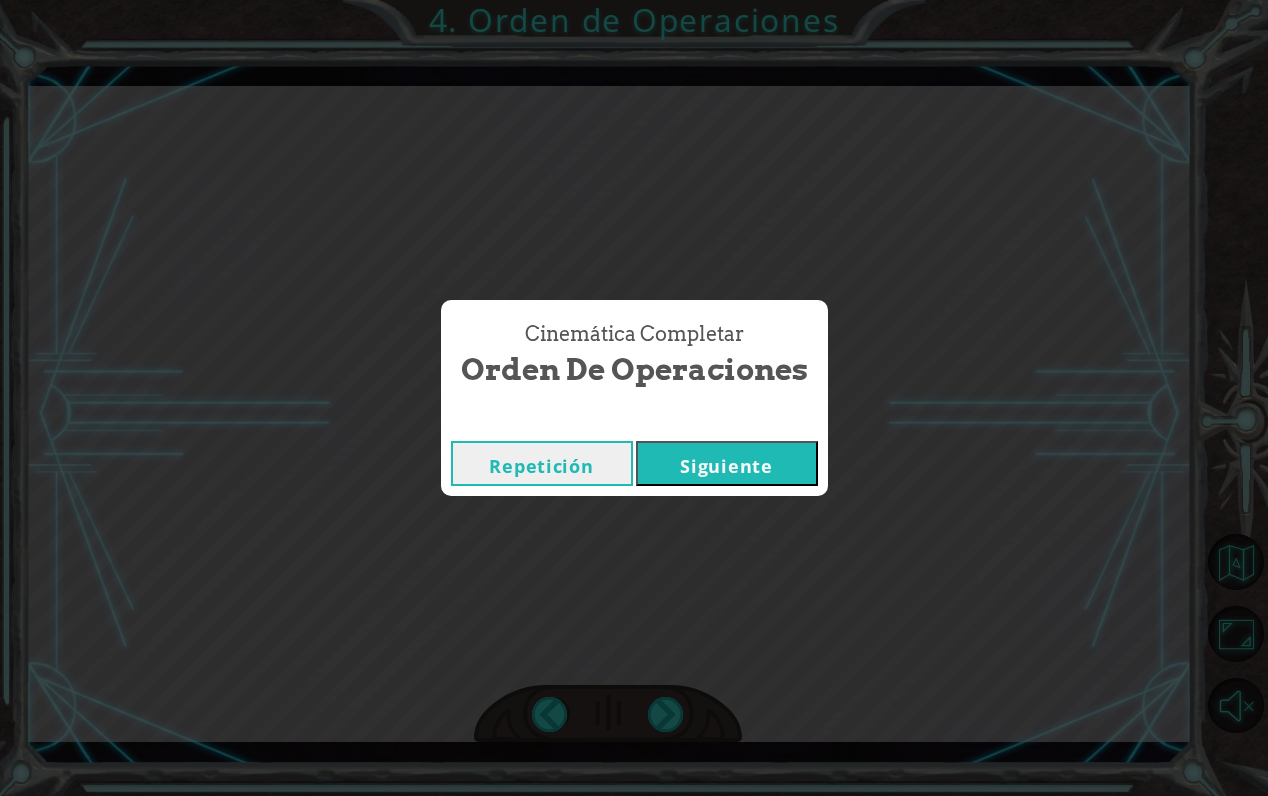 click on "Siguiente" at bounding box center (727, 463) 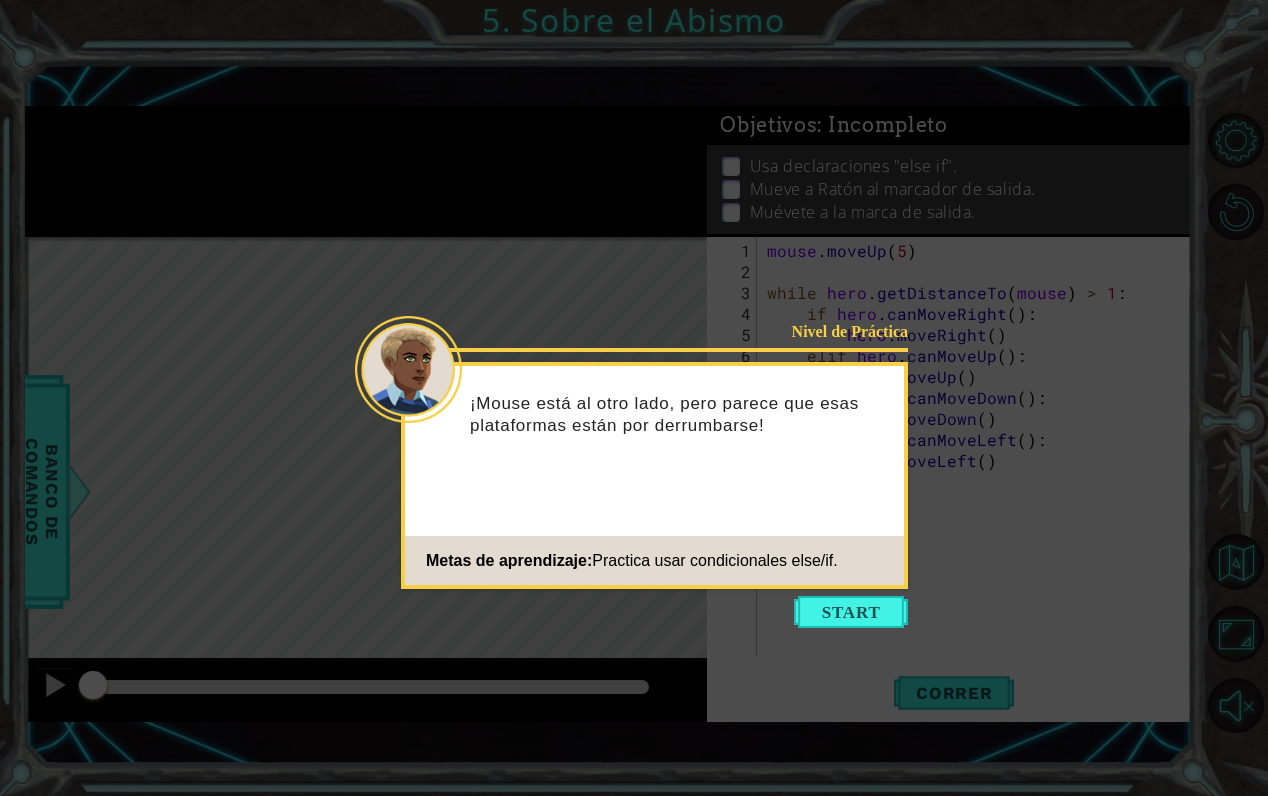 click on "Nivel de Práctica   ¡Mouse está al otro lado, pero parece que esas plataformas están por derrumbarse!
Metas de aprendizaje:  Practica usar condicionales else/if." at bounding box center [654, 475] 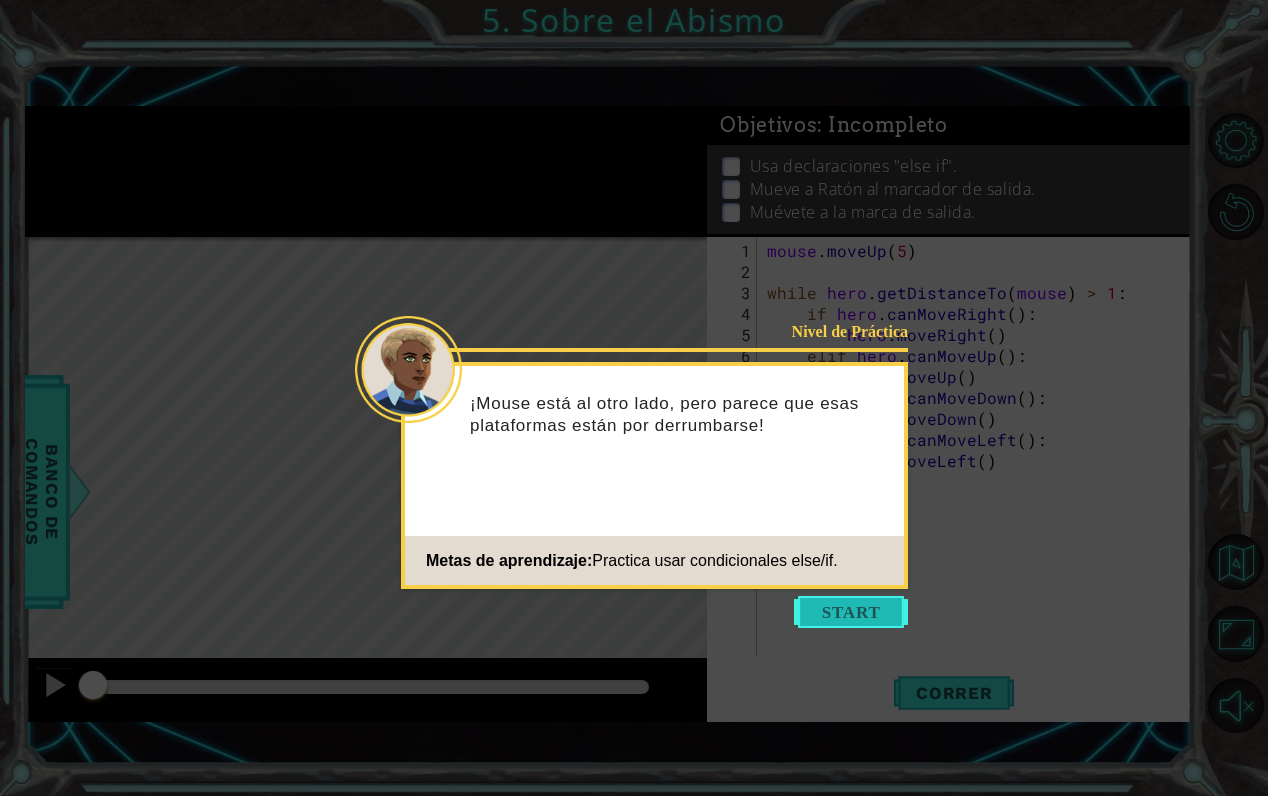 click at bounding box center (851, 612) 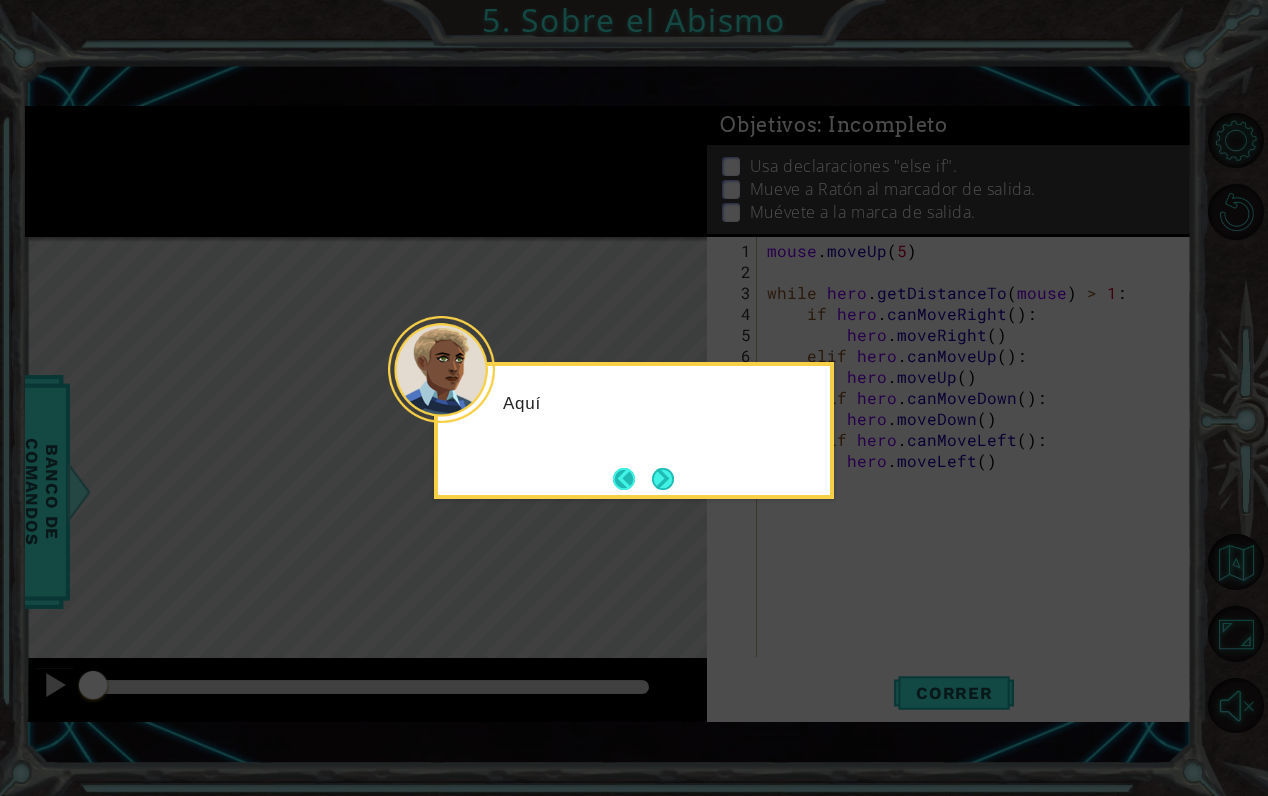 click at bounding box center [632, 479] 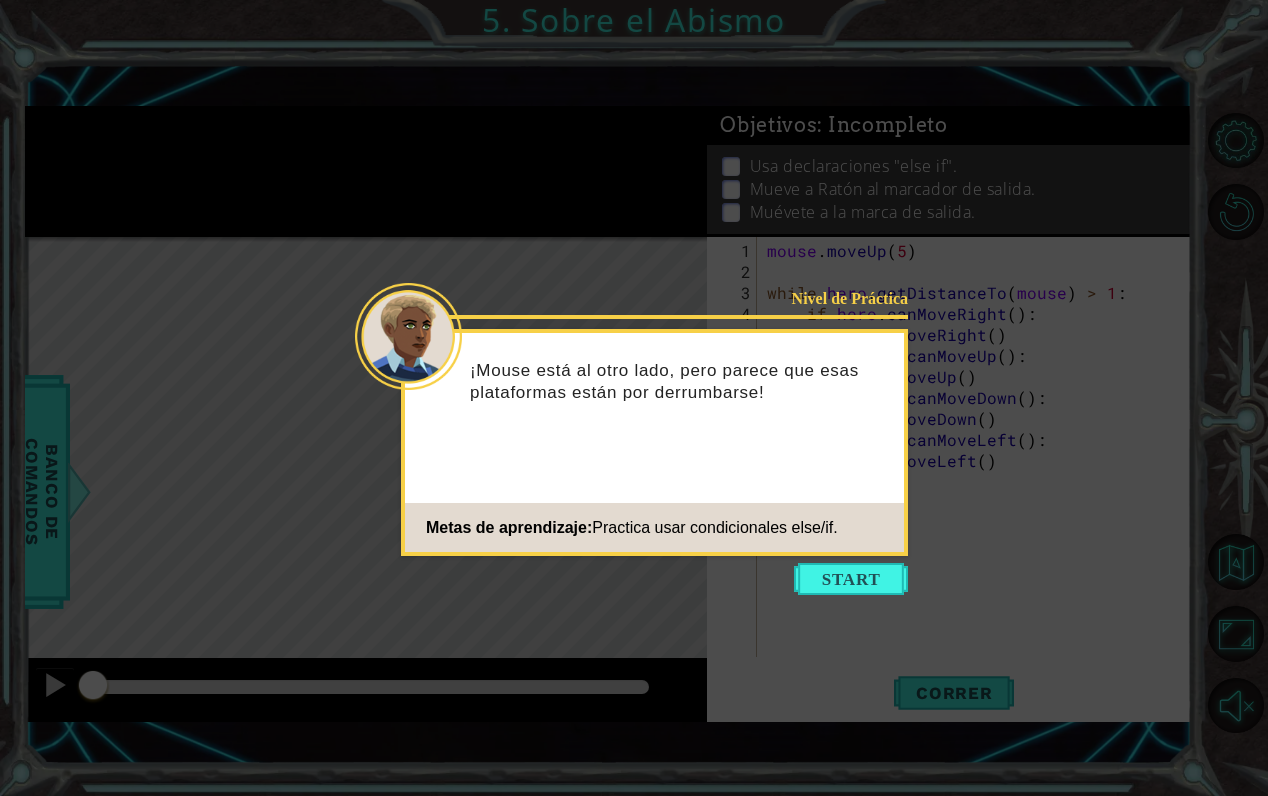 click 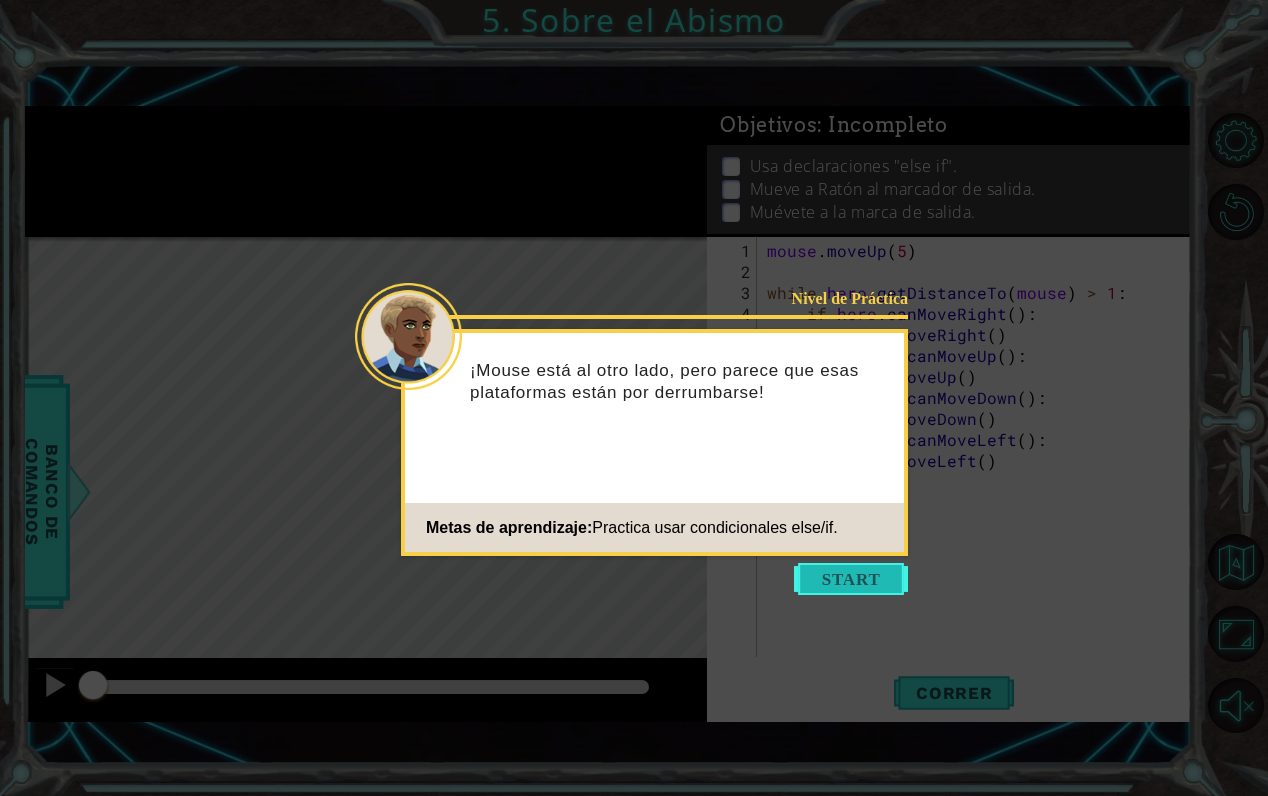 click at bounding box center [851, 579] 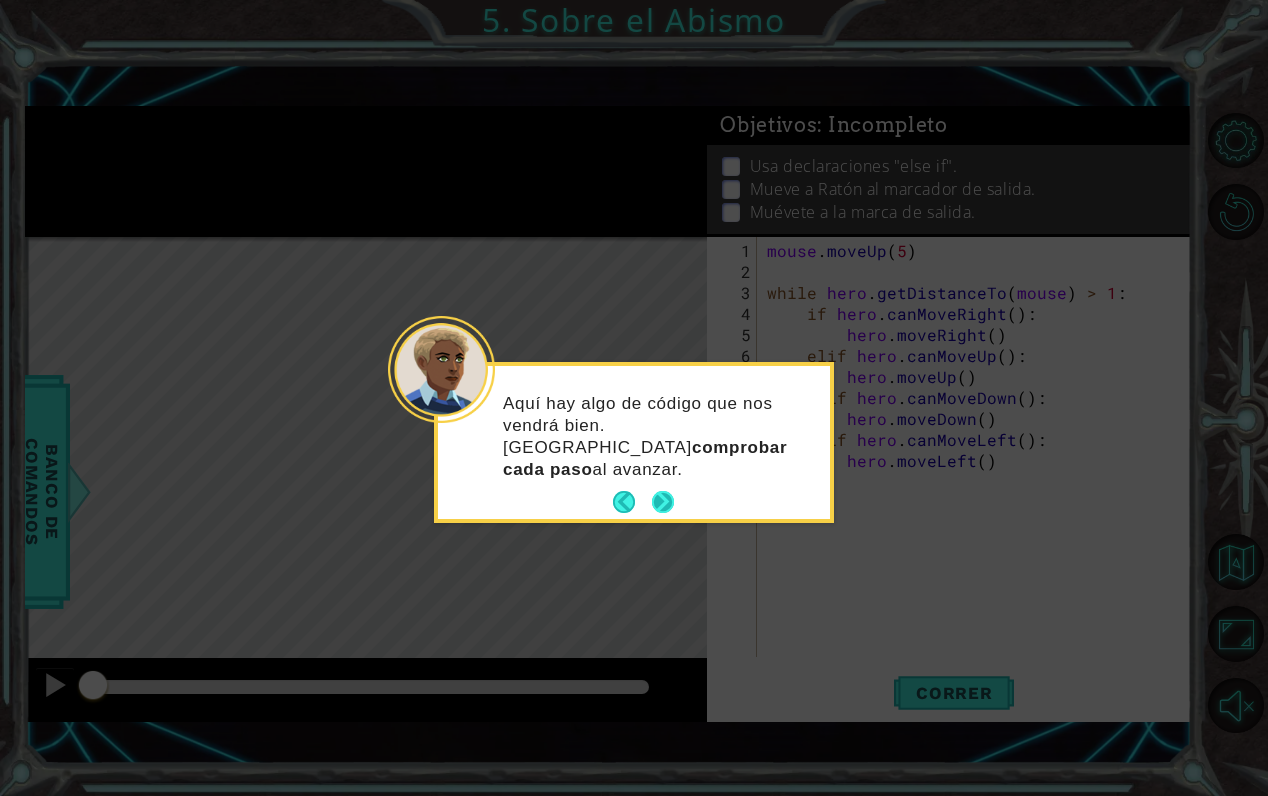 click at bounding box center (663, 502) 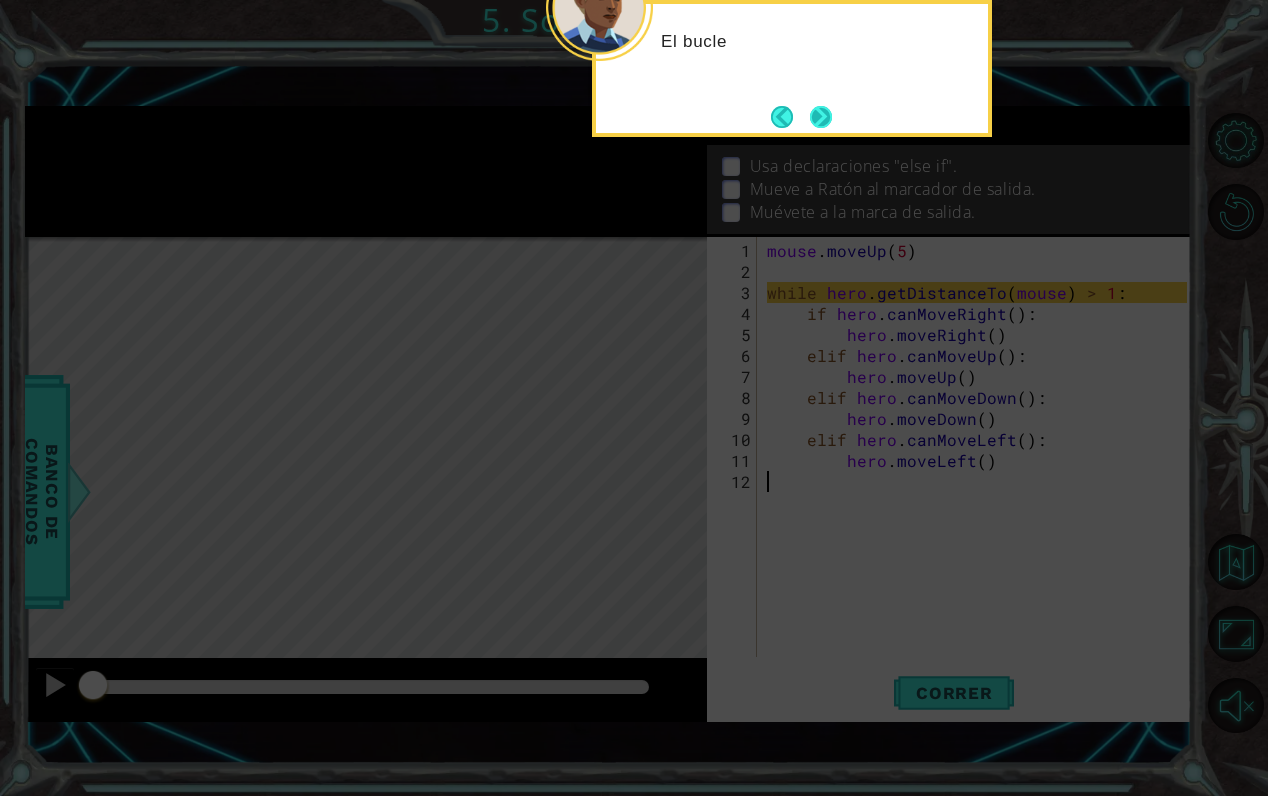click at bounding box center [821, 117] 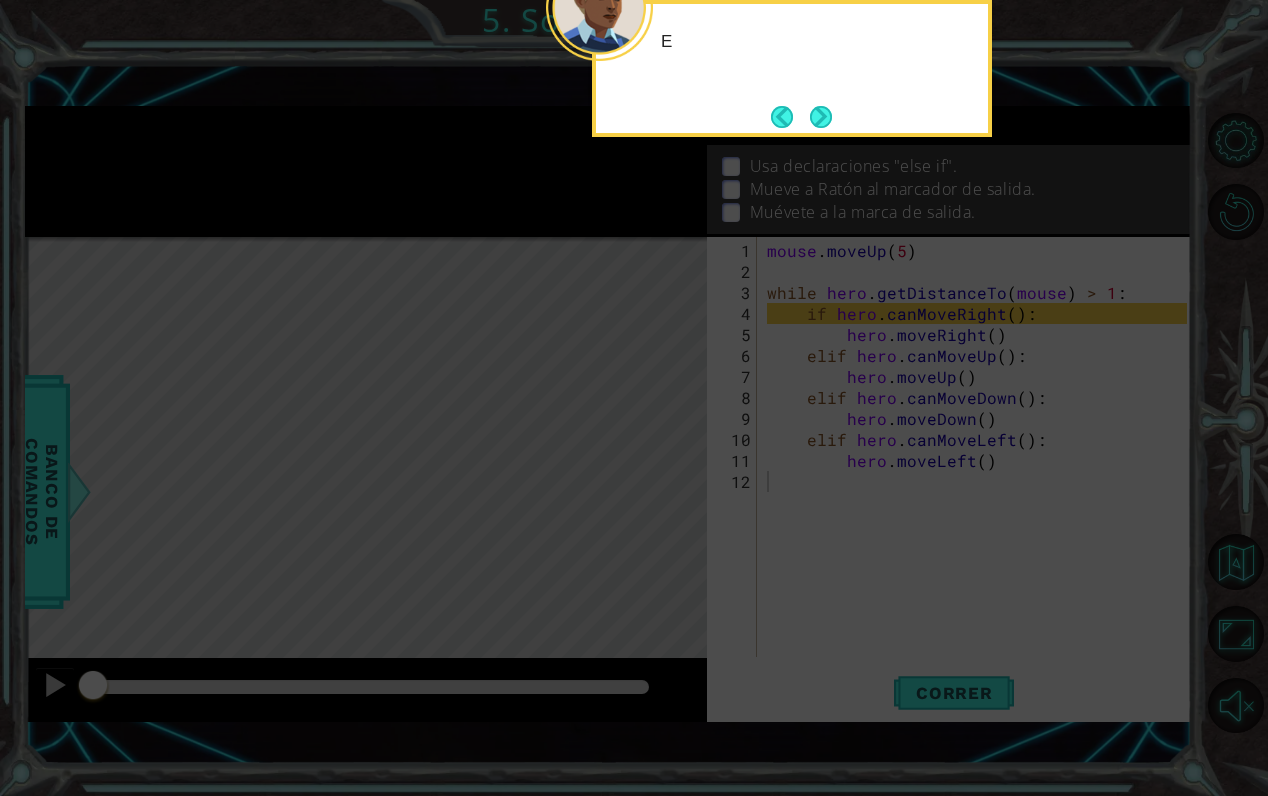 click on "E" at bounding box center (792, 68) 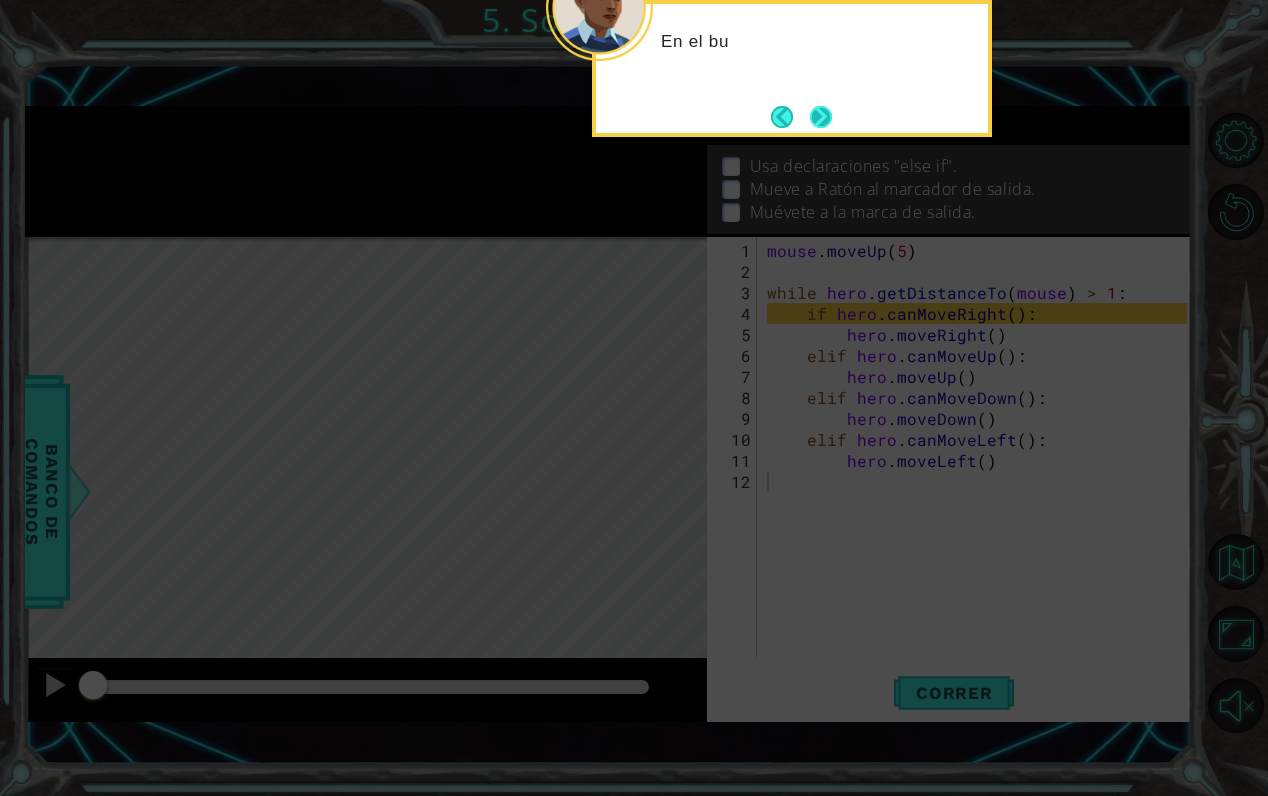click at bounding box center [821, 117] 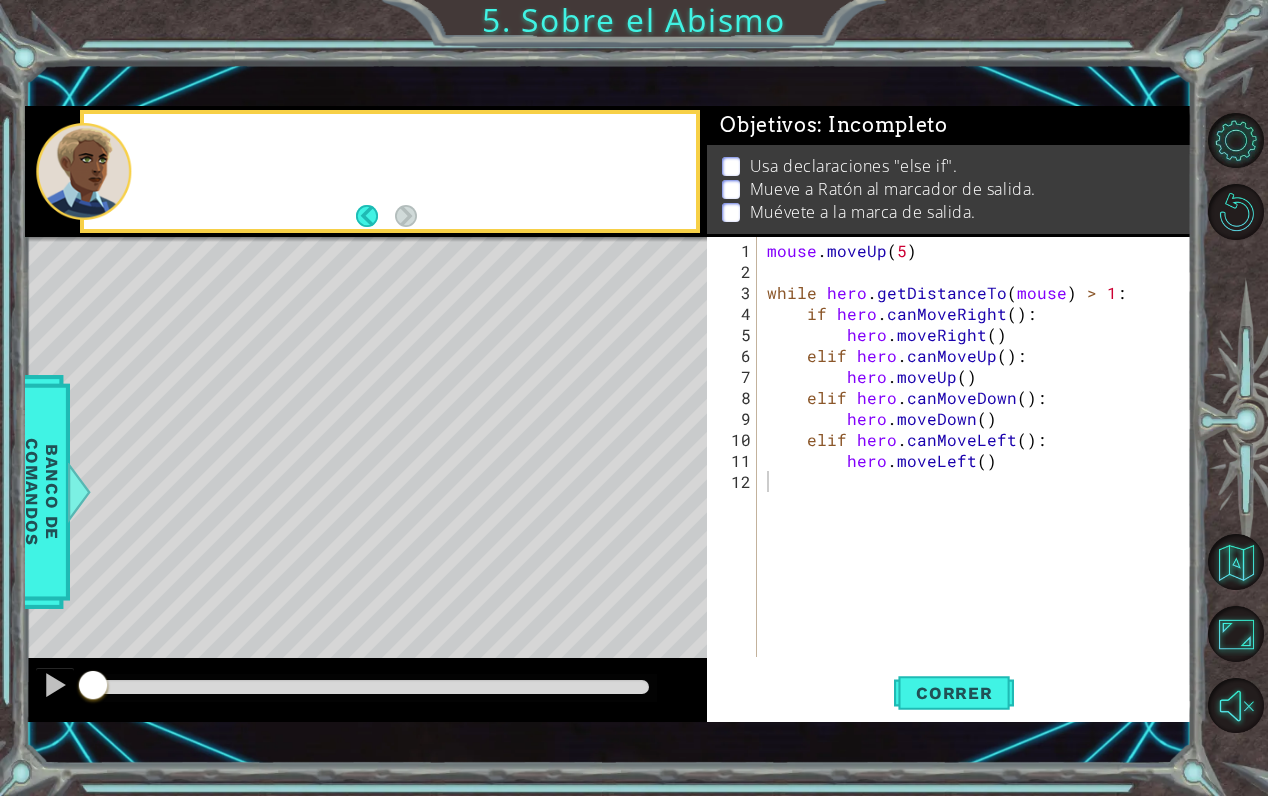 click on ": Incompleto" at bounding box center [882, 125] 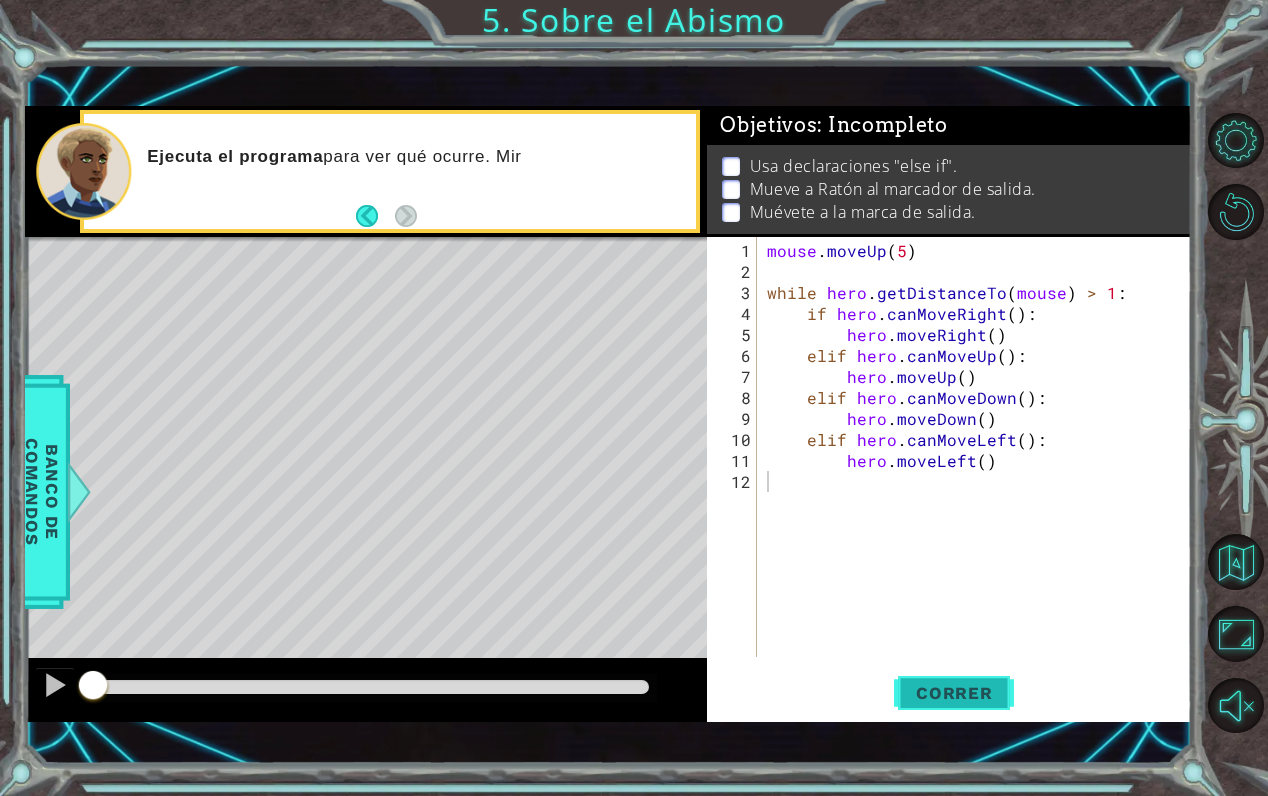 click on "Correr" at bounding box center [954, 693] 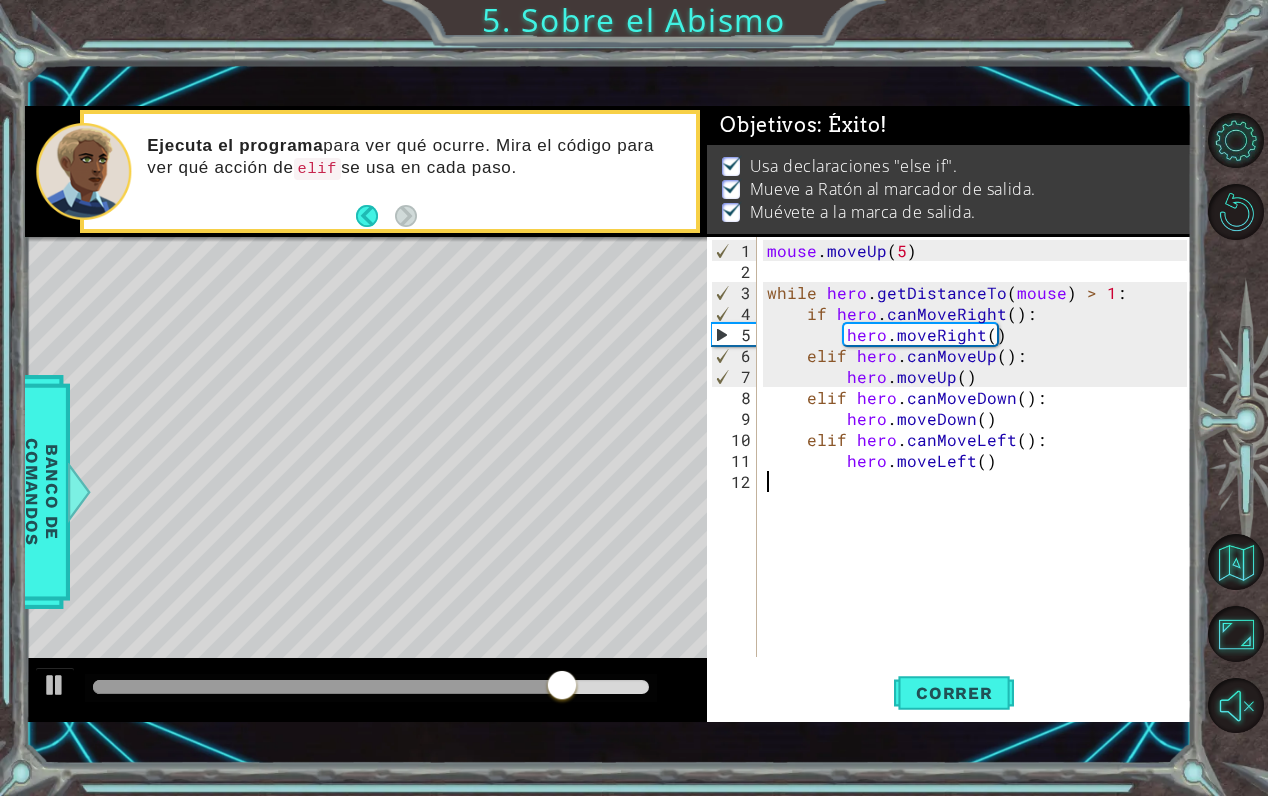 click at bounding box center (371, 688) 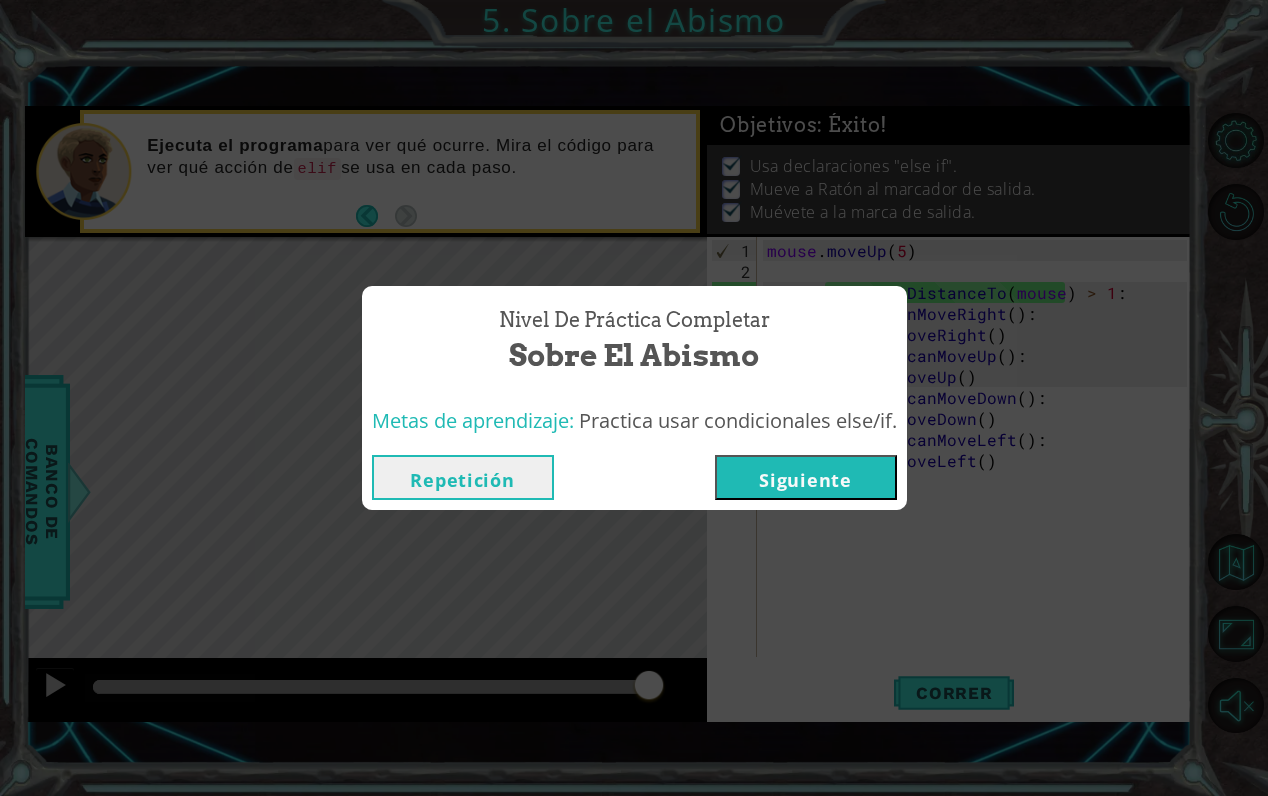 click on "Siguiente" at bounding box center [806, 477] 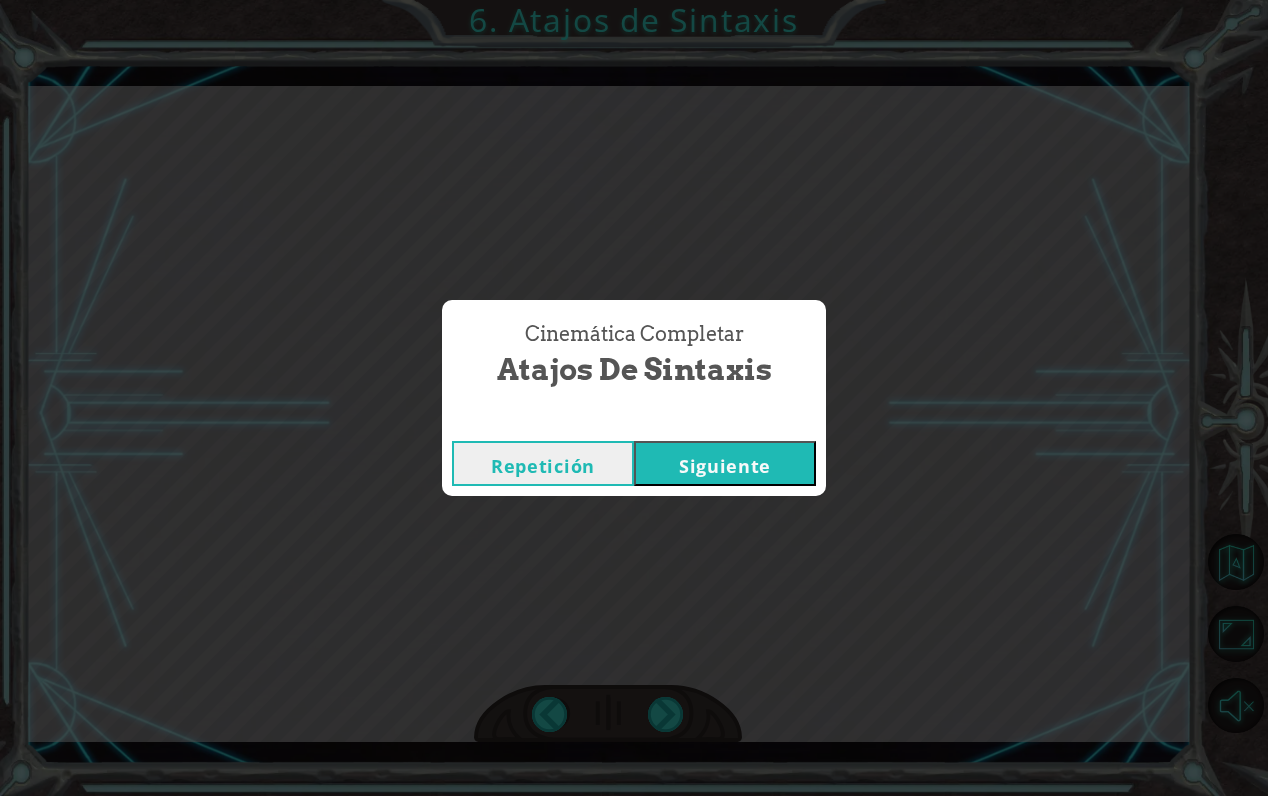 click on "Siguiente" at bounding box center (725, 463) 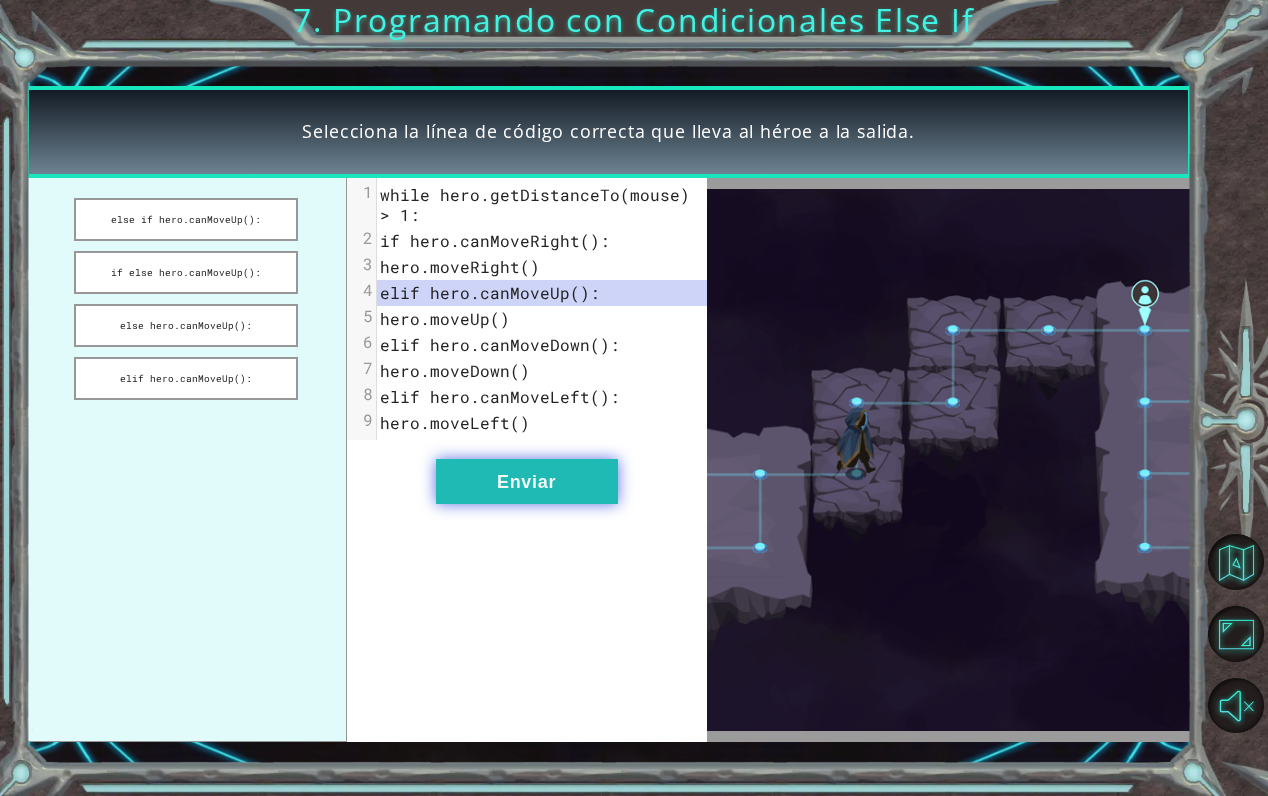 click on "Enviar" at bounding box center (527, 481) 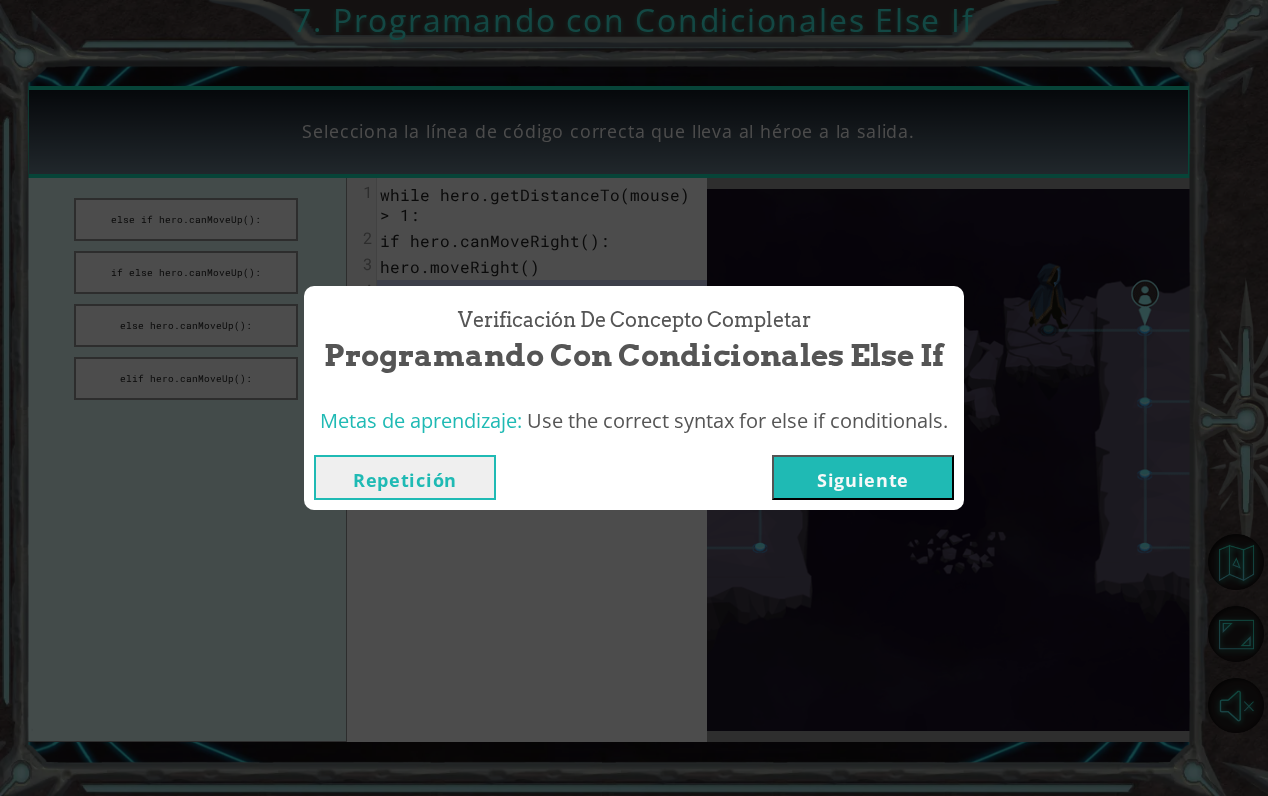 click on "Repetición
[GEOGRAPHIC_DATA]" at bounding box center [634, 477] 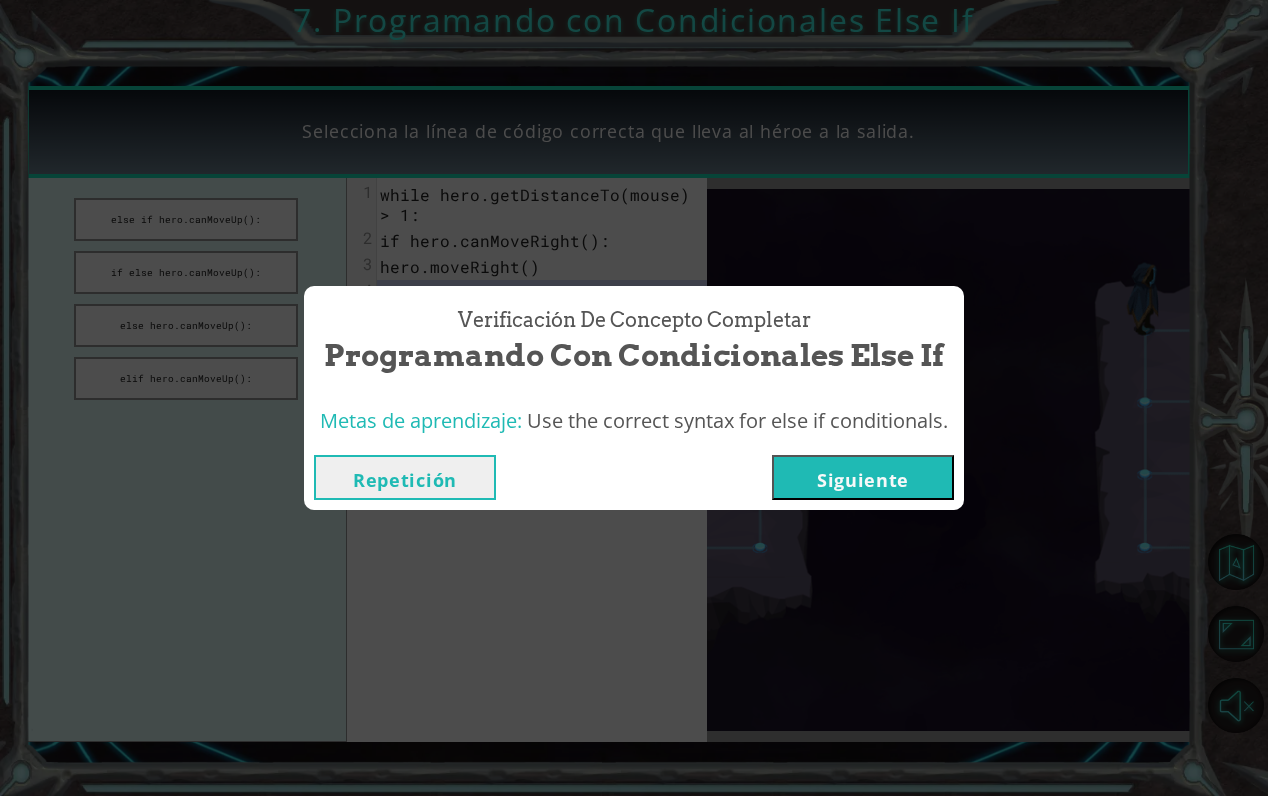 click on "Siguiente" at bounding box center (863, 477) 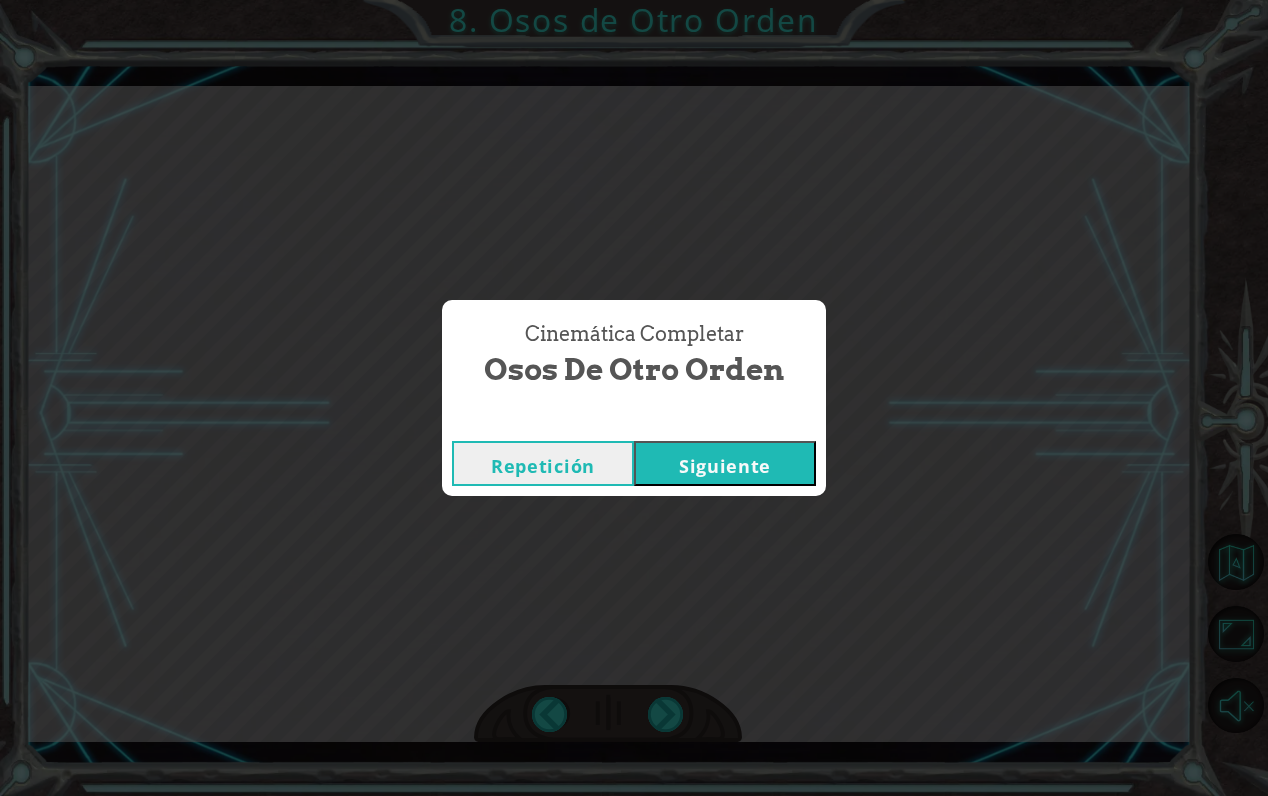 click on "Siguiente" at bounding box center (725, 463) 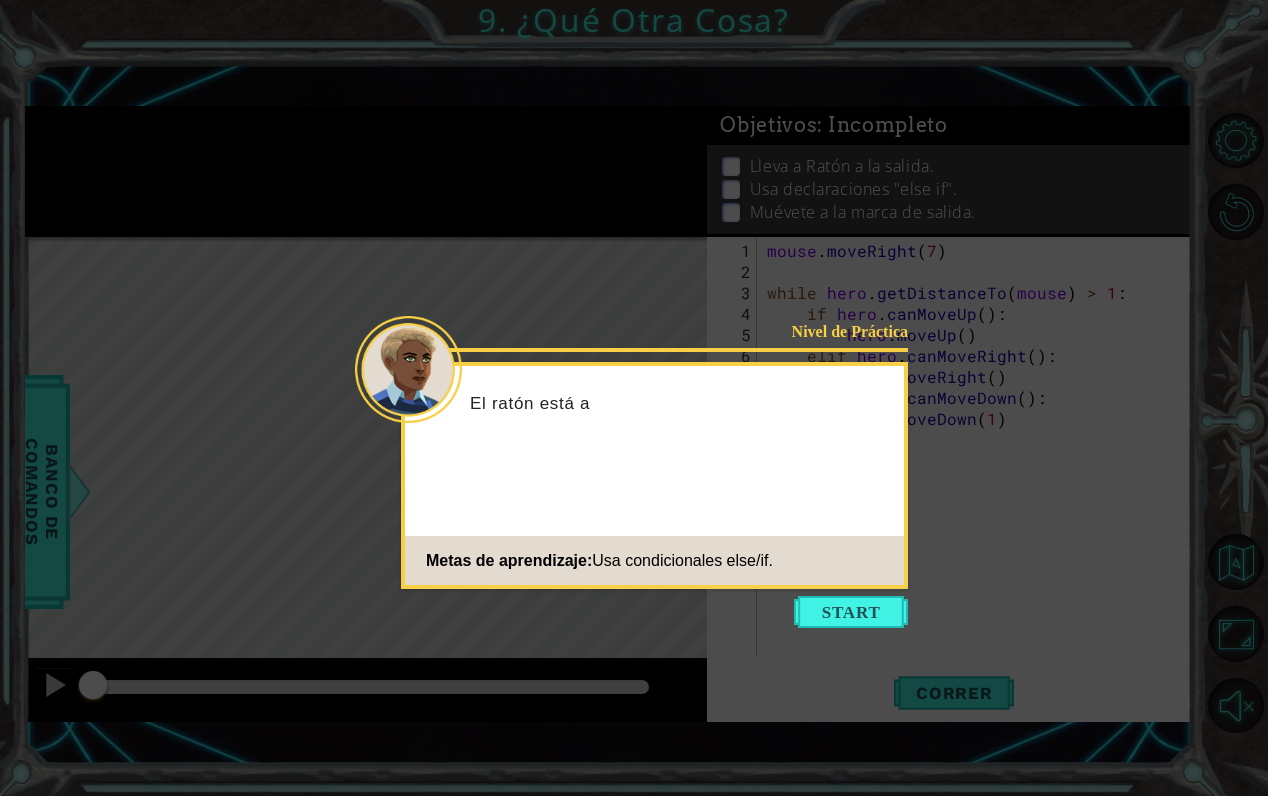 click 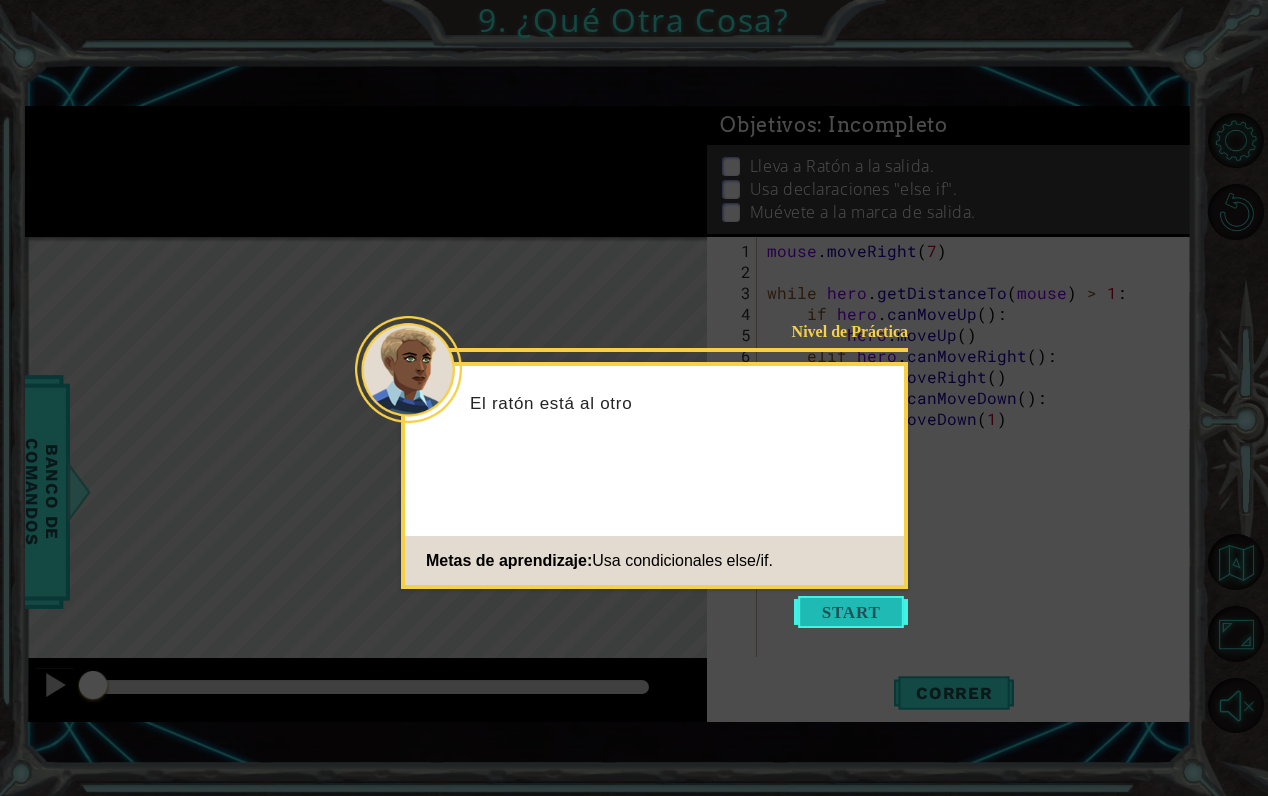 click at bounding box center [851, 612] 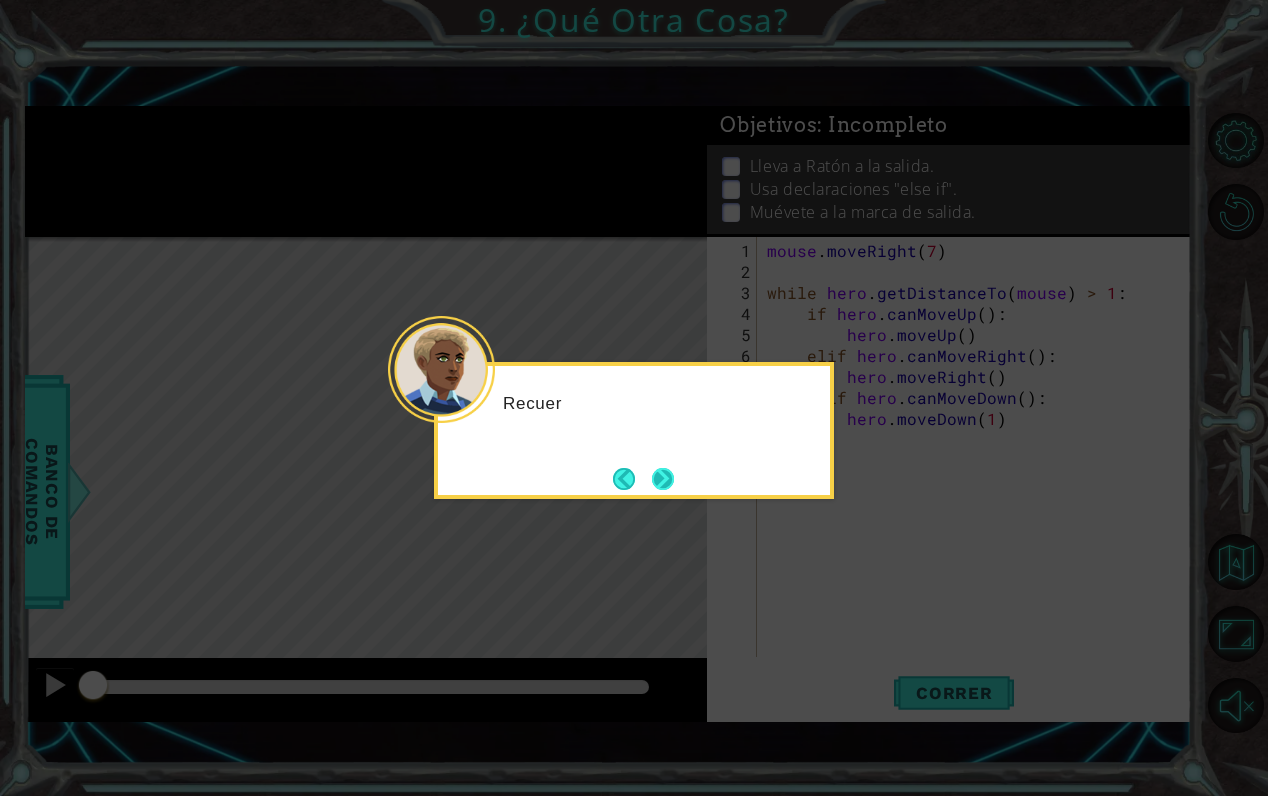 click at bounding box center [663, 479] 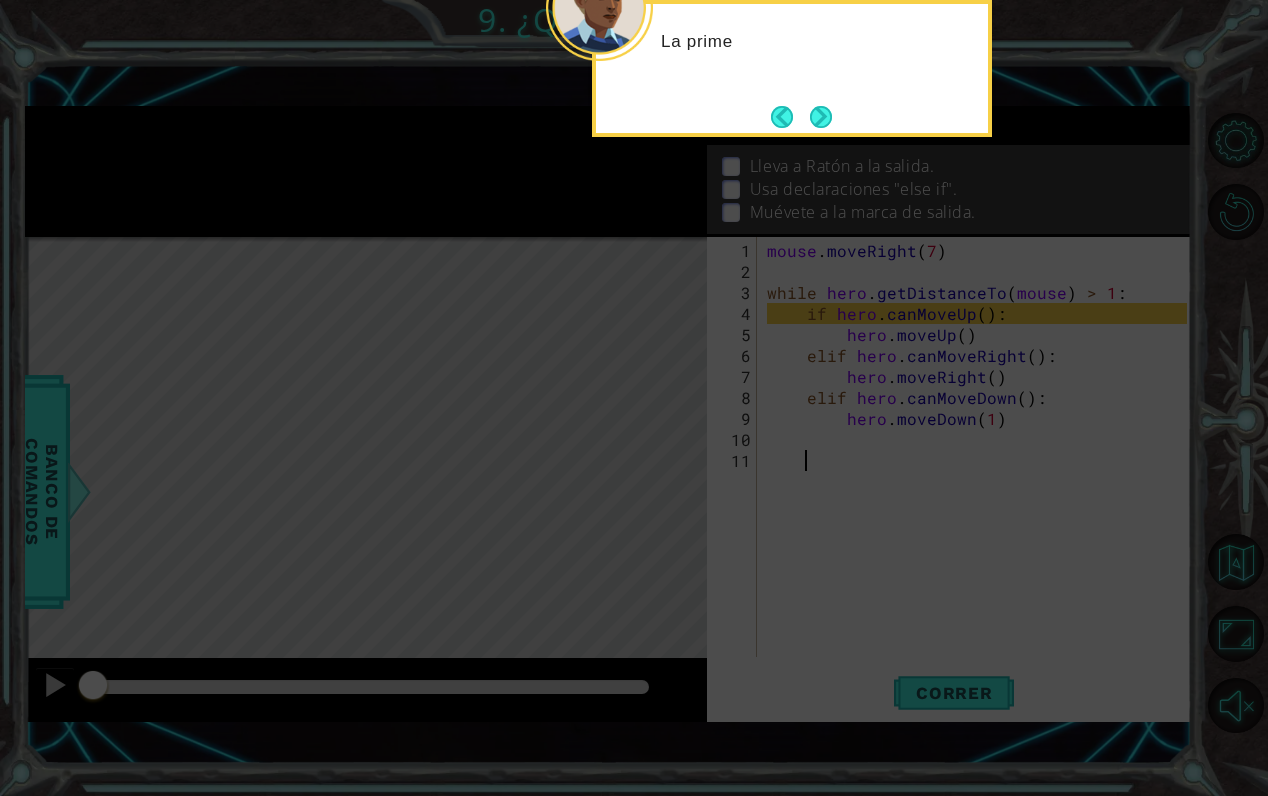 click 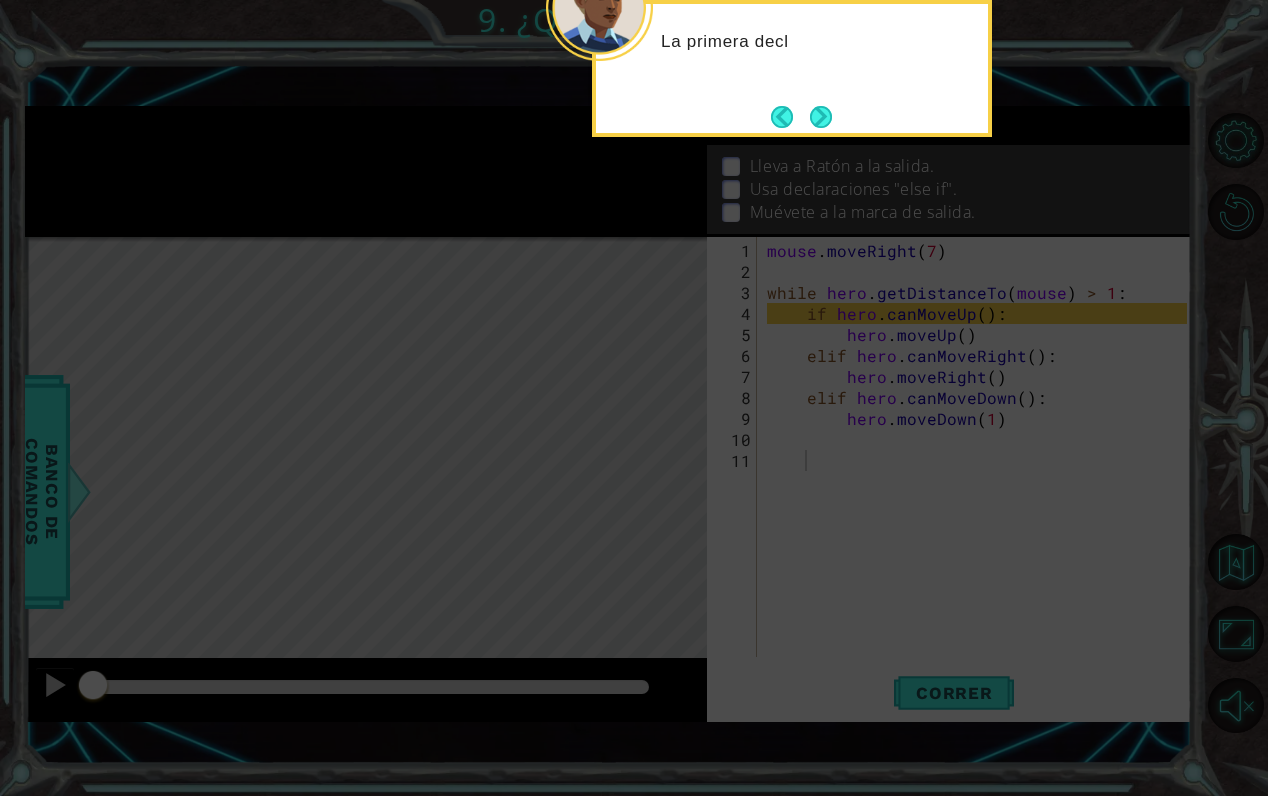 click 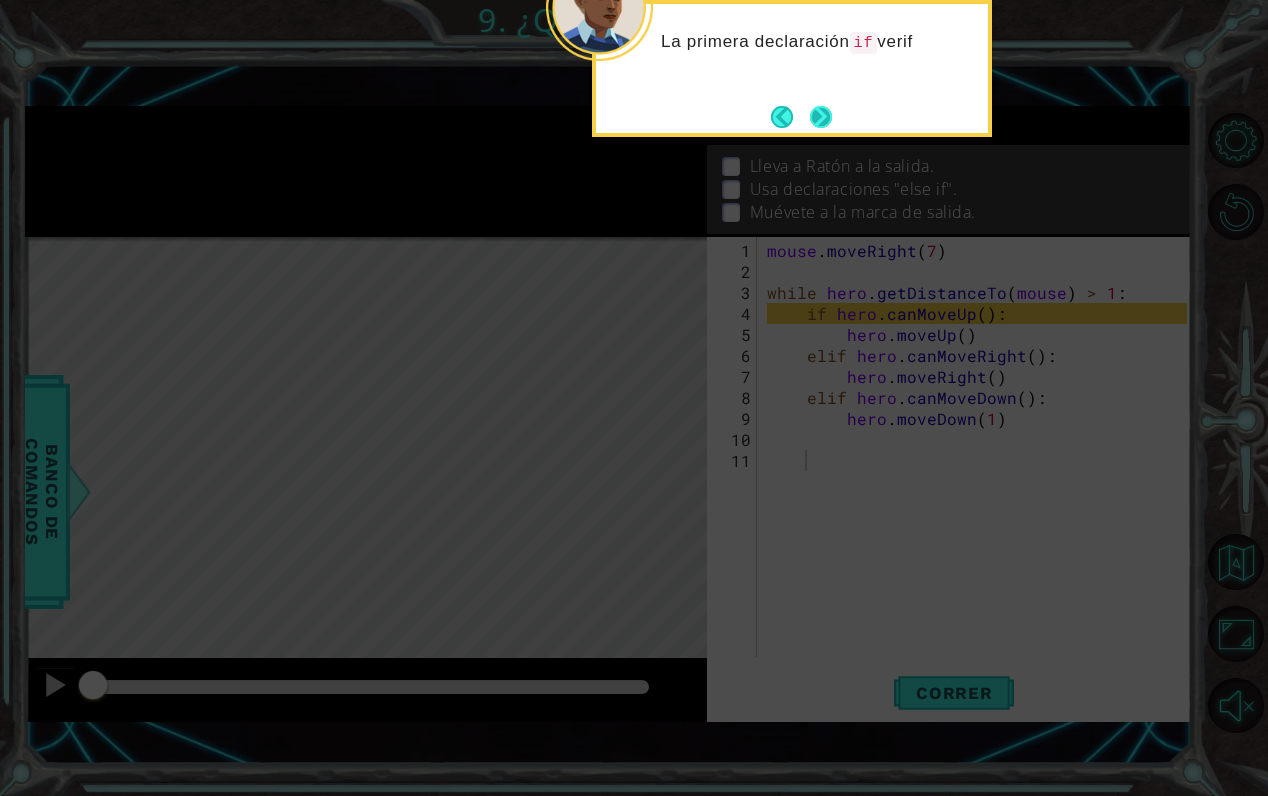 click at bounding box center [821, 117] 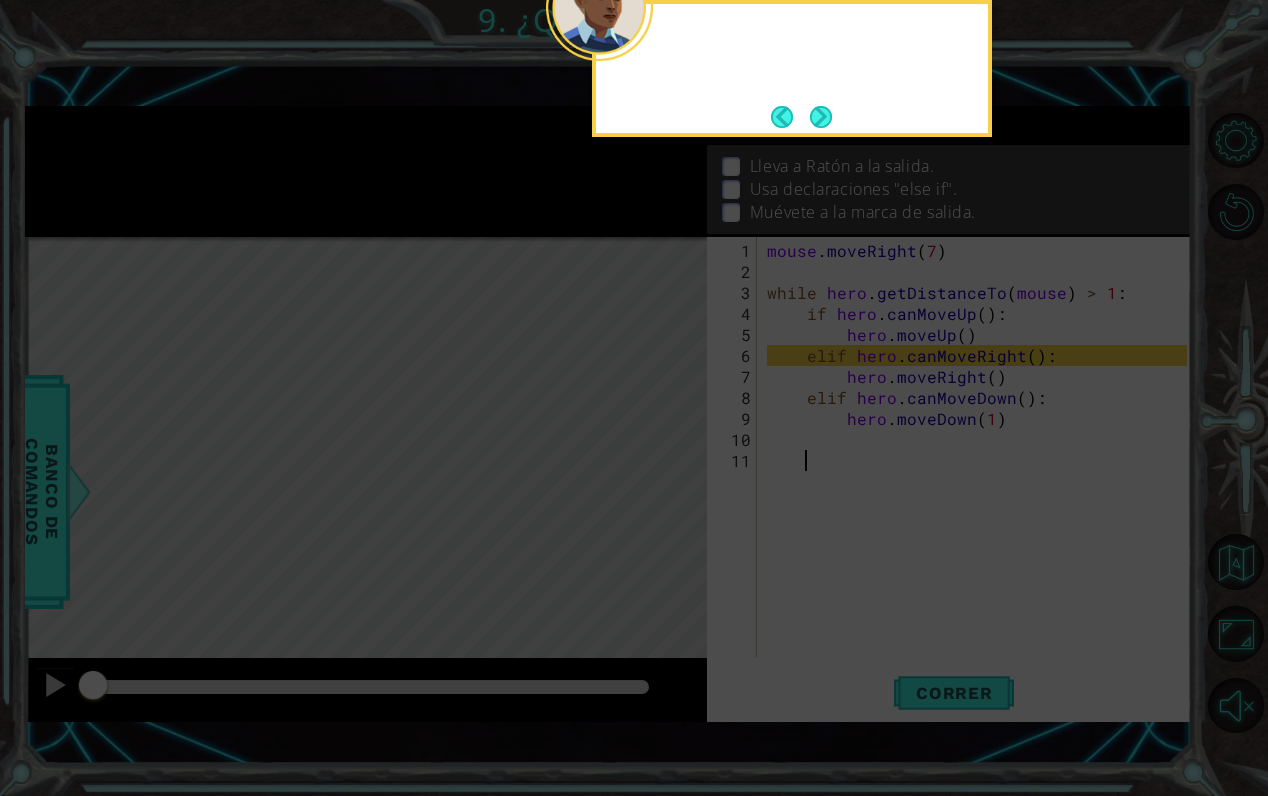 click at bounding box center [821, 117] 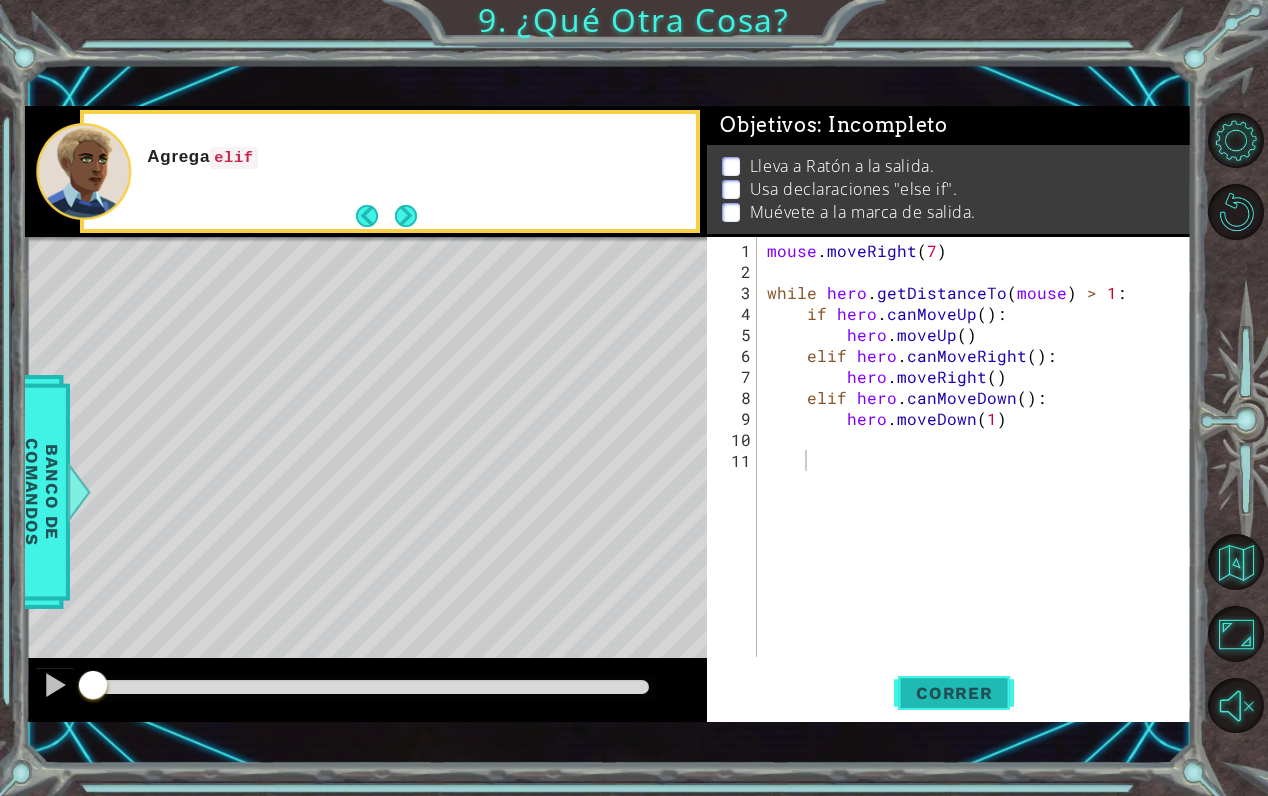 click on "Correr" at bounding box center [954, 693] 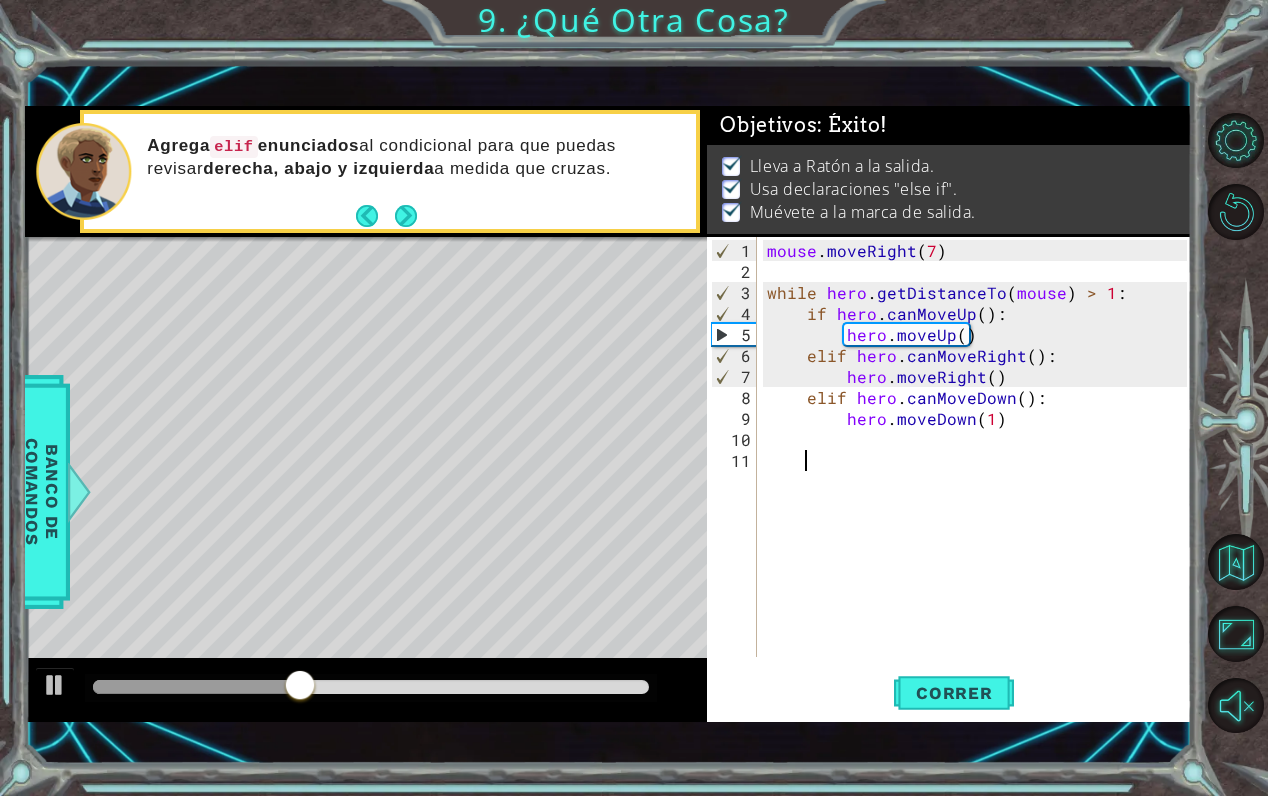 click at bounding box center (371, 687) 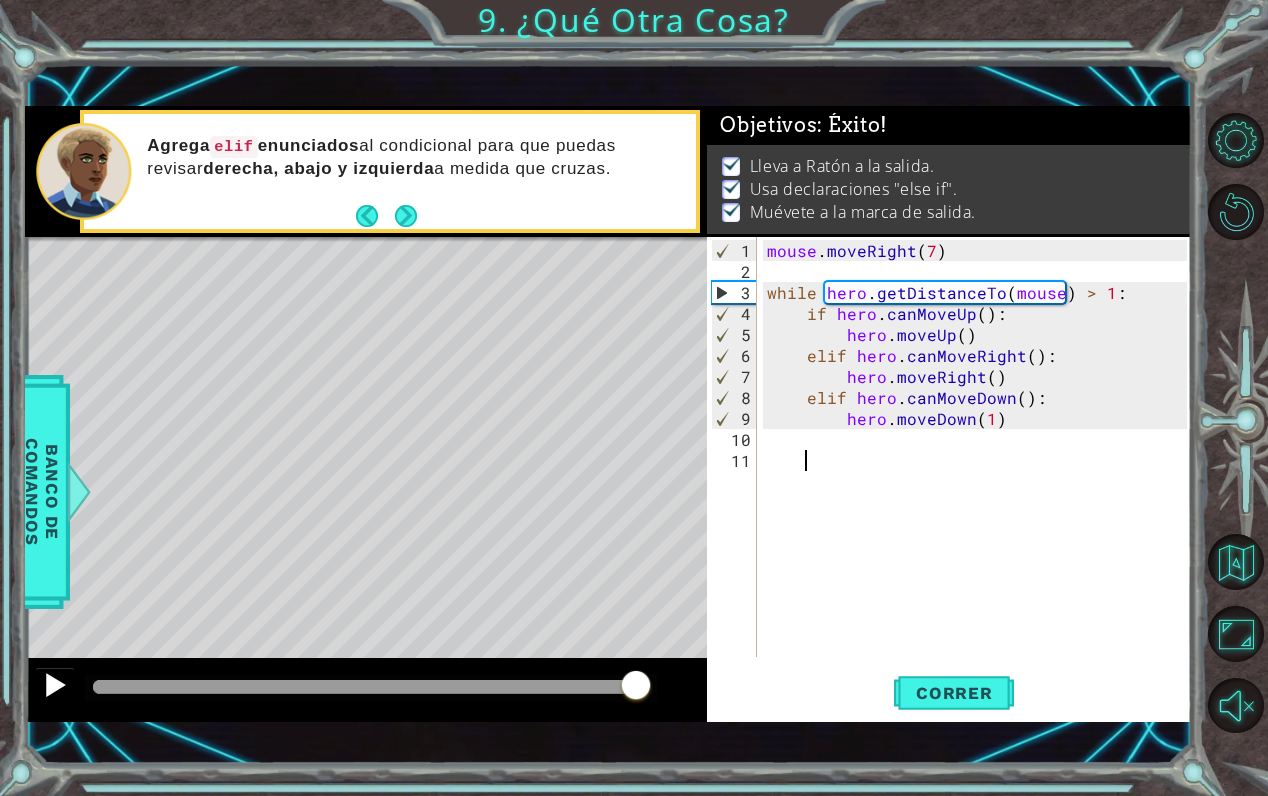 click at bounding box center (55, 685) 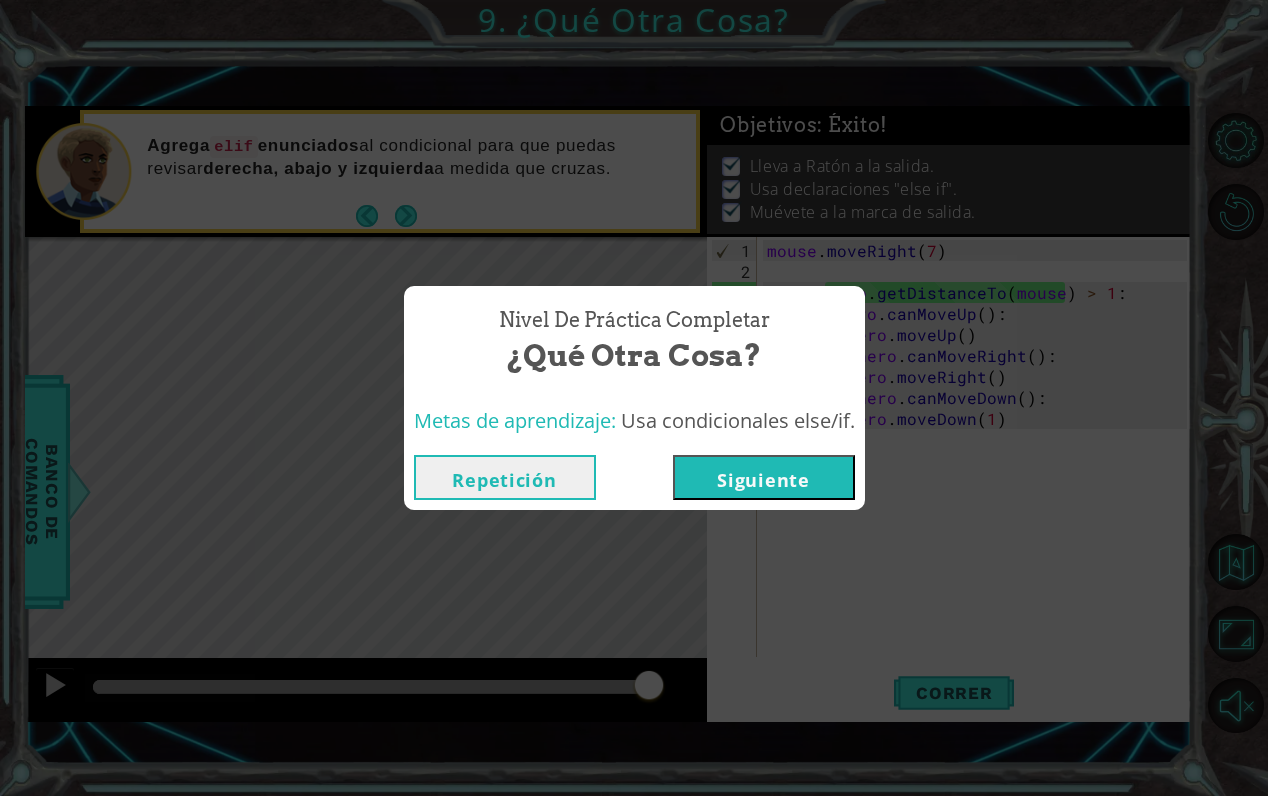 click on "Siguiente" at bounding box center [764, 477] 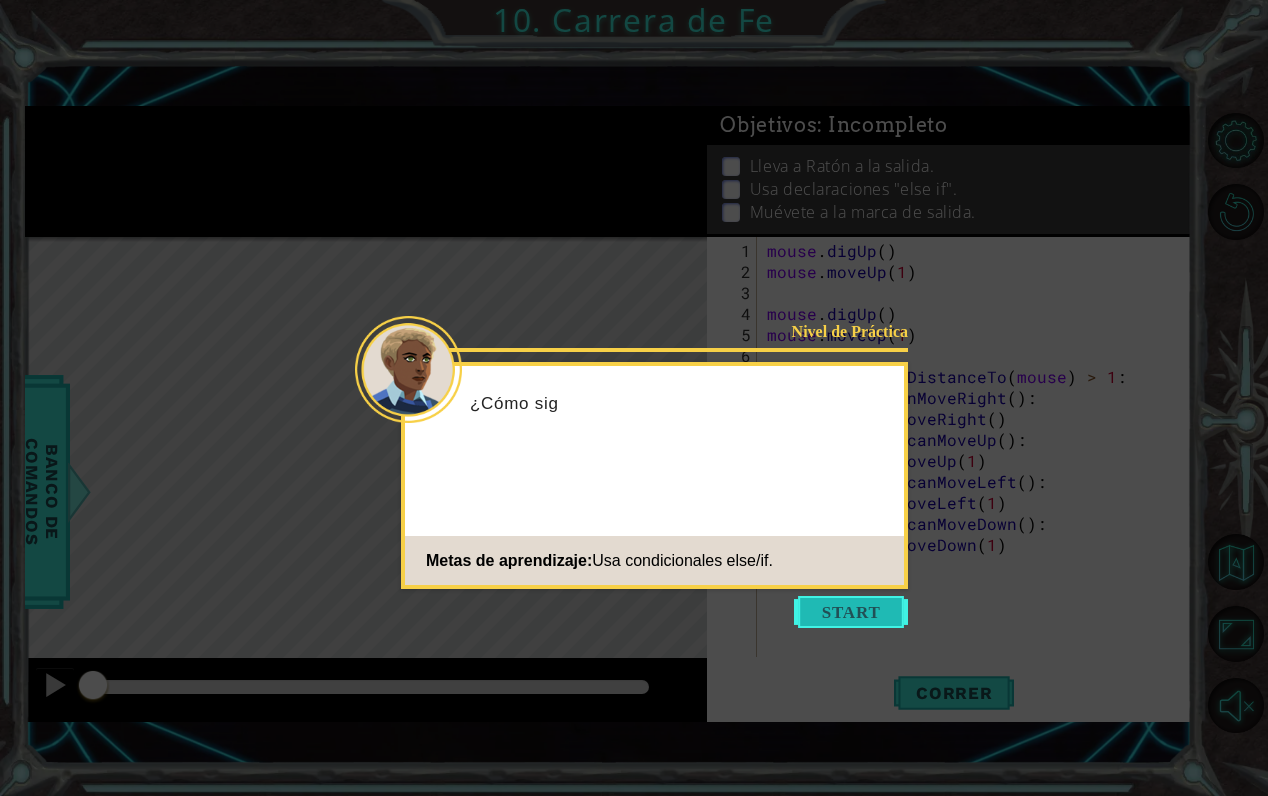 click at bounding box center (851, 612) 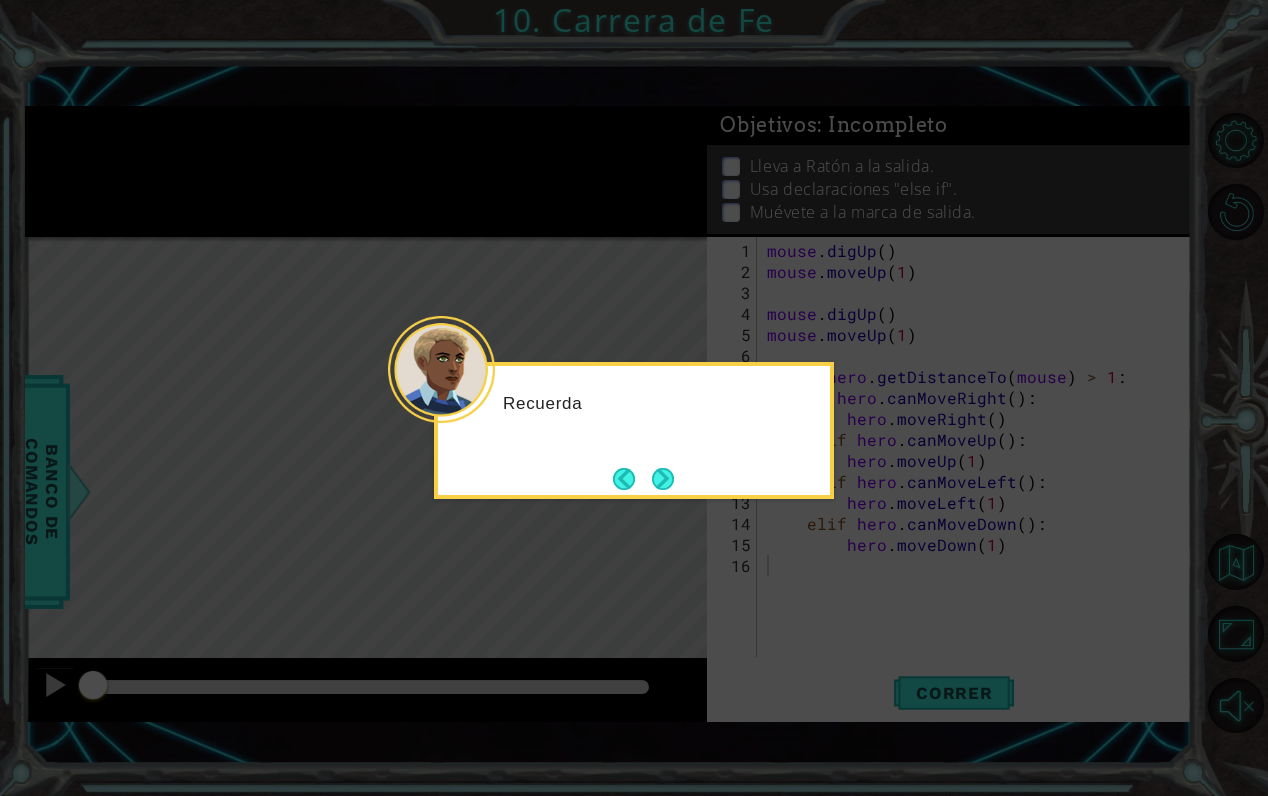click on "Recuerda" at bounding box center [634, 430] 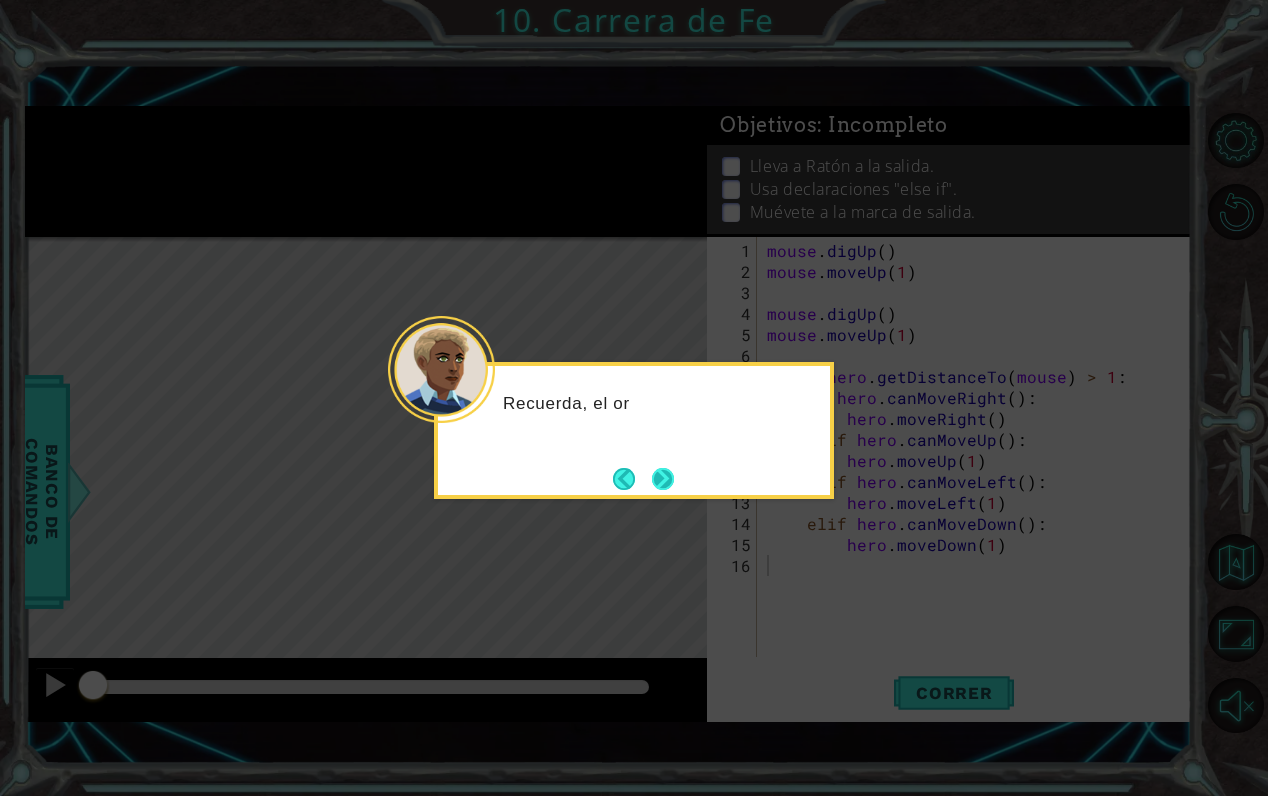 click at bounding box center (663, 479) 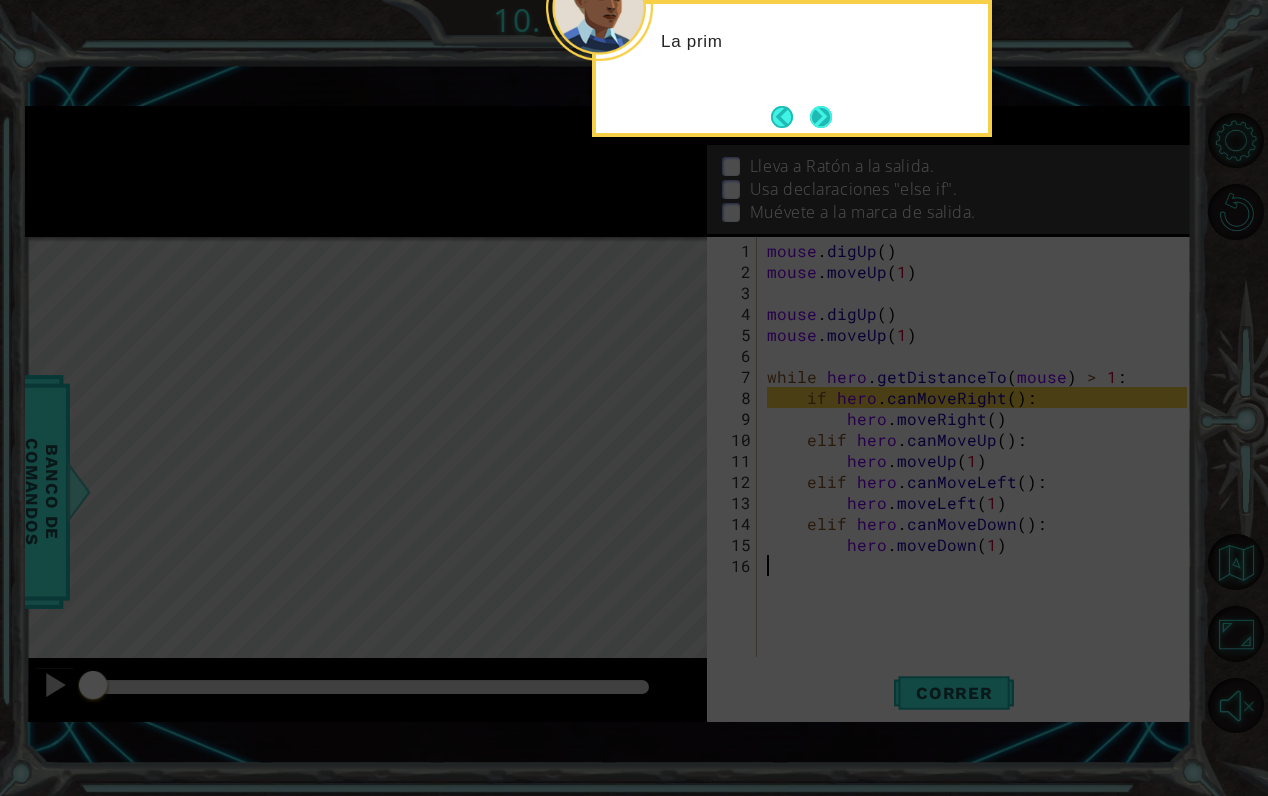 click at bounding box center (821, 117) 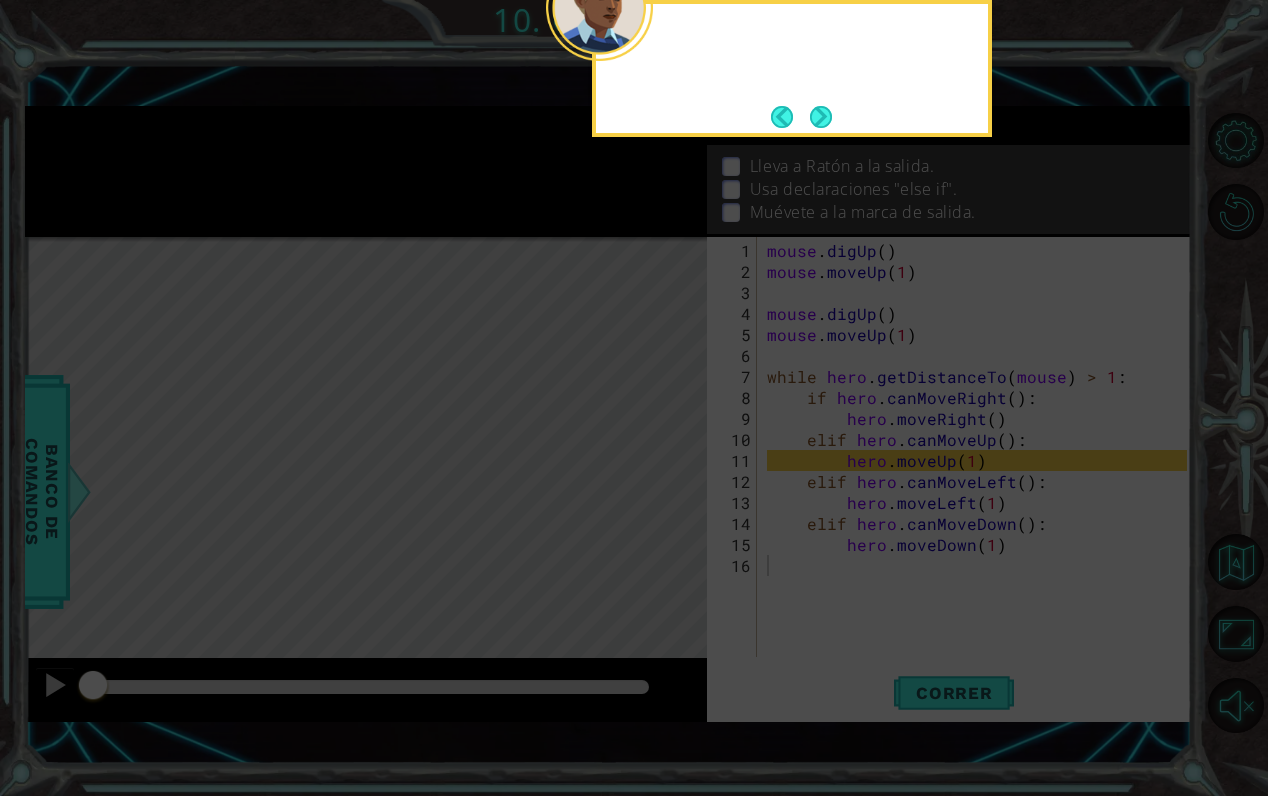 click 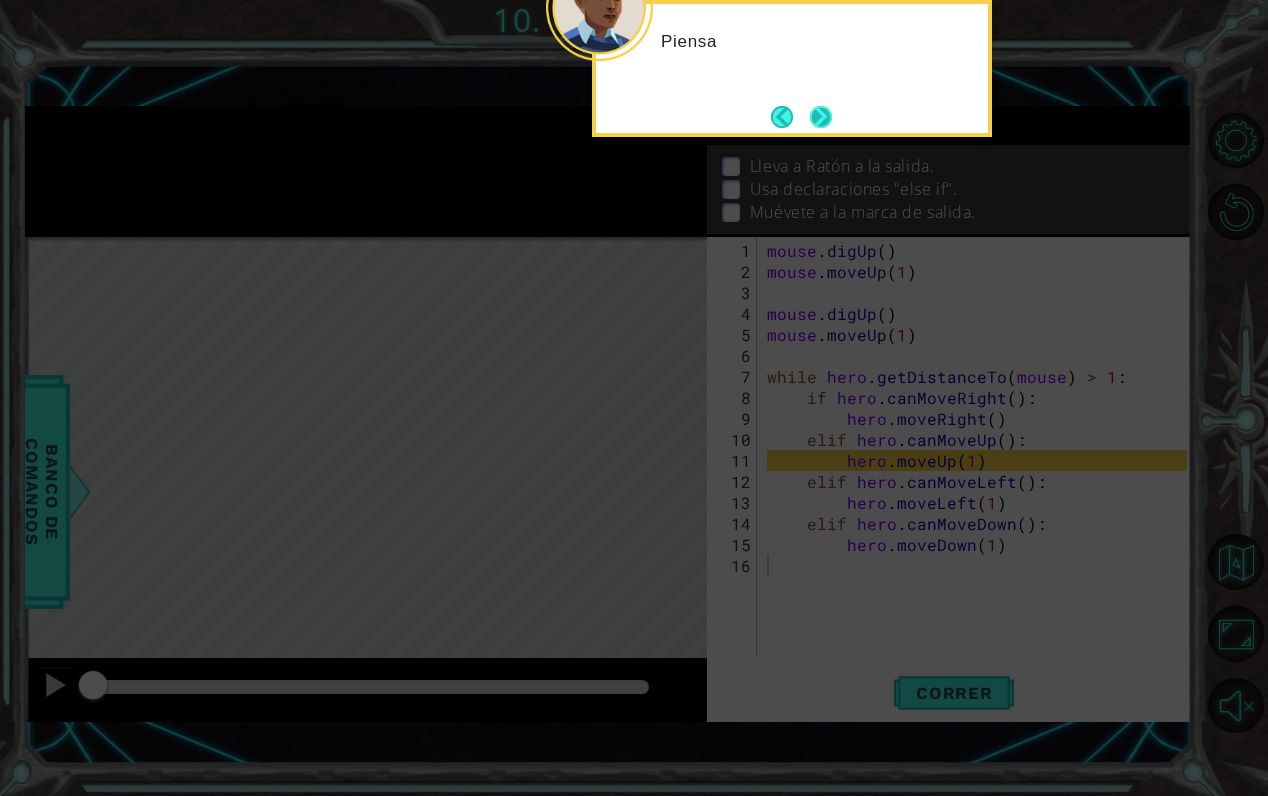 click at bounding box center [820, 116] 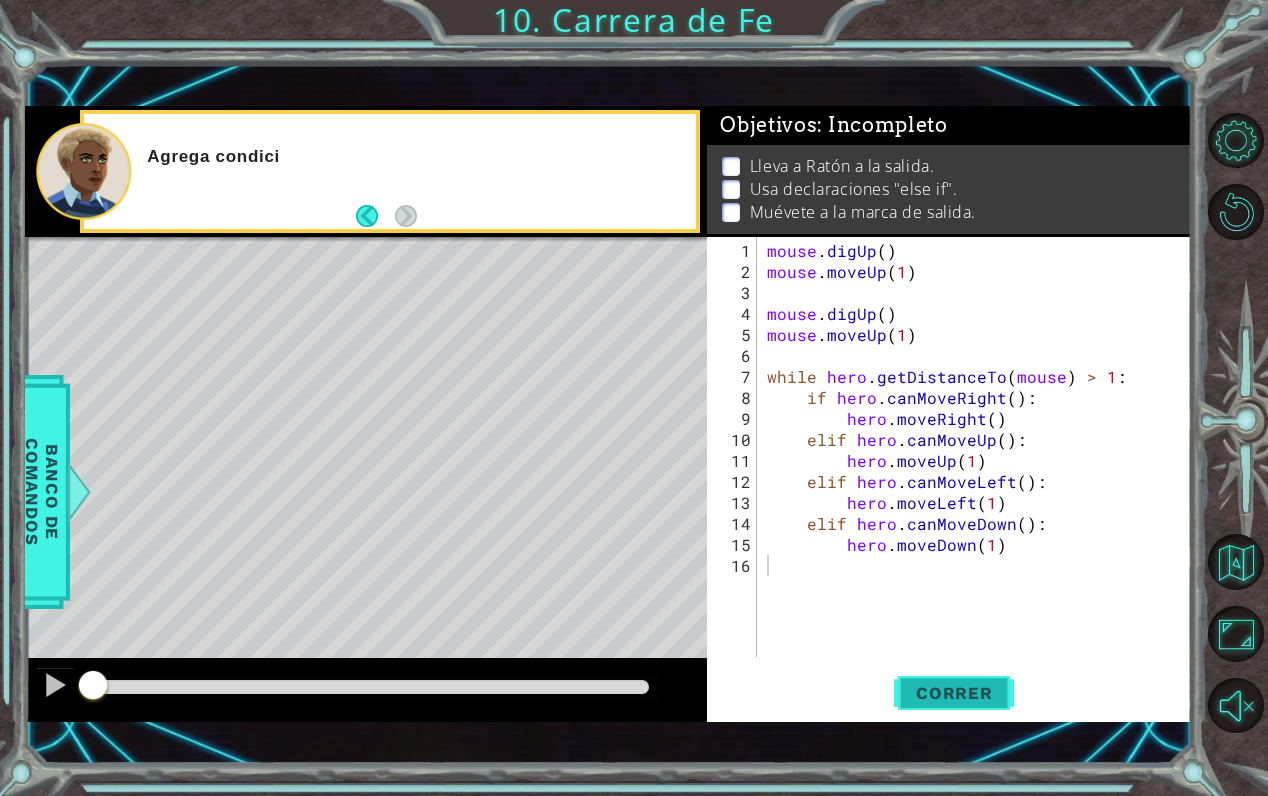 click on "Correr" at bounding box center [954, 693] 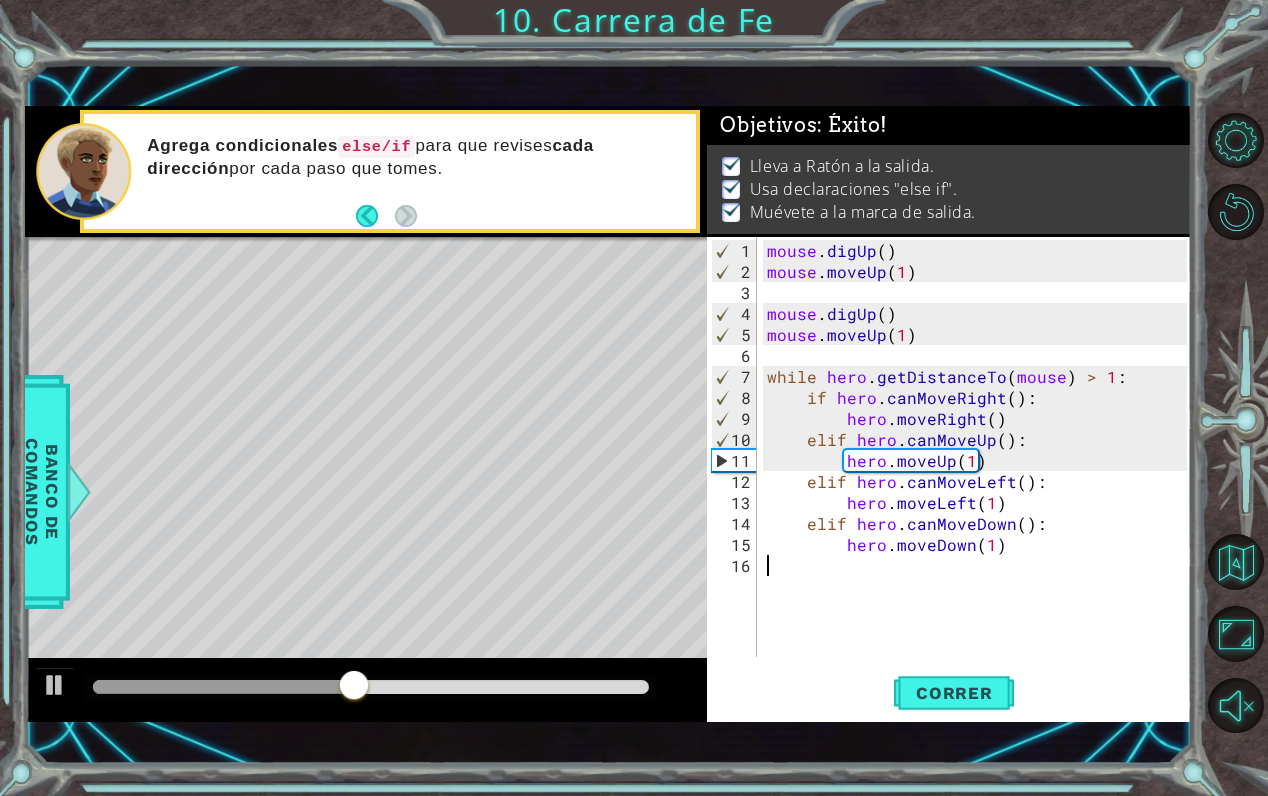 click at bounding box center [371, 687] 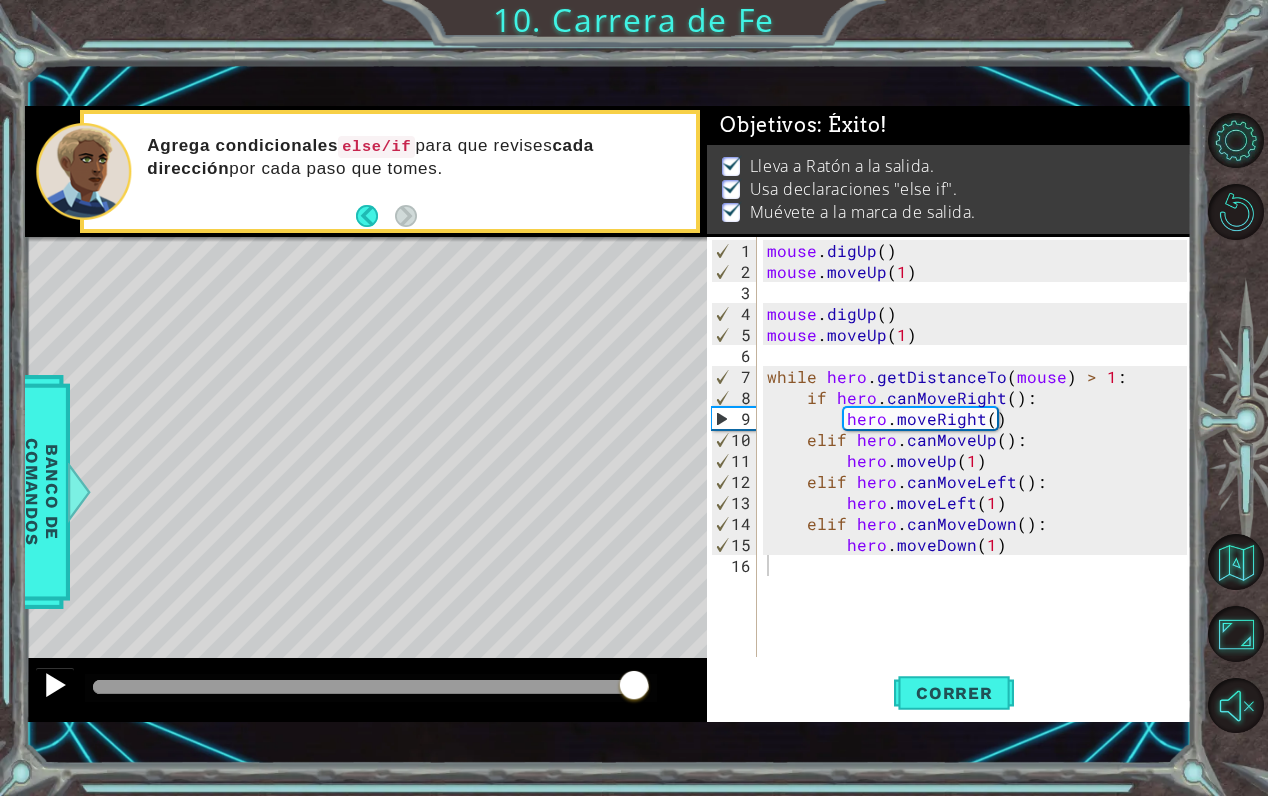 click at bounding box center [55, 685] 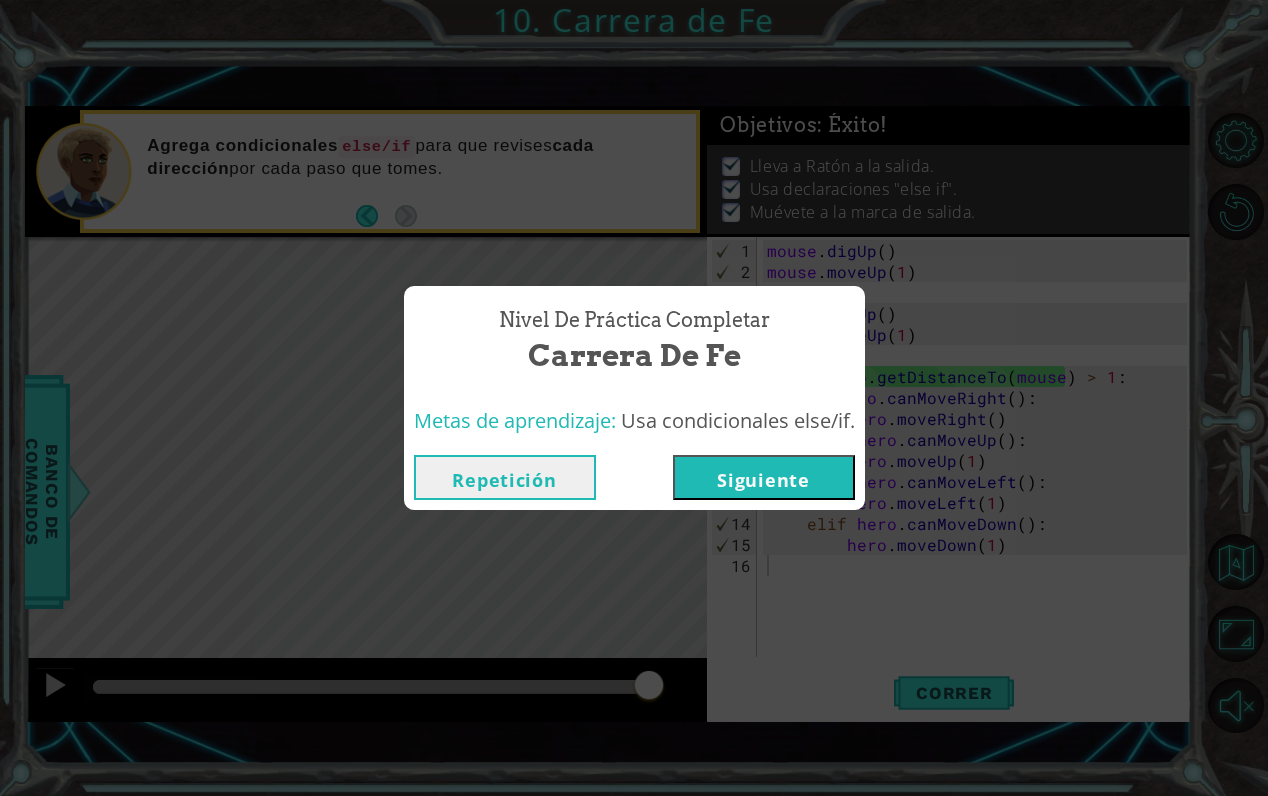 click on "Siguiente" at bounding box center [764, 477] 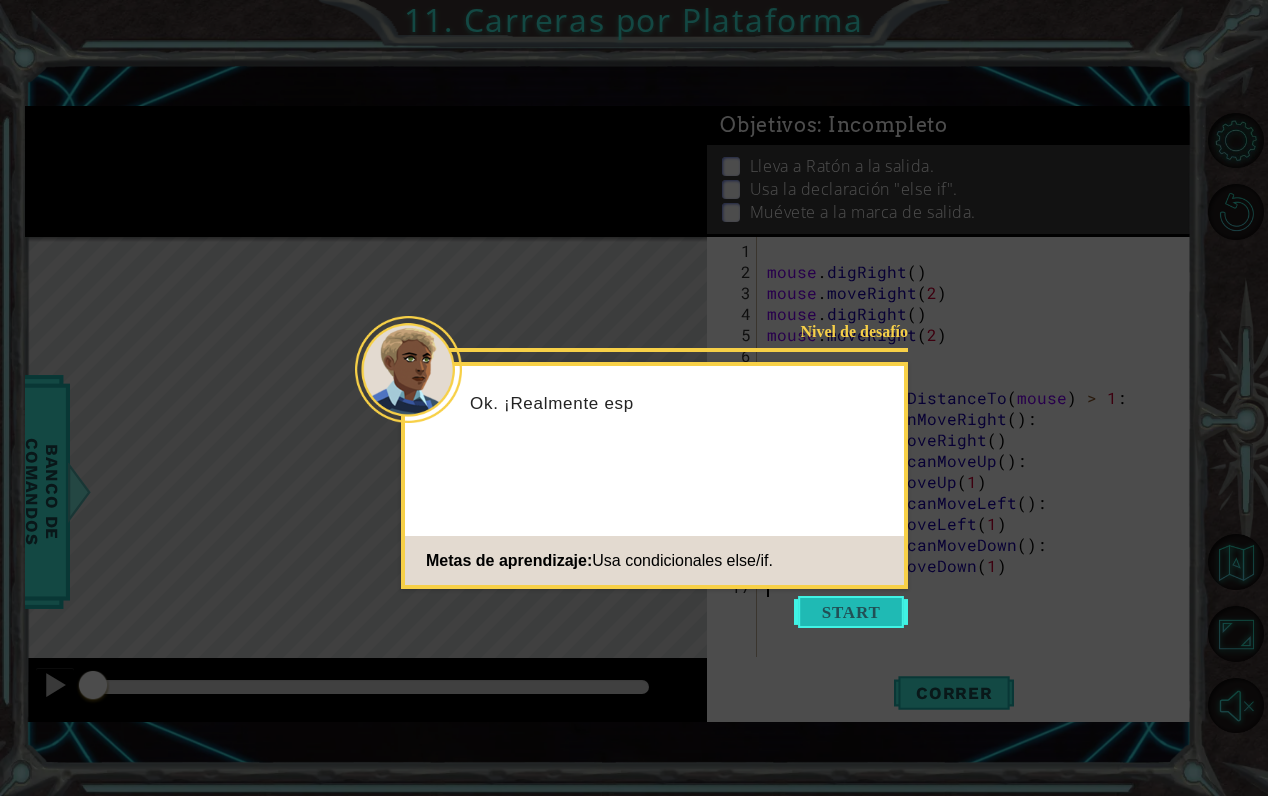 click at bounding box center [851, 612] 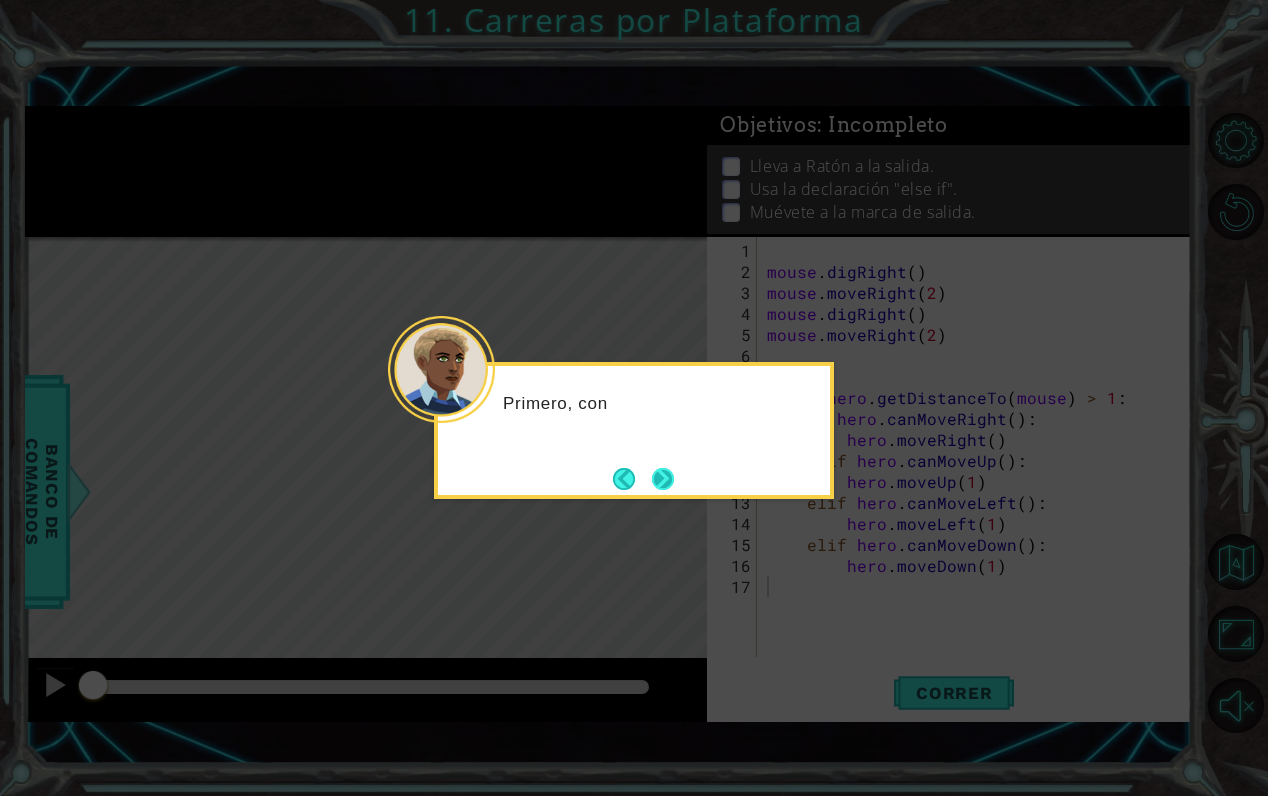 click at bounding box center [663, 479] 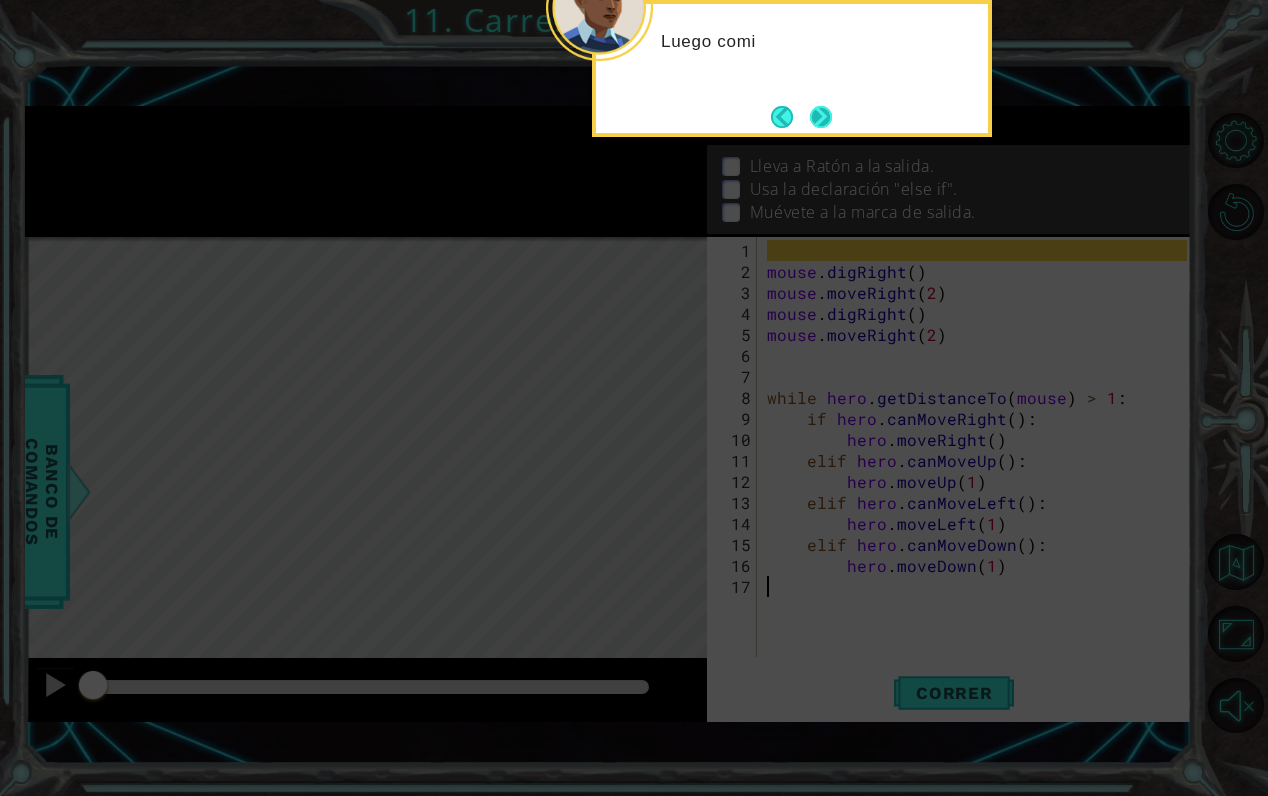 click at bounding box center [821, 117] 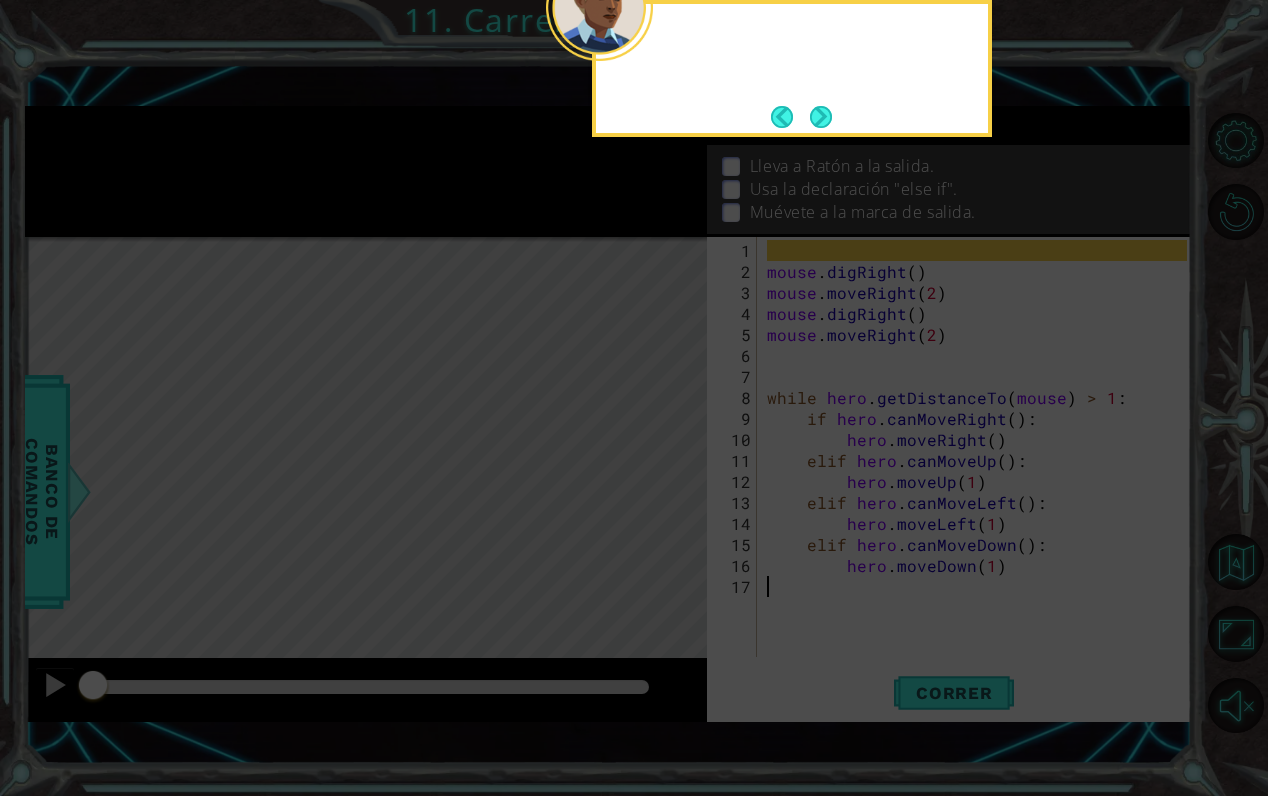 click at bounding box center [821, 117] 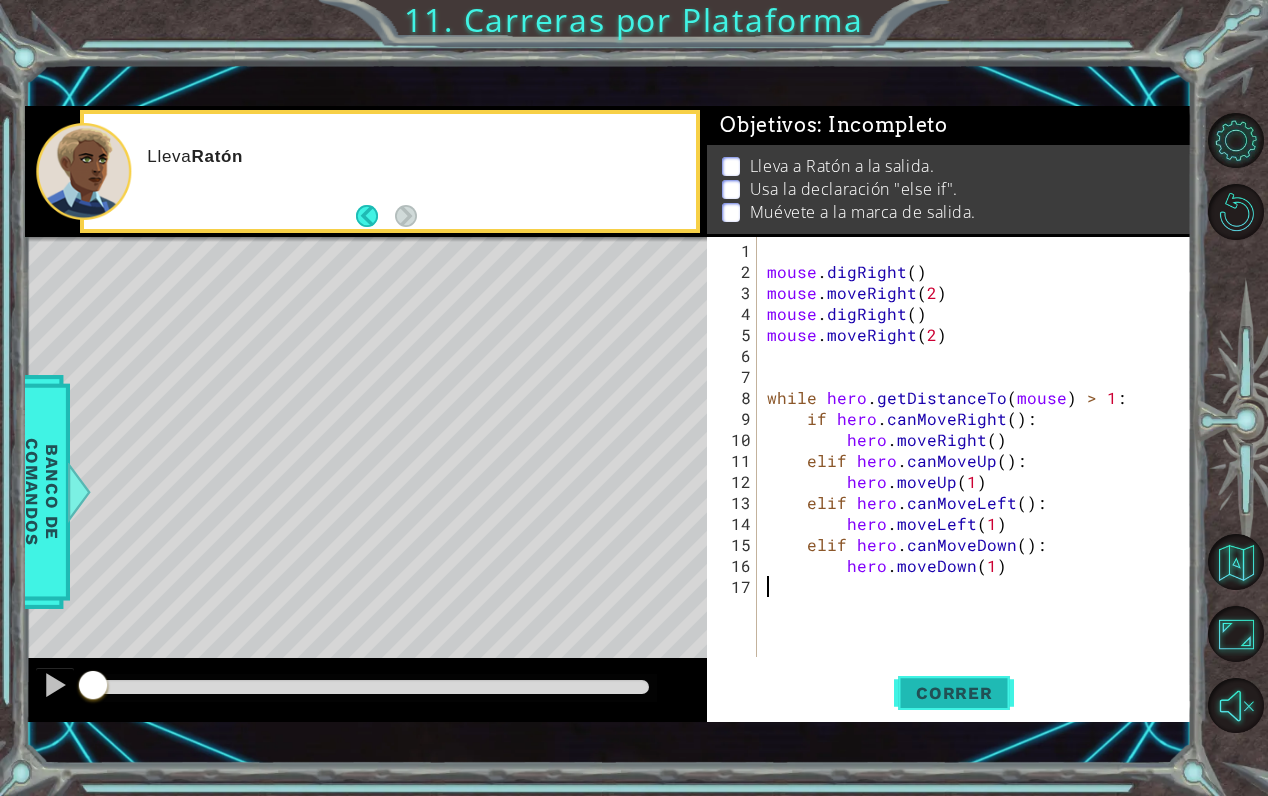 click on "Correr" at bounding box center (954, 693) 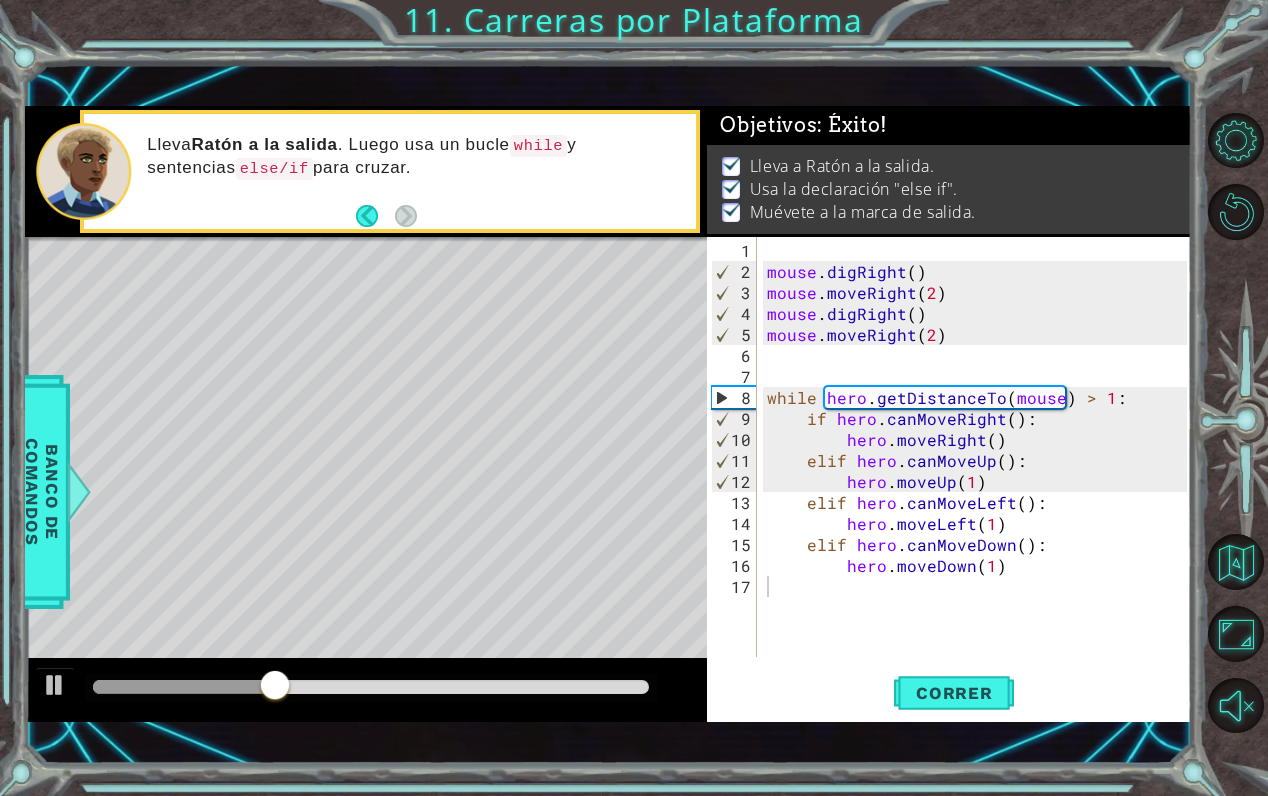 click at bounding box center (371, 688) 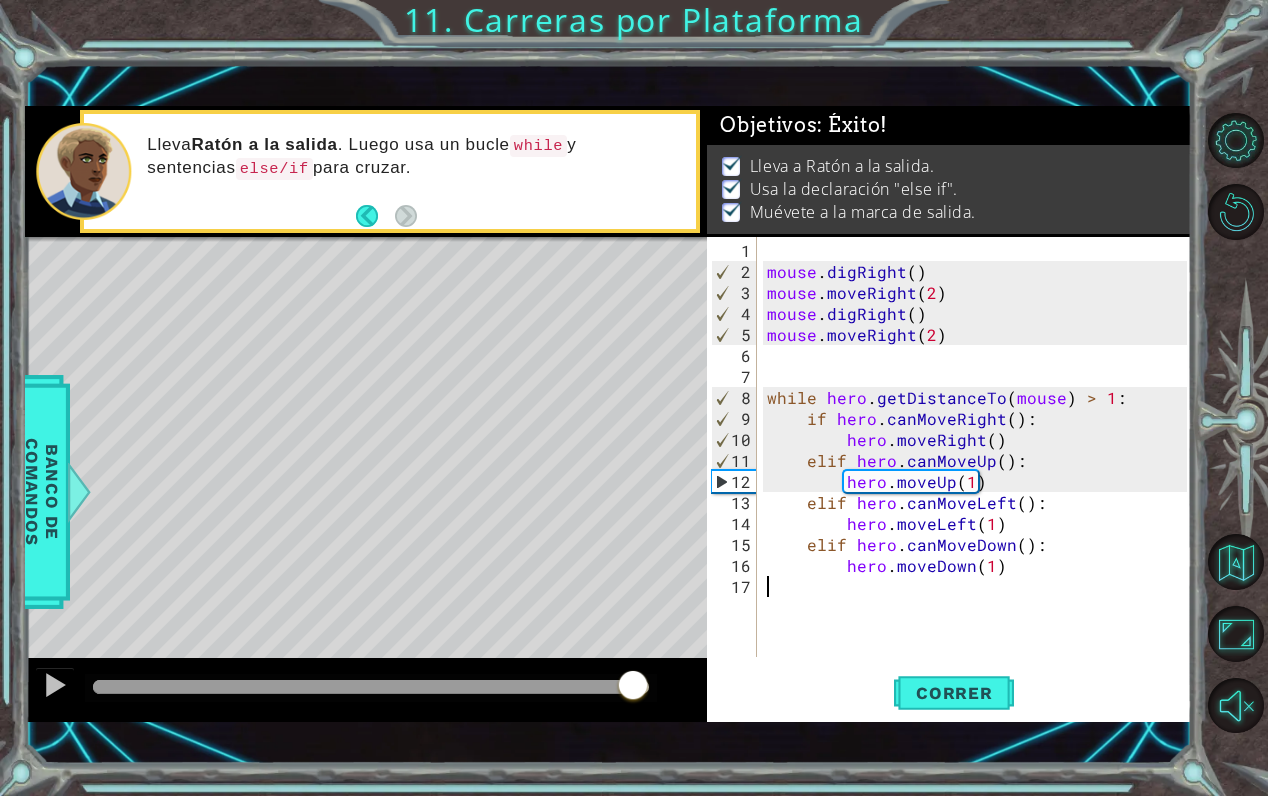 click at bounding box center (371, 687) 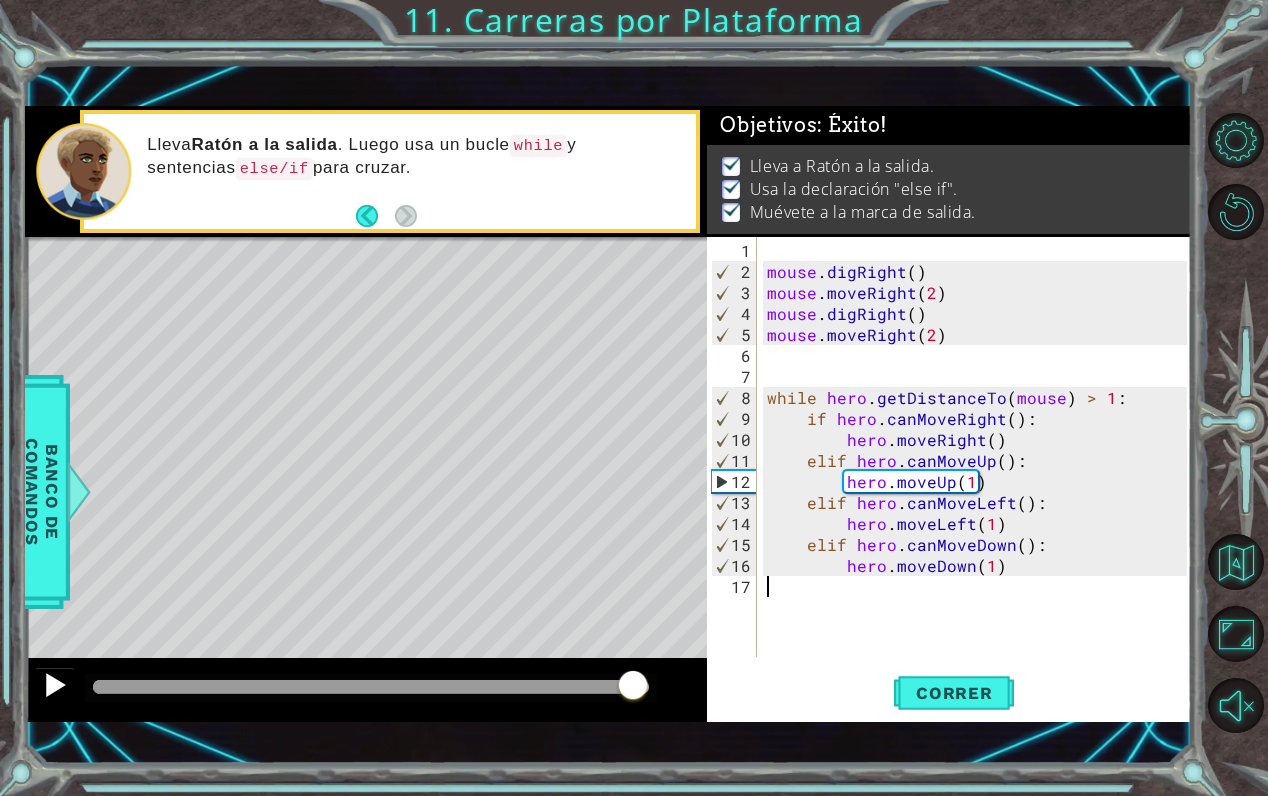 click at bounding box center [55, 685] 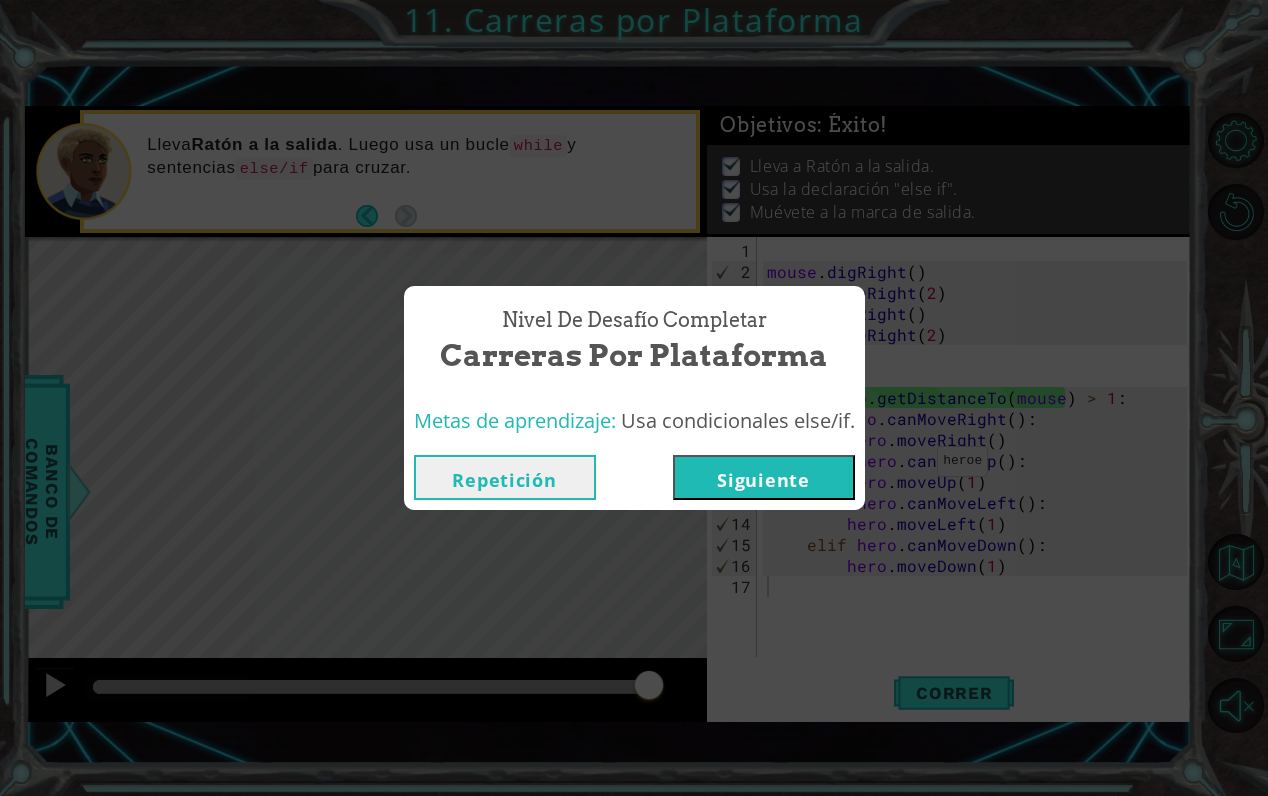 click on "Siguiente" at bounding box center (764, 477) 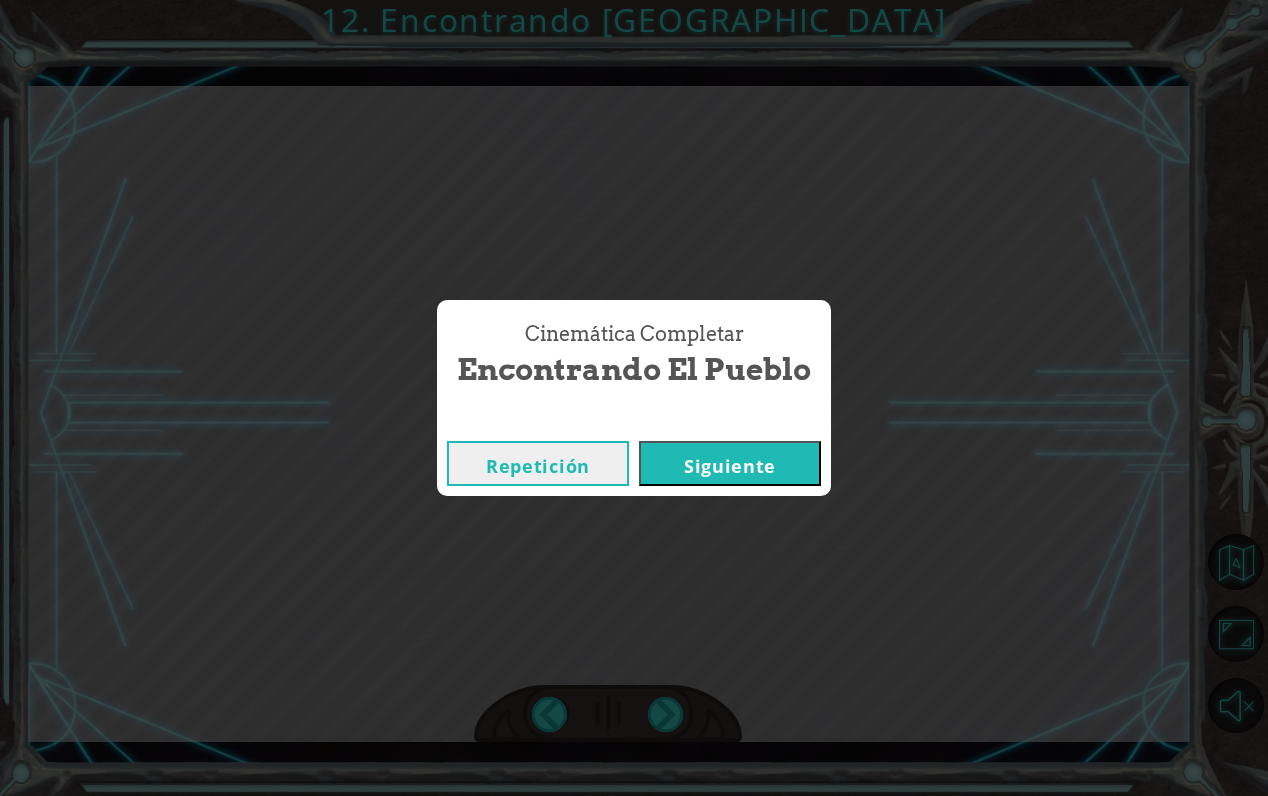 click on "Siguiente" at bounding box center [730, 463] 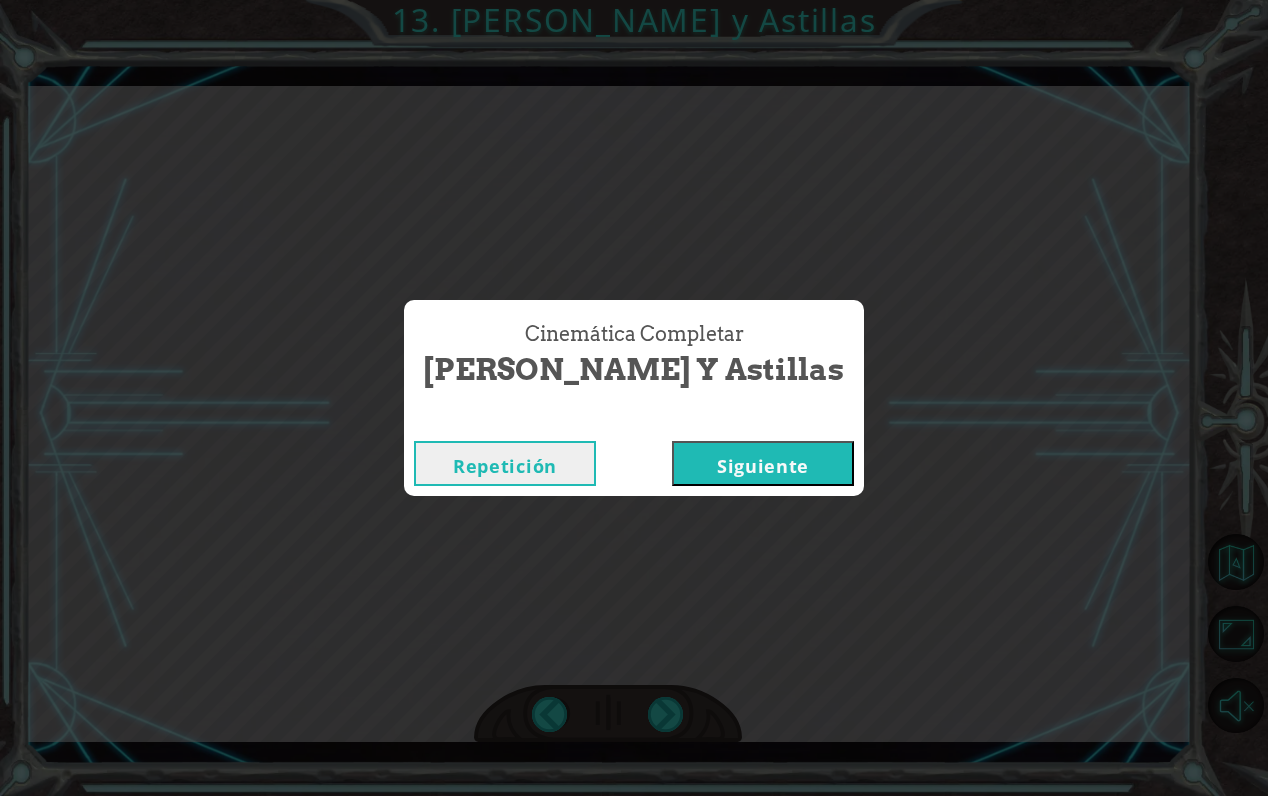 click on "Siguiente" at bounding box center (763, 463) 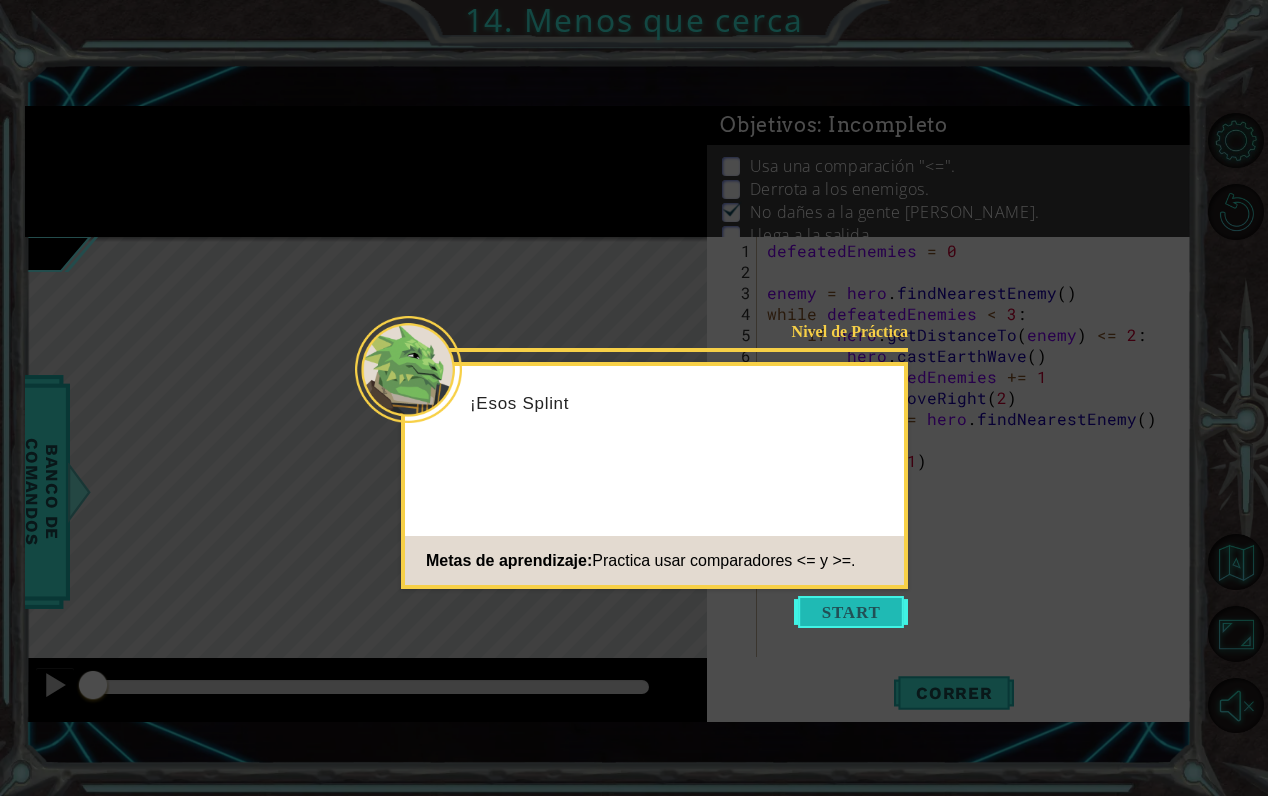 click at bounding box center (851, 612) 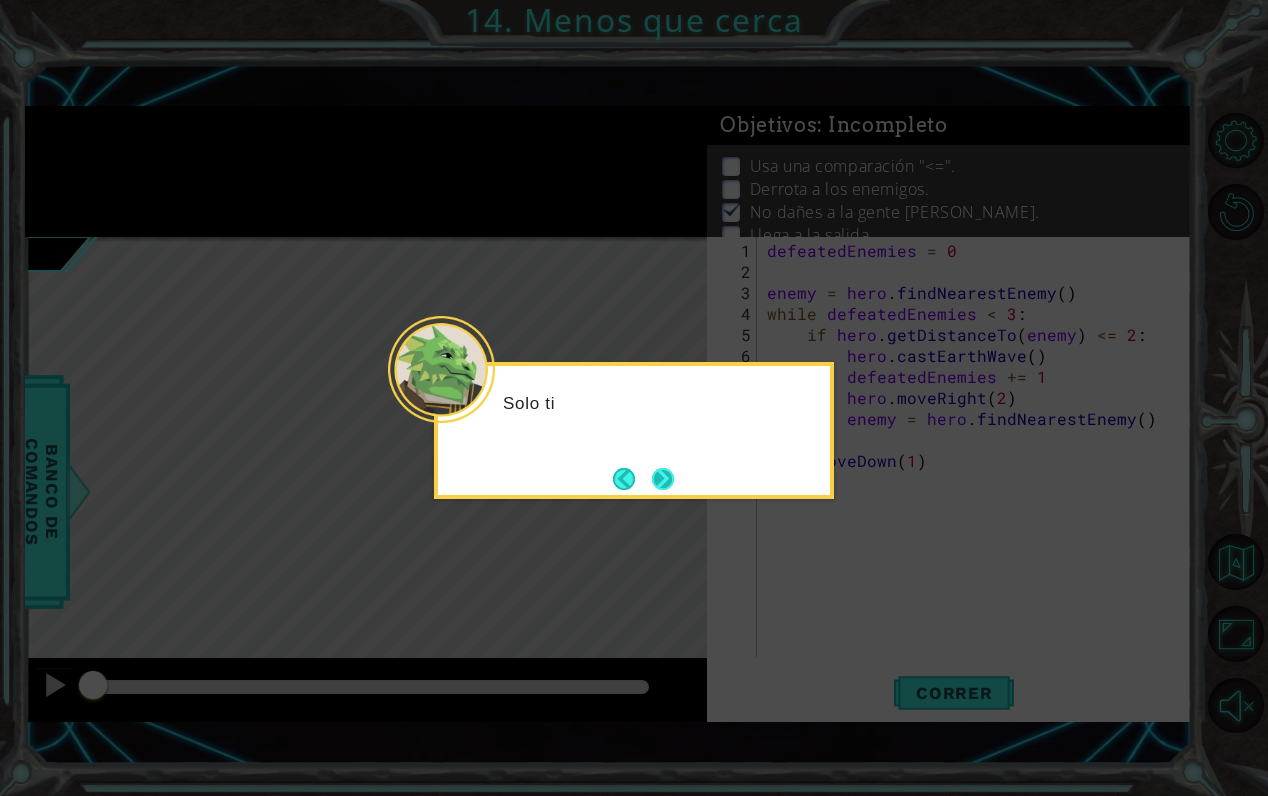 click at bounding box center (663, 479) 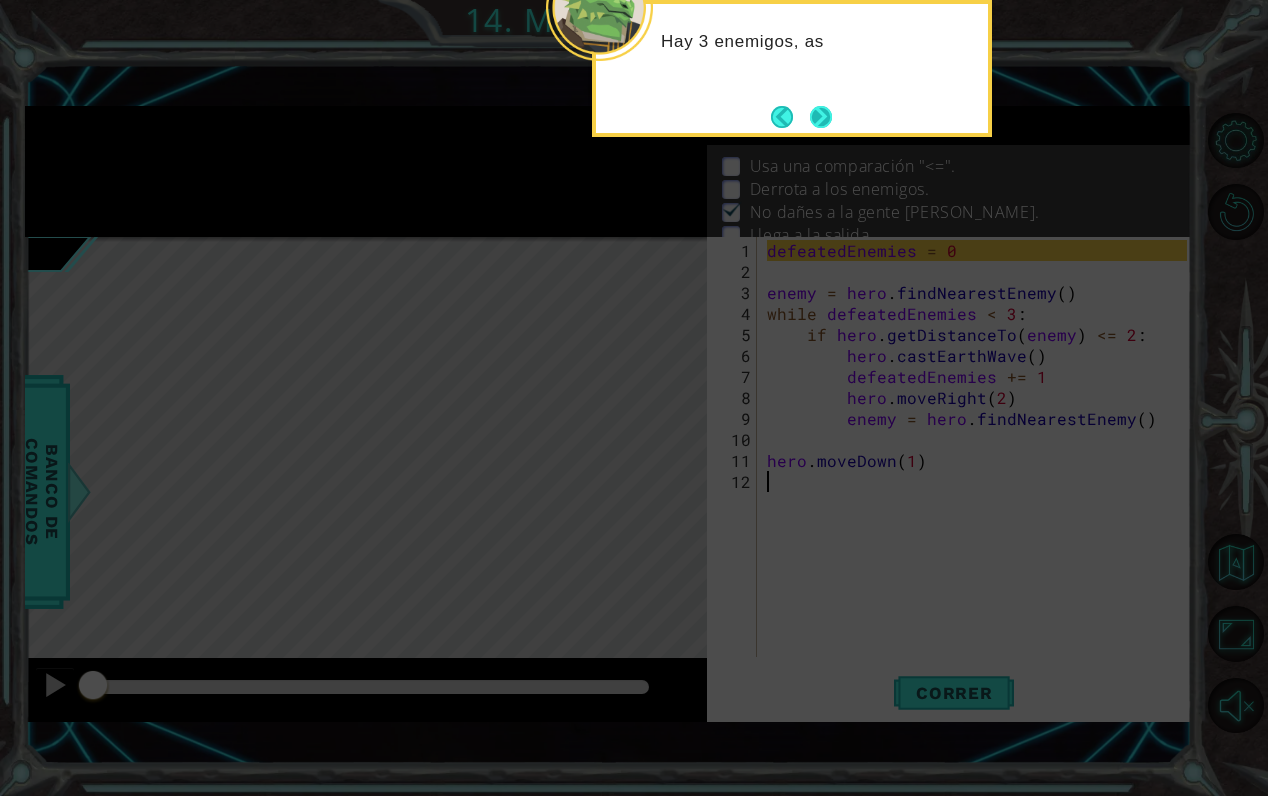 click at bounding box center [821, 116] 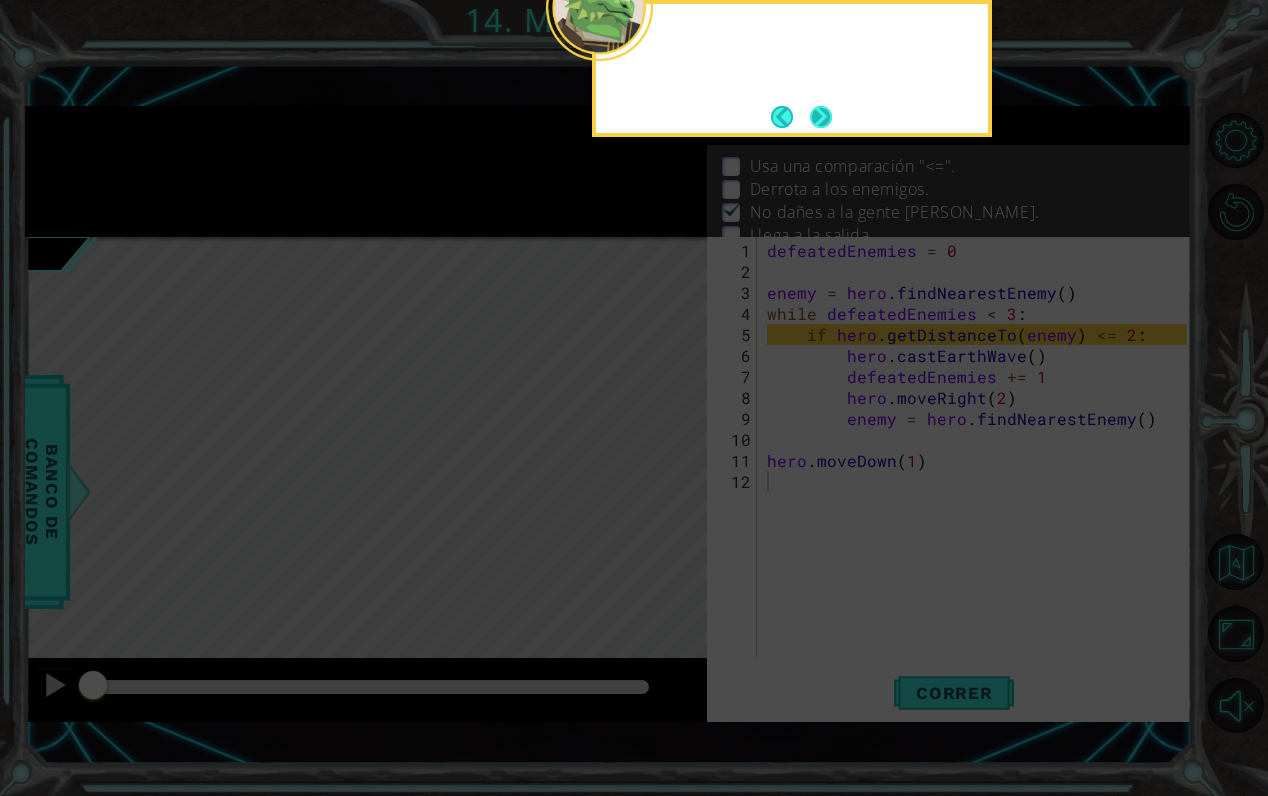 click at bounding box center (821, 117) 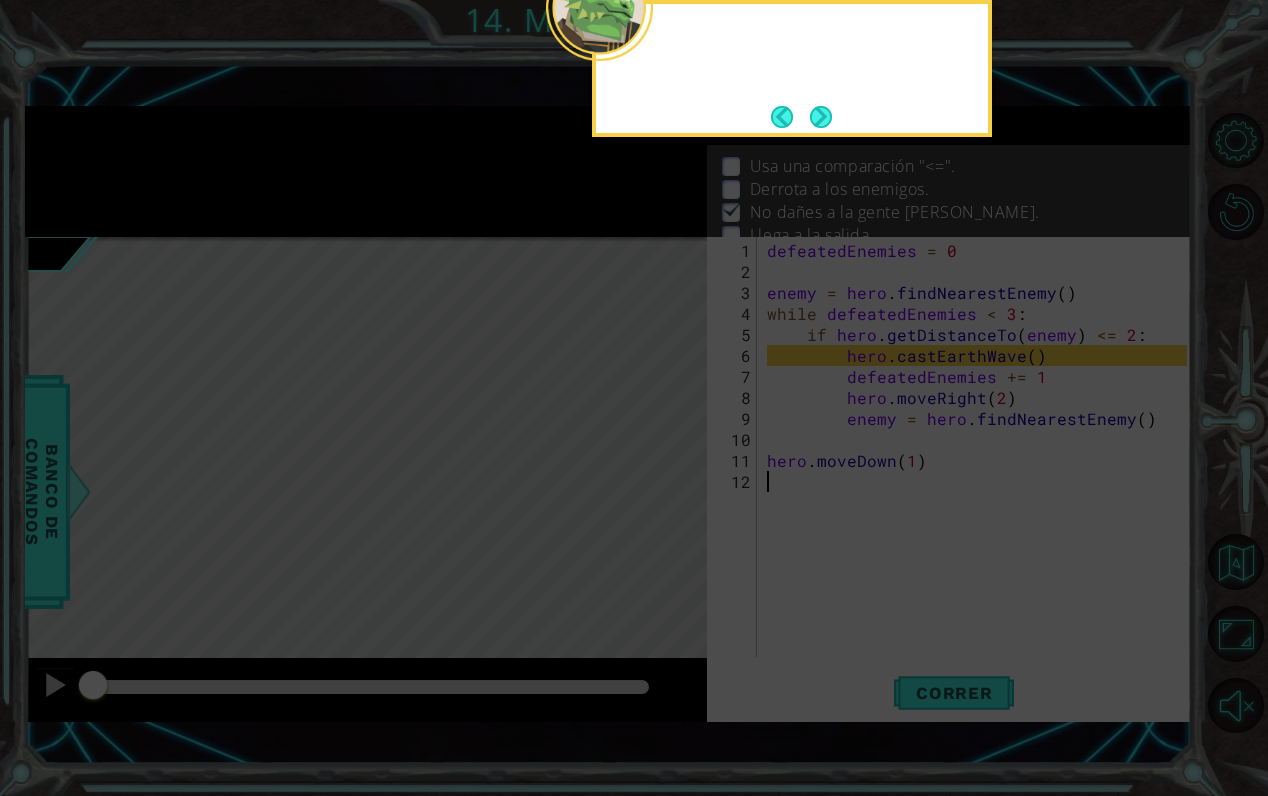 click at bounding box center [821, 117] 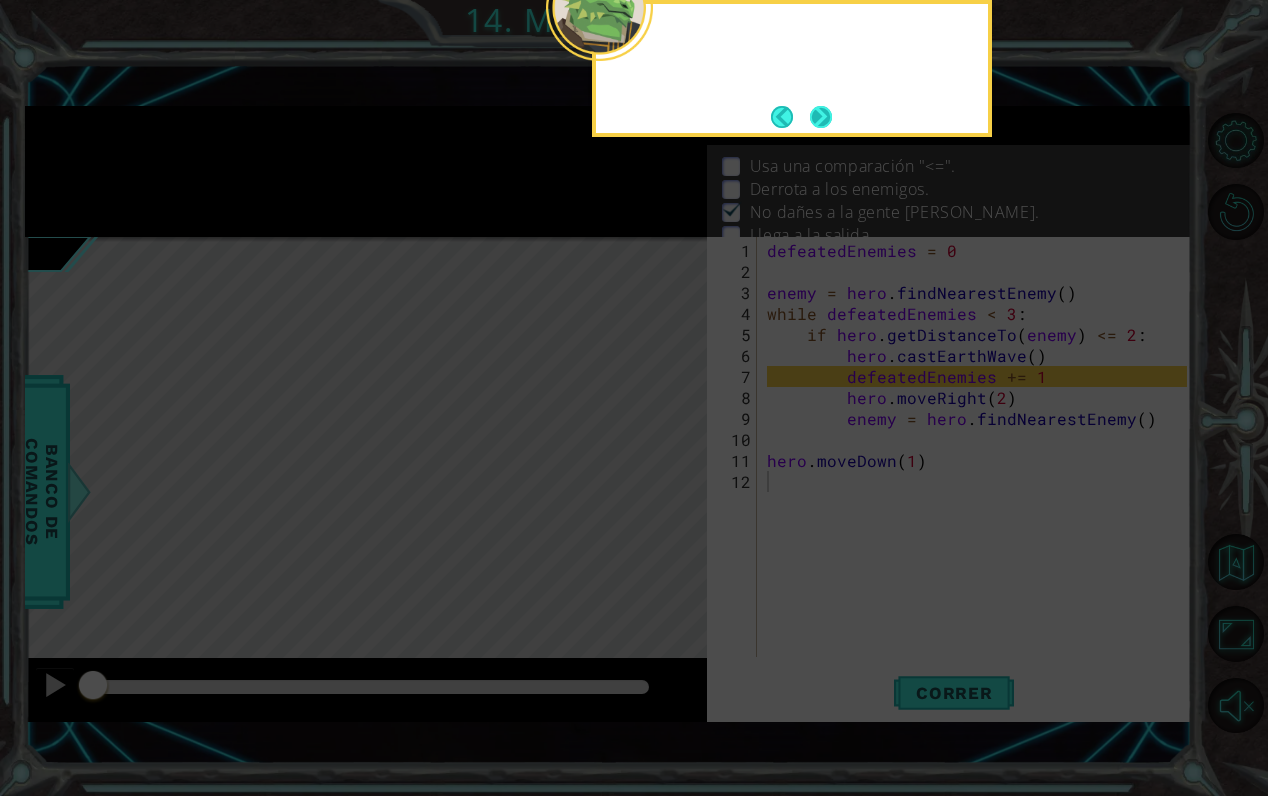 click at bounding box center [821, 117] 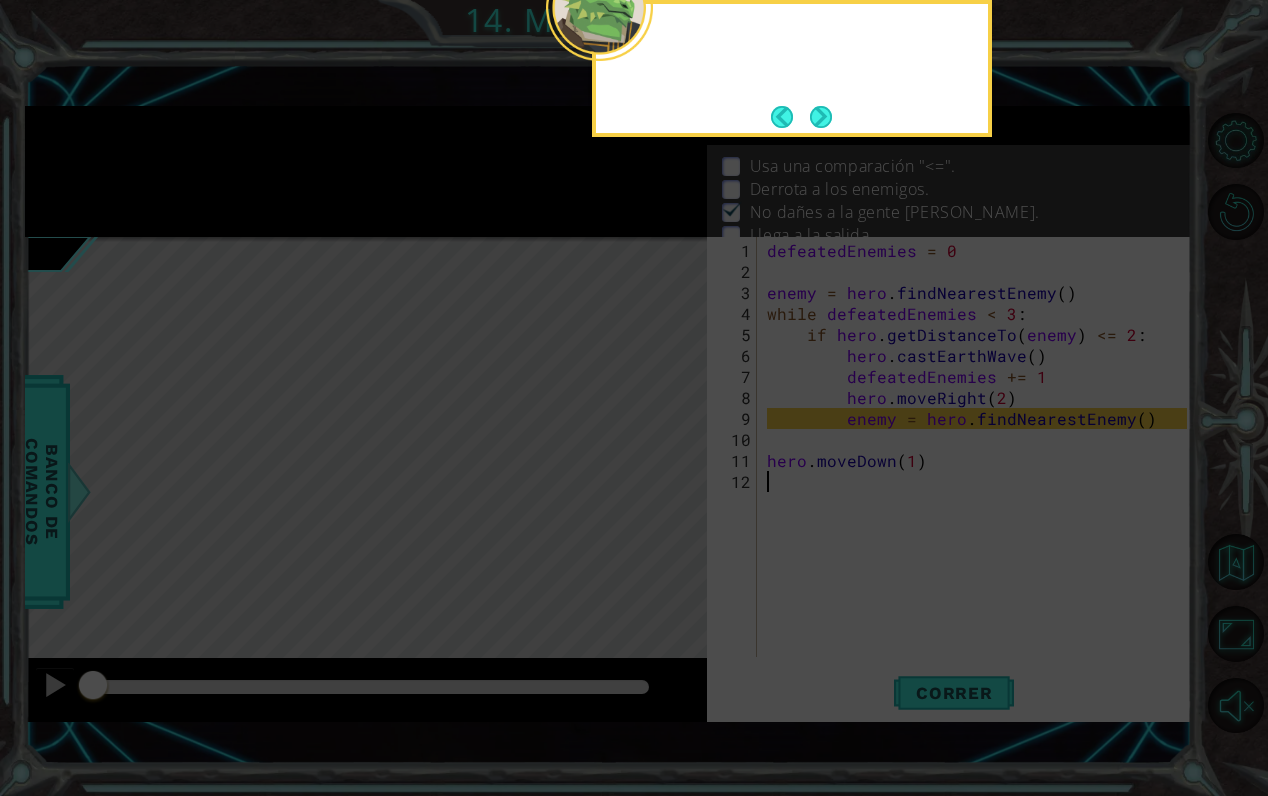 click at bounding box center [821, 117] 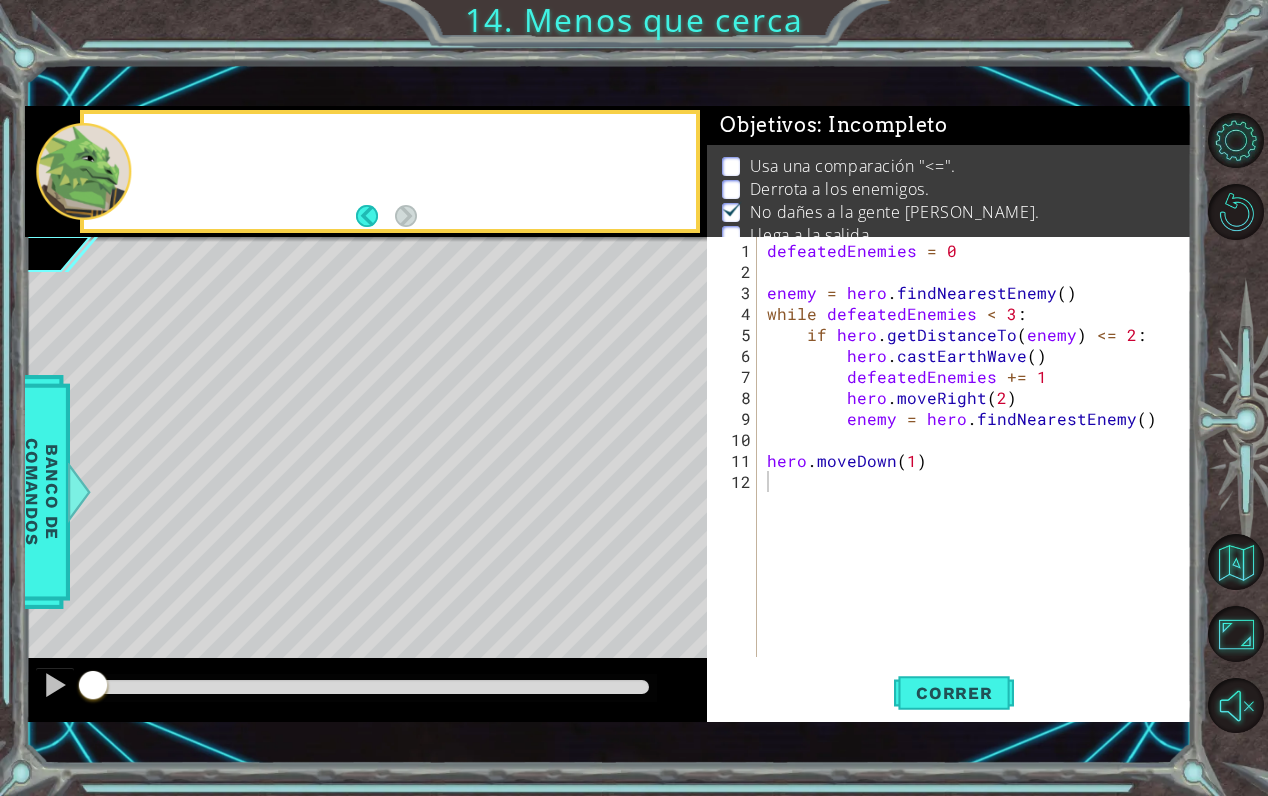 click on "Objetivos : Incompleto" at bounding box center [949, 125] 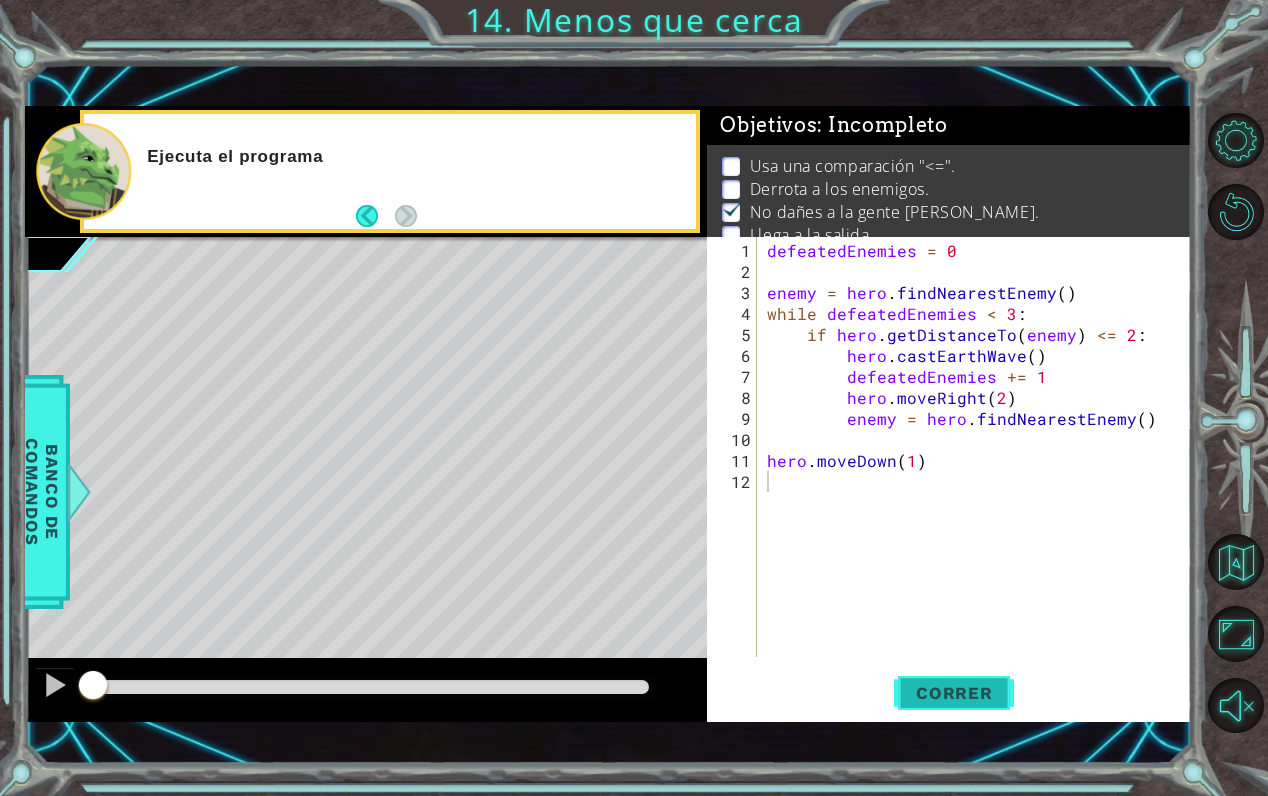 click on "Correr" at bounding box center [954, 693] 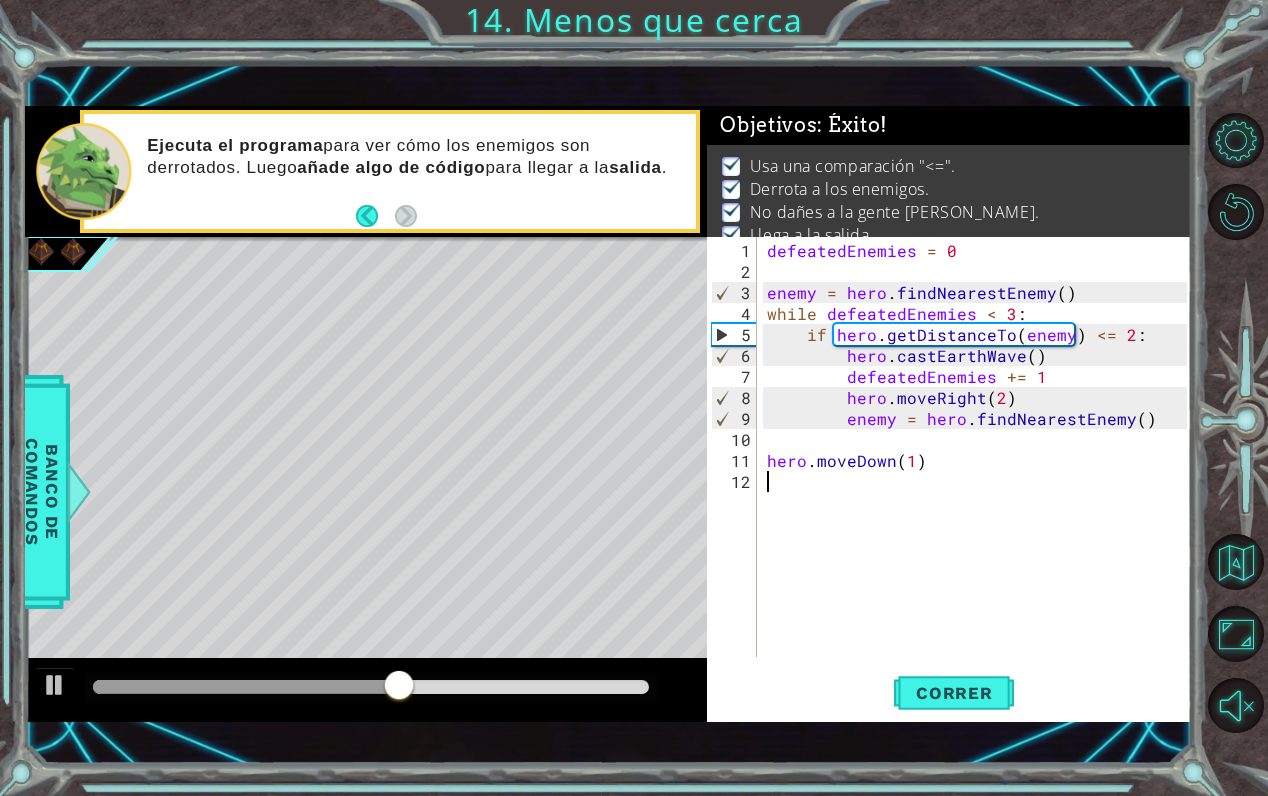 click at bounding box center (371, 687) 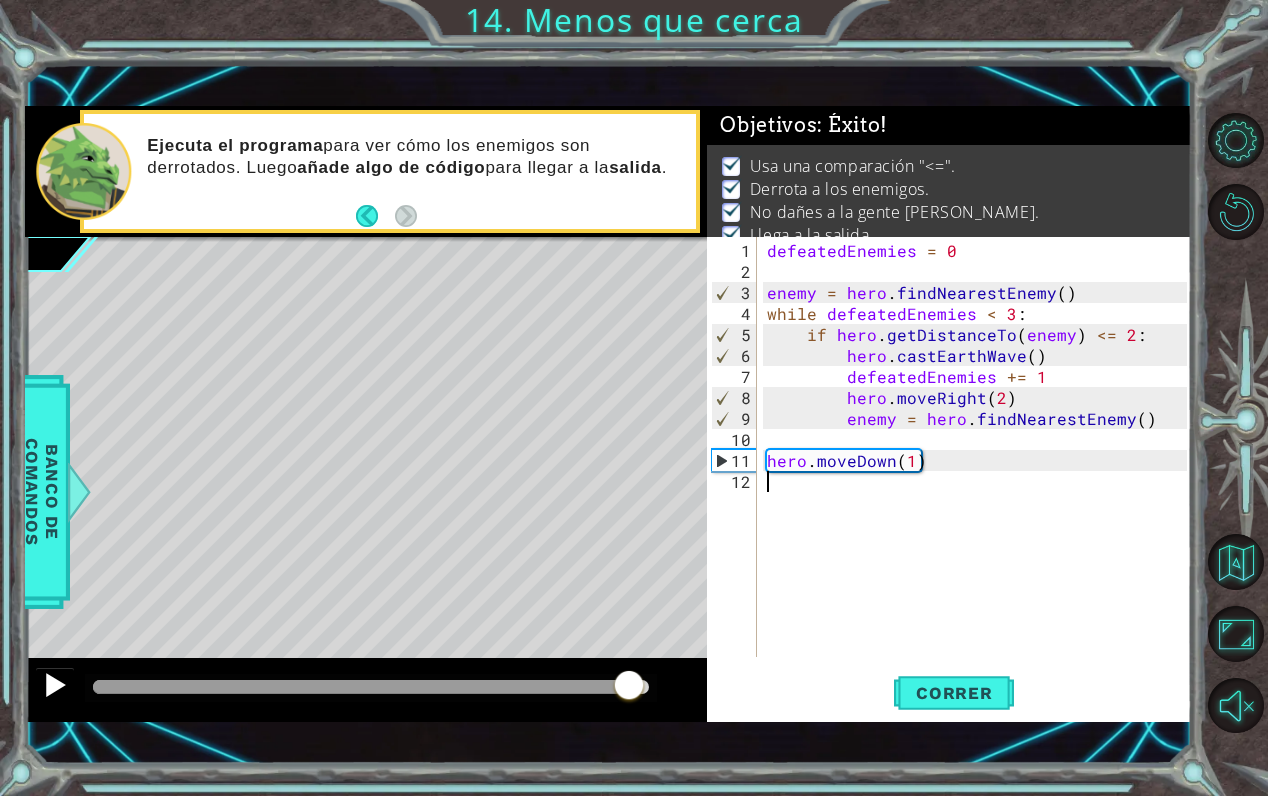 click at bounding box center (55, 685) 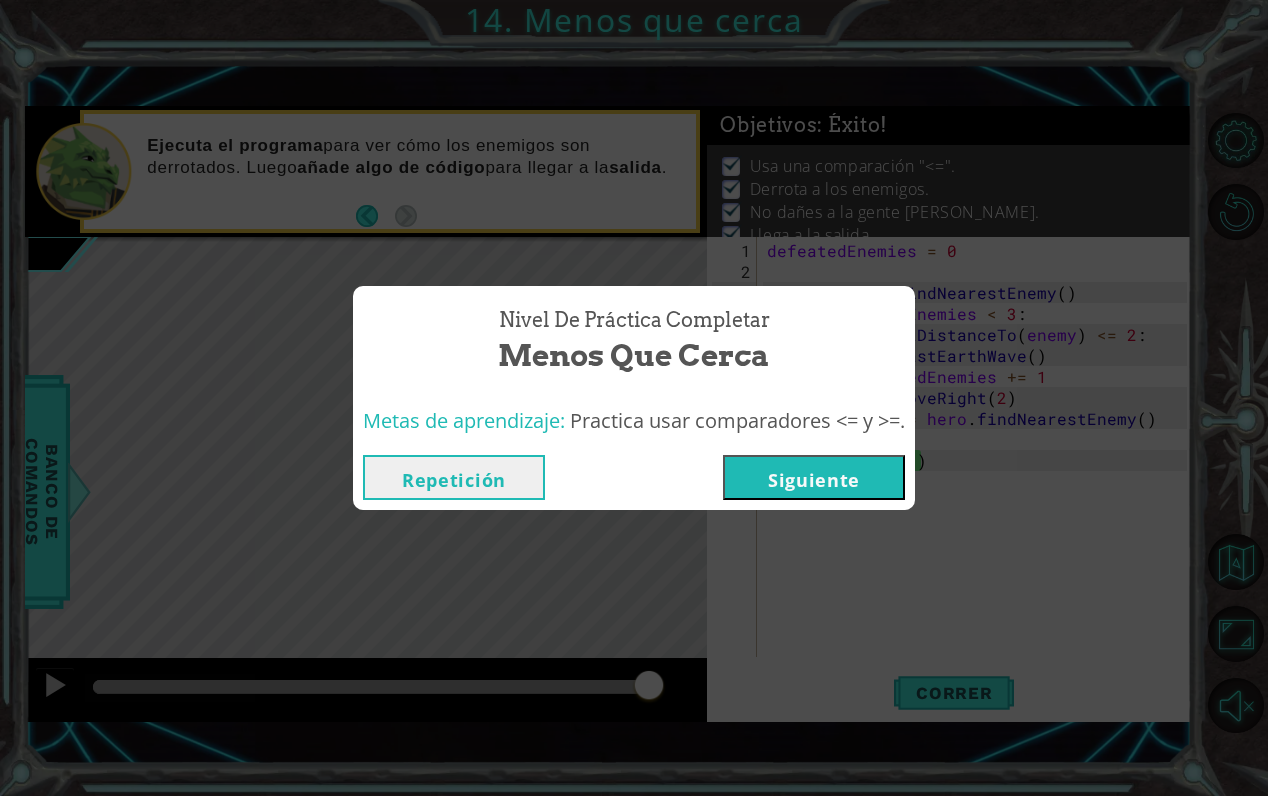click on "Repetición
[GEOGRAPHIC_DATA]" at bounding box center [634, 477] 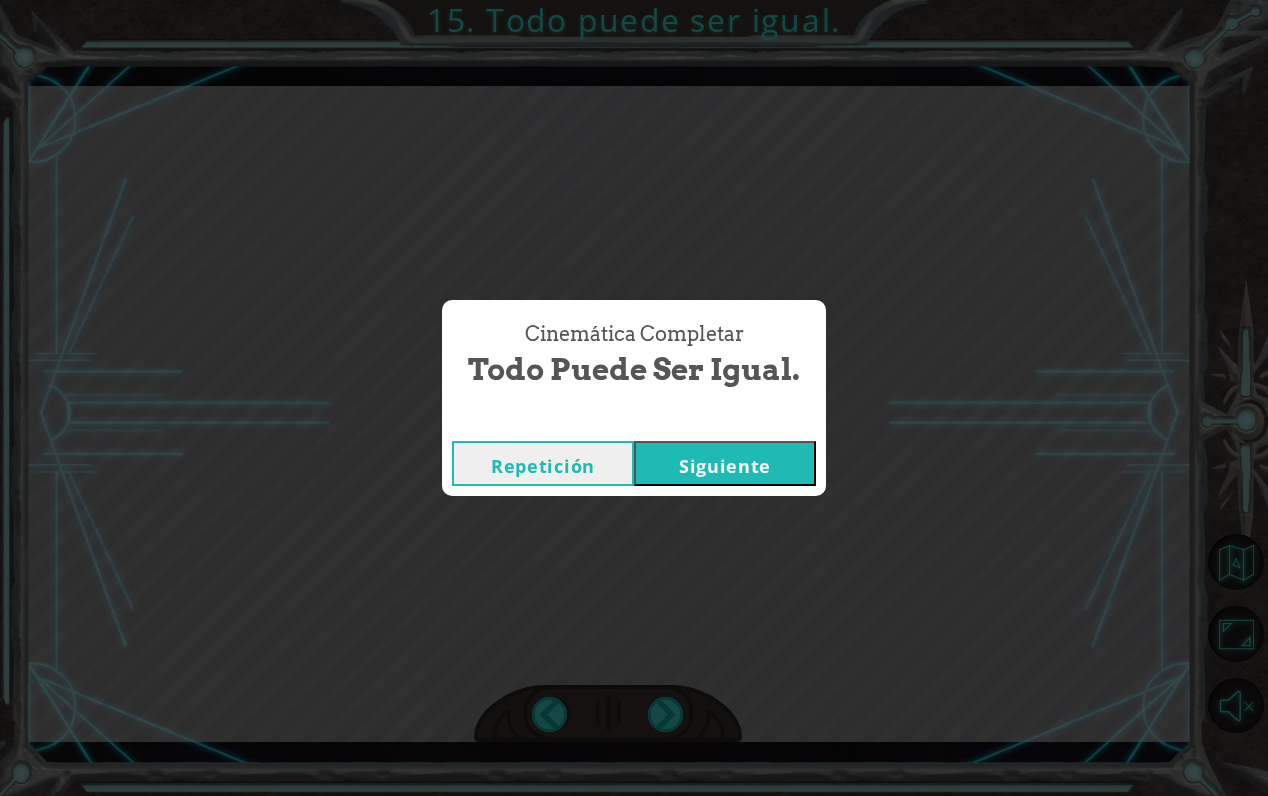 click on "Siguiente" at bounding box center (725, 463) 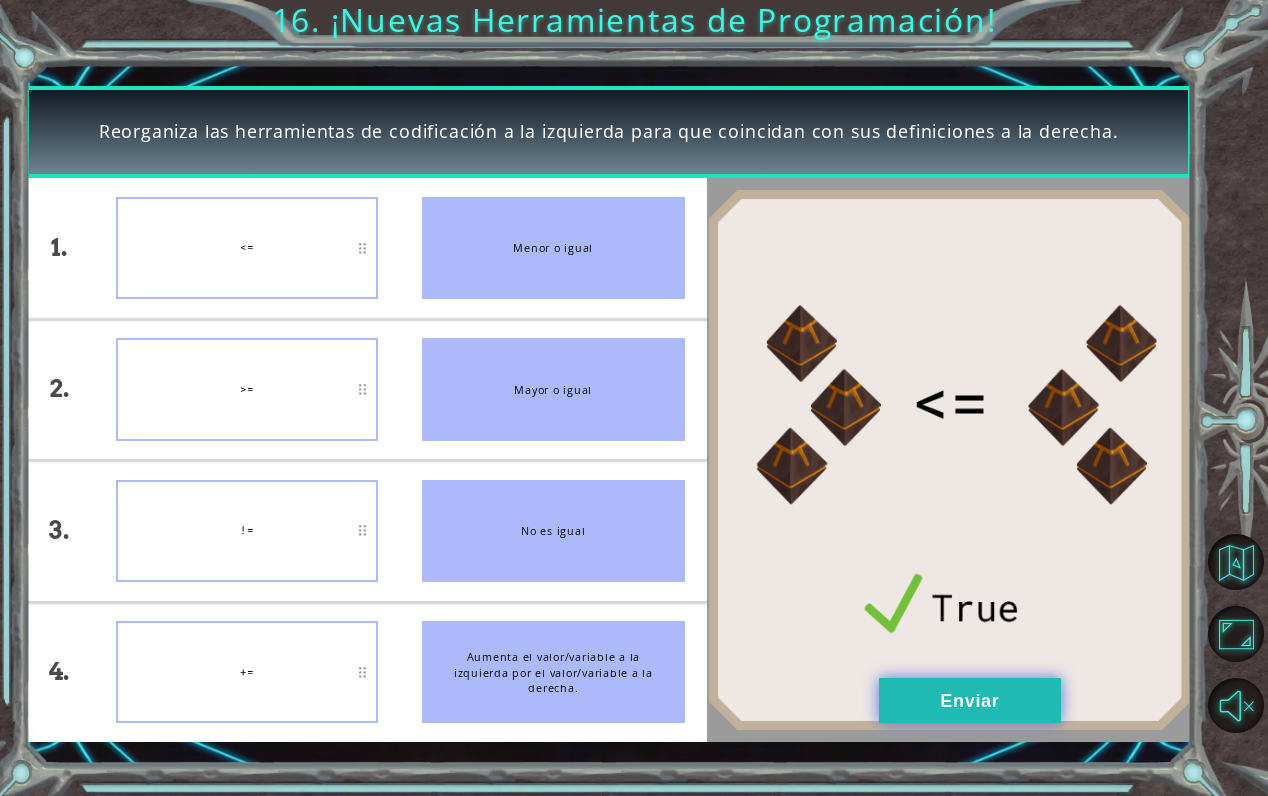 click on "Enviar" at bounding box center [970, 700] 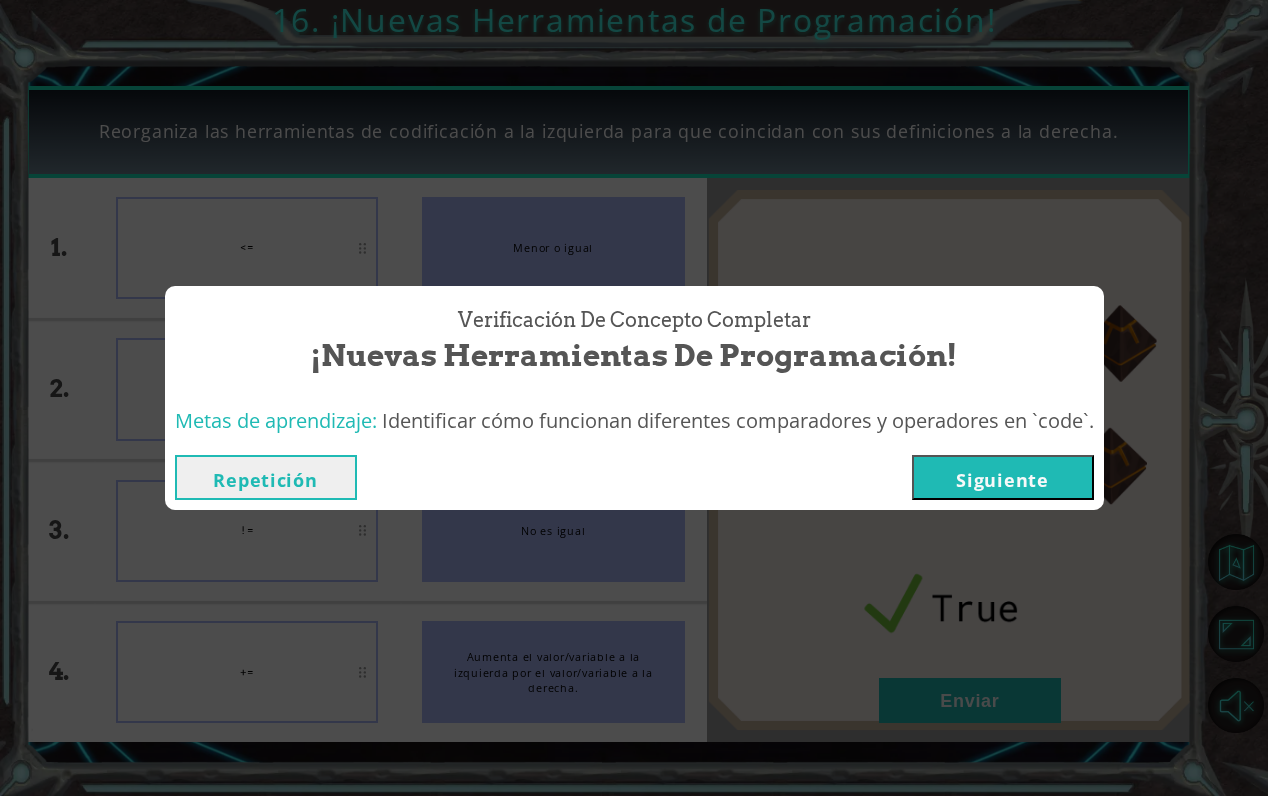 click on "Siguiente" at bounding box center (1003, 477) 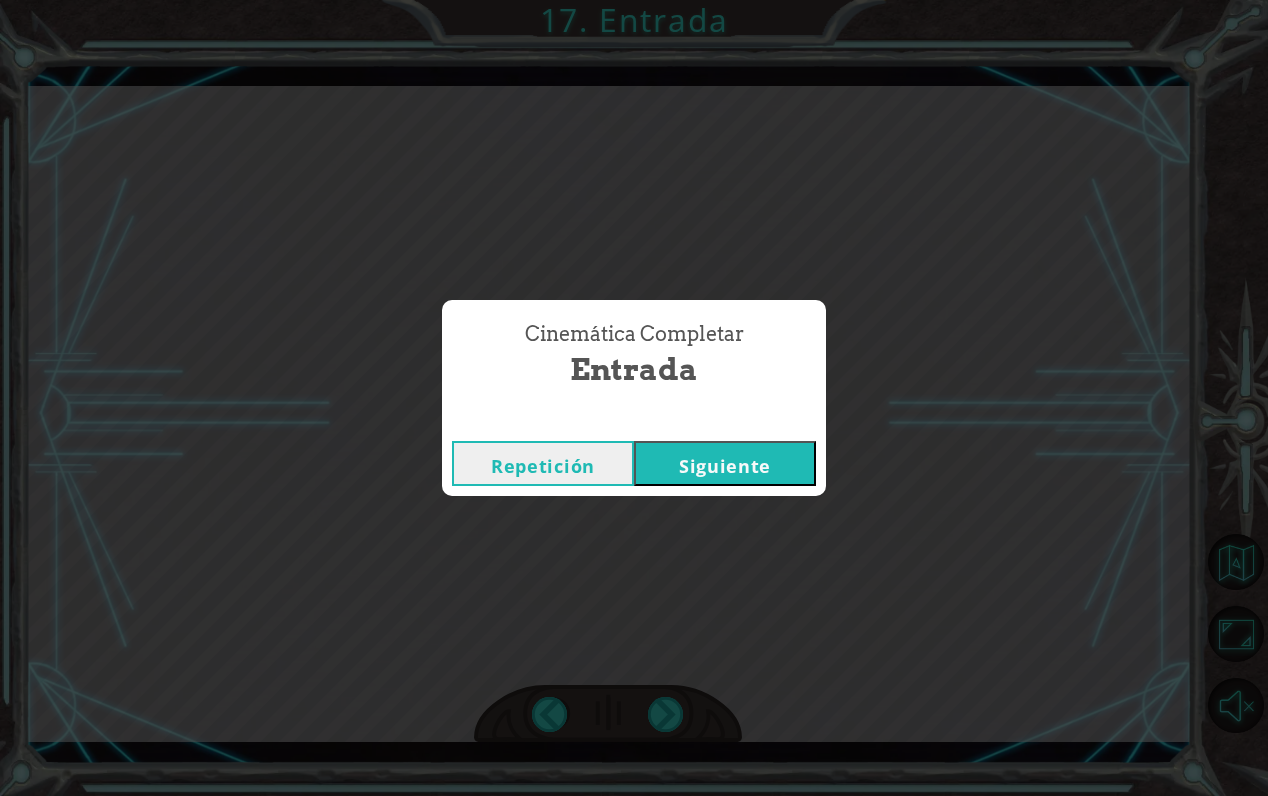 click on "Siguiente" at bounding box center [725, 463] 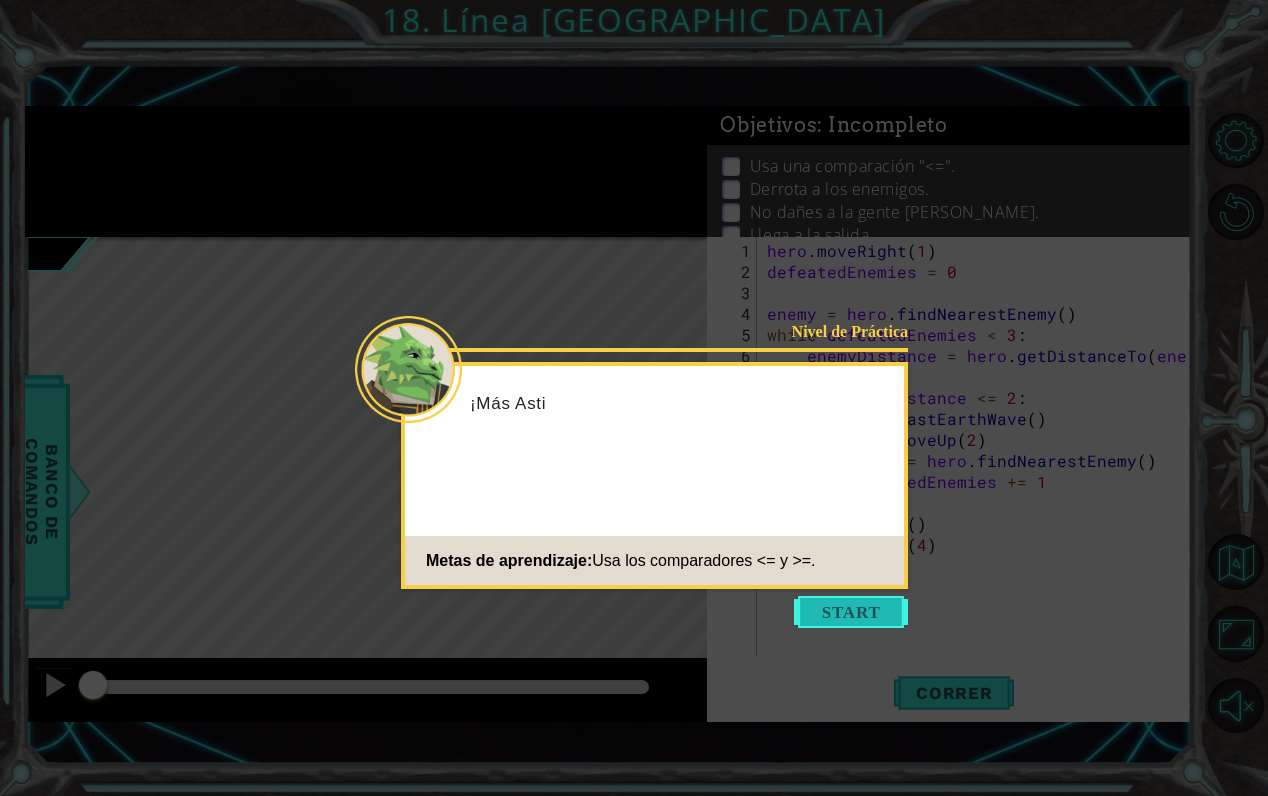click at bounding box center (851, 612) 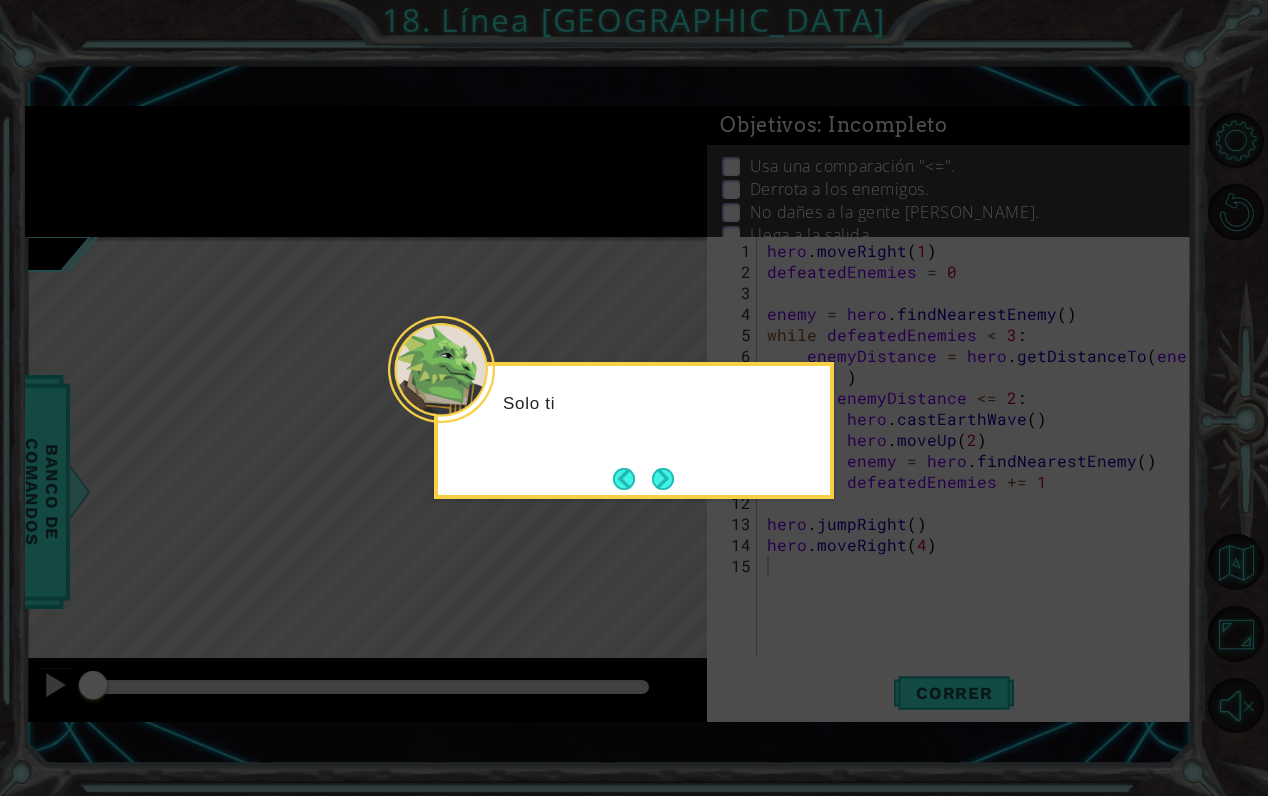 drag, startPoint x: 608, startPoint y: 461, endPoint x: 636, endPoint y: 461, distance: 28 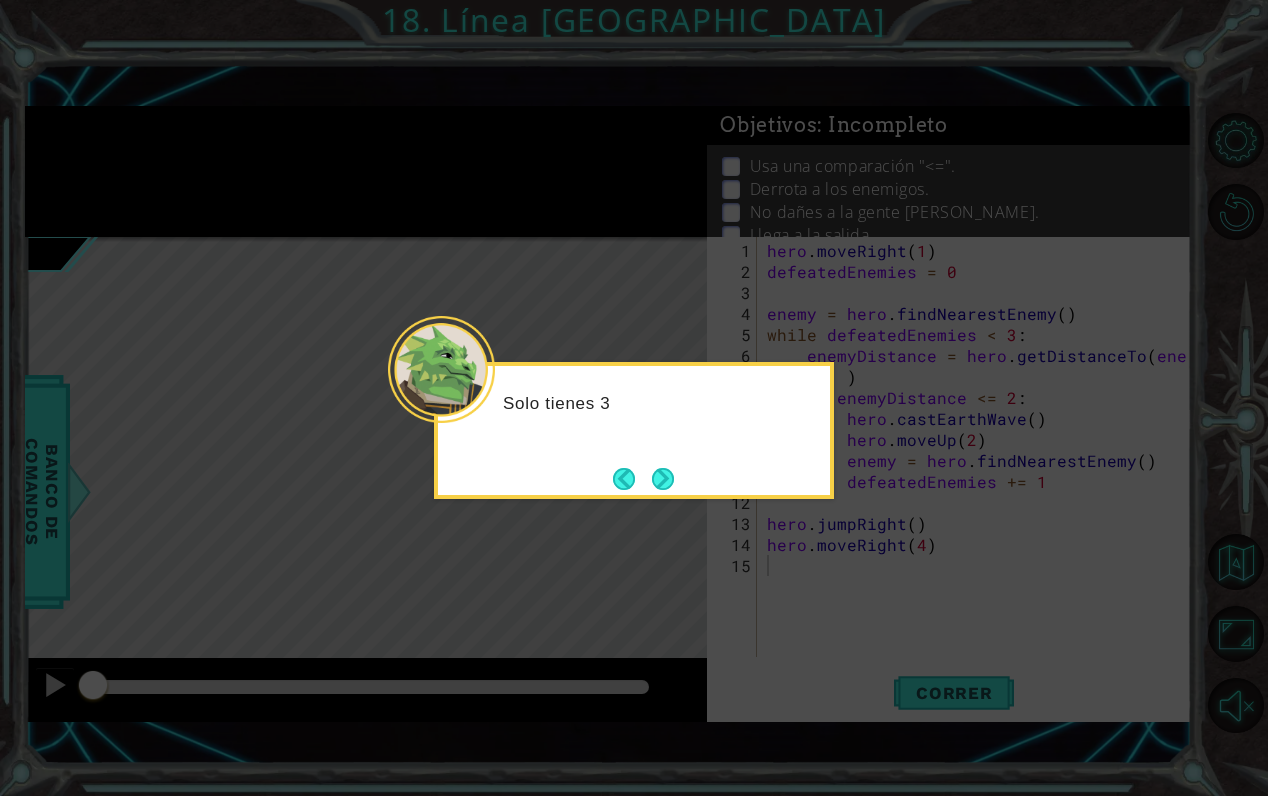 click on "Solo tienes 3" at bounding box center [634, 430] 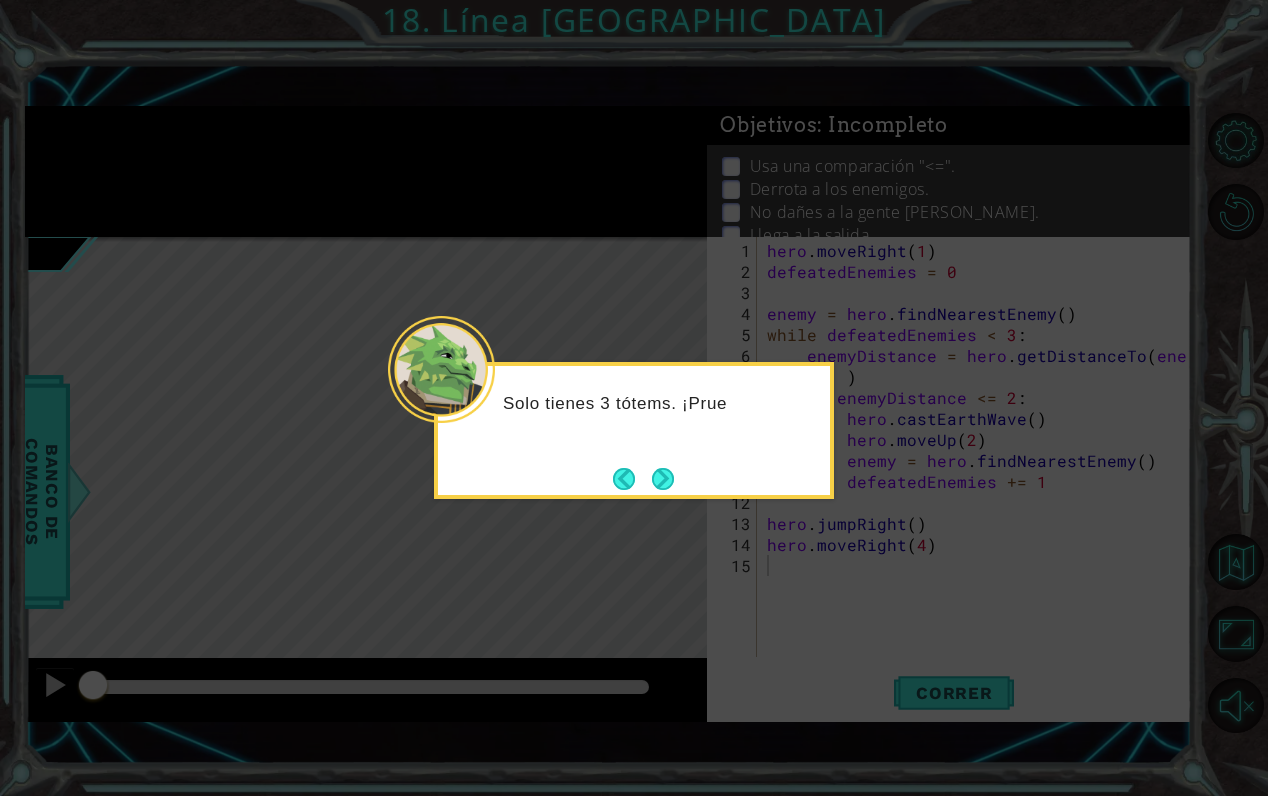 click on "Solo tienes 3 tótems. ¡Prue" at bounding box center [634, 430] 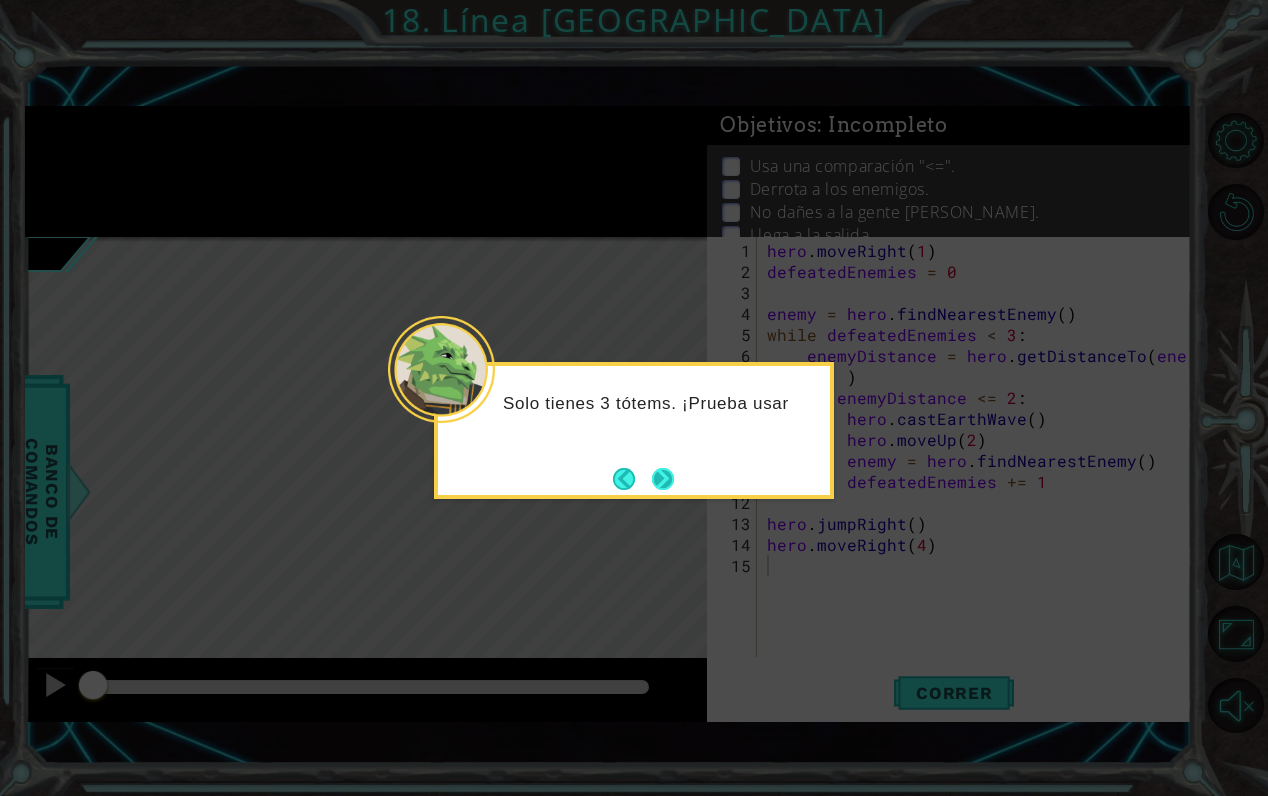 click at bounding box center [663, 479] 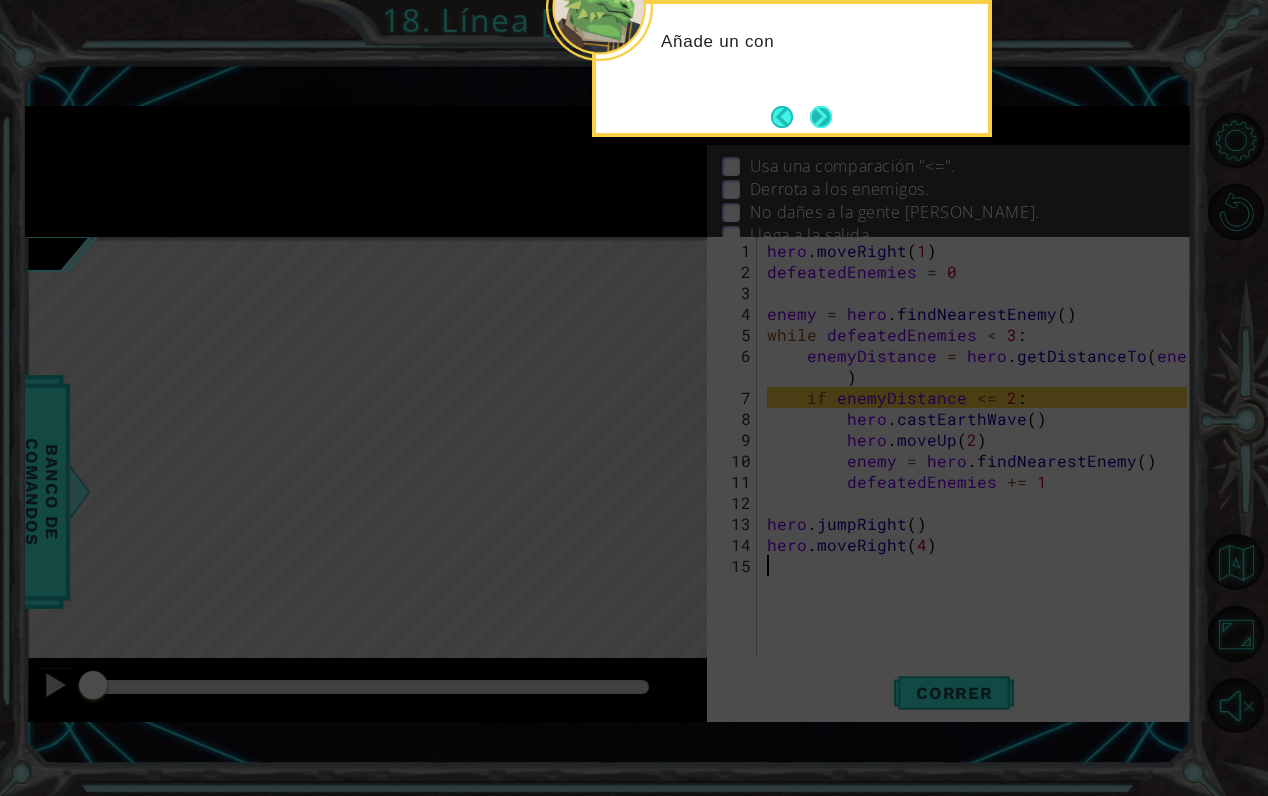 click at bounding box center (821, 117) 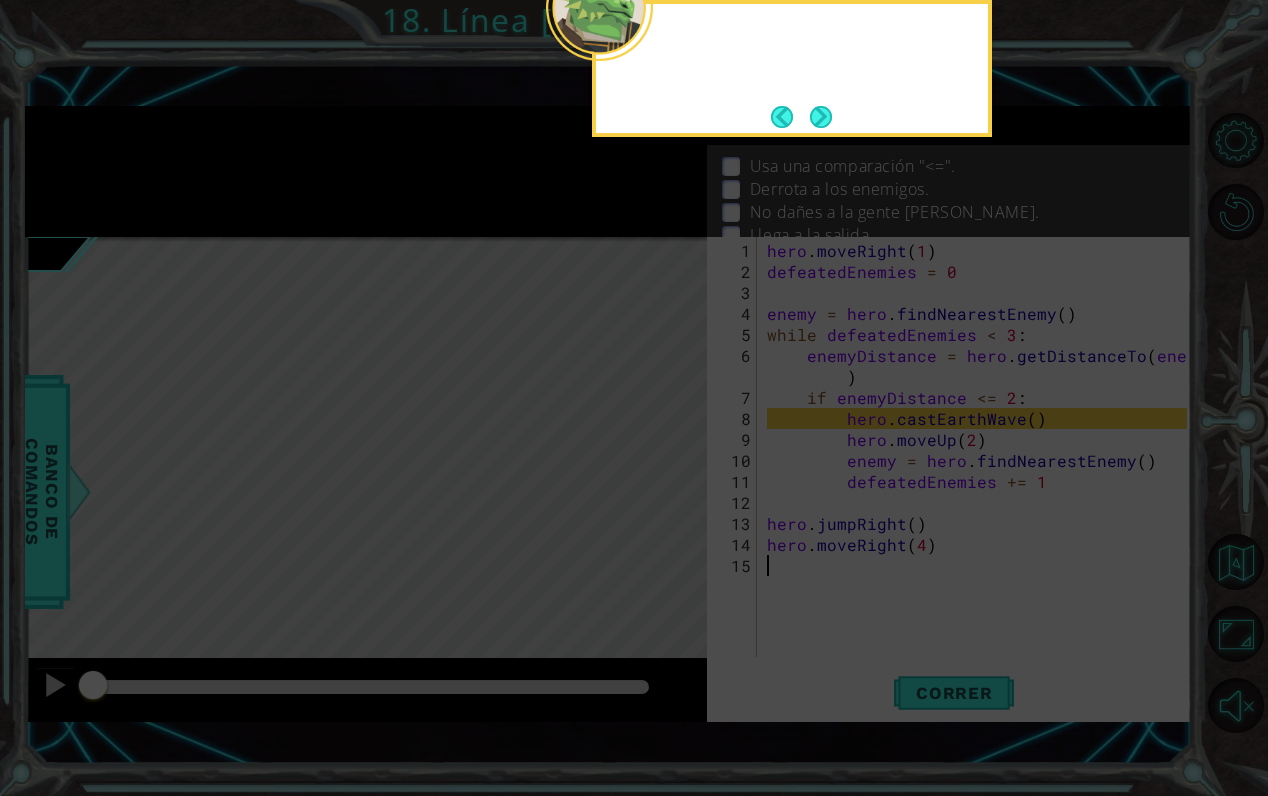 click at bounding box center [801, 117] 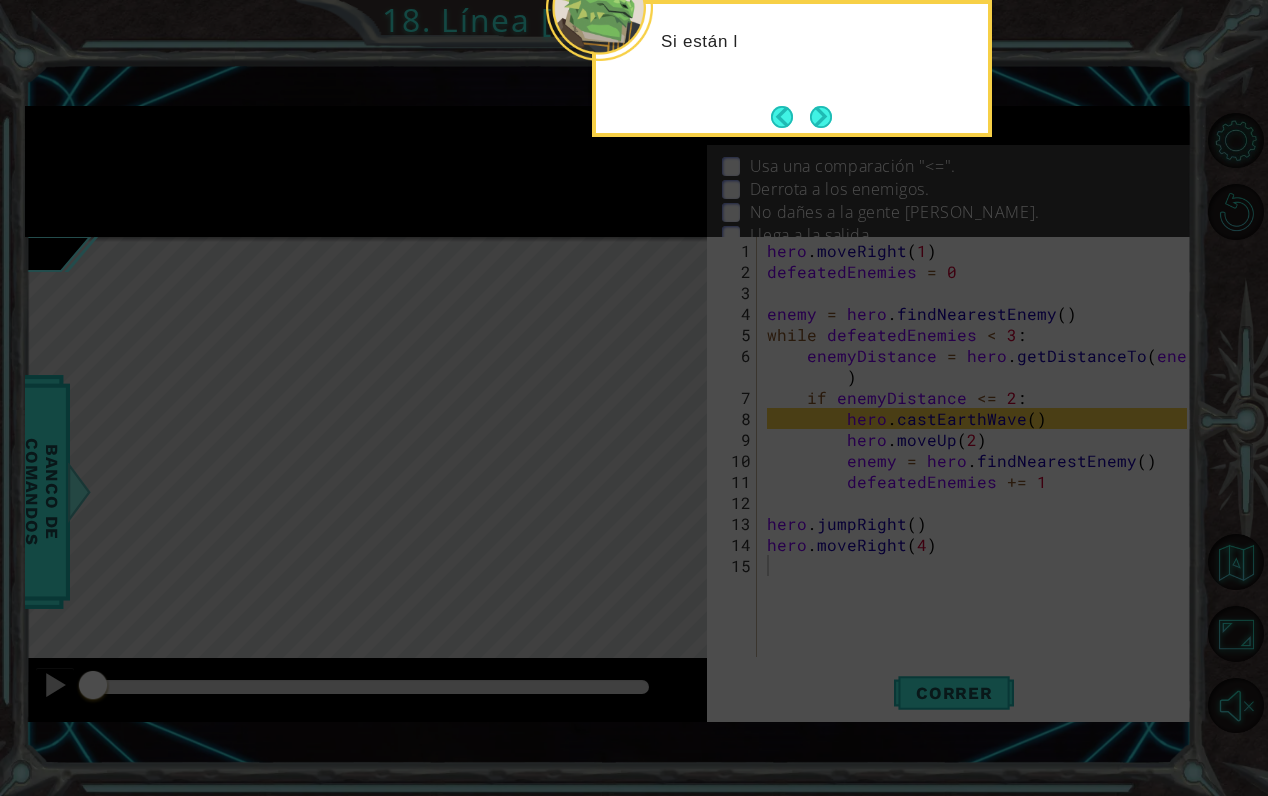 click at bounding box center (821, 117) 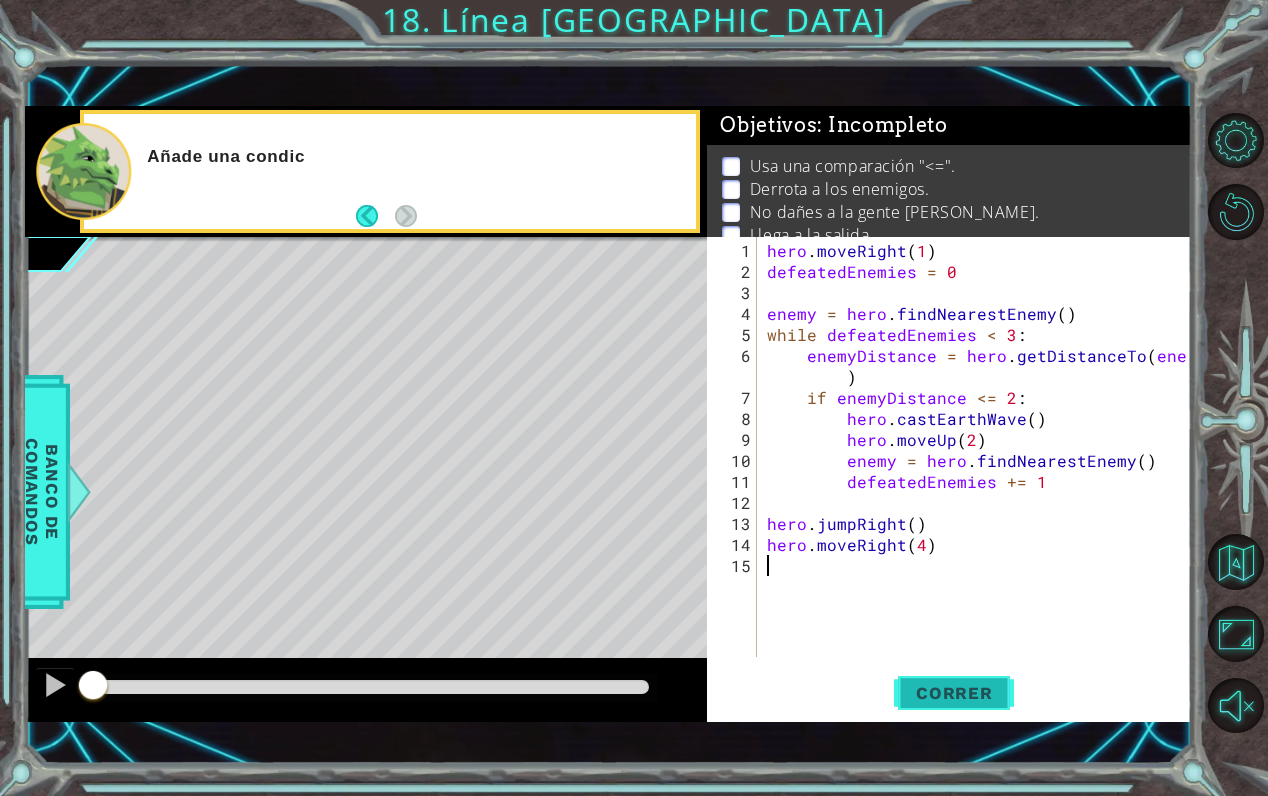 click on "Correr" at bounding box center [954, 693] 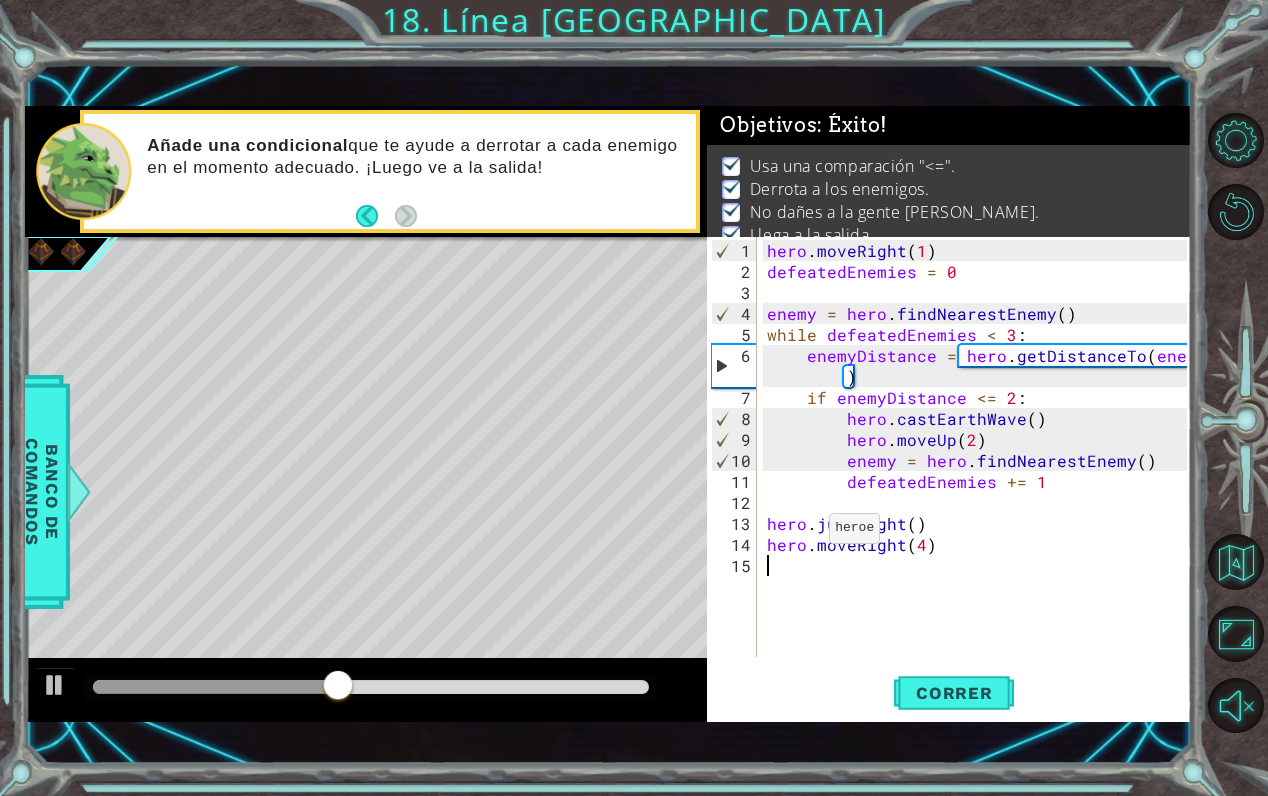 click at bounding box center [371, 687] 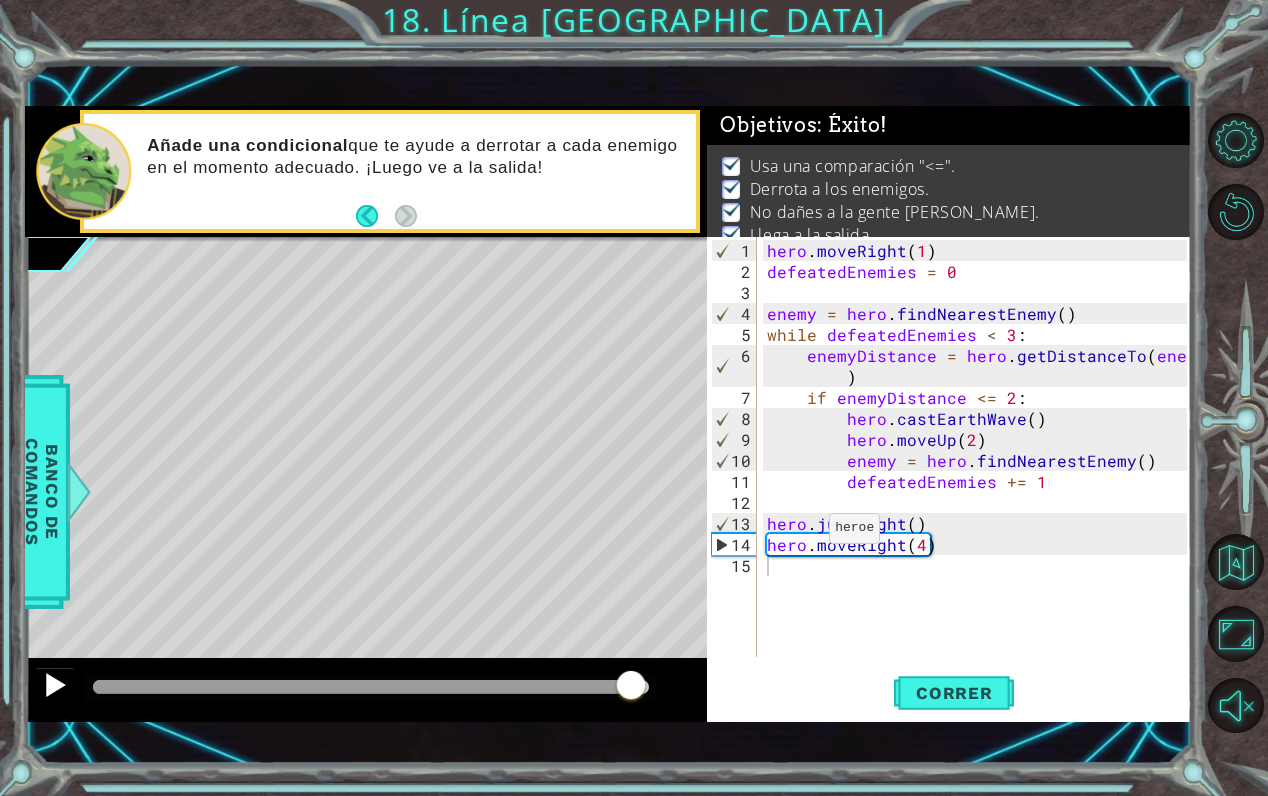 click at bounding box center [55, 685] 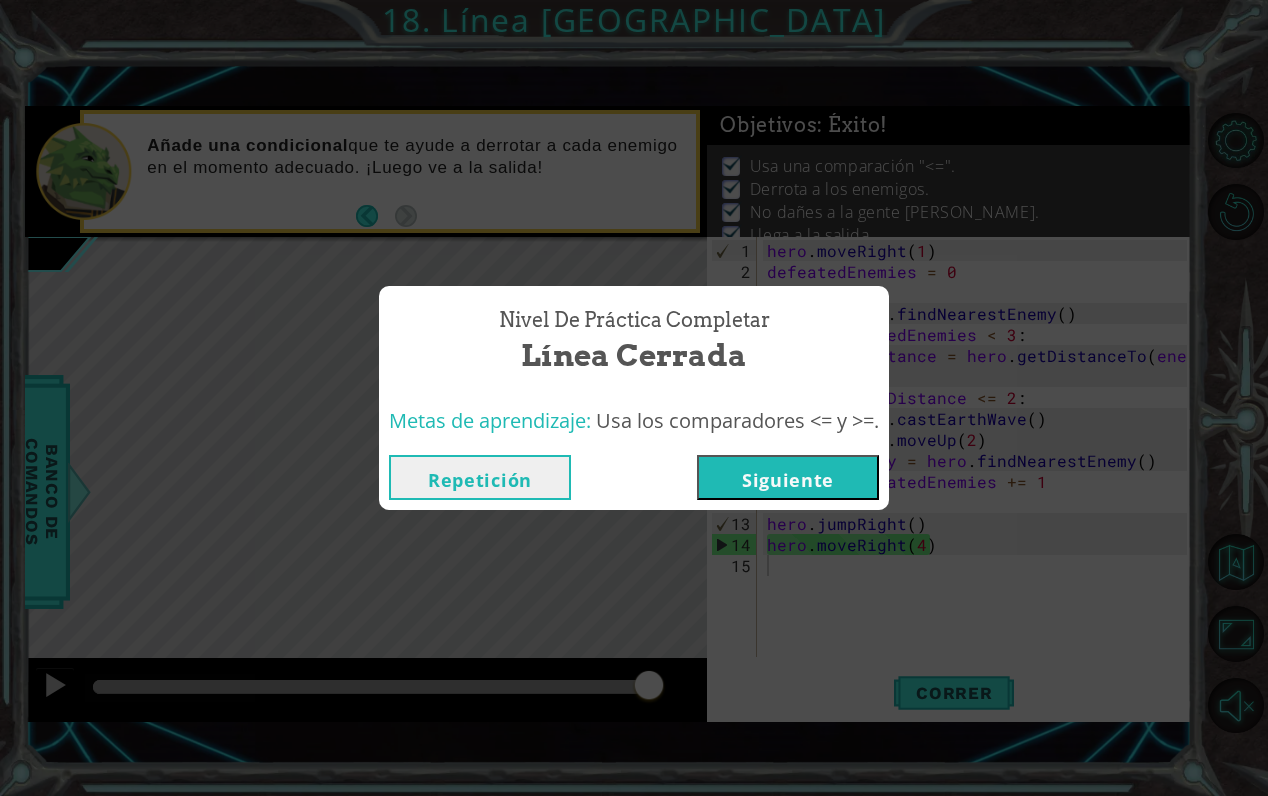 click on "Siguiente" at bounding box center (788, 477) 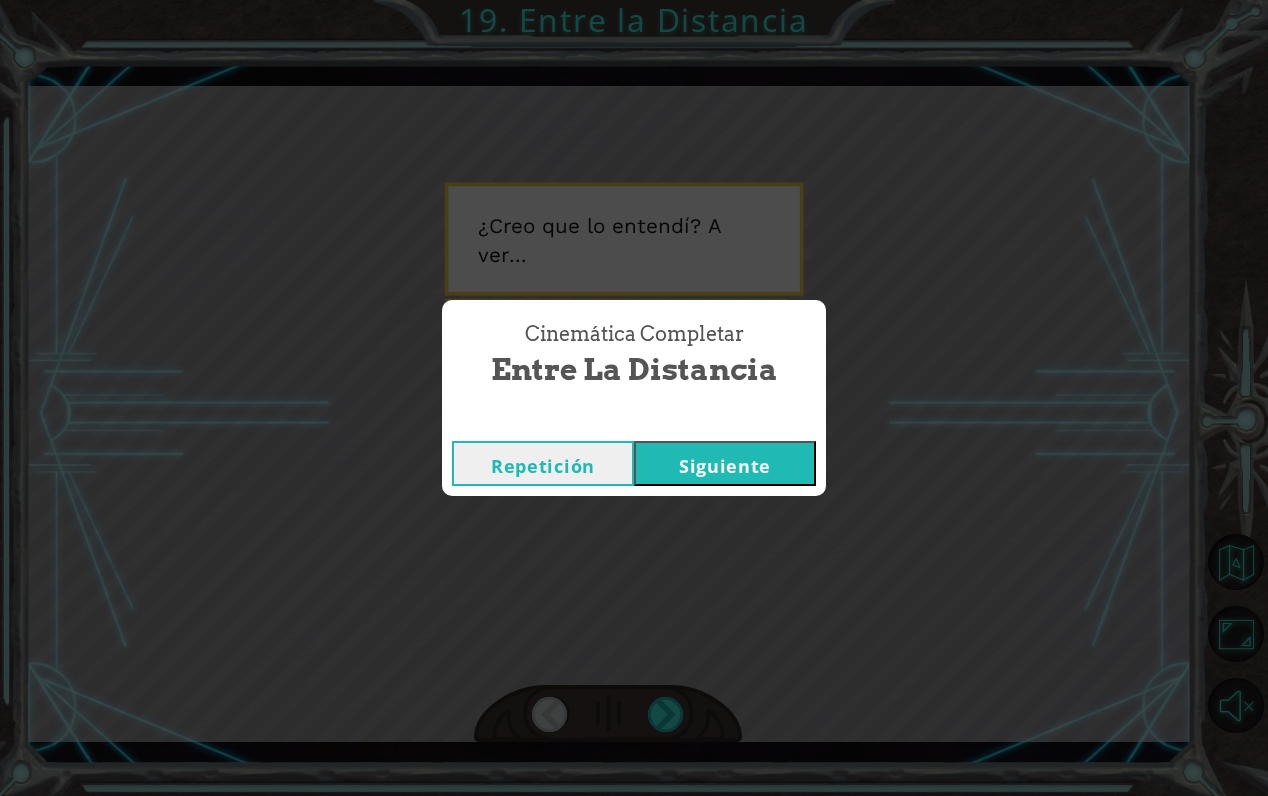 click on "Siguiente" at bounding box center [725, 463] 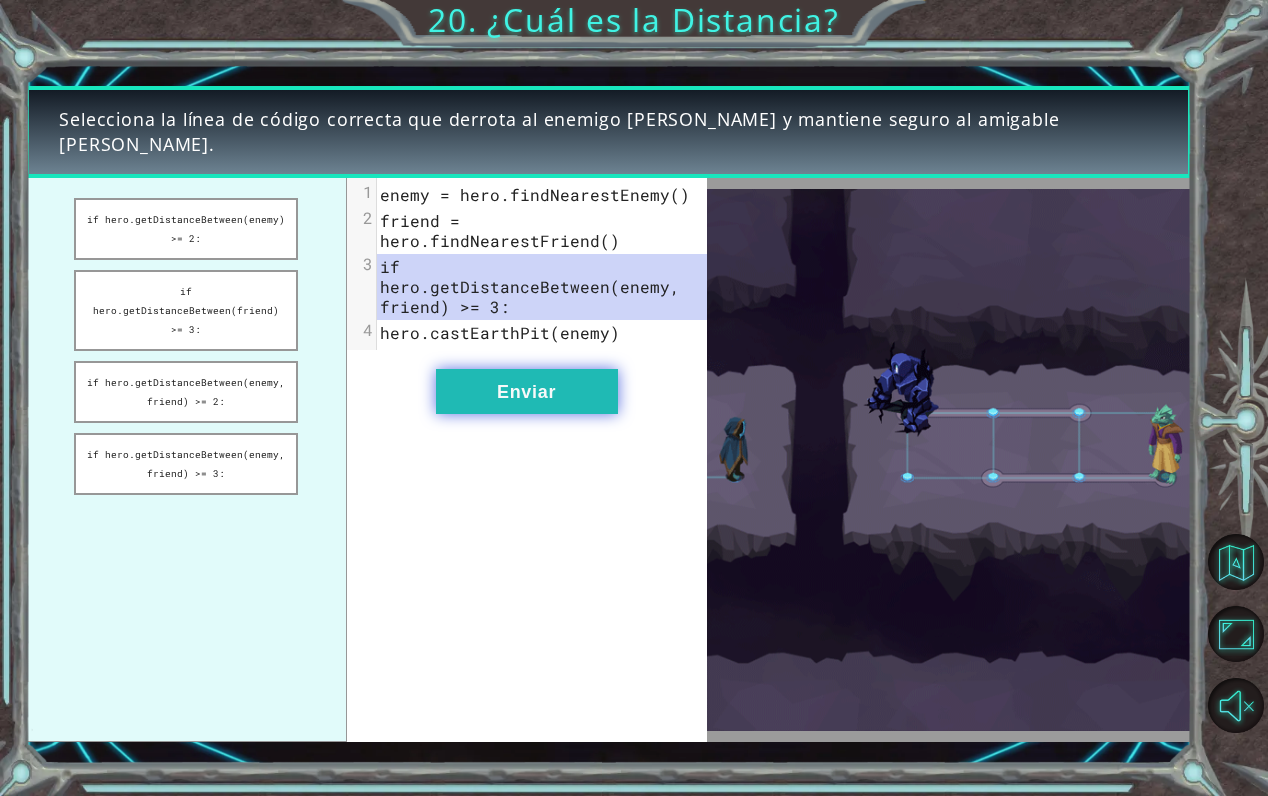 click on "Enviar" at bounding box center [527, 391] 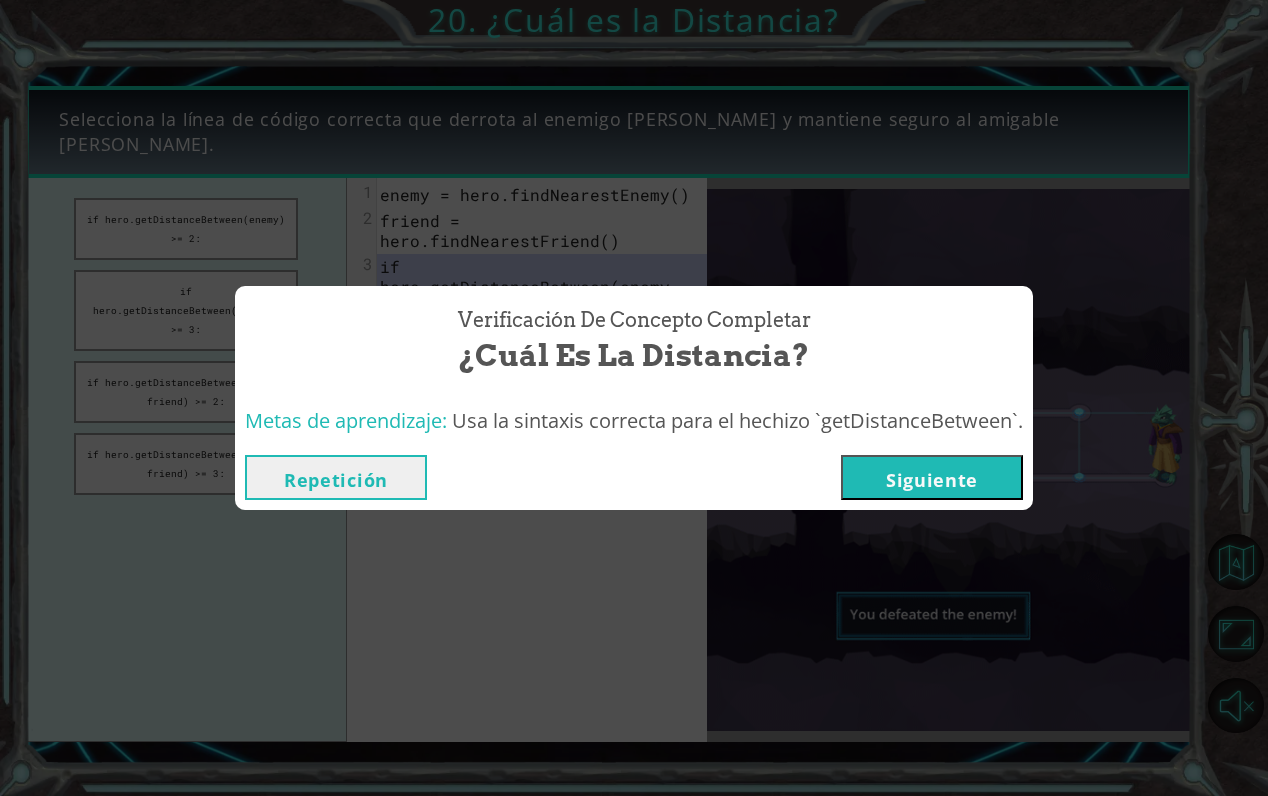 click on "Siguiente" at bounding box center (932, 477) 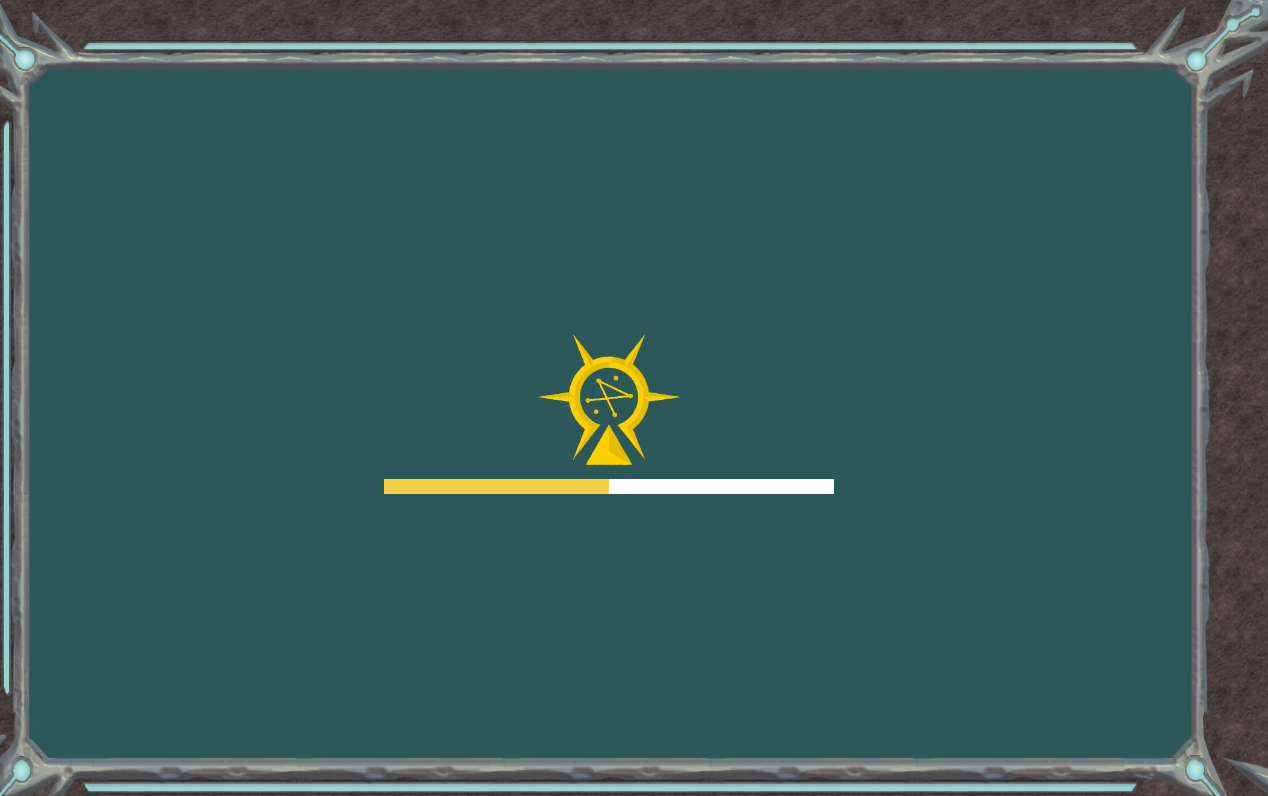 click on "Goals Error al cargar desde el servidor. Intenta refrescar la página. Necesitarás unirte a un curso para jugar este nivel. Vuelta a Clases Pide a tu profesor que te asigne una licencia para que puedas seguir jugando a Ozaria. Vuelta a Clases Este nivel está bloqueado. Vuelta a Clases 1     הההההההההההההההההההההההההההההההההההההההההההההההההההההההההההההההההההההההההההההההההההההההההההההההההההההההההההההההההההההההההההההההההההההההההההההההההההההההההההההההההההההההההההההההההההההההההההההההההההההההההההההההההההההההההההההההההההההההההההההההההההההההההההההההה Solución × Objetivos : Corriendo...       Cargando... Continuar [MEDICAL_DATA] Direcciones : x                       21. Entre [GEOGRAPHIC_DATA]" at bounding box center [634, 398] 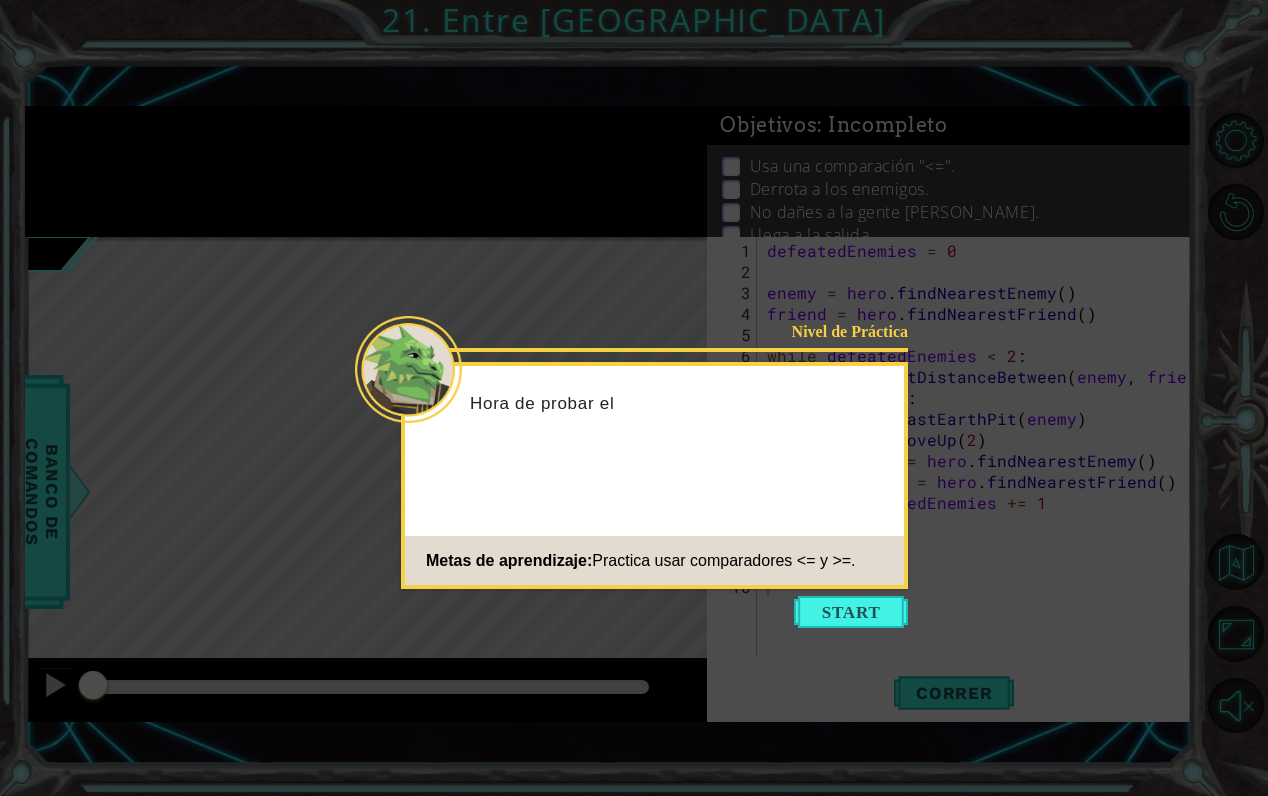 click 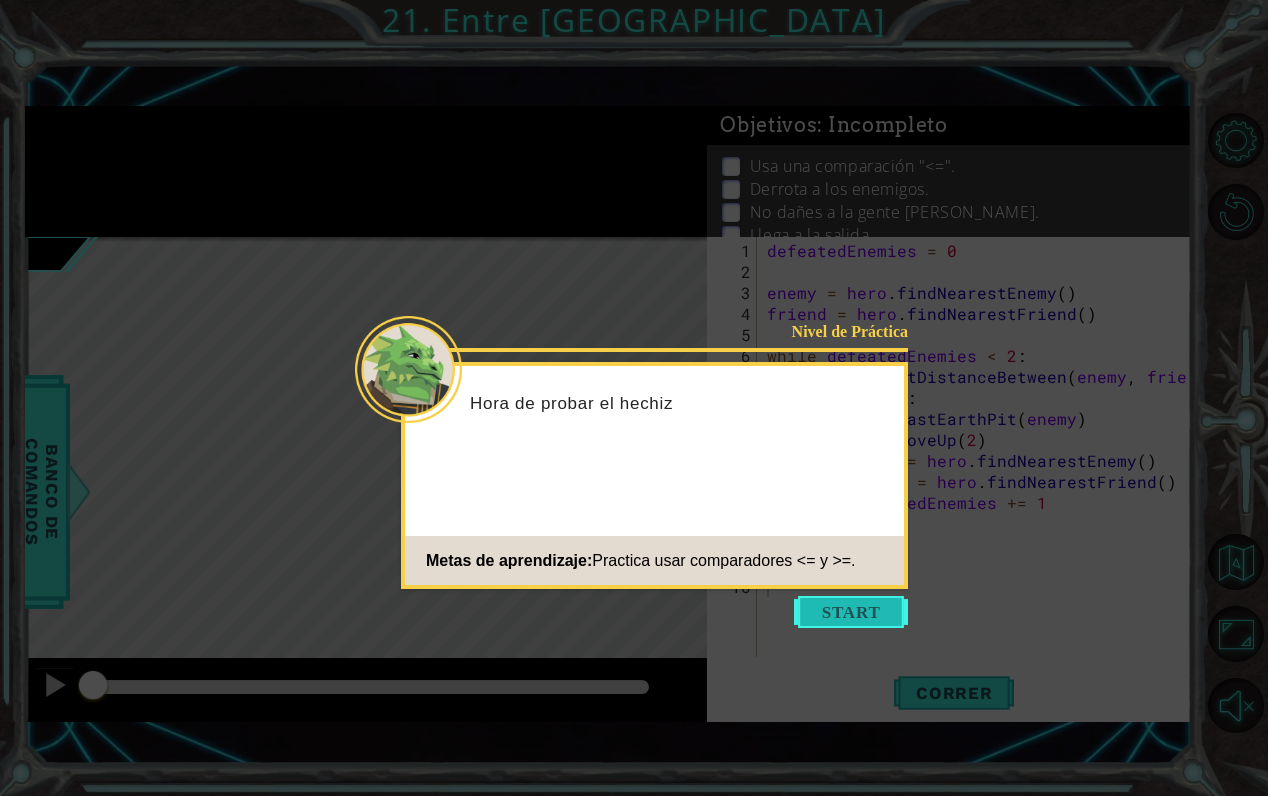 click at bounding box center [851, 612] 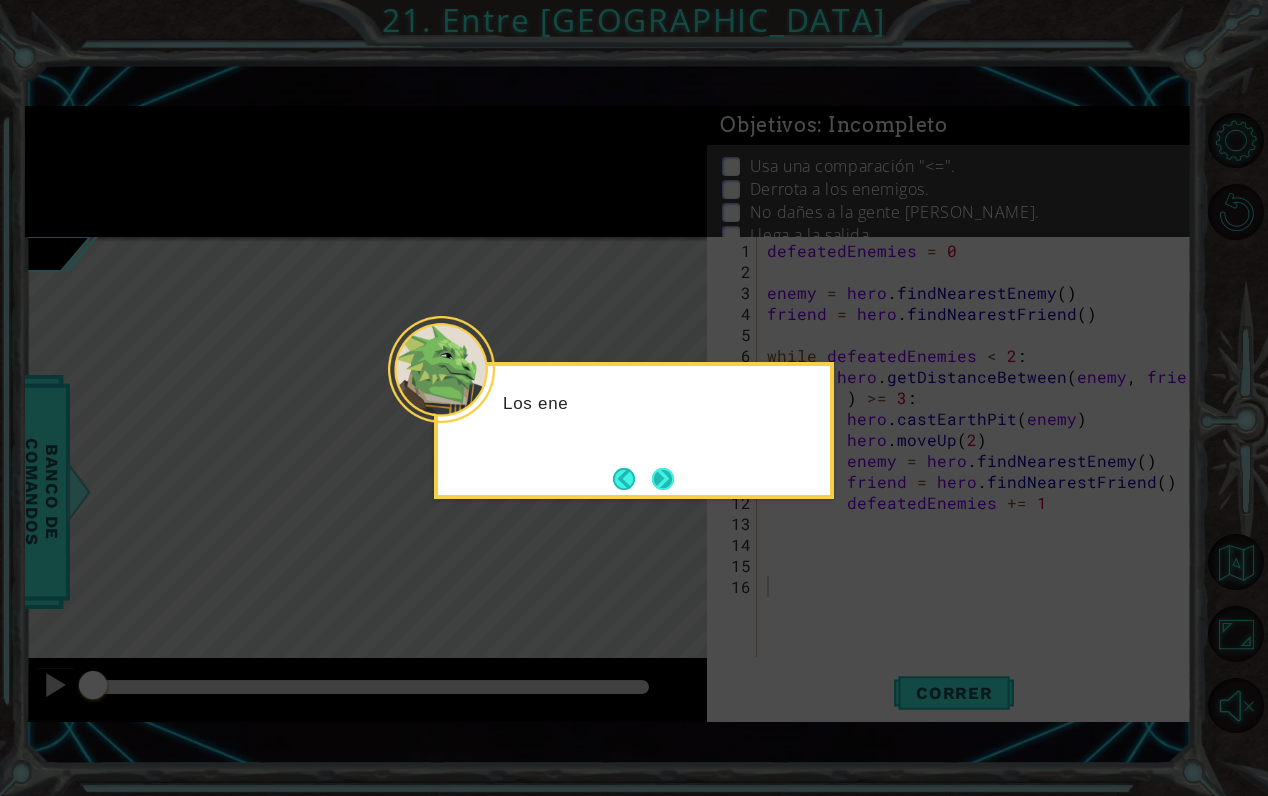 click at bounding box center (663, 479) 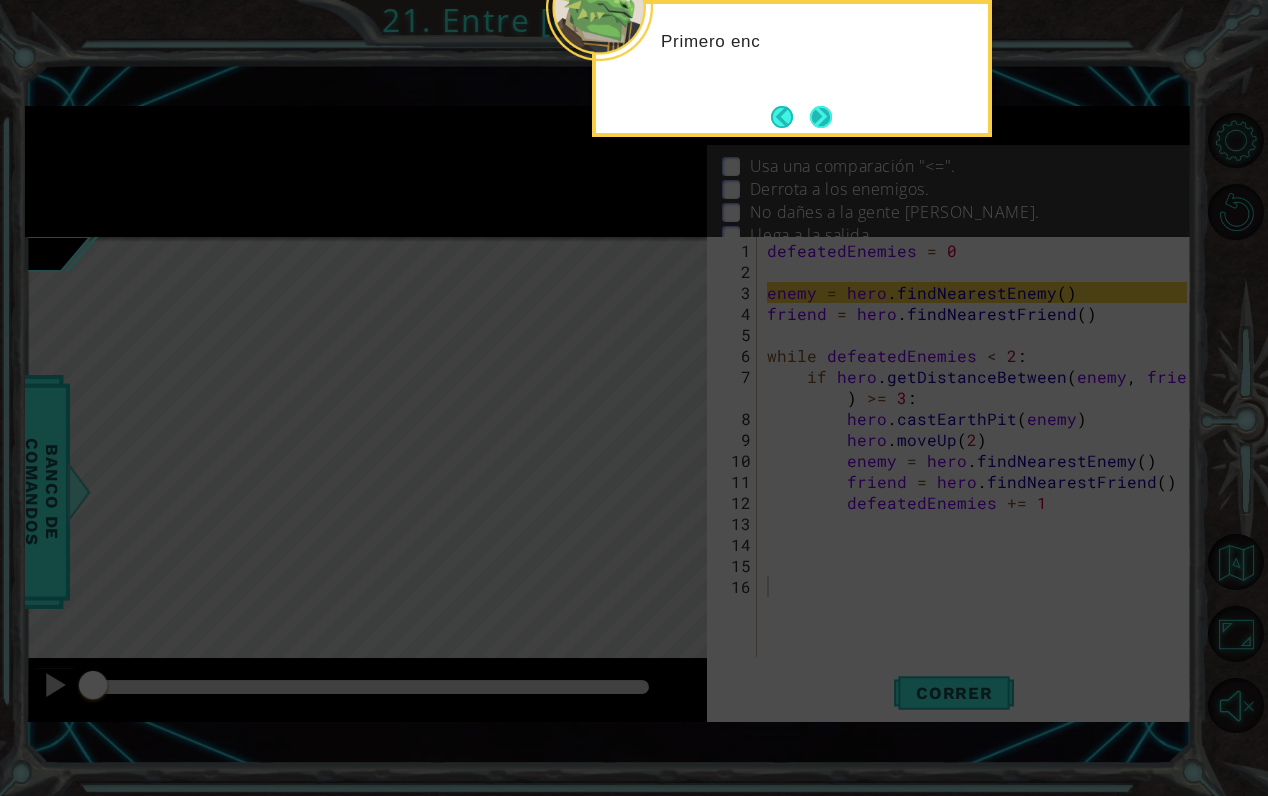 click at bounding box center [821, 117] 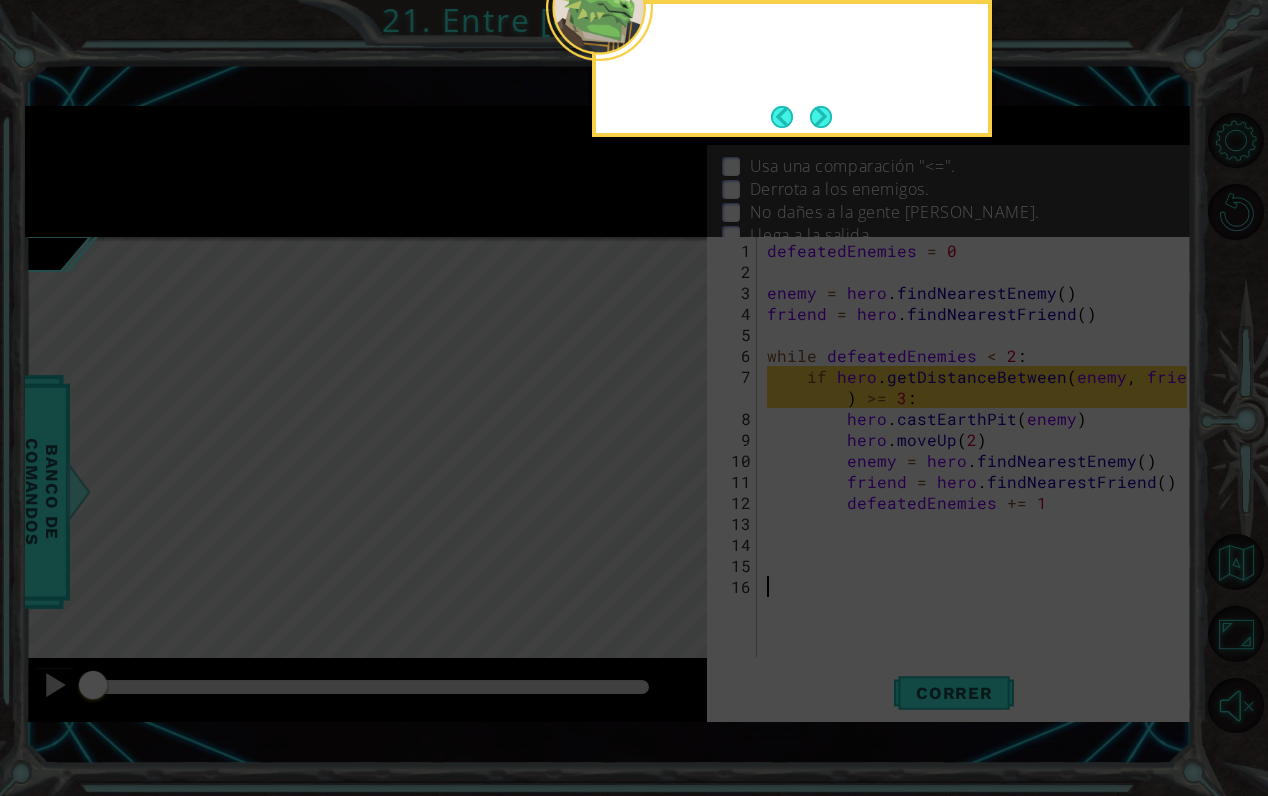 click at bounding box center (821, 117) 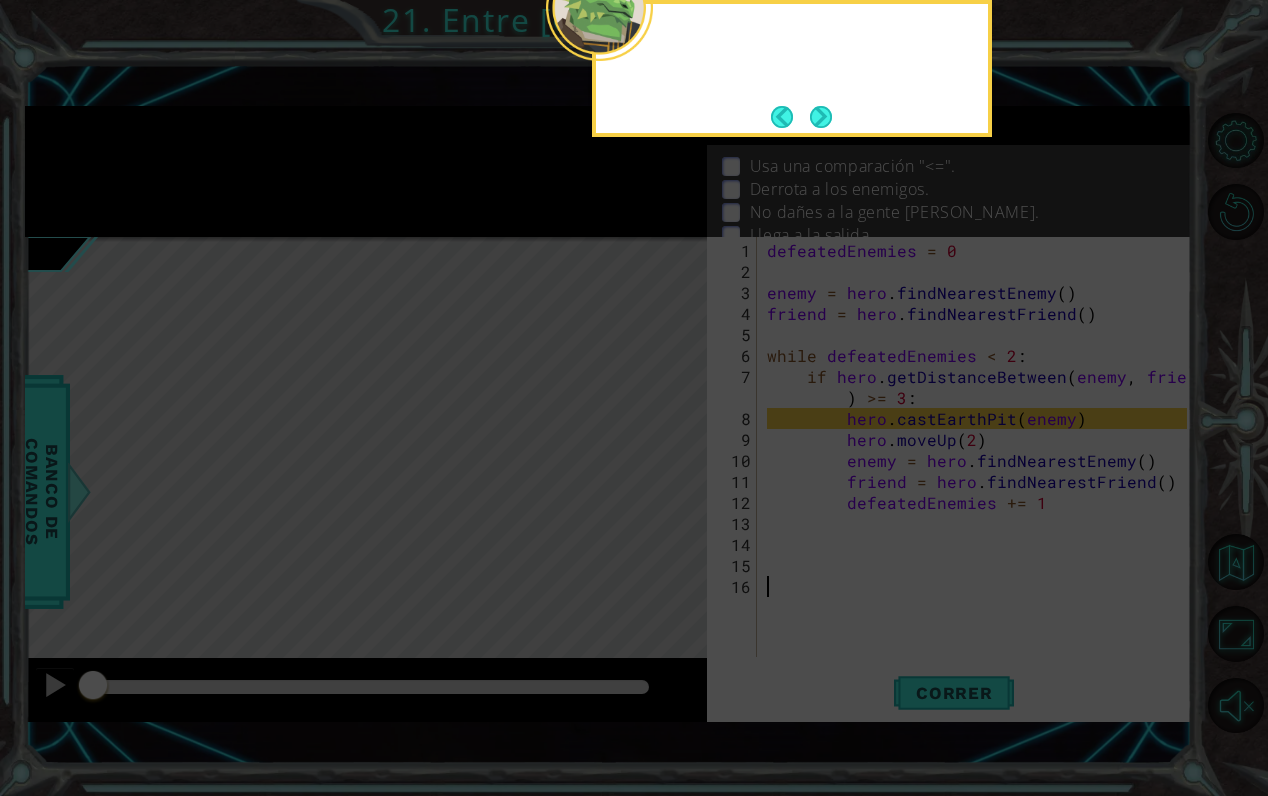 click at bounding box center [821, 117] 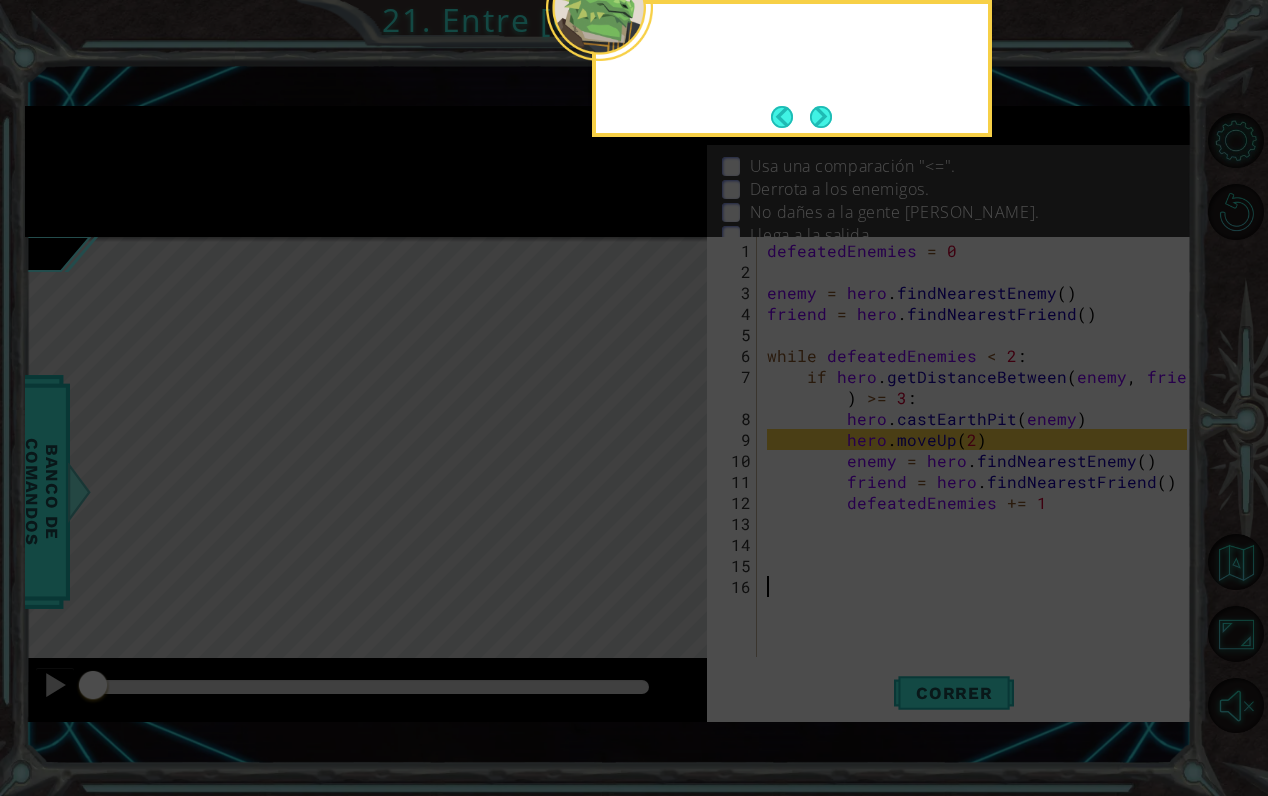 click at bounding box center [792, 68] 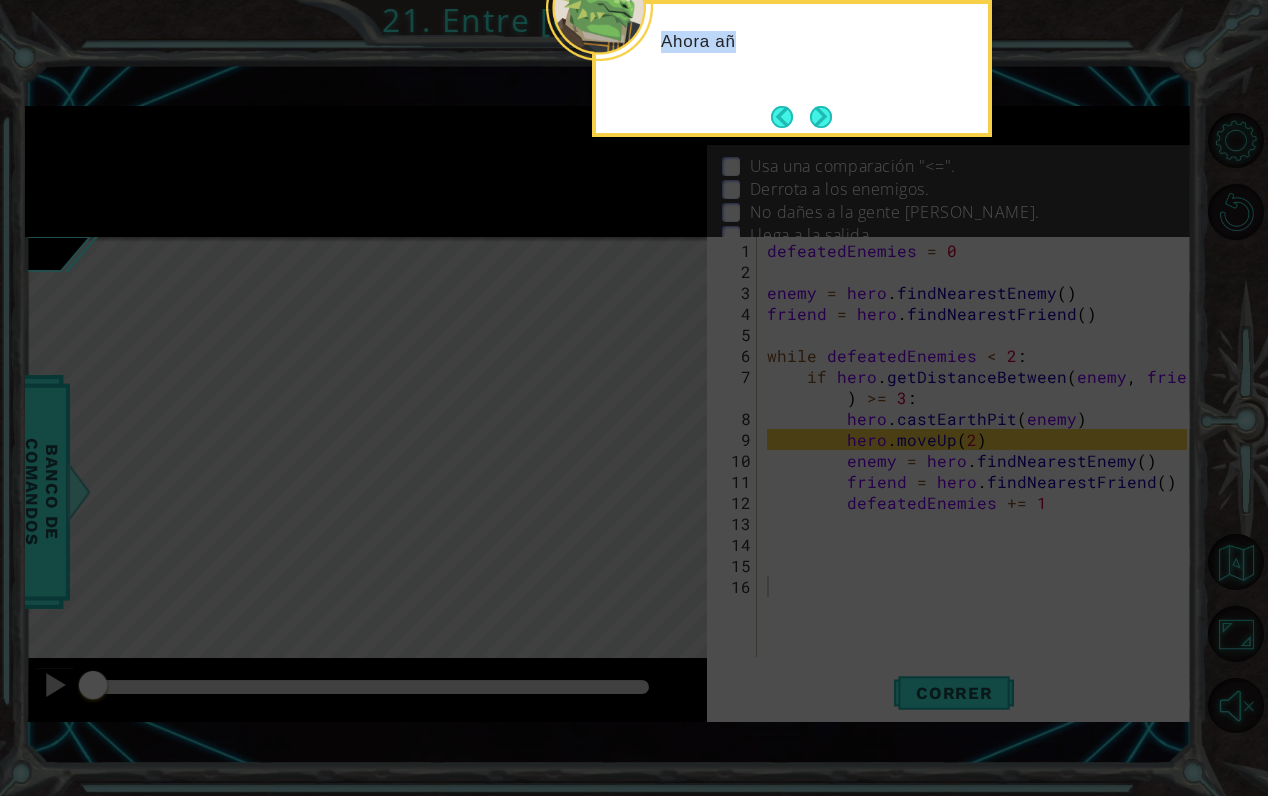 click at bounding box center (821, 117) 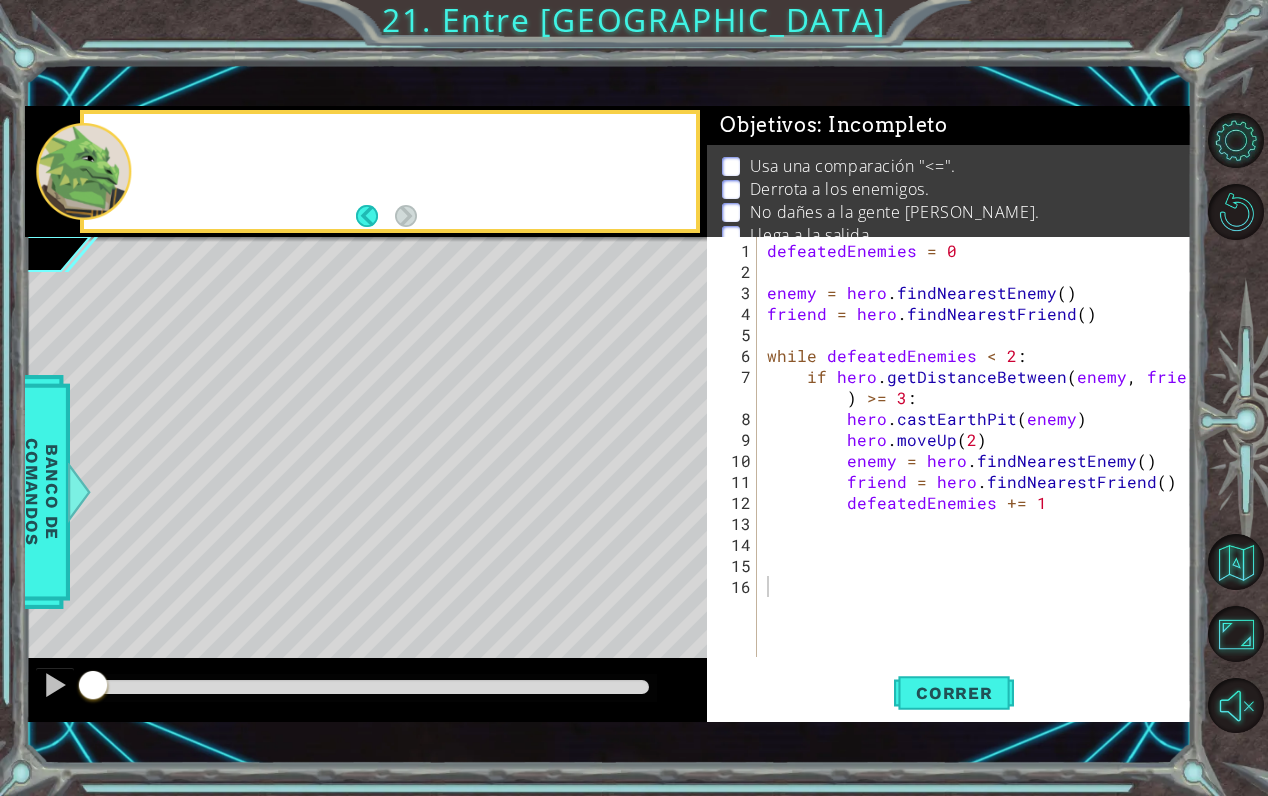 click on ": Incompleto" at bounding box center (882, 125) 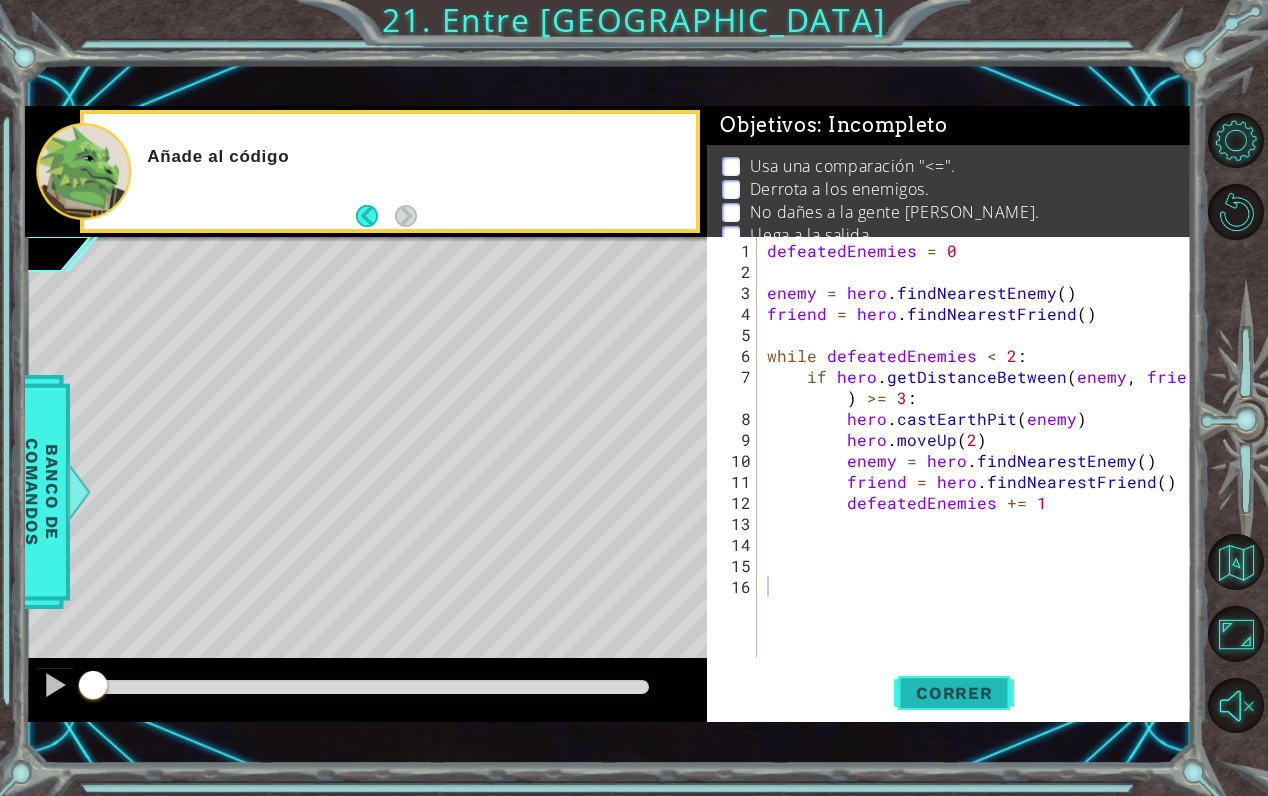 click on "Correr" at bounding box center [954, 693] 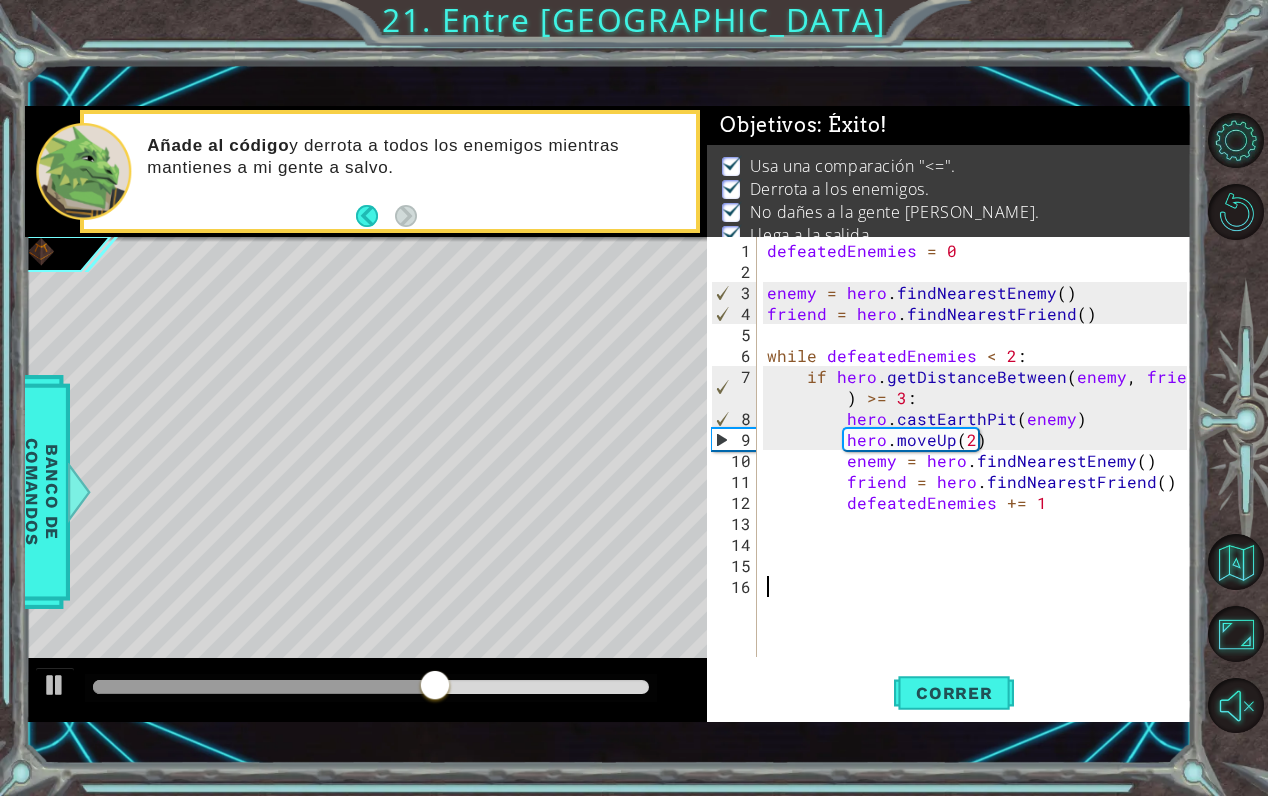 click at bounding box center (371, 687) 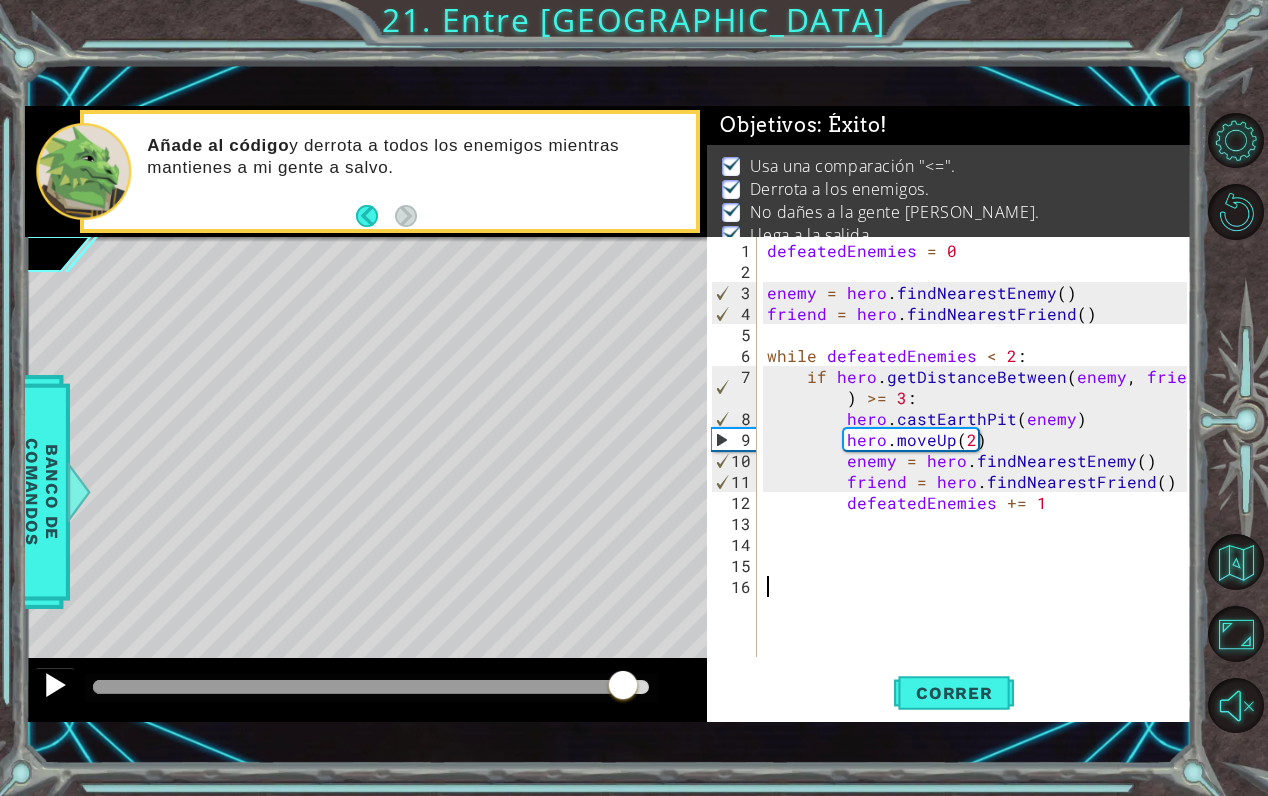click at bounding box center (55, 685) 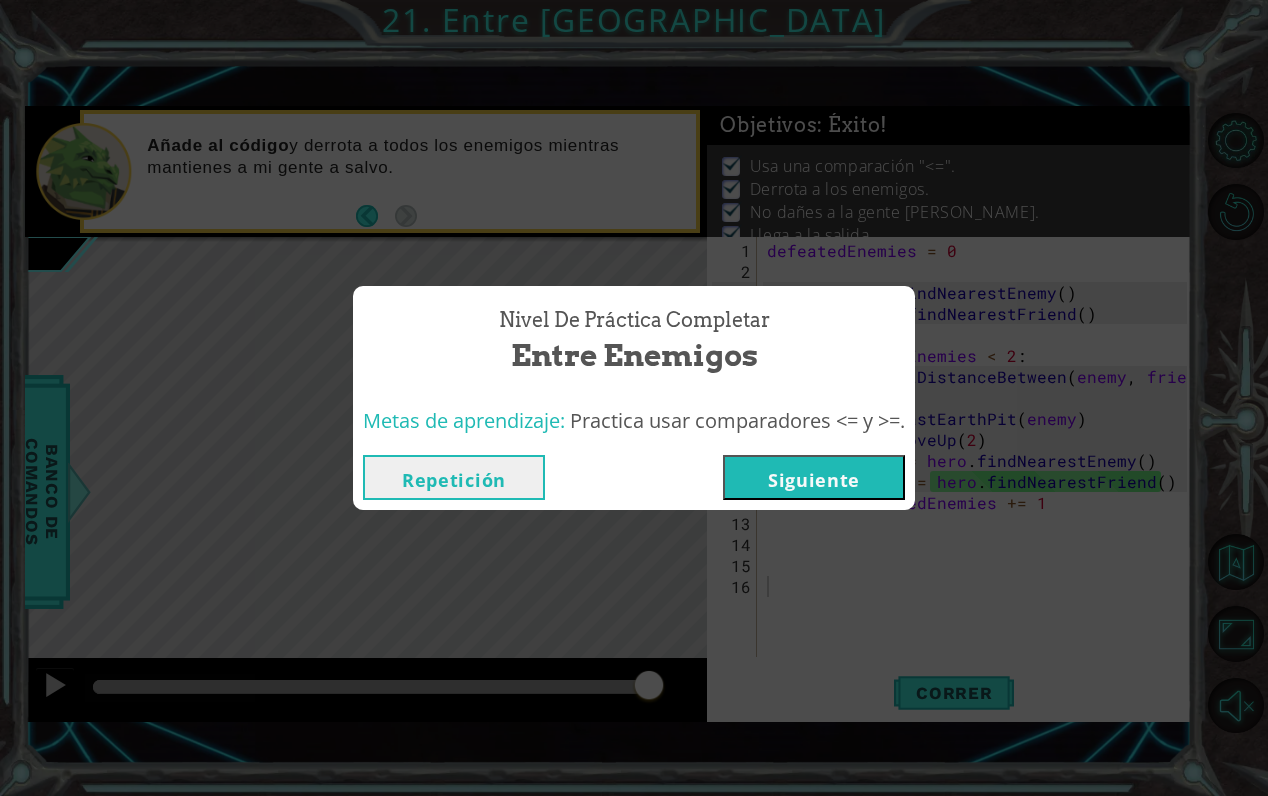 click on "Siguiente" at bounding box center (814, 477) 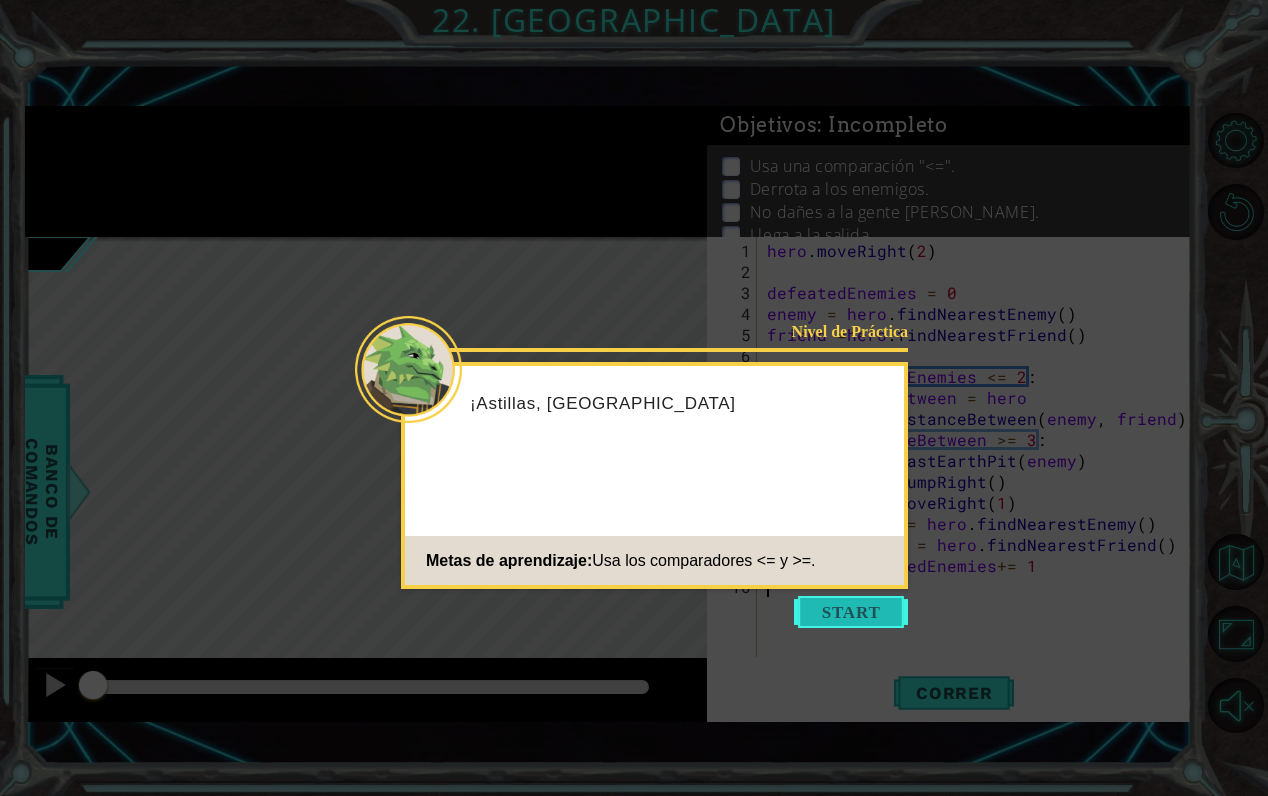 click at bounding box center (851, 612) 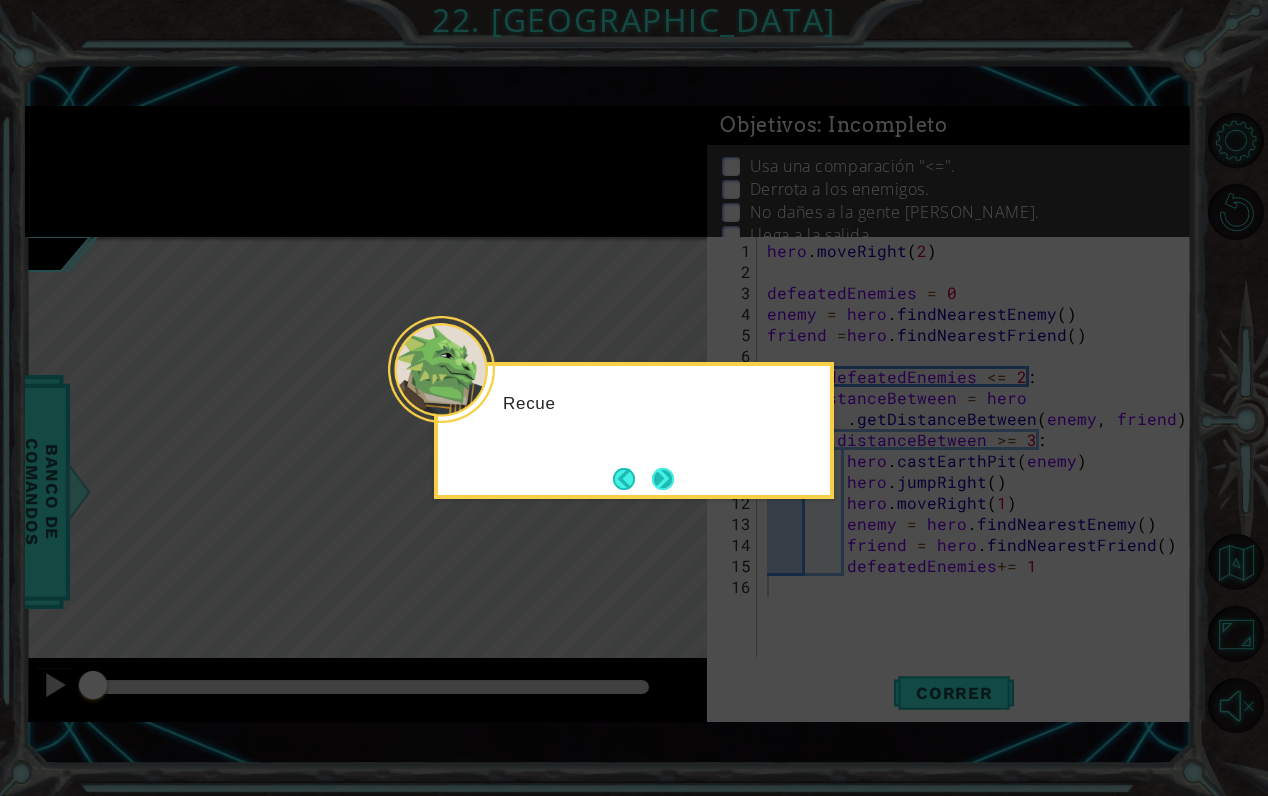click at bounding box center [663, 479] 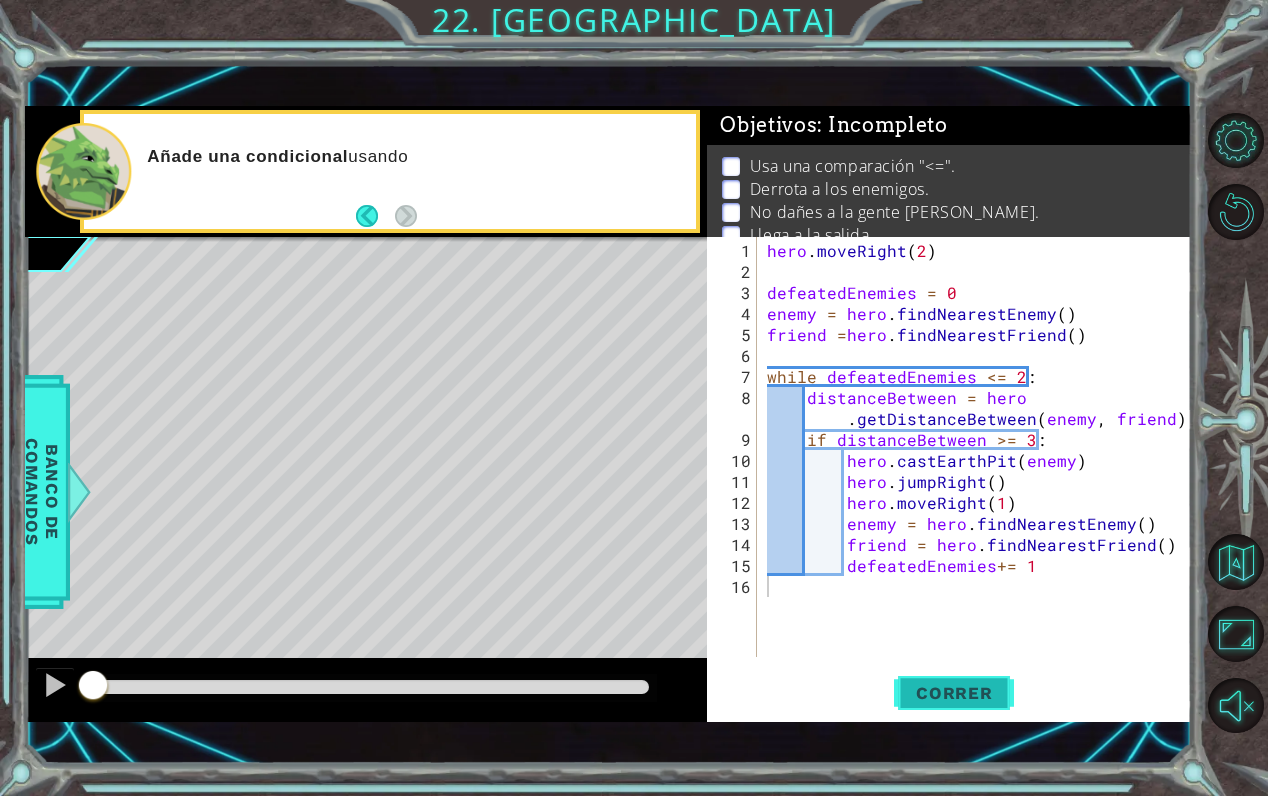 click on "Correr" at bounding box center (954, 693) 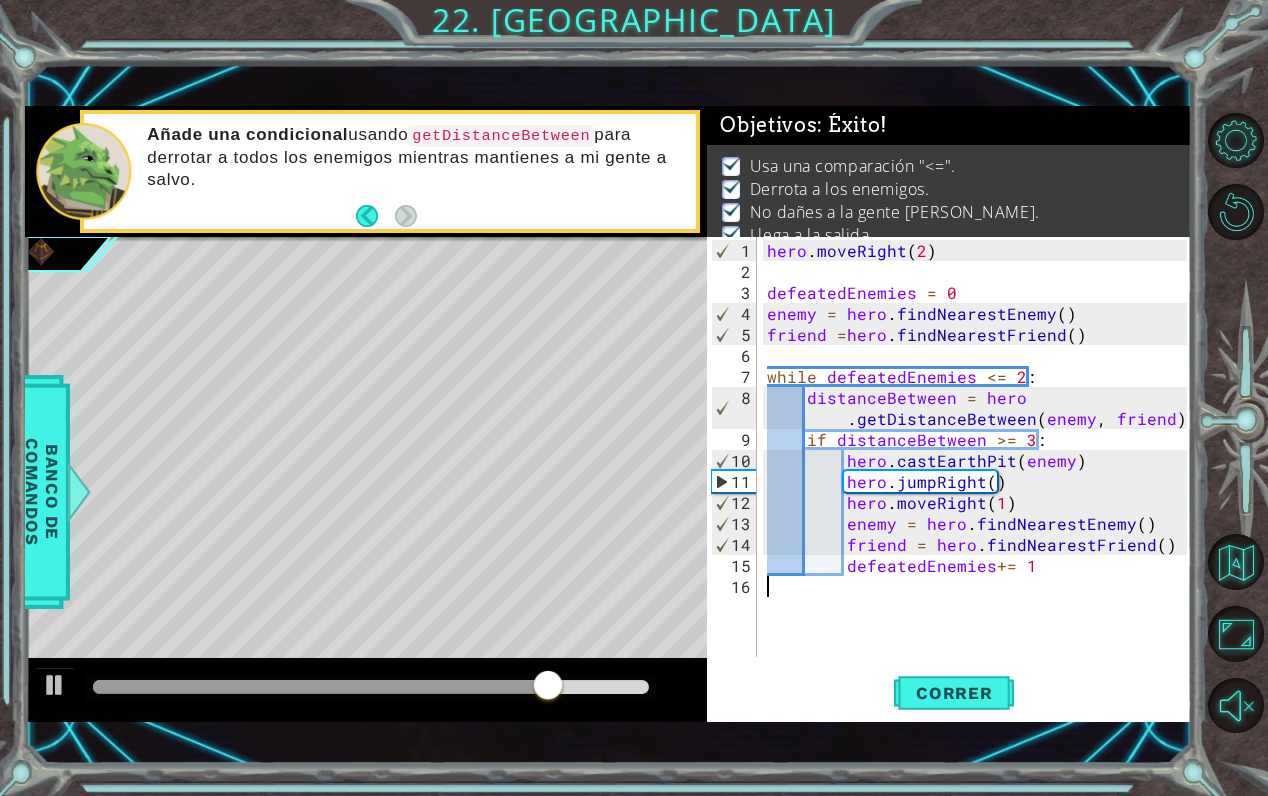 click at bounding box center [371, 687] 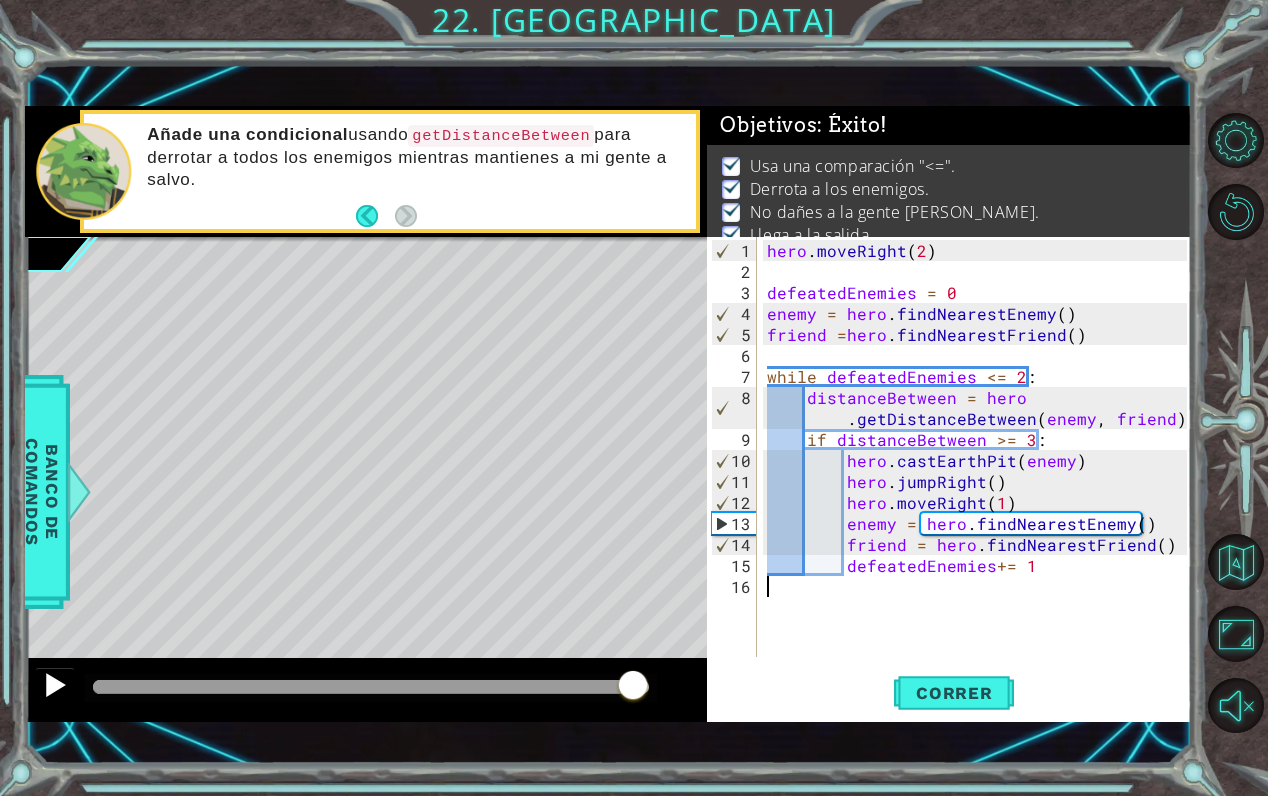 click at bounding box center [55, 685] 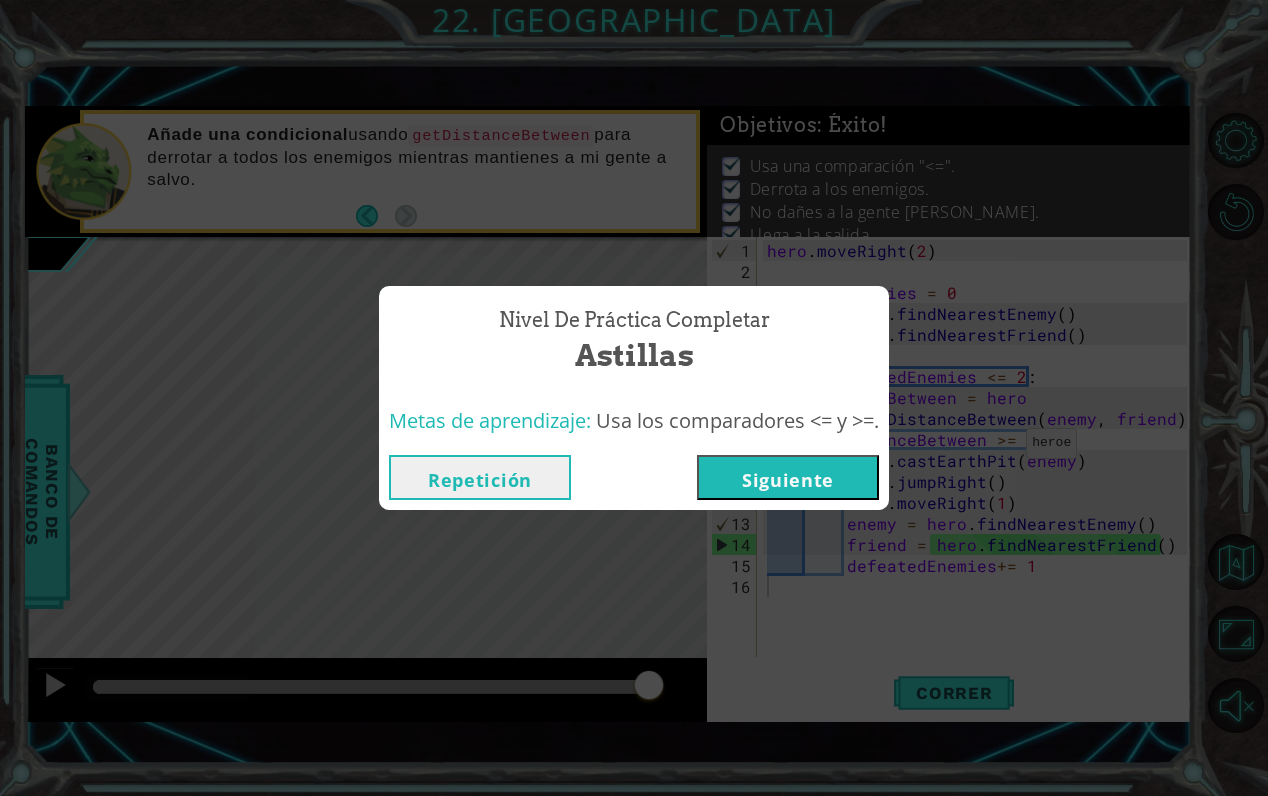 click on "Siguiente" at bounding box center (788, 477) 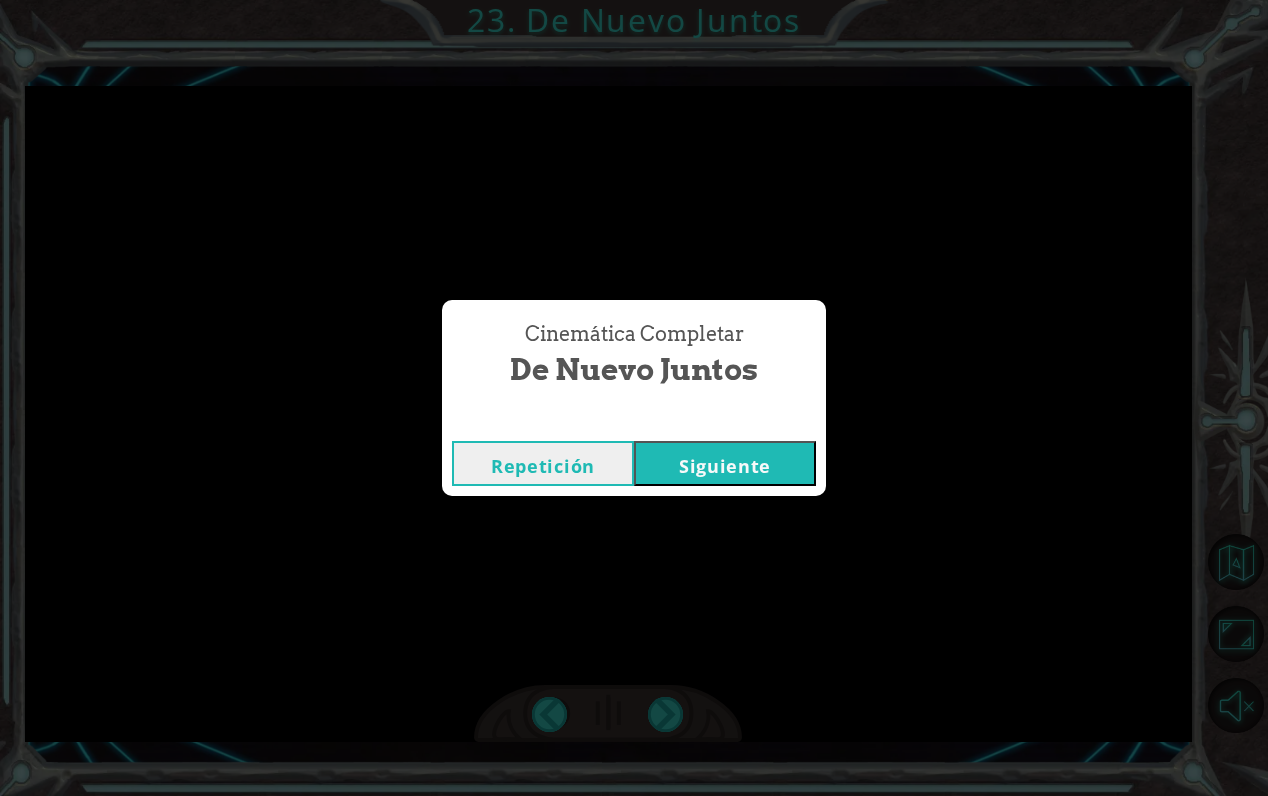 click on "Repetición
[GEOGRAPHIC_DATA]" at bounding box center [634, 463] 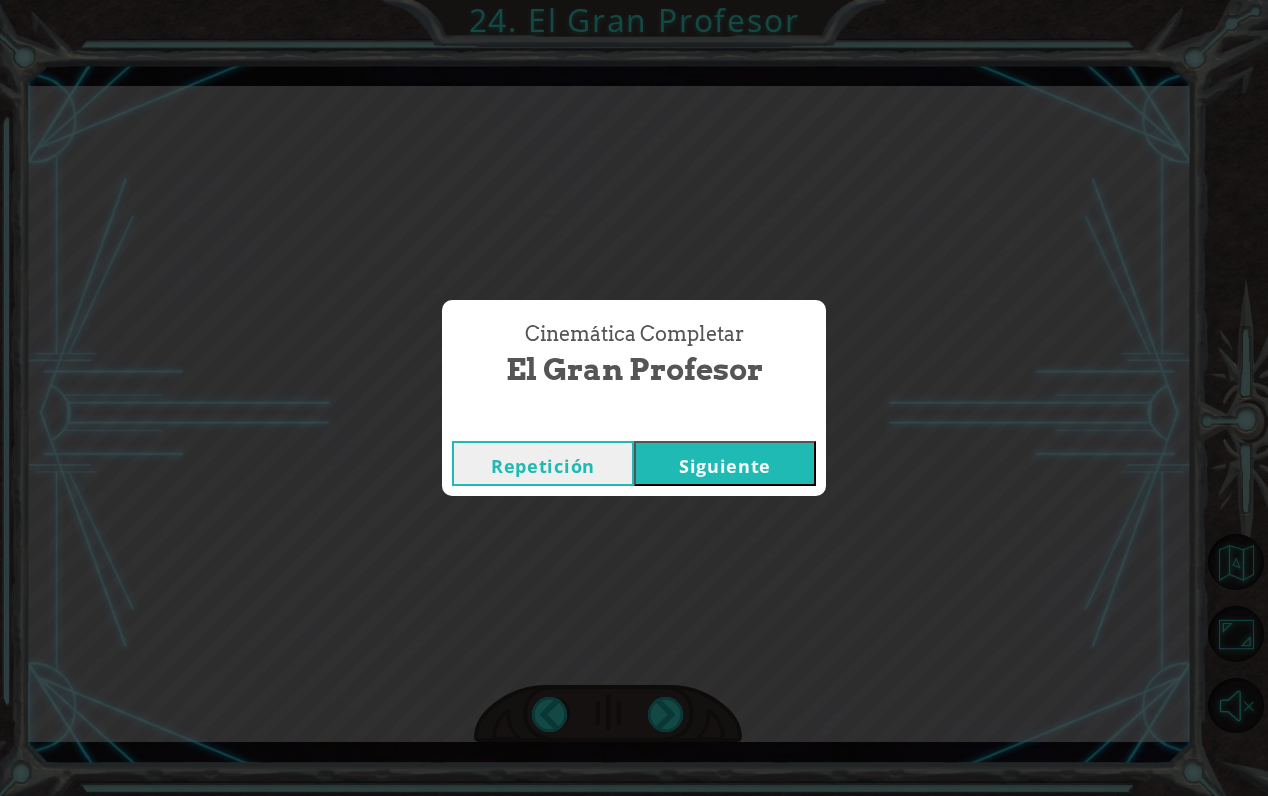click on "Repetición
[GEOGRAPHIC_DATA]" at bounding box center [634, 463] 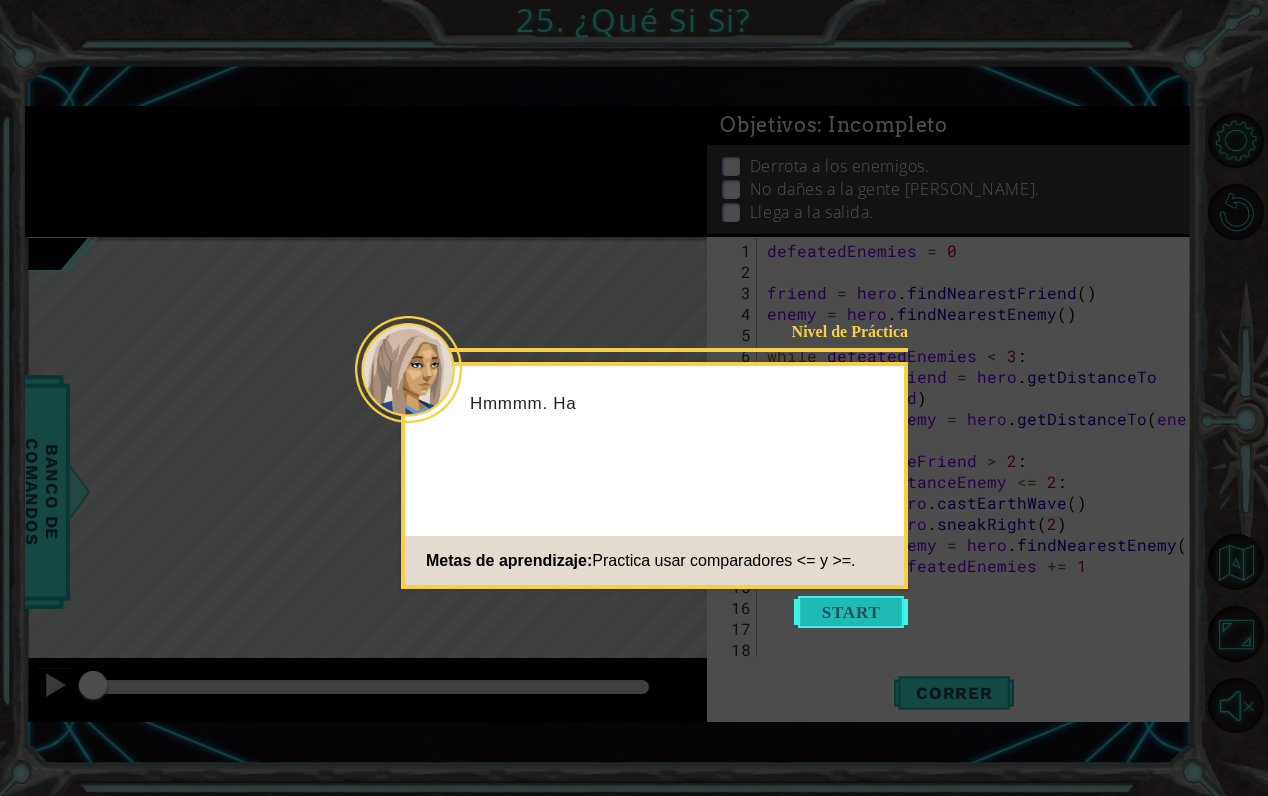 scroll, scrollTop: 21, scrollLeft: 0, axis: vertical 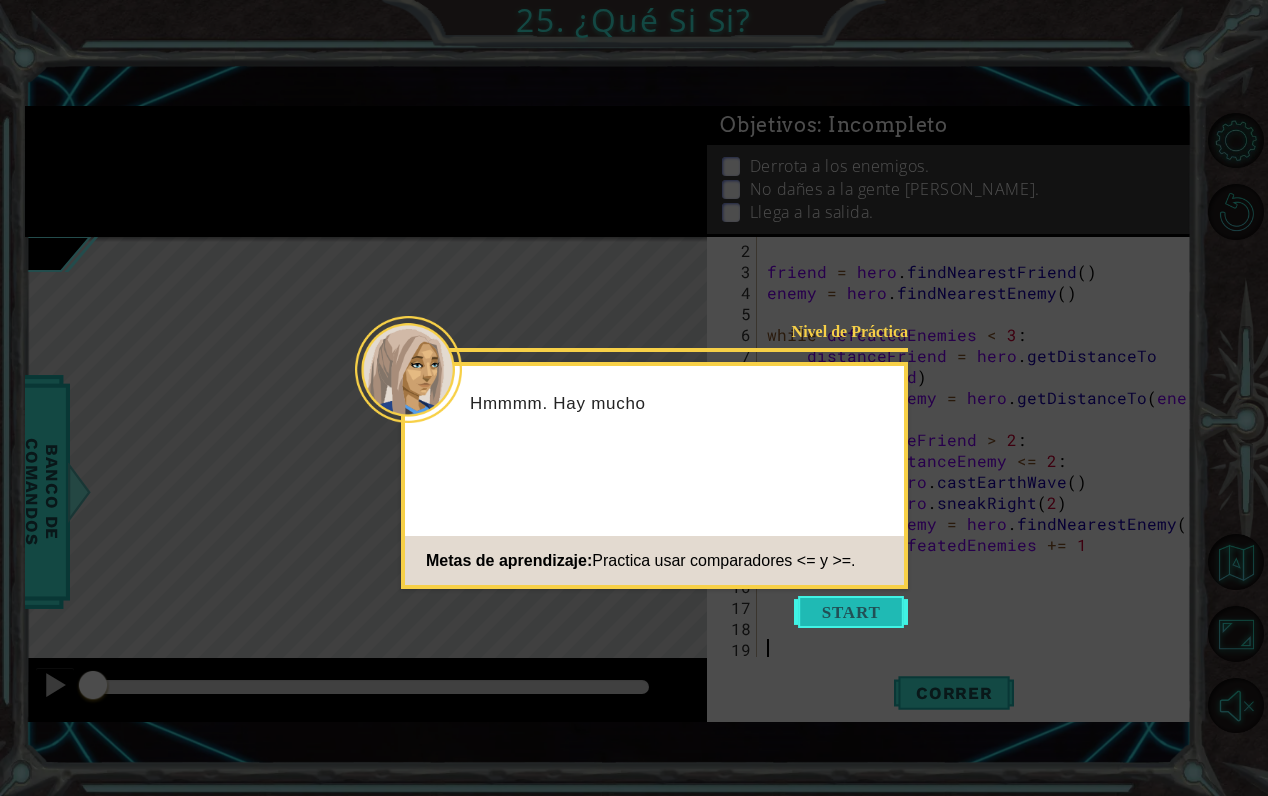 click at bounding box center (851, 612) 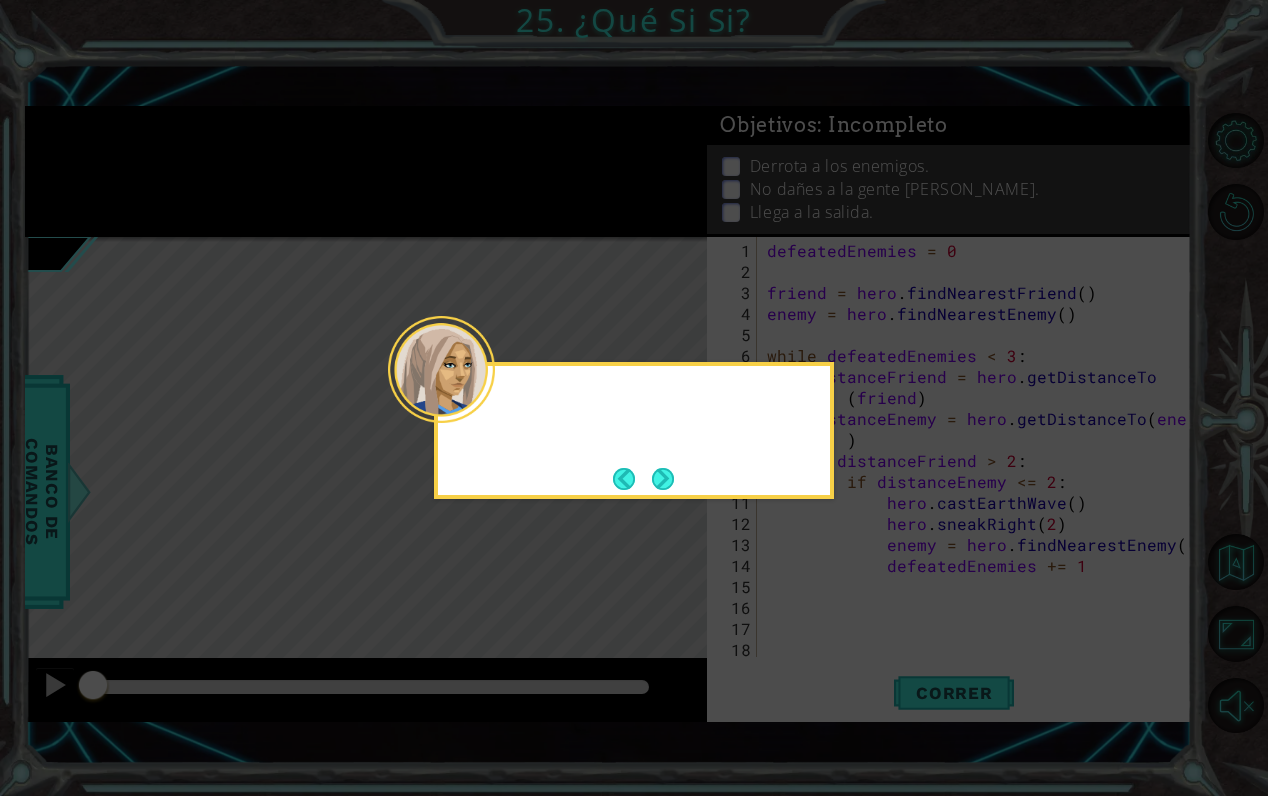 scroll, scrollTop: 0, scrollLeft: 0, axis: both 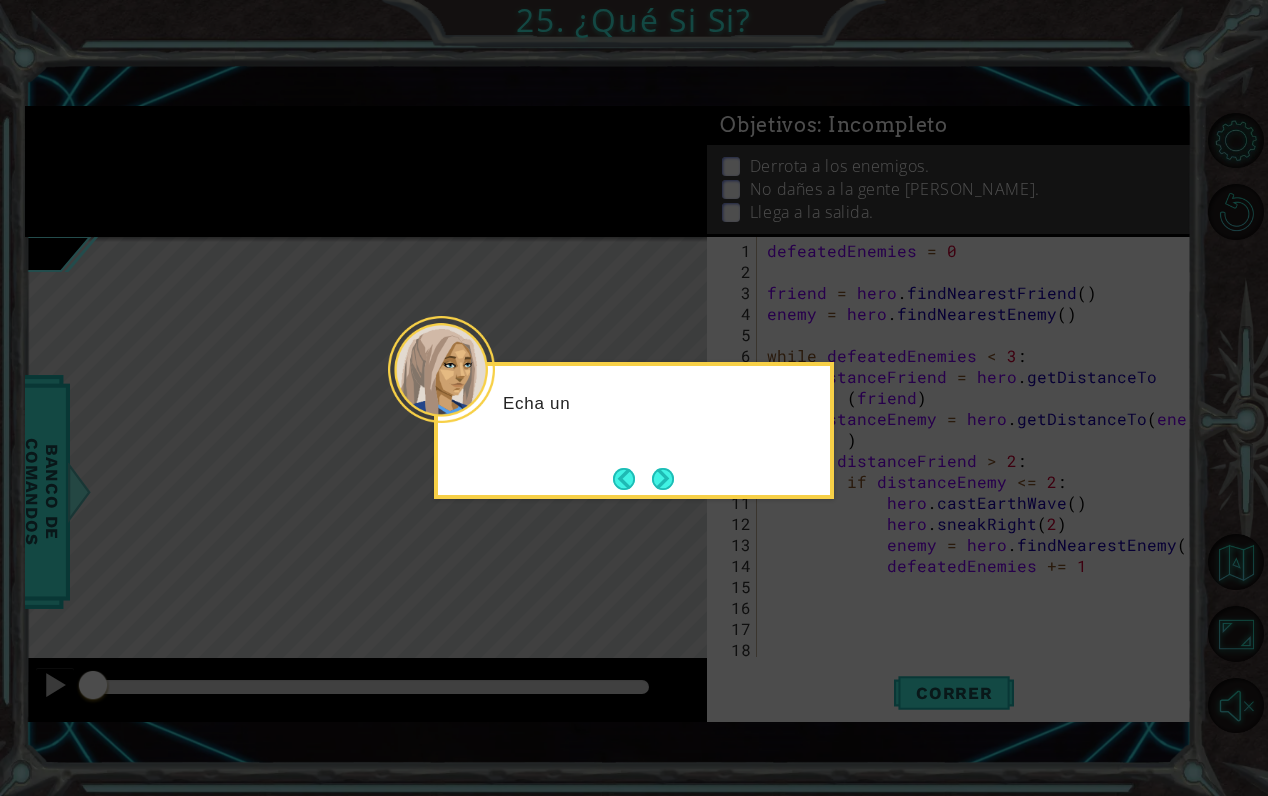 click on "Echa un" at bounding box center (634, 430) 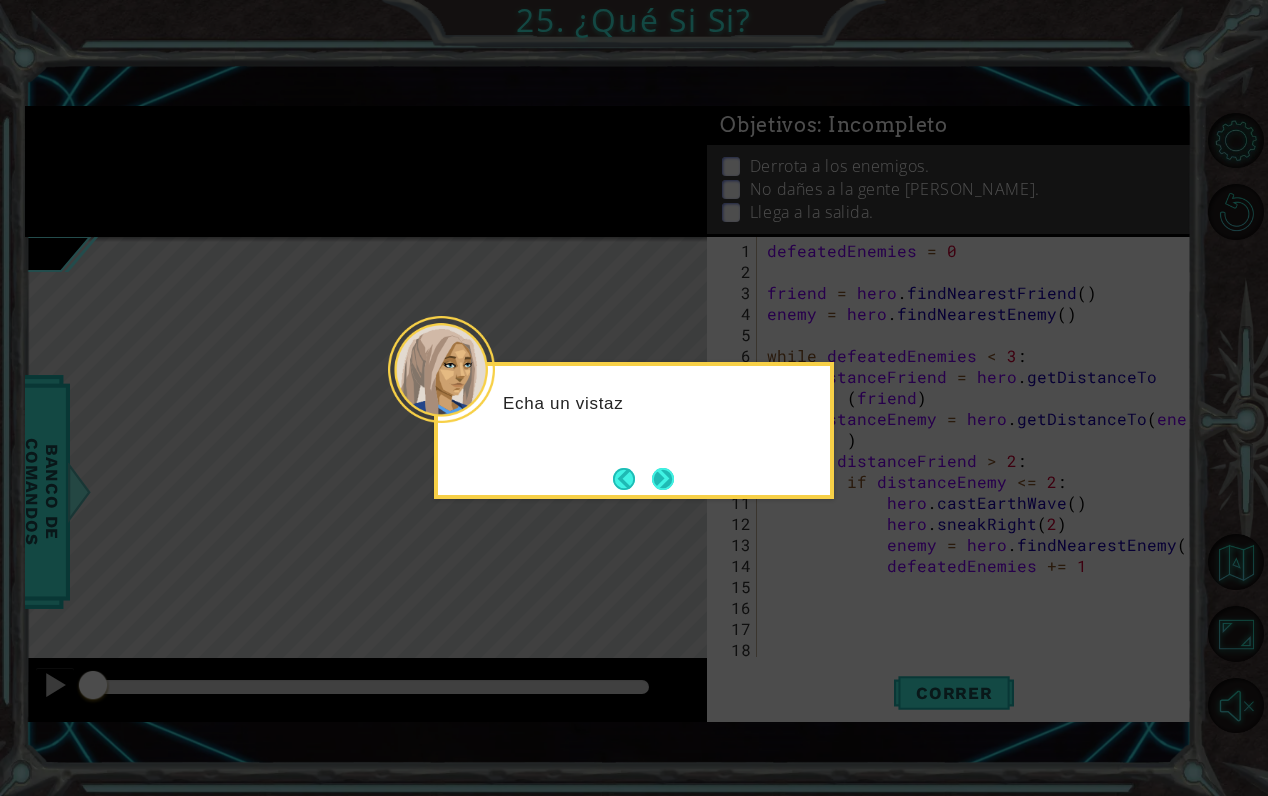 click at bounding box center (663, 478) 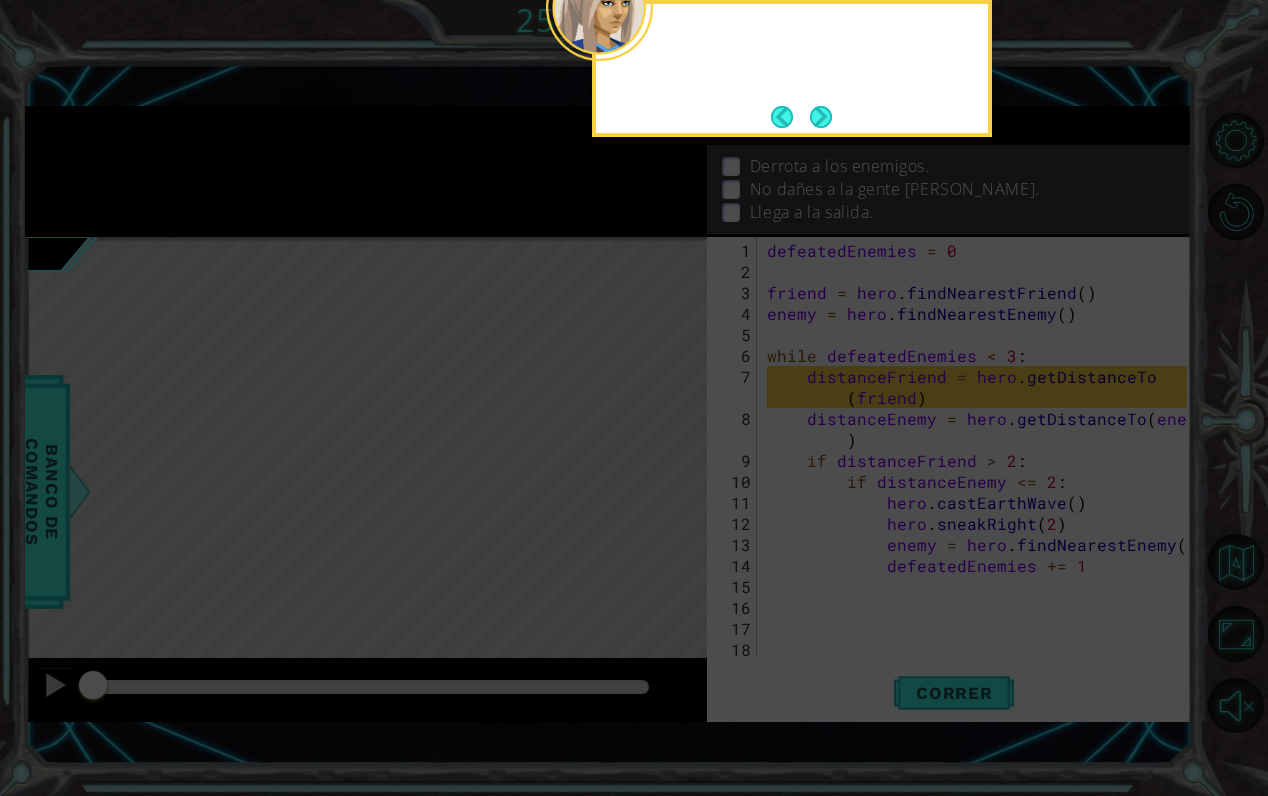 click 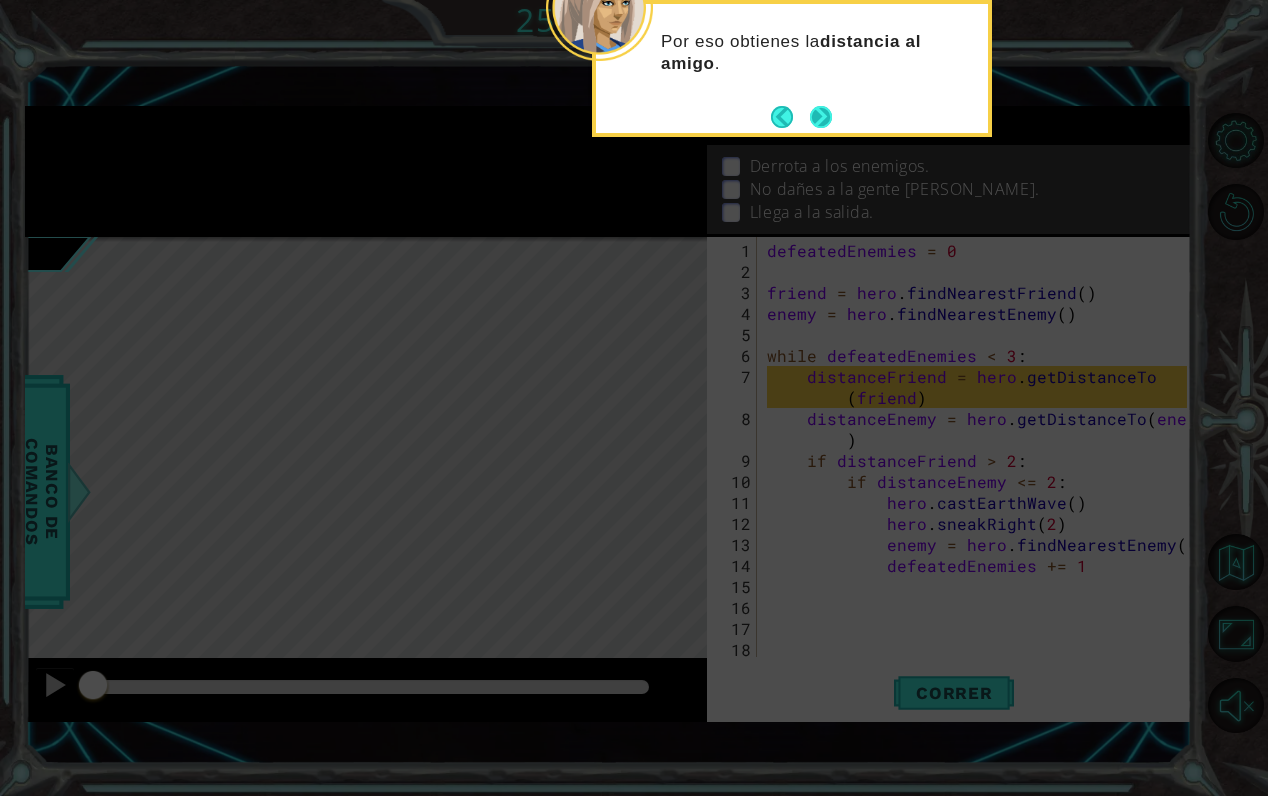 click at bounding box center (801, 117) 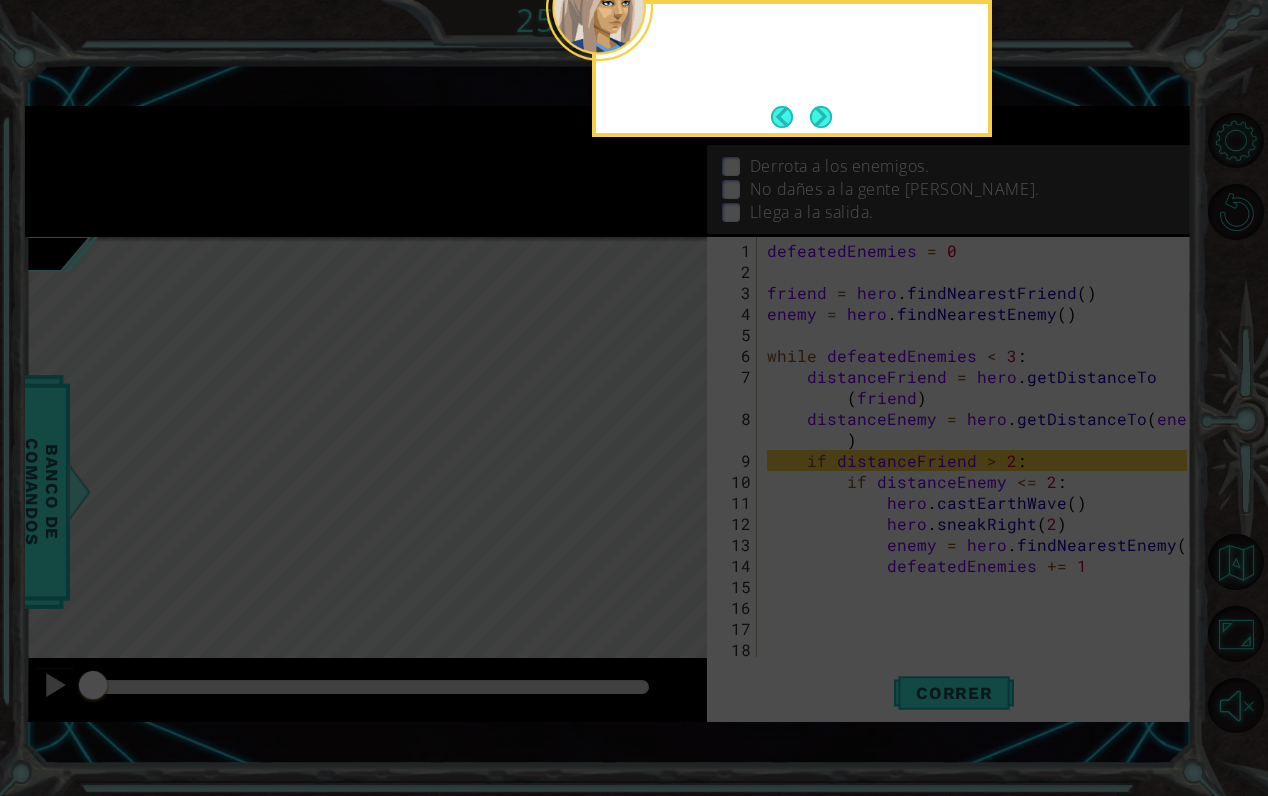 click at bounding box center (821, 117) 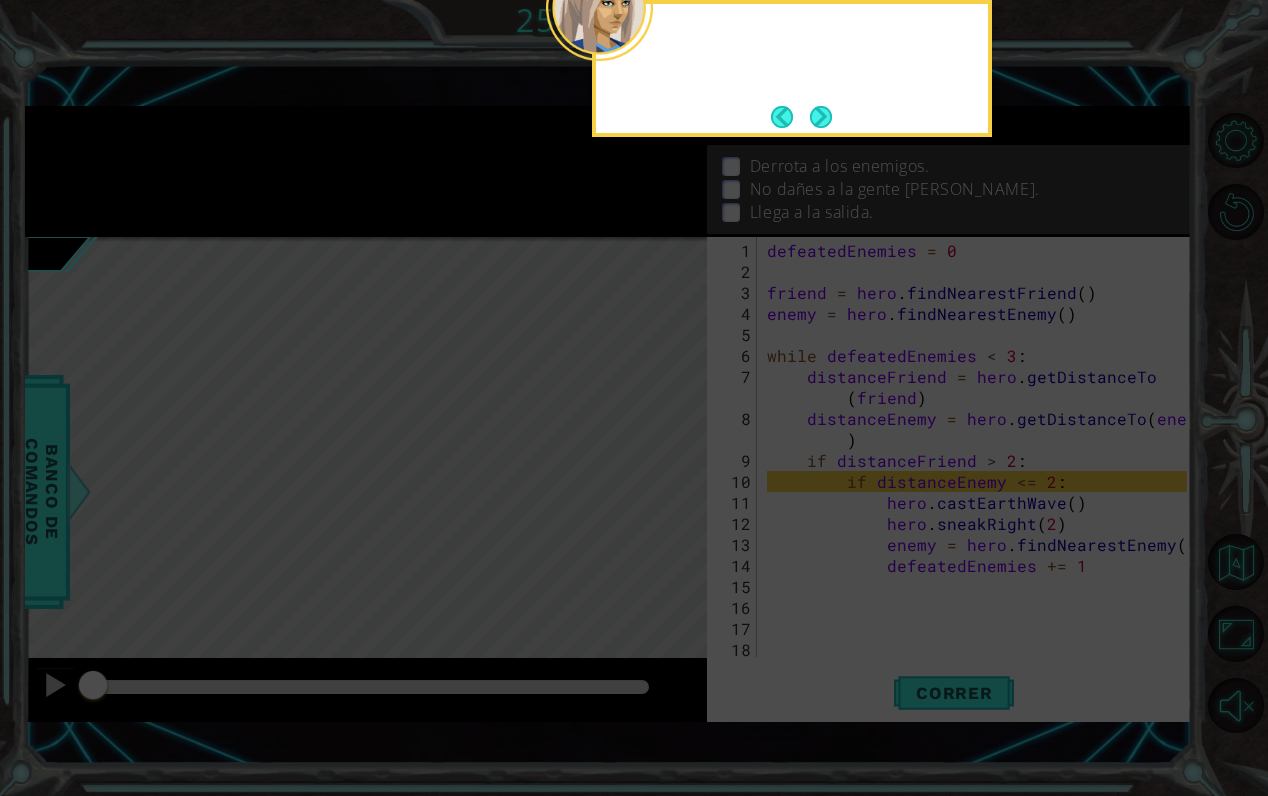 click at bounding box center [821, 116] 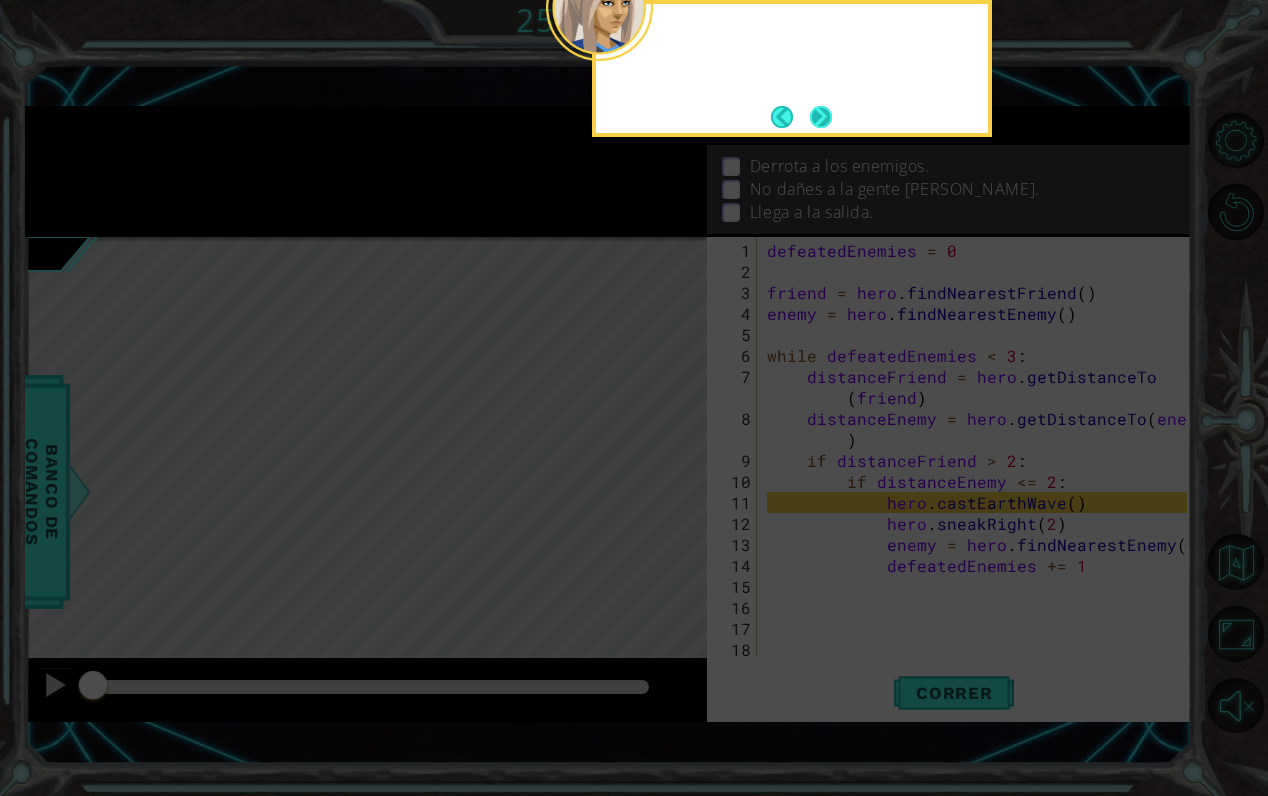 click at bounding box center [821, 117] 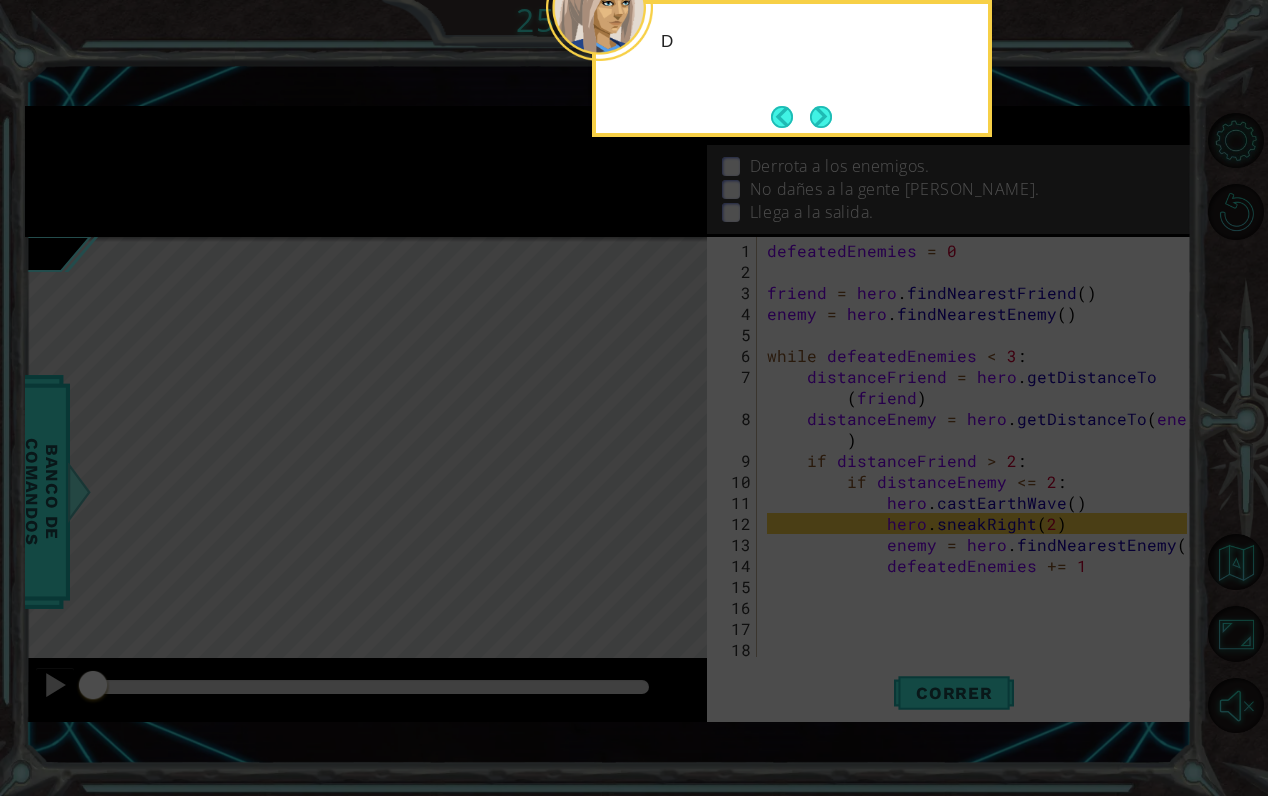 click at bounding box center [821, 117] 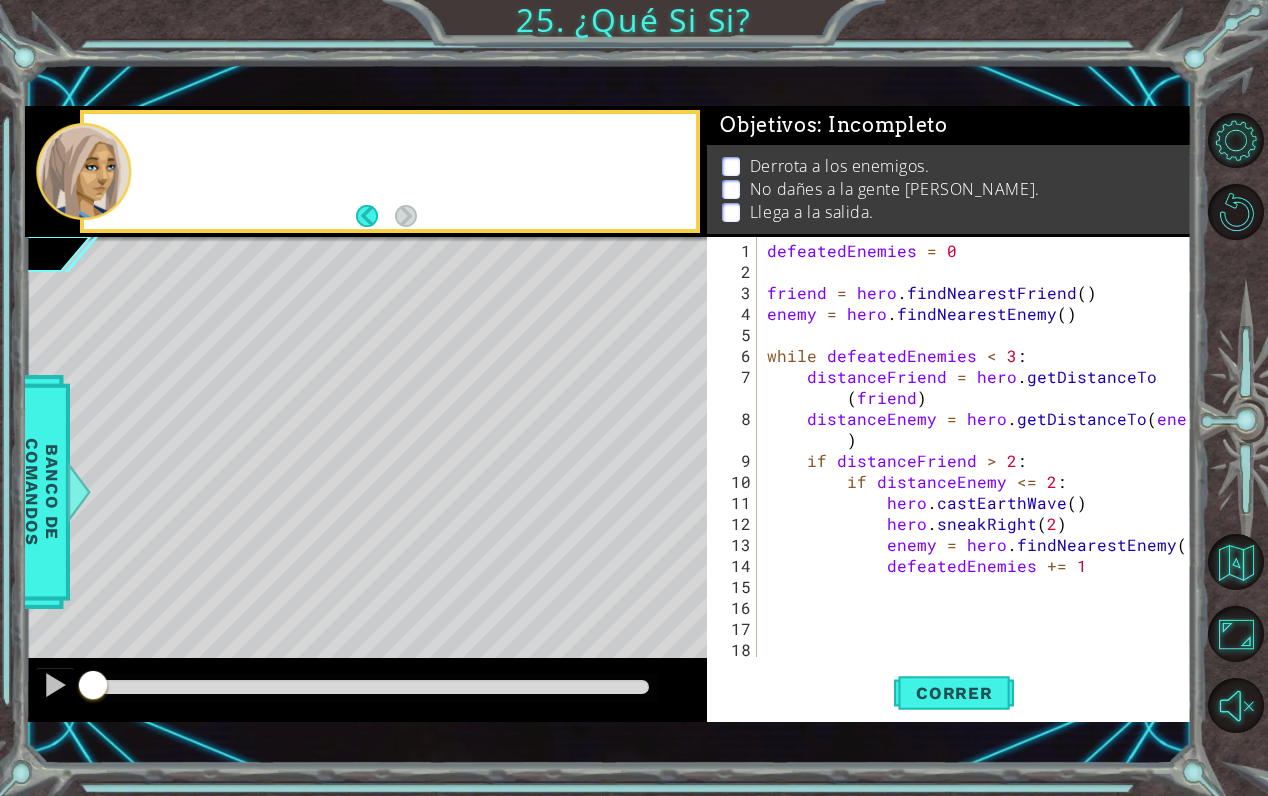 click on "Objetivos : Incompleto" at bounding box center (949, 125) 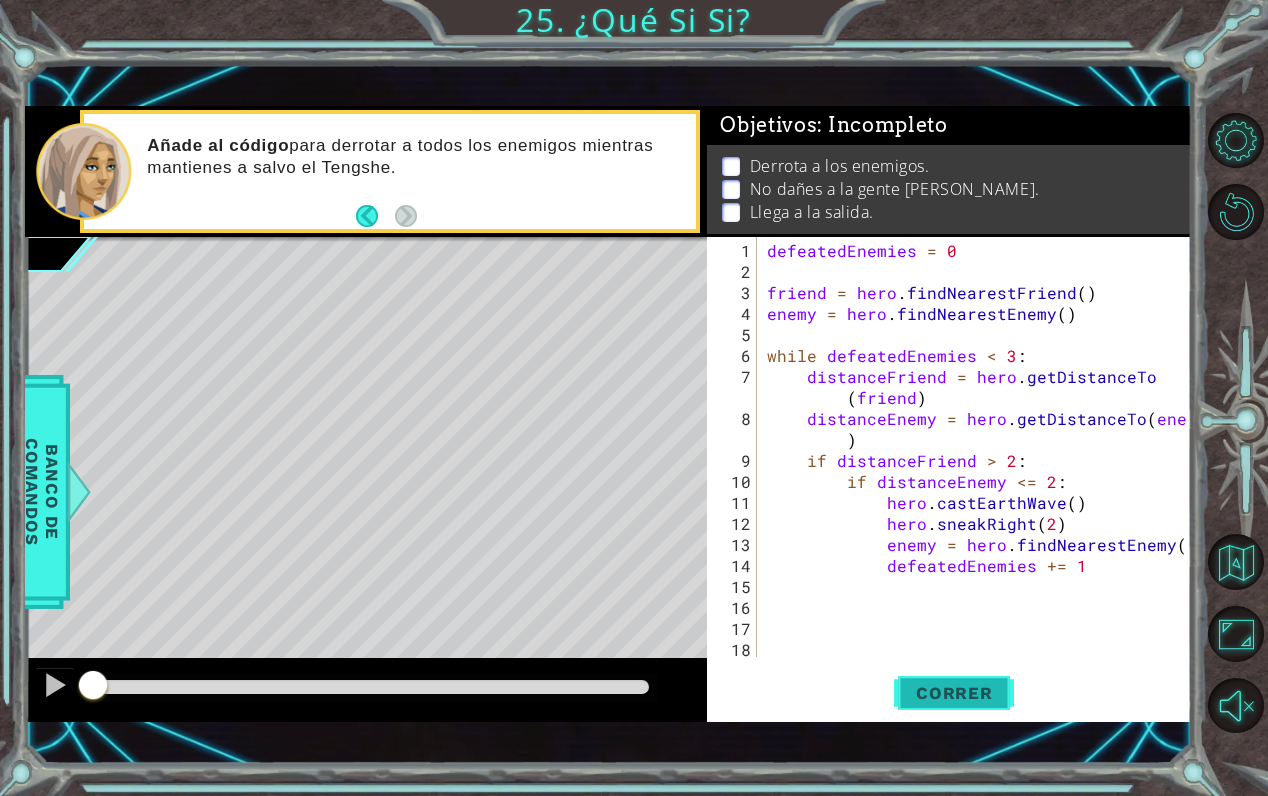 click on "Correr" at bounding box center (954, 693) 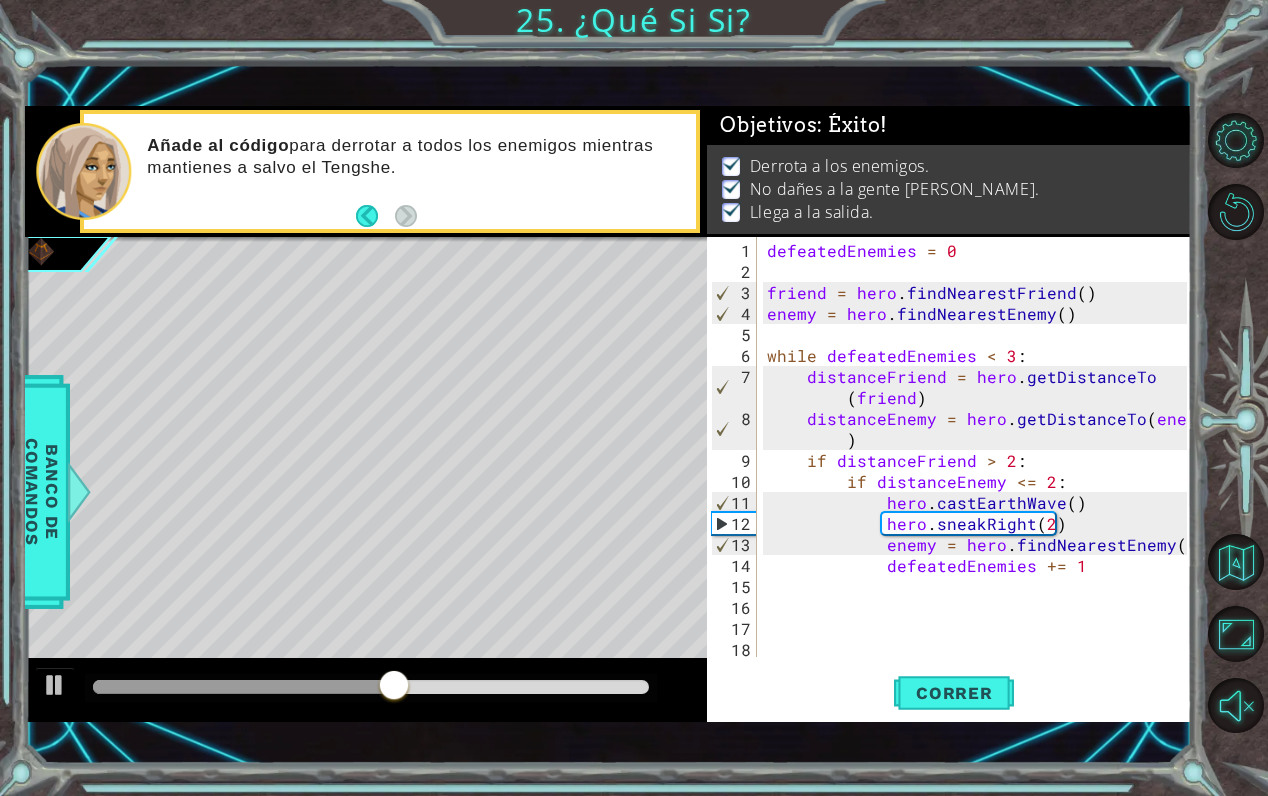 click at bounding box center [371, 687] 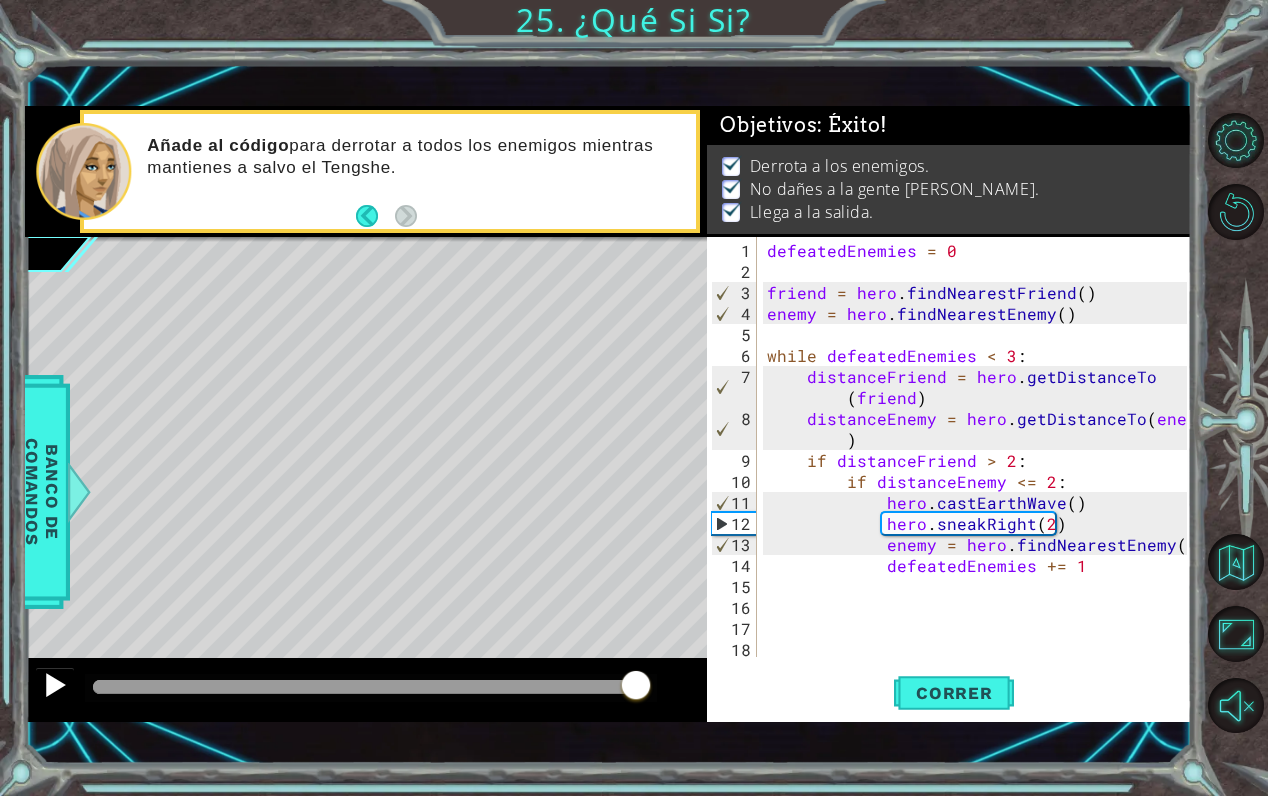 click at bounding box center [55, 685] 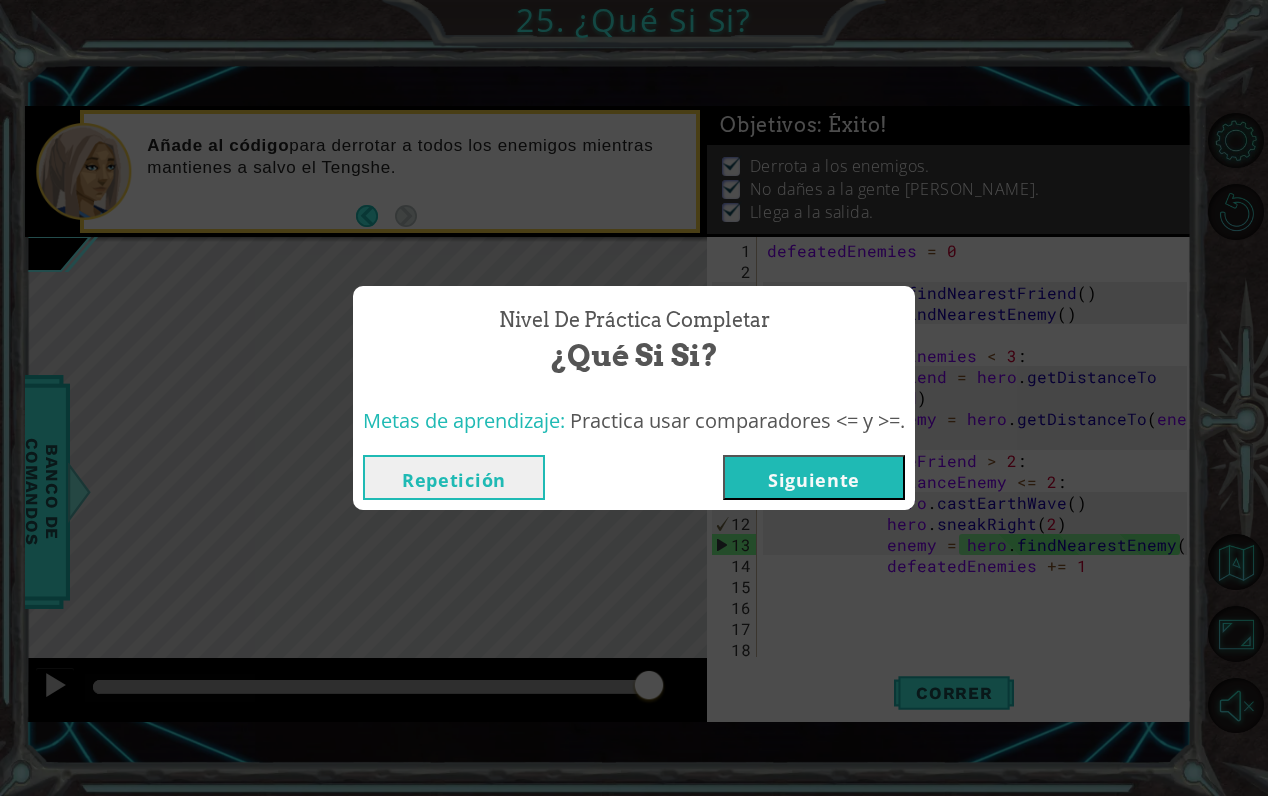click on "Siguiente" at bounding box center (814, 477) 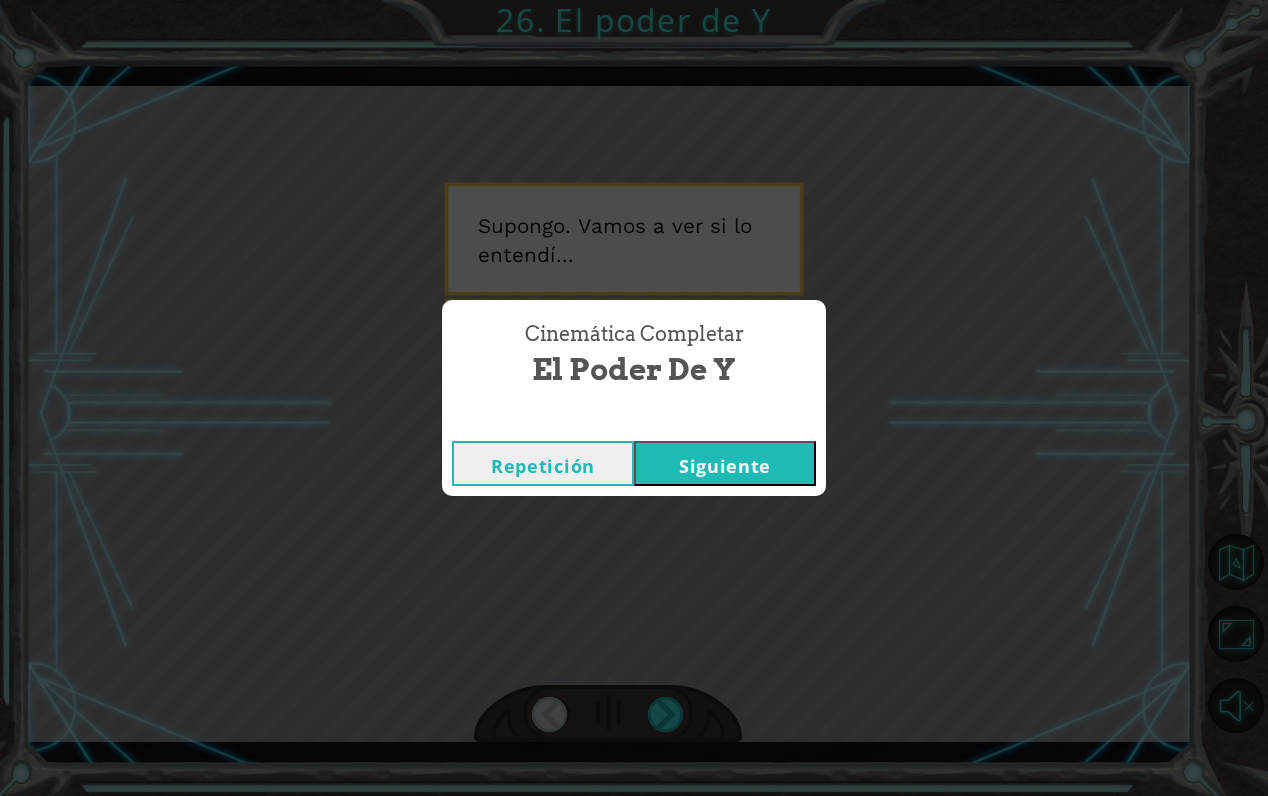 click on "Siguiente" at bounding box center (725, 463) 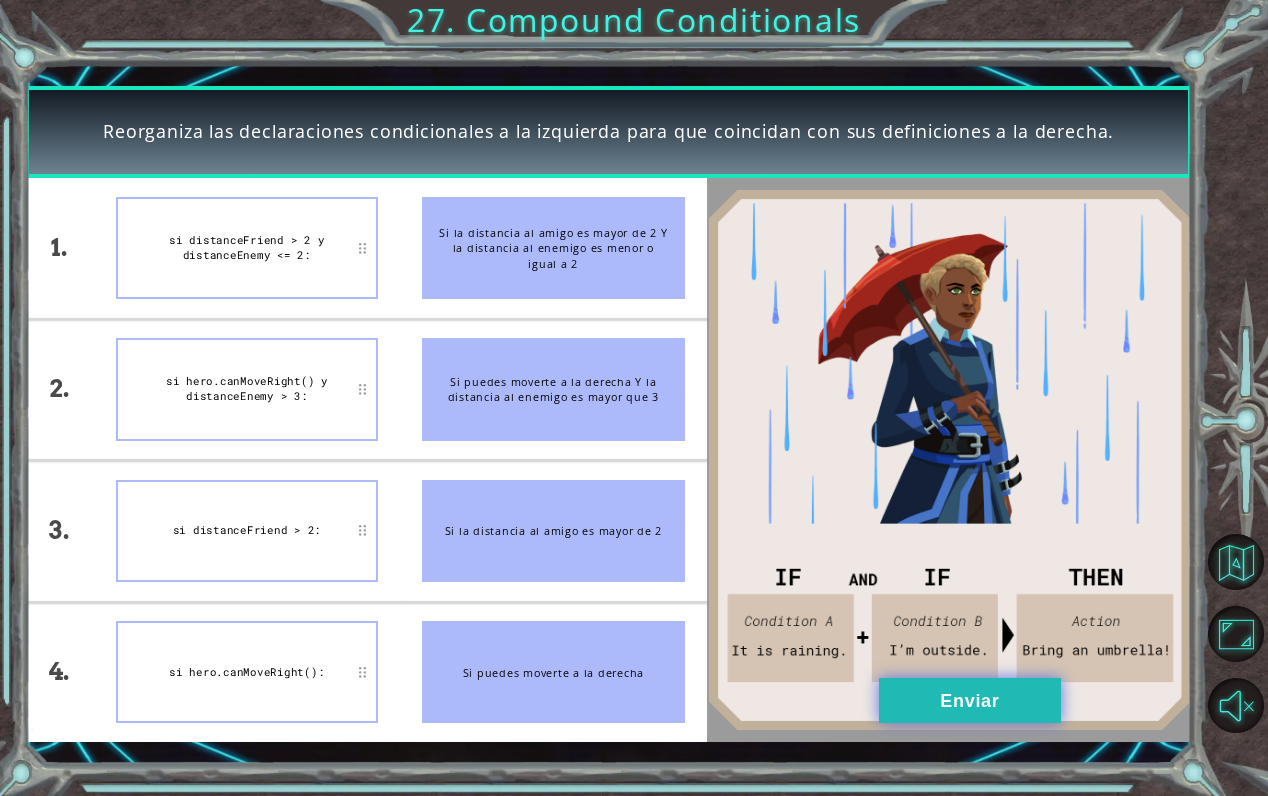 click on "Enviar" at bounding box center (970, 700) 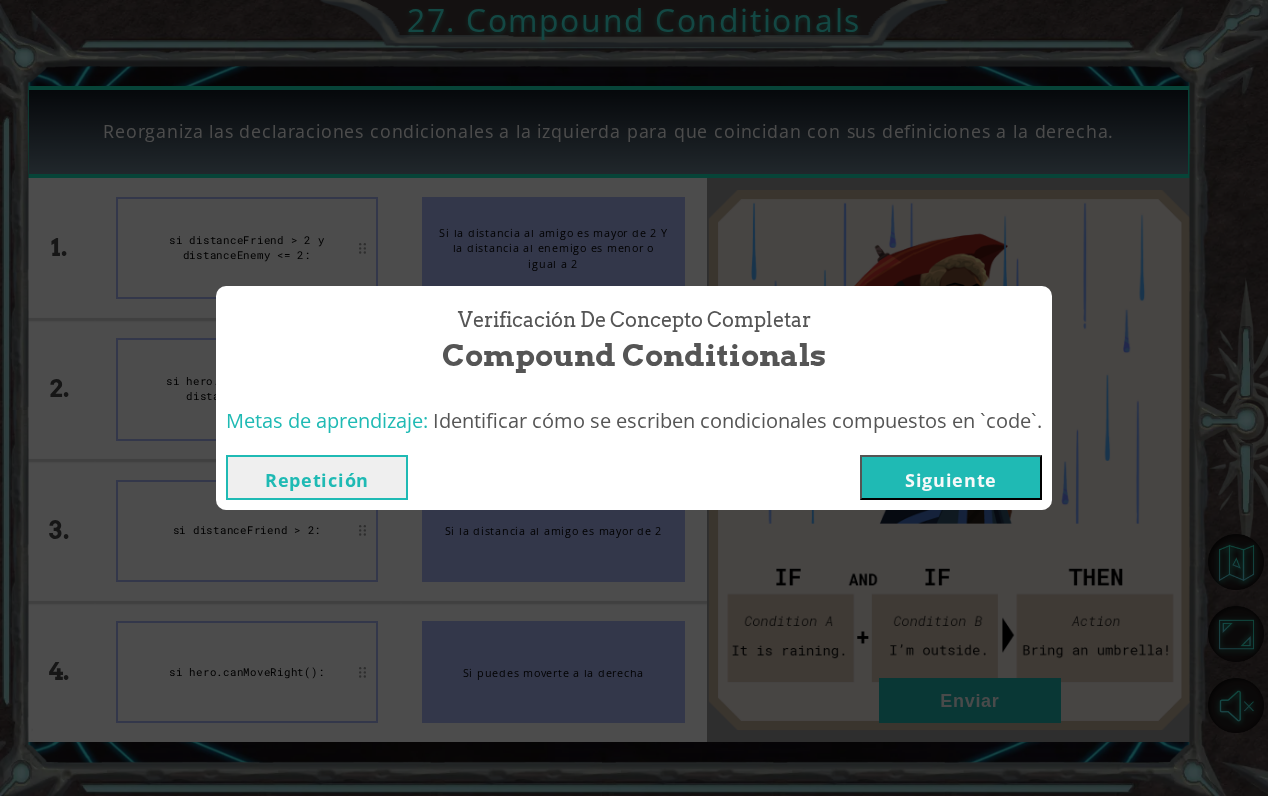 click on "Siguiente" at bounding box center [951, 477] 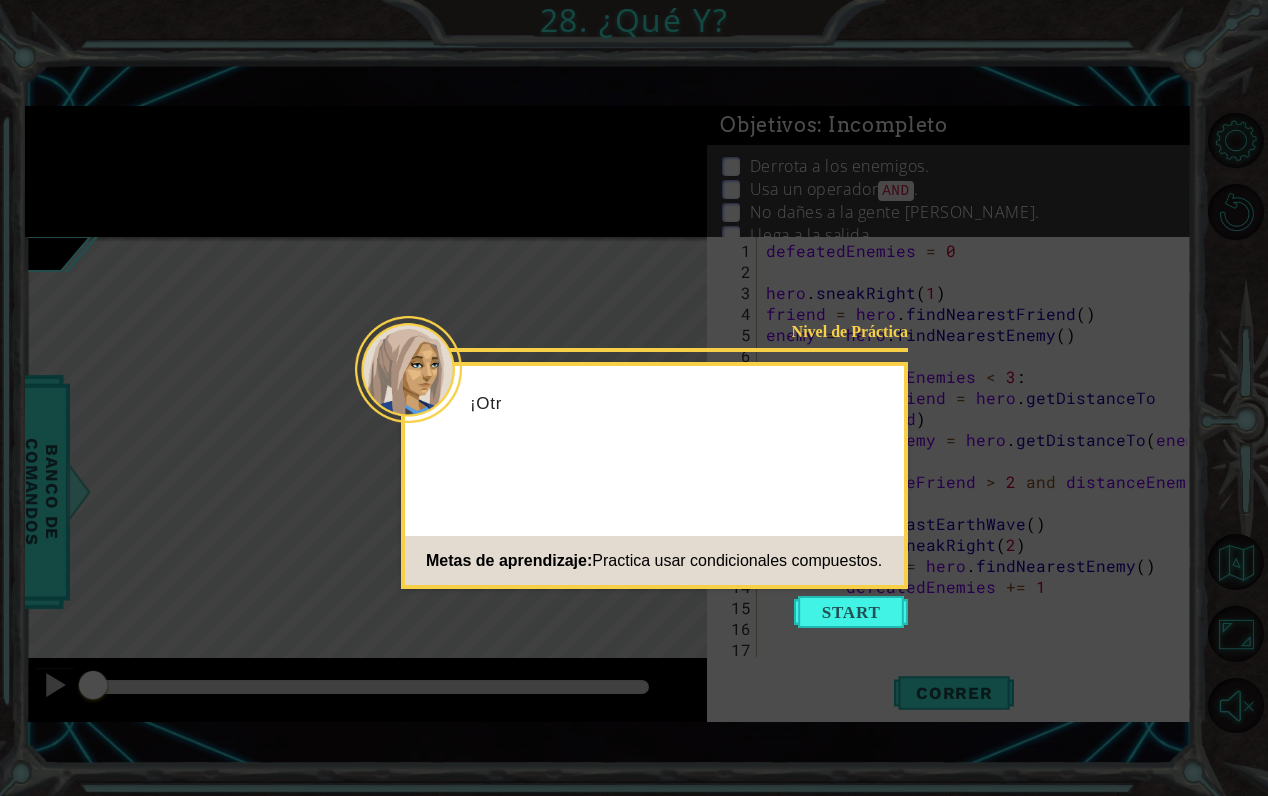 click on "Nivel de Práctica   ¡Otr   Metas de aprendizaje:  Practica usar condicionales compuestos." at bounding box center [654, 475] 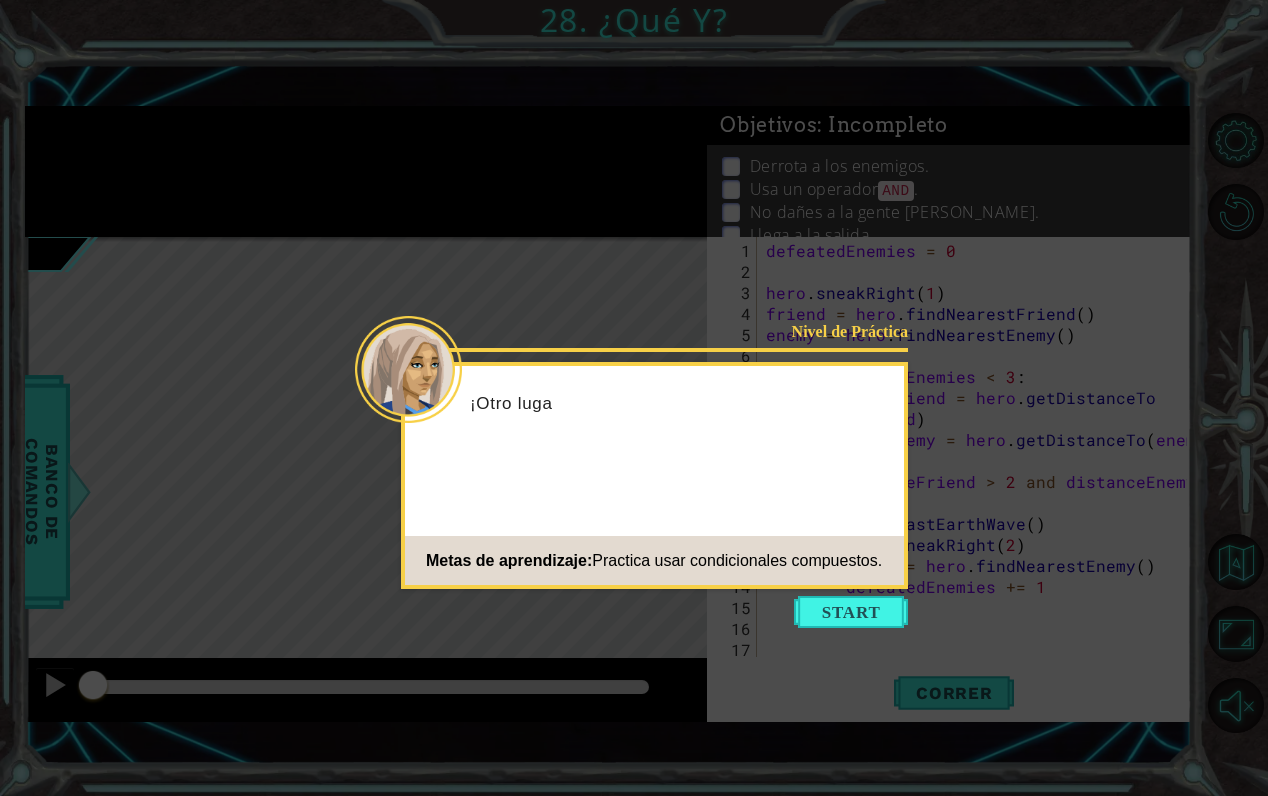 click 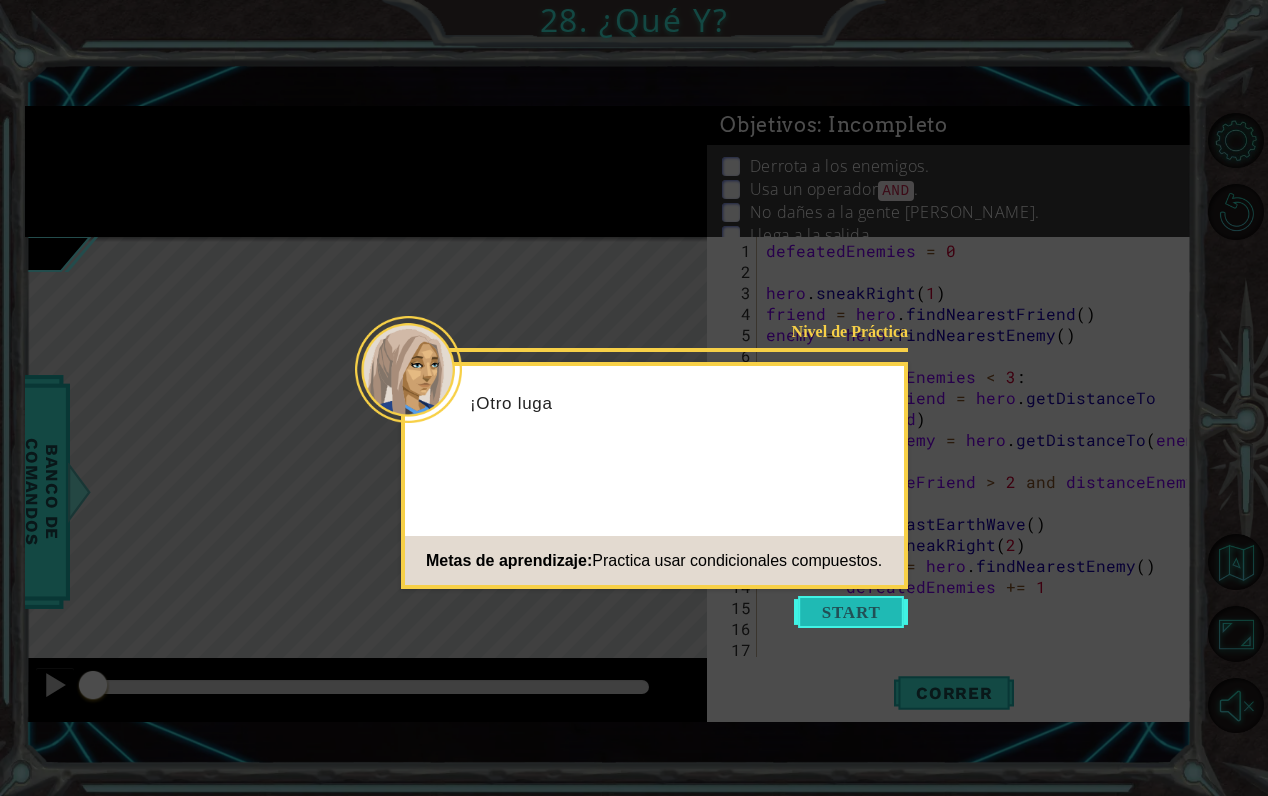 scroll, scrollTop: 105, scrollLeft: 0, axis: vertical 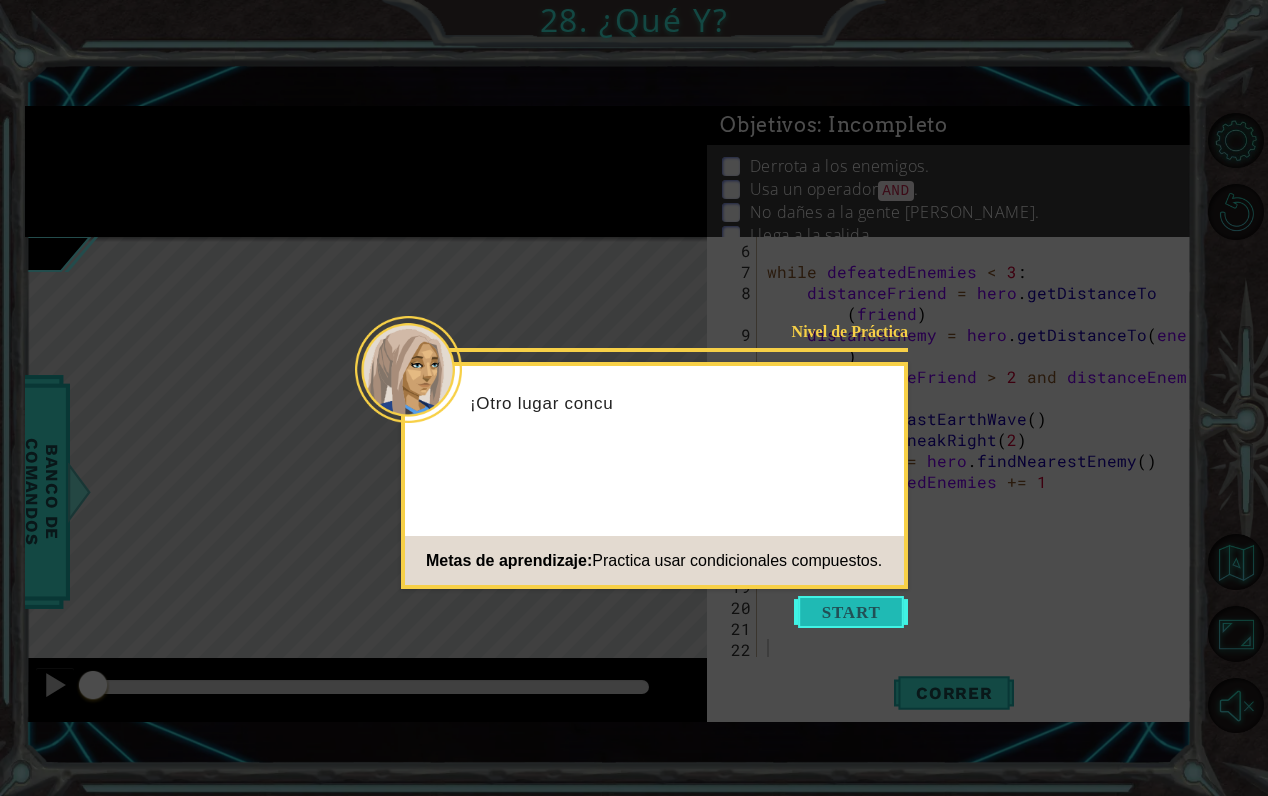click at bounding box center (851, 612) 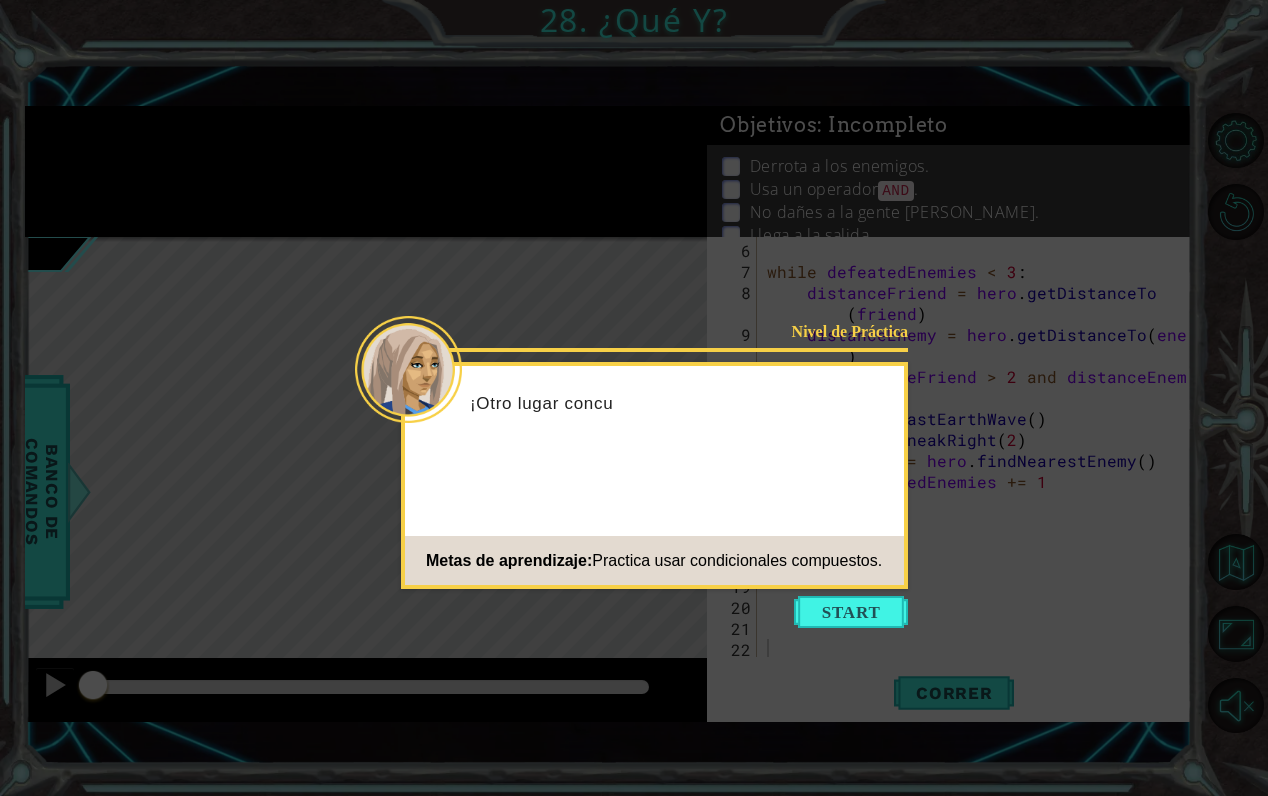 scroll, scrollTop: 0, scrollLeft: 0, axis: both 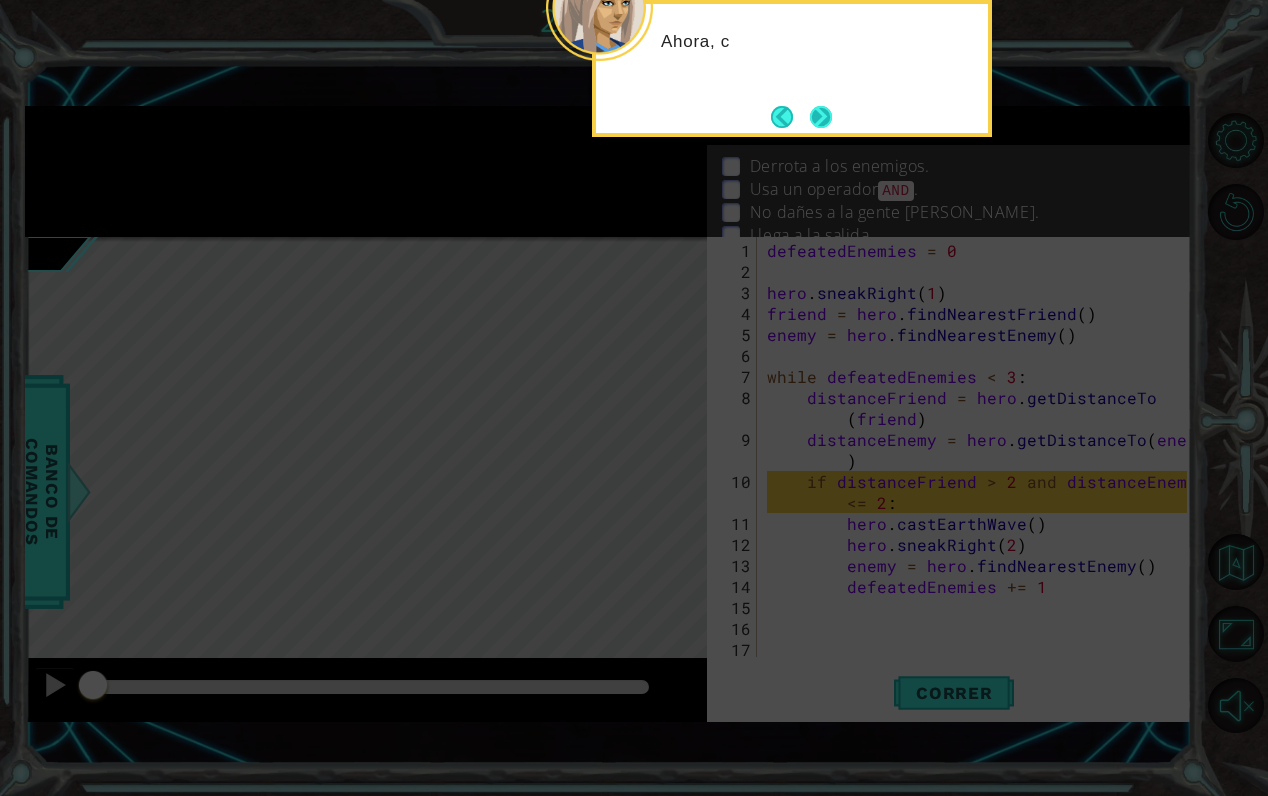 click at bounding box center (821, 117) 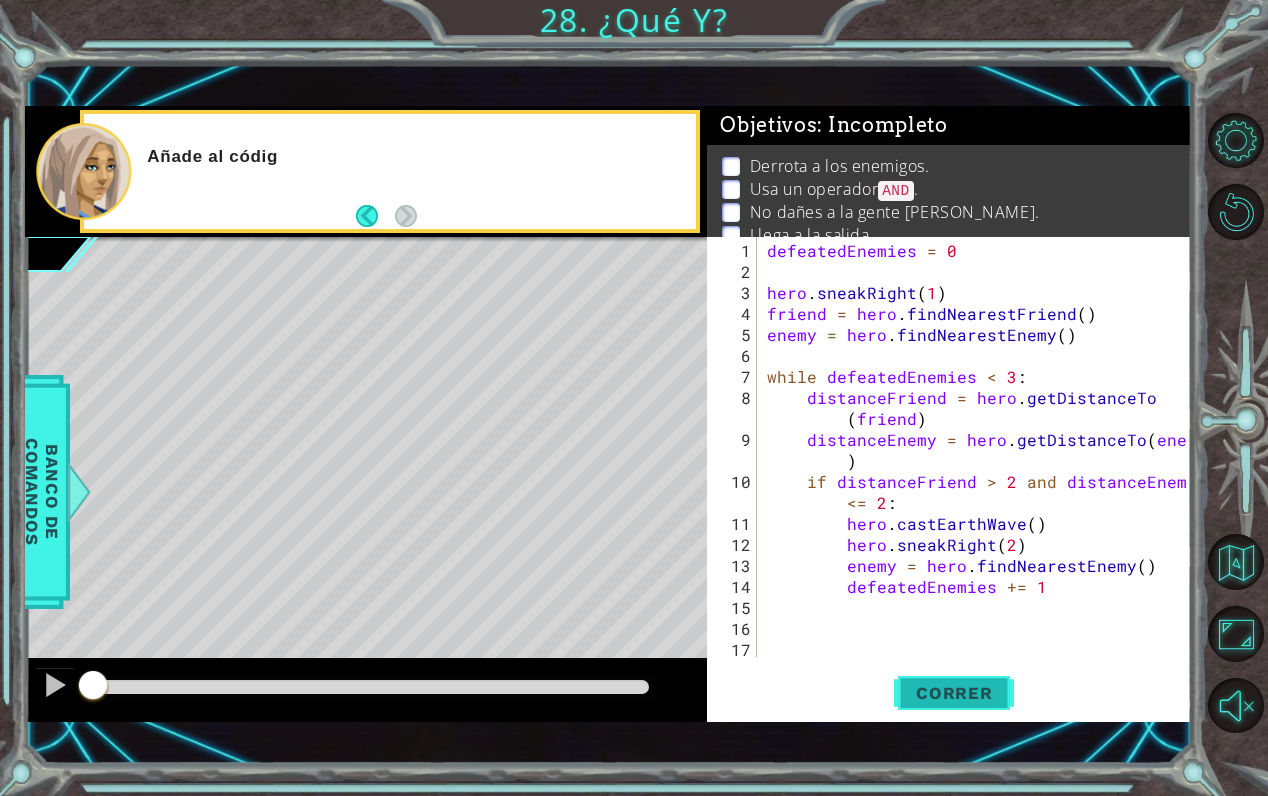 click on "Correr" at bounding box center [954, 693] 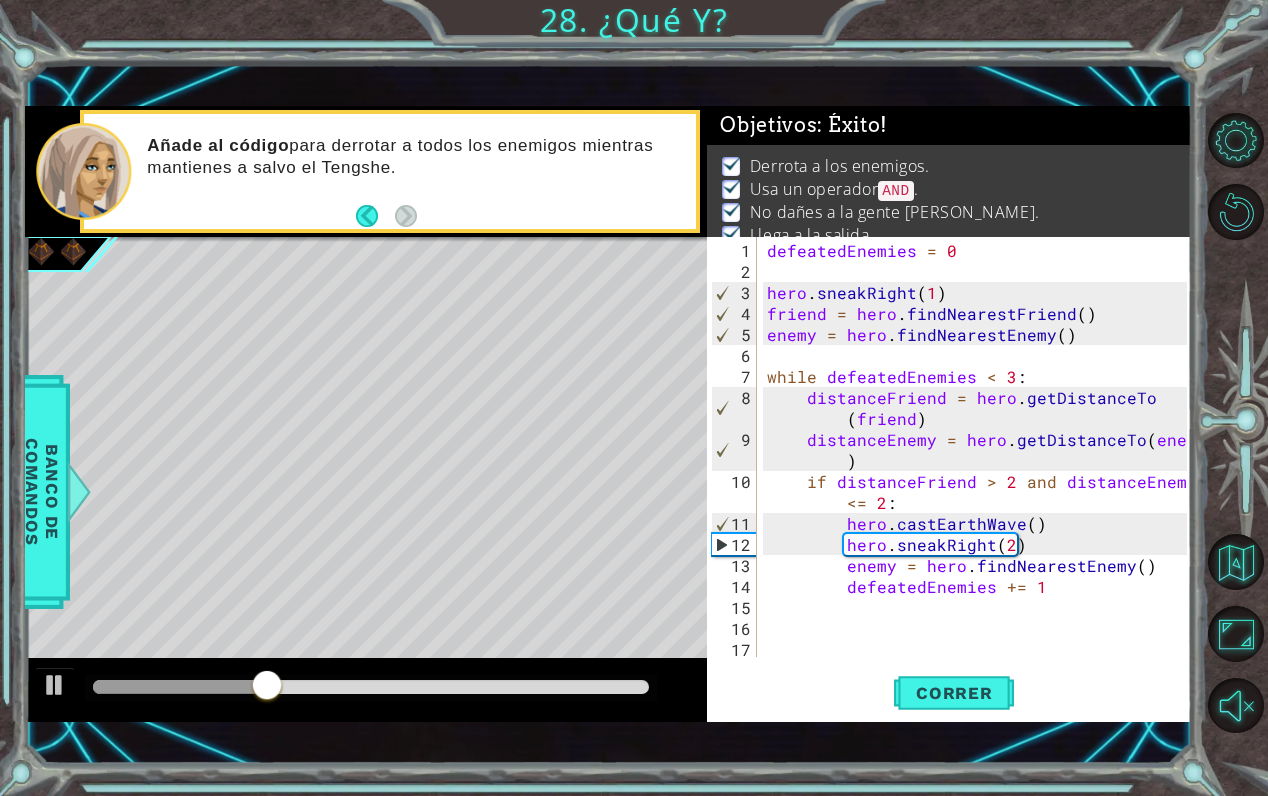 click at bounding box center [371, 687] 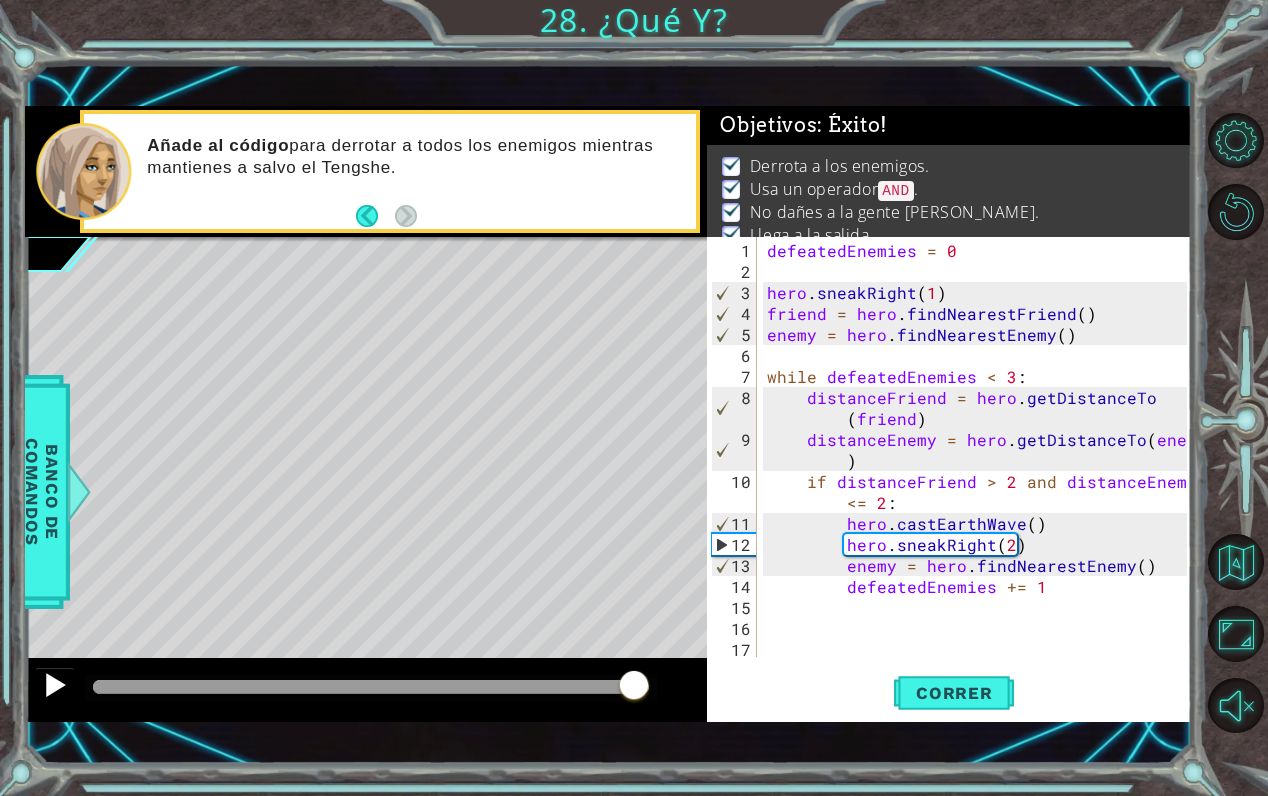 click at bounding box center [55, 685] 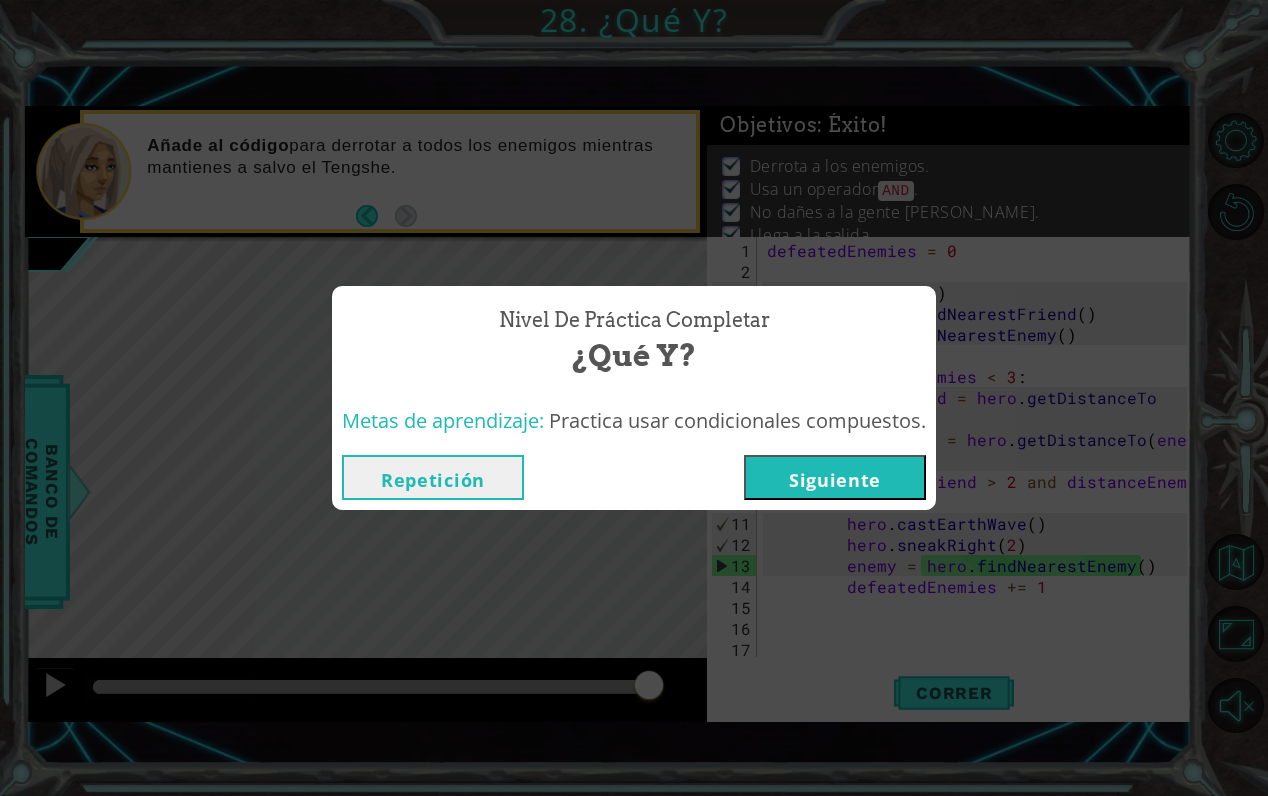 click on "Siguiente" at bounding box center (835, 477) 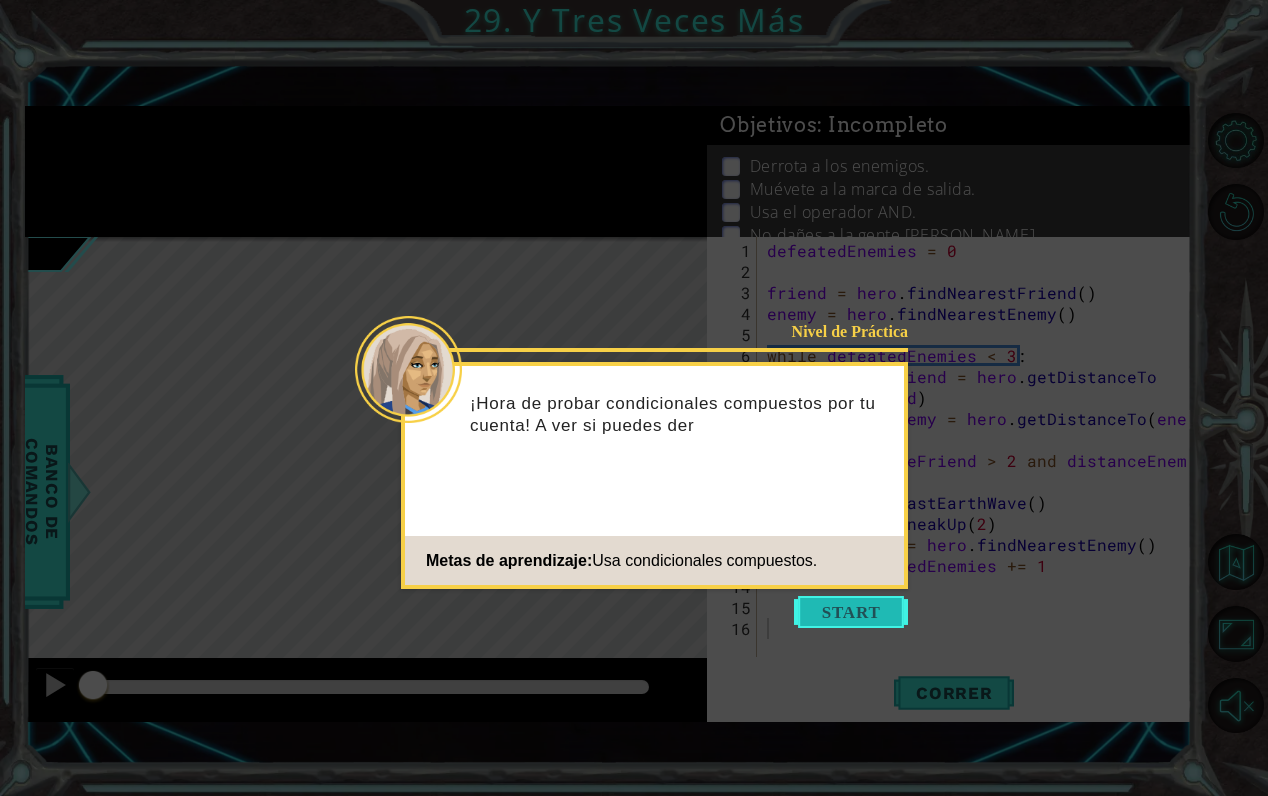 click at bounding box center (851, 612) 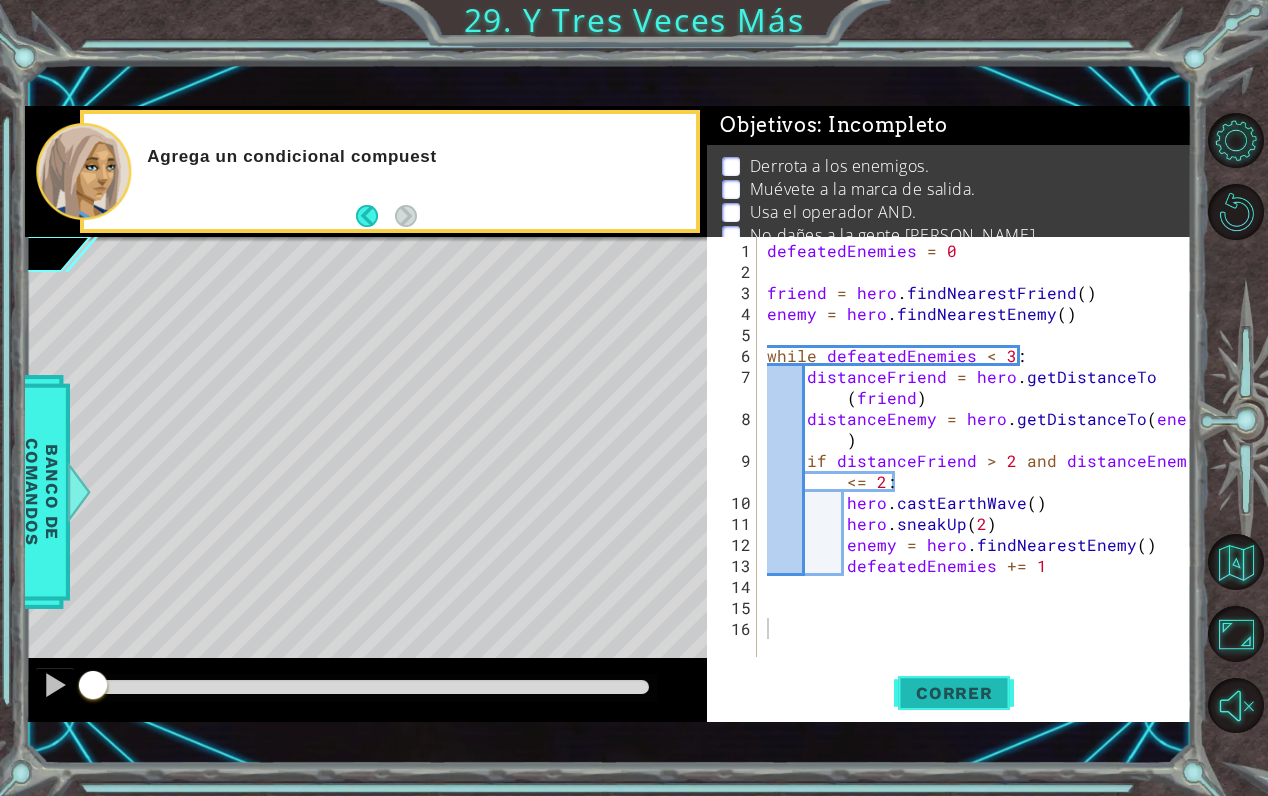 click on "Correr" at bounding box center [954, 693] 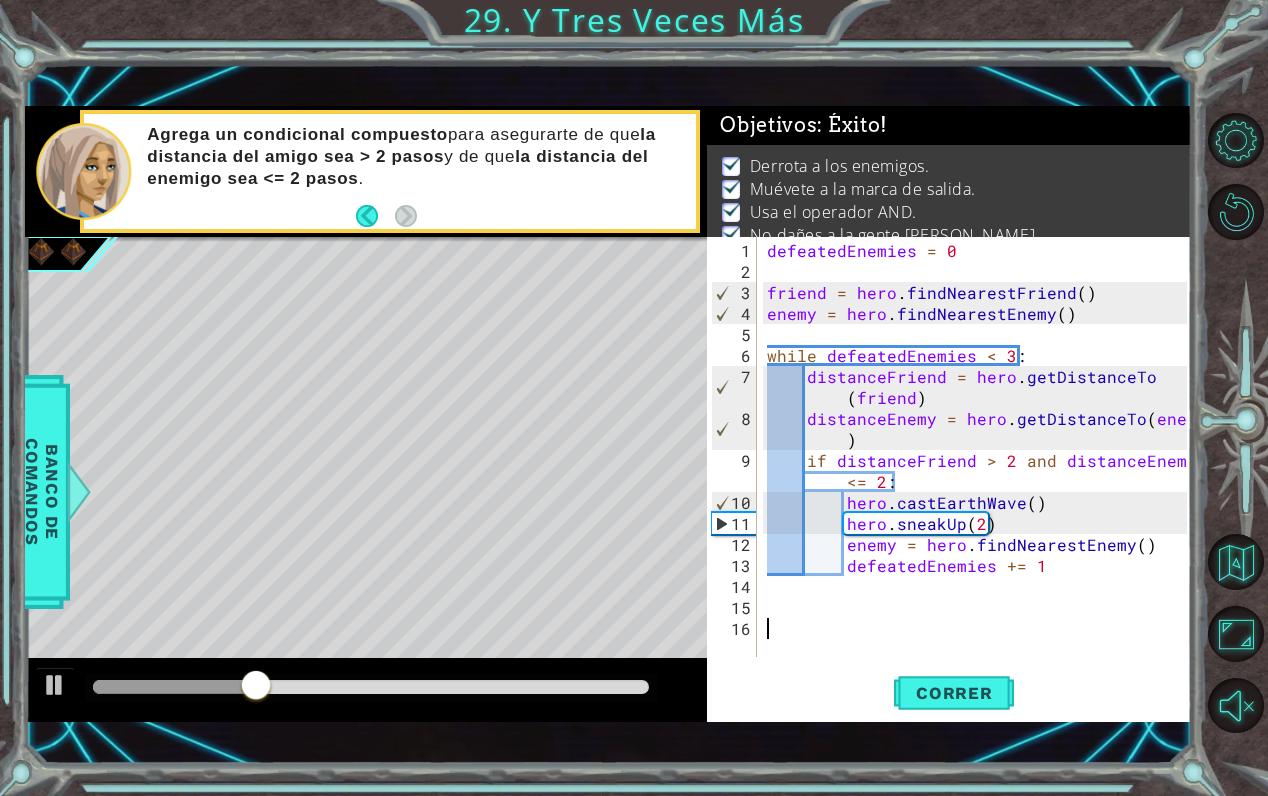click at bounding box center [371, 687] 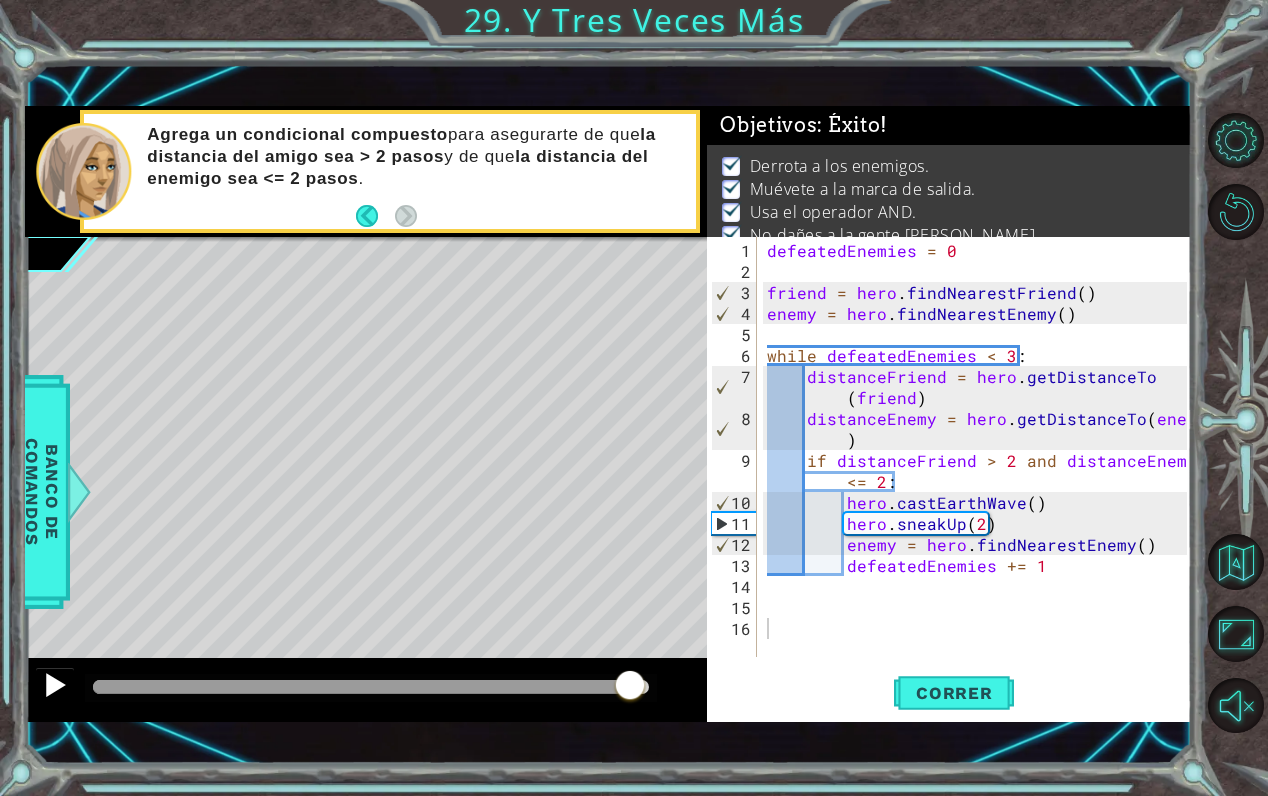 click at bounding box center (55, 685) 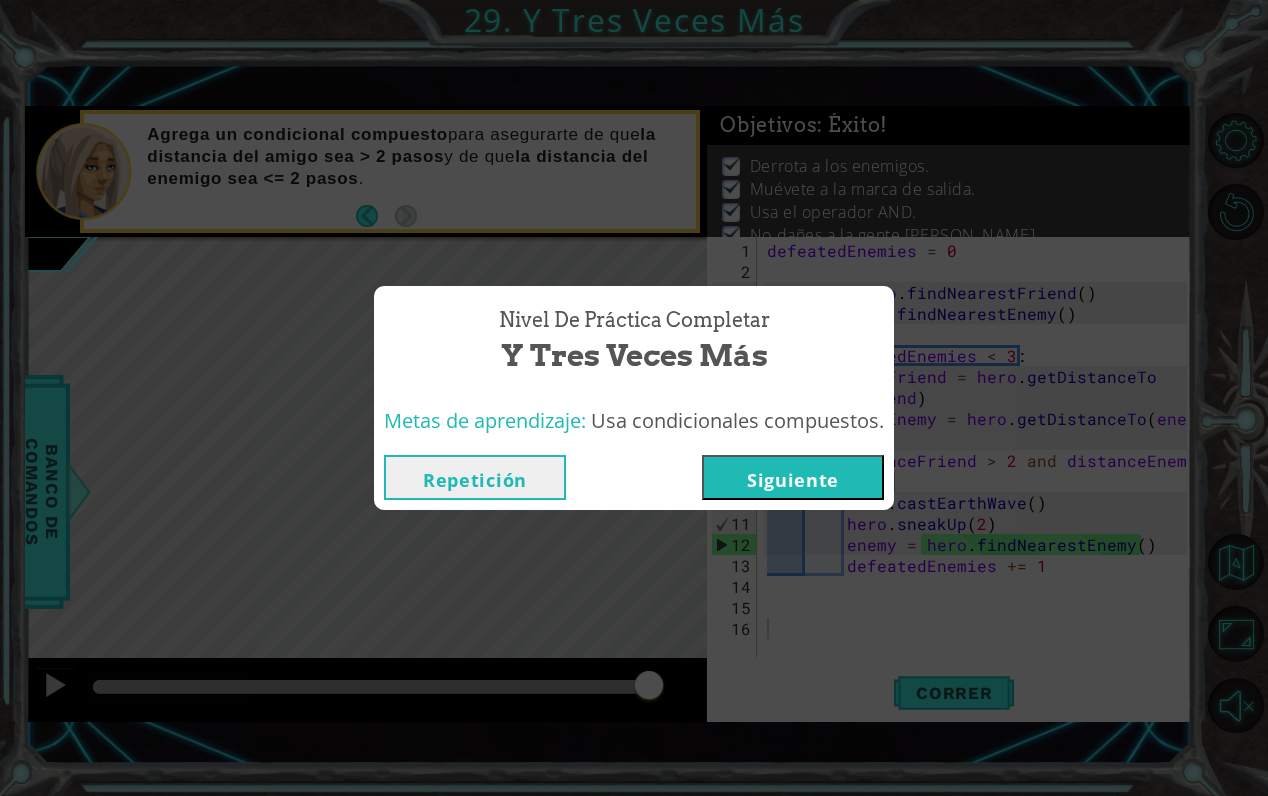 click on "Siguiente" at bounding box center (793, 477) 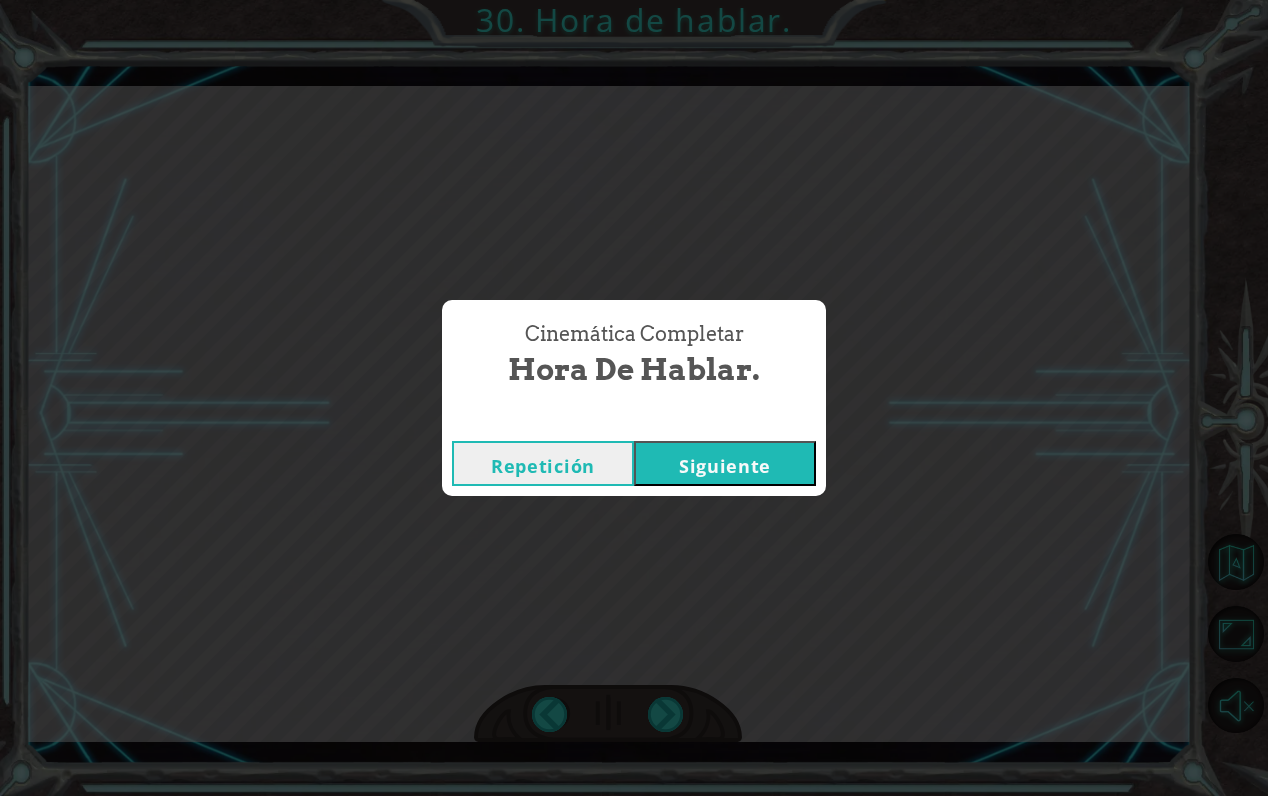 click on "Siguiente" at bounding box center [725, 463] 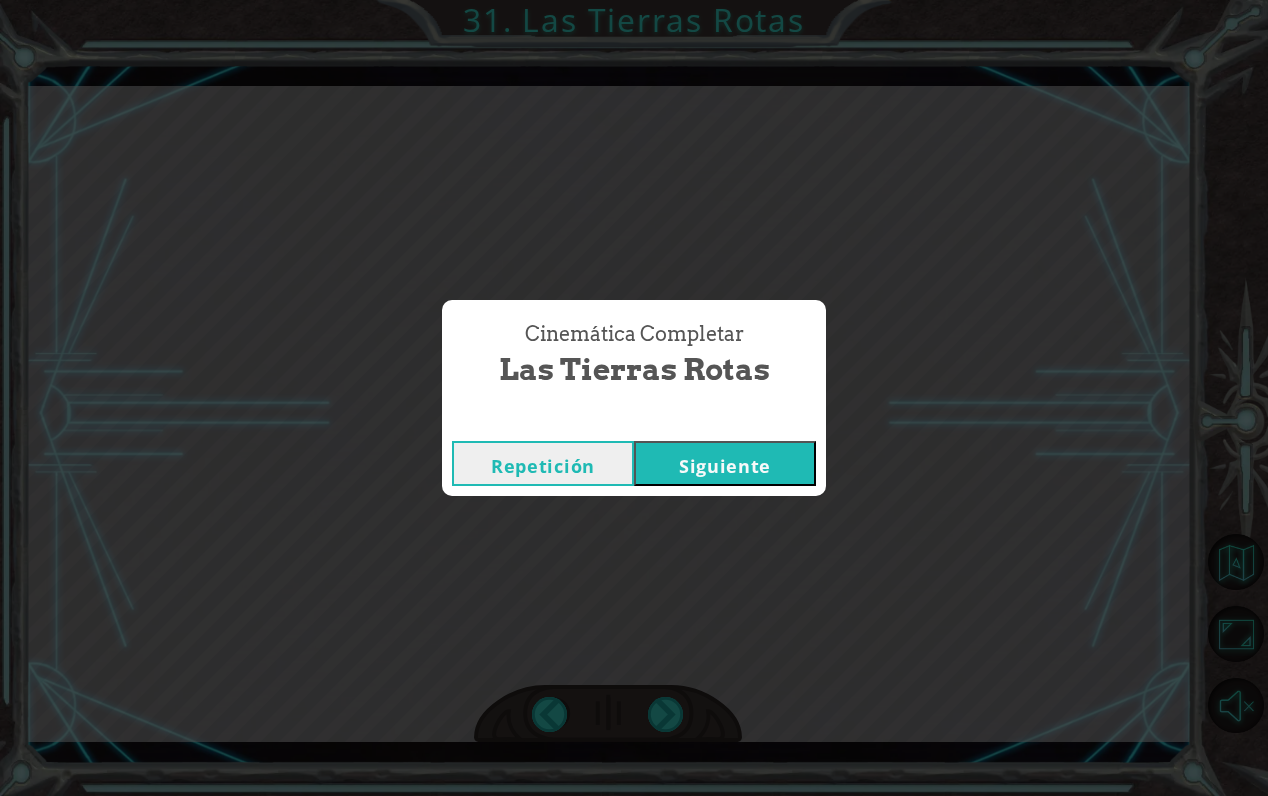 click on "Siguiente" at bounding box center [725, 463] 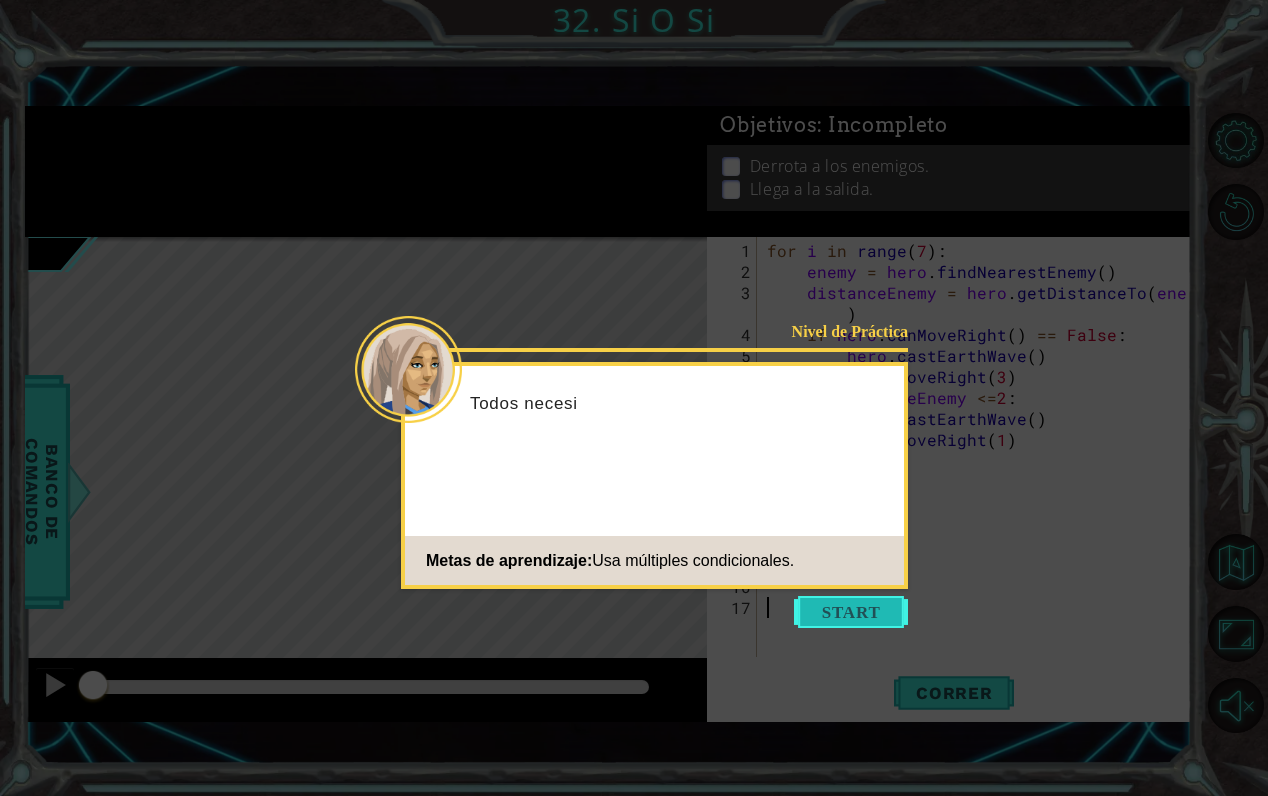 click at bounding box center [851, 612] 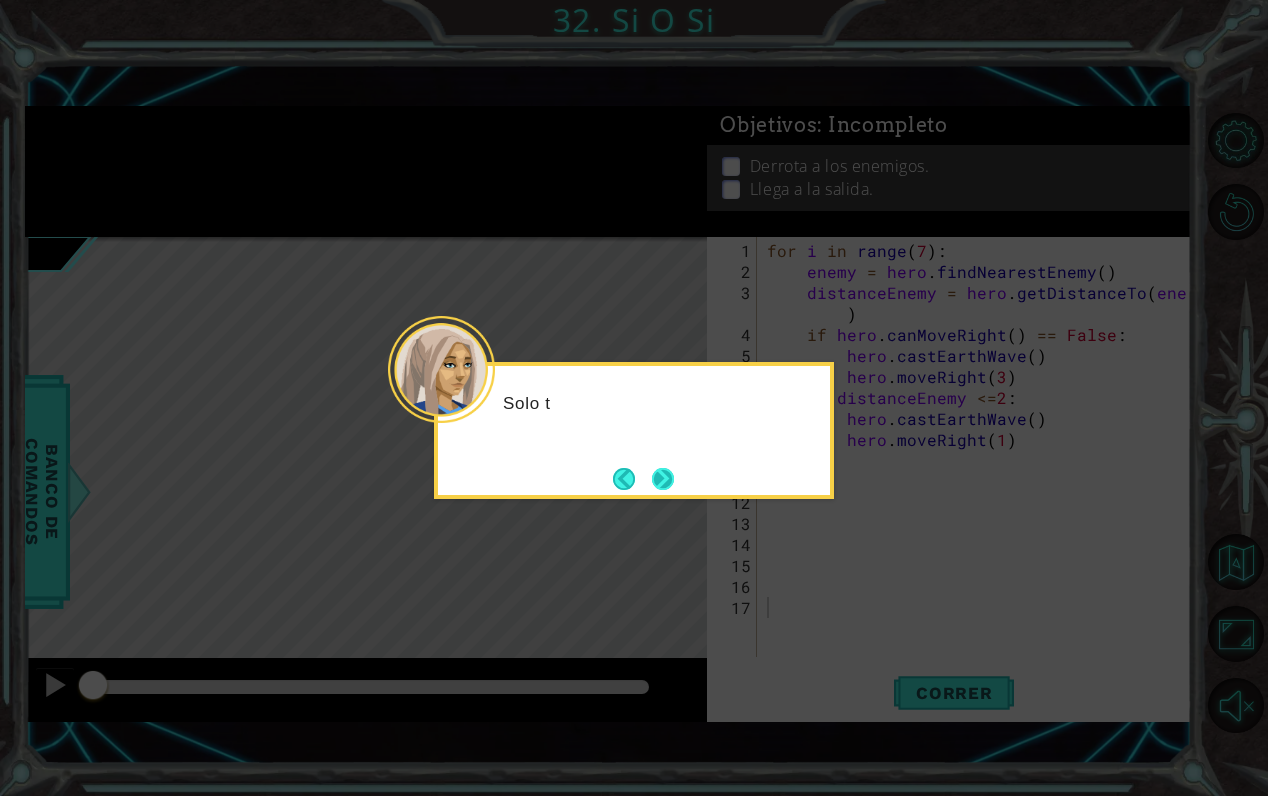 click at bounding box center [663, 479] 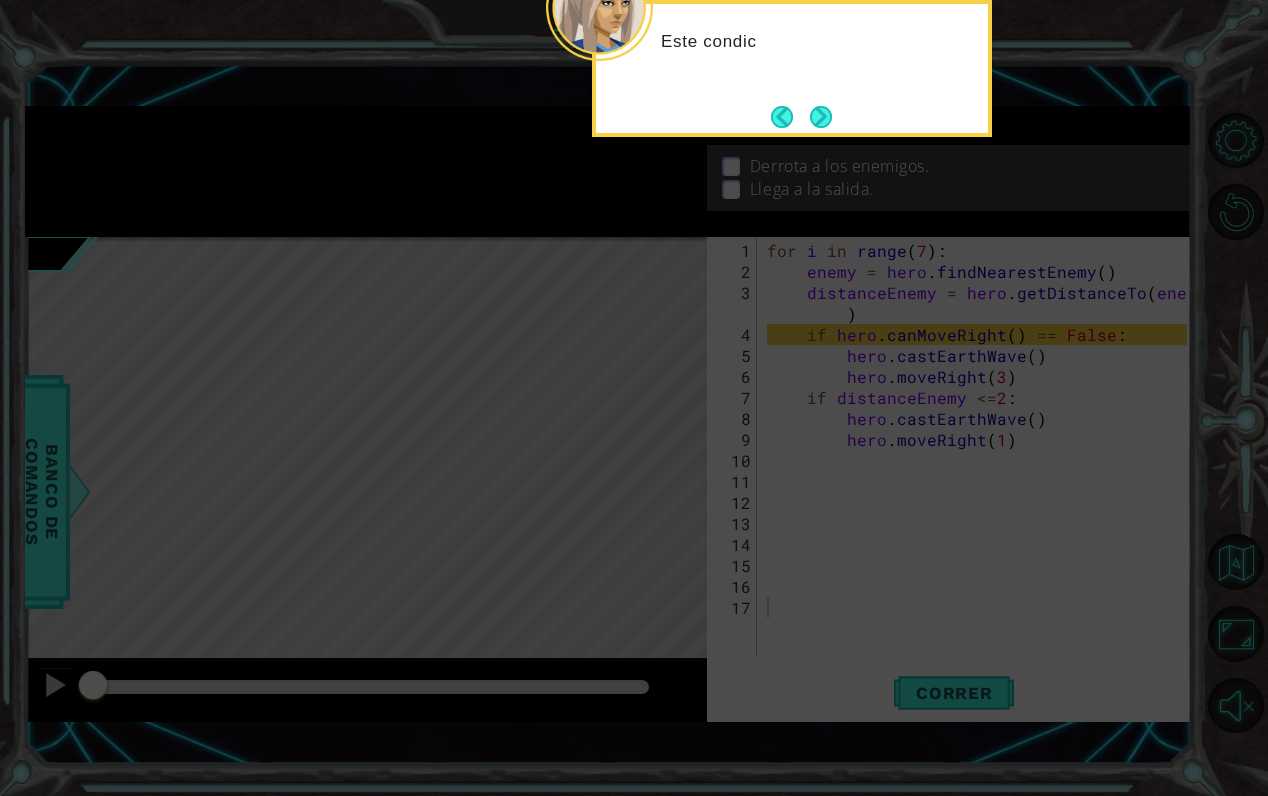 click on "Este condic" at bounding box center (792, 68) 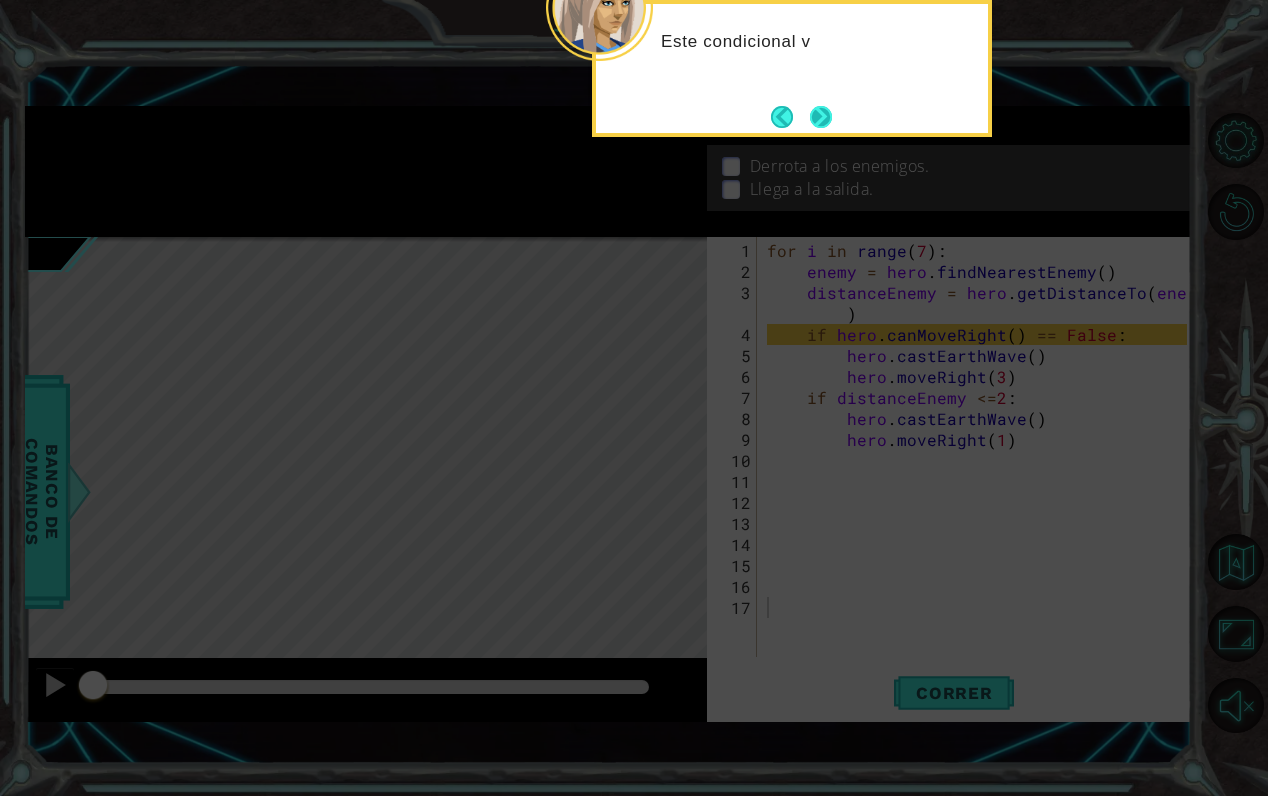 click at bounding box center [821, 117] 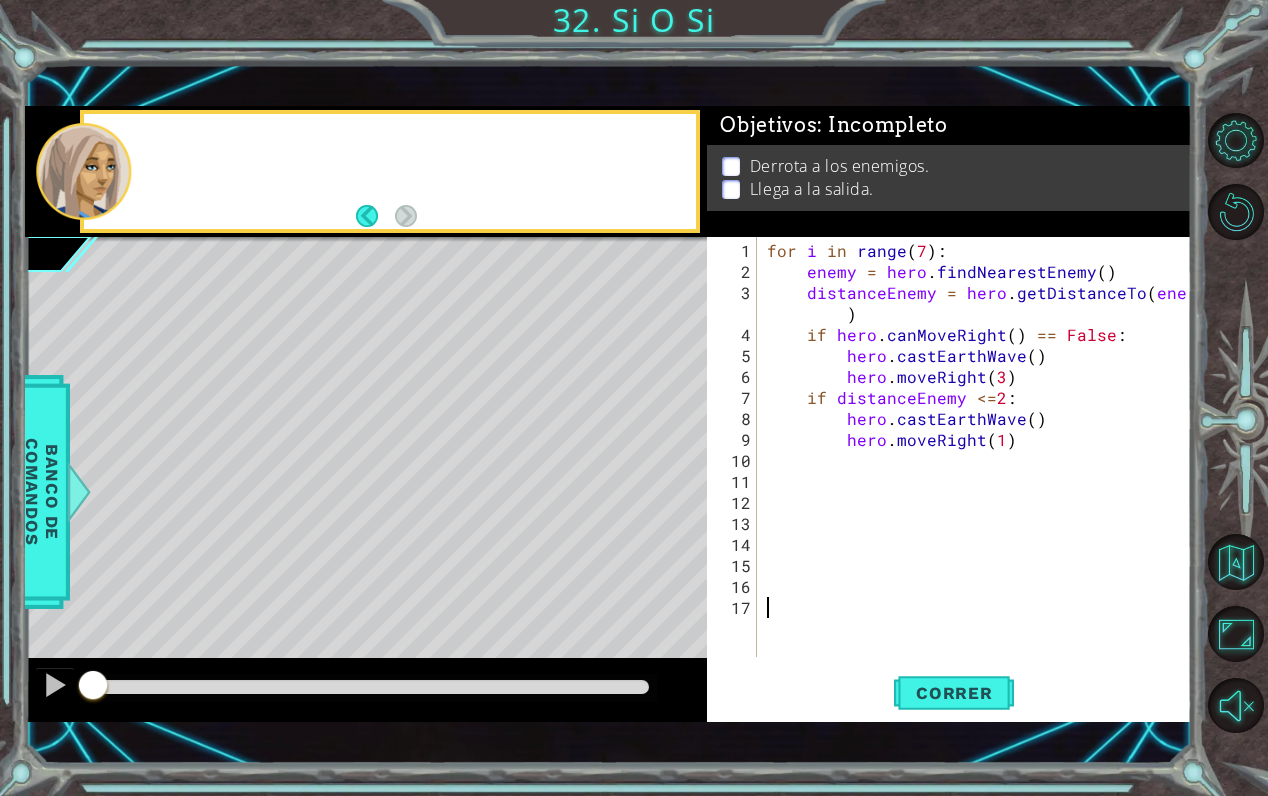click on "Objetivos : Incompleto" at bounding box center [949, 125] 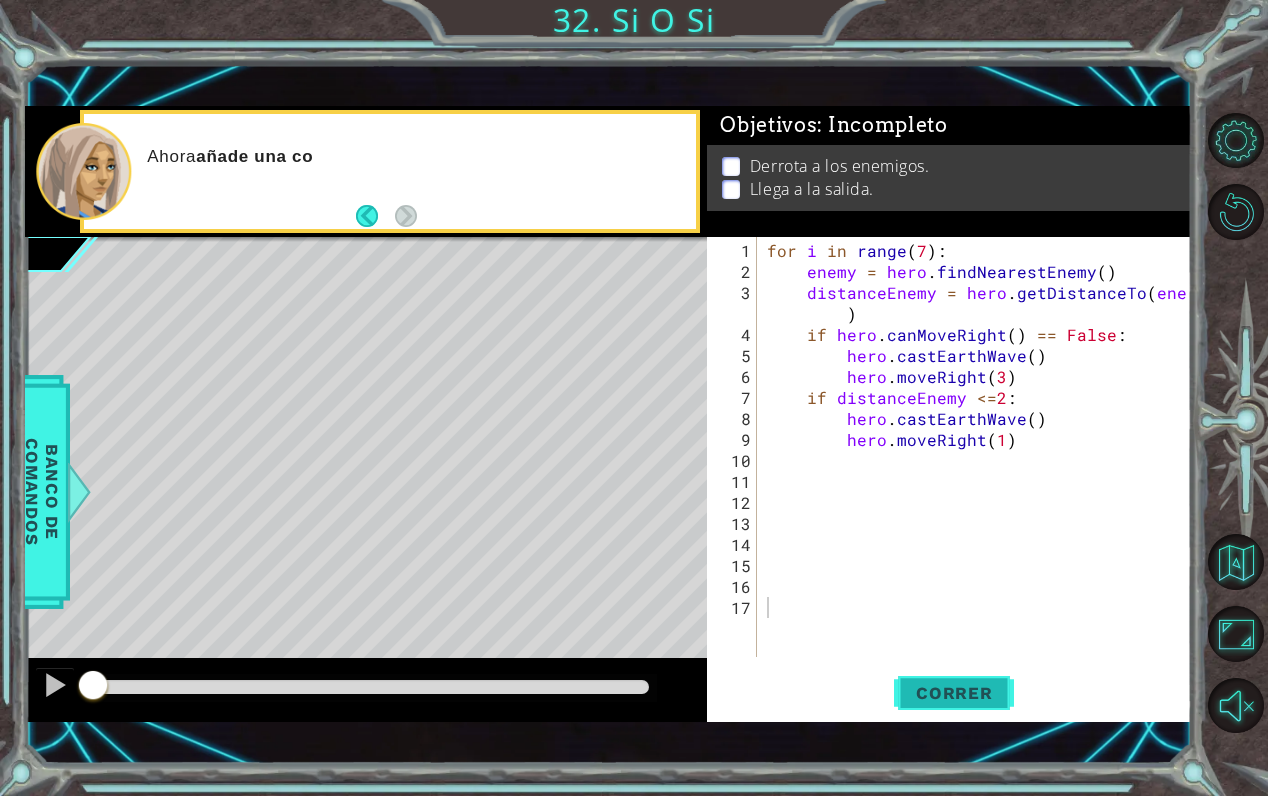 click on "Correr" at bounding box center [954, 693] 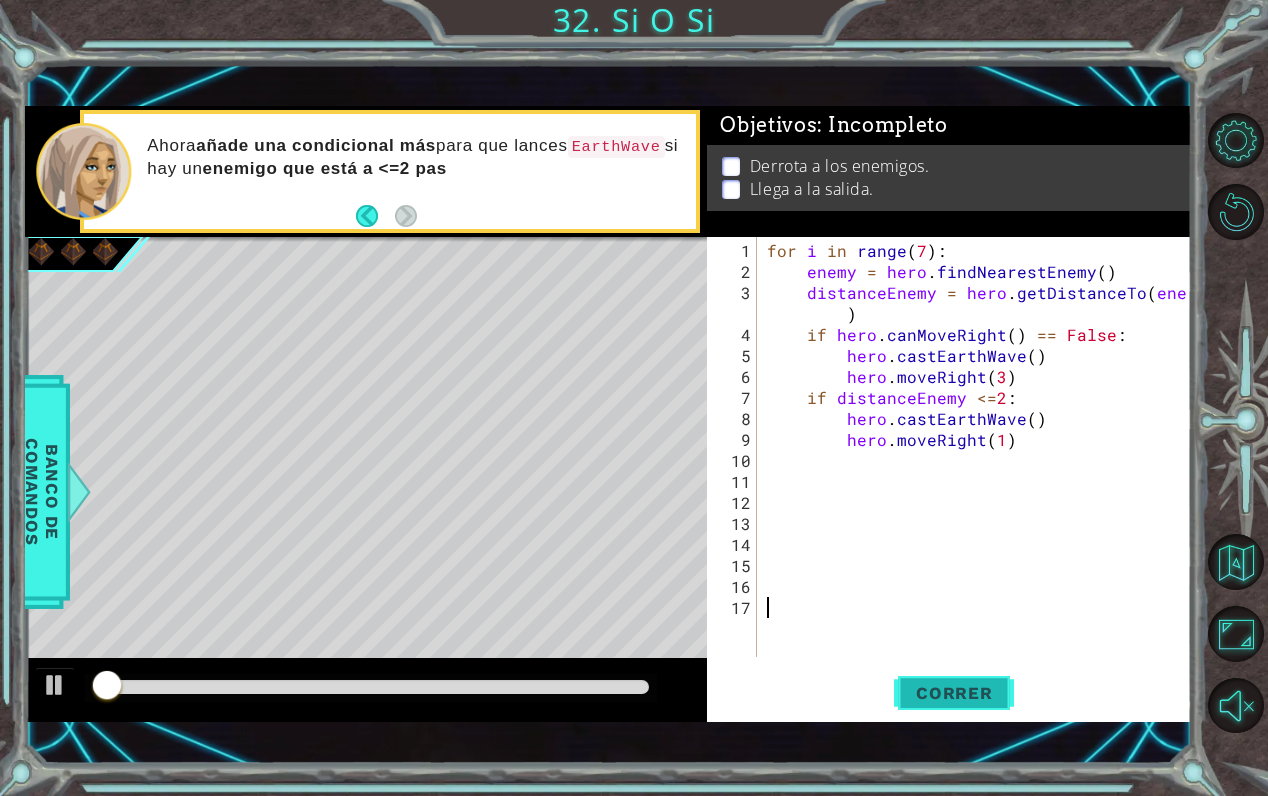 click on "Correr" at bounding box center [954, 693] 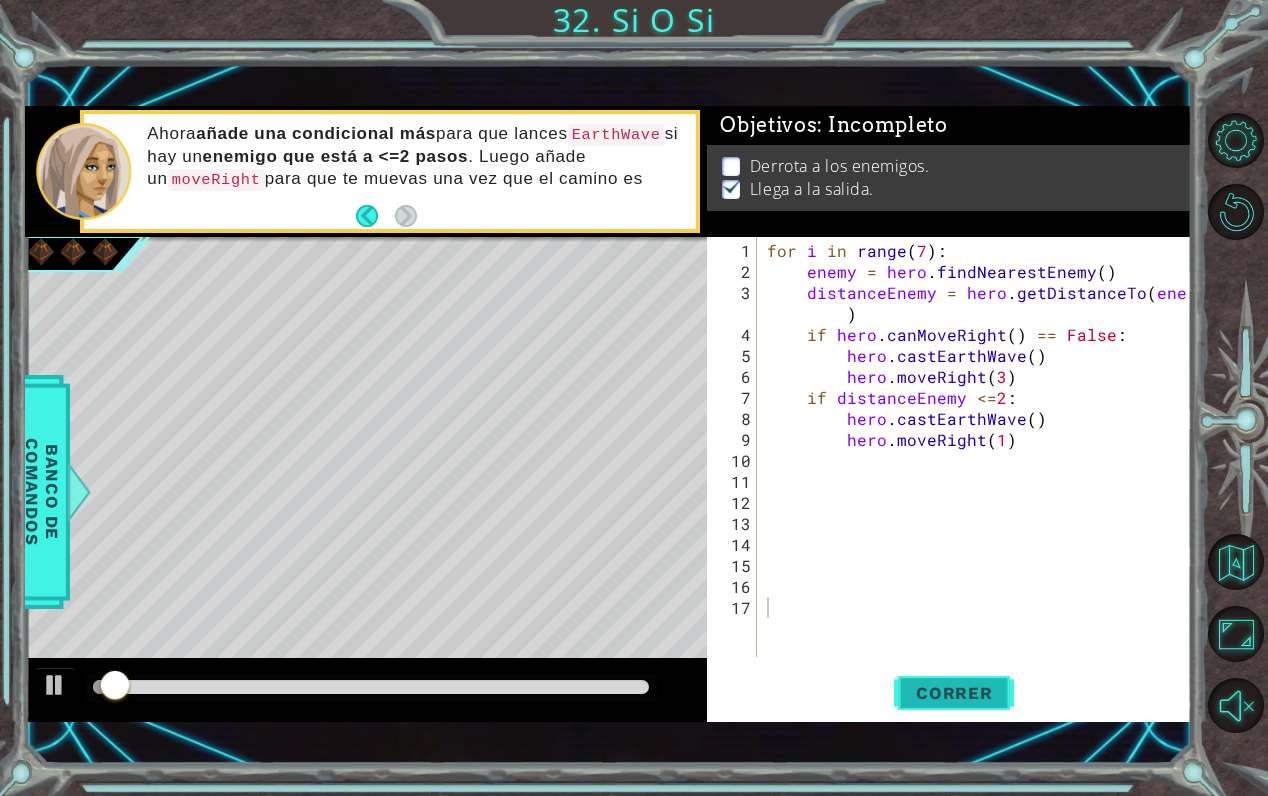 click on "Correr" at bounding box center (954, 693) 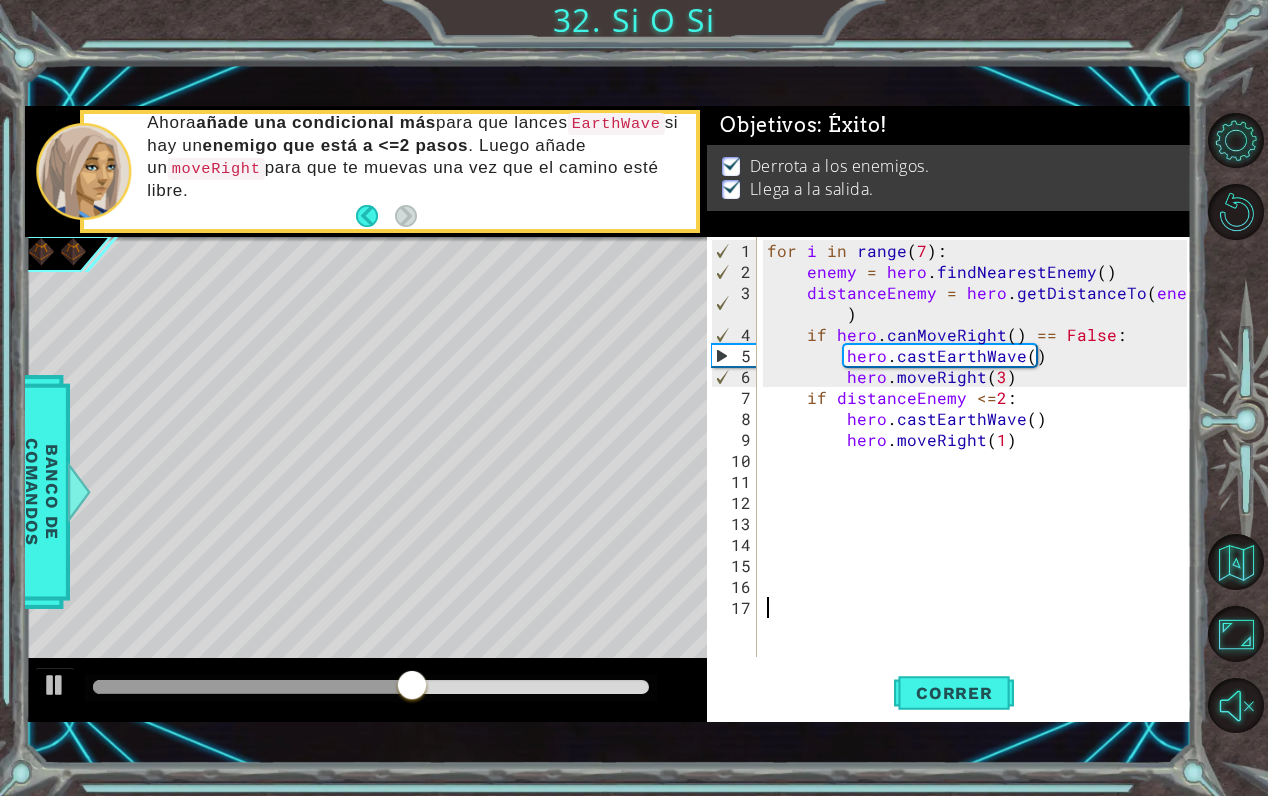 click at bounding box center [371, 687] 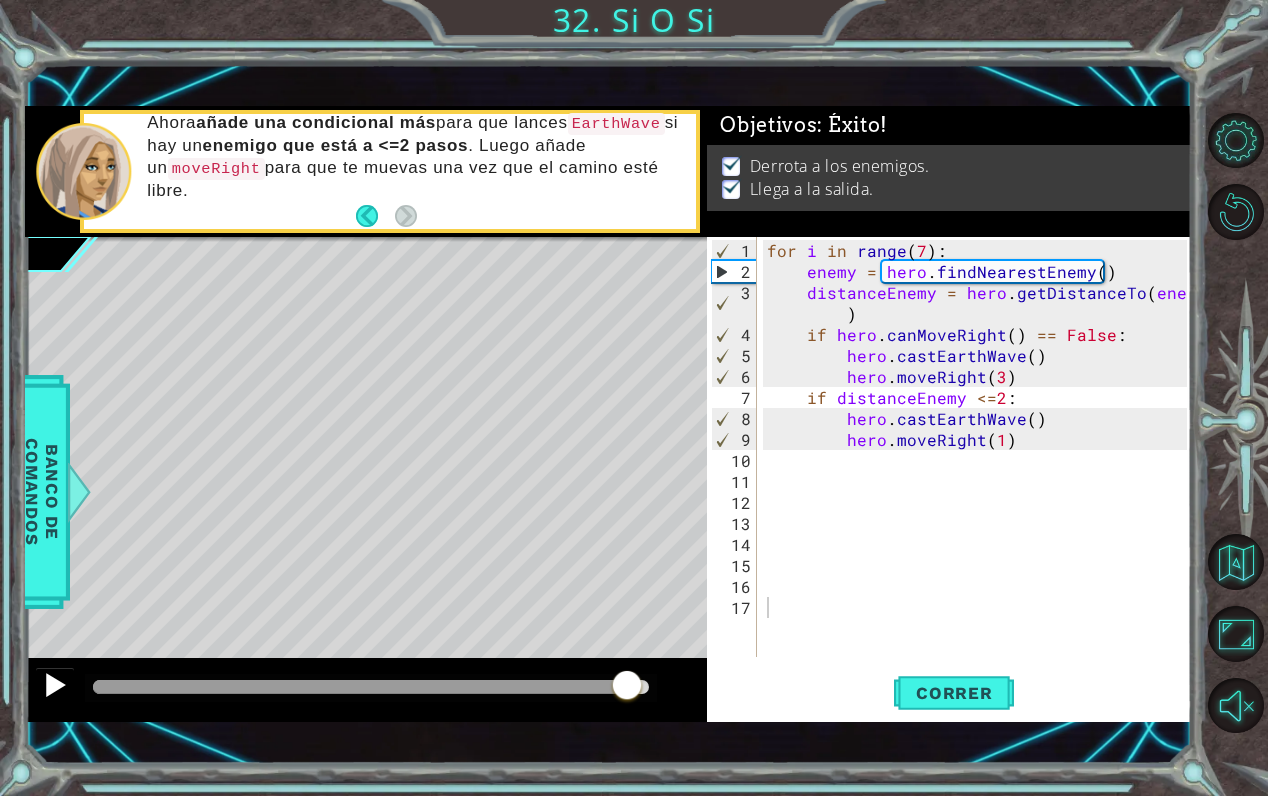 click at bounding box center (55, 685) 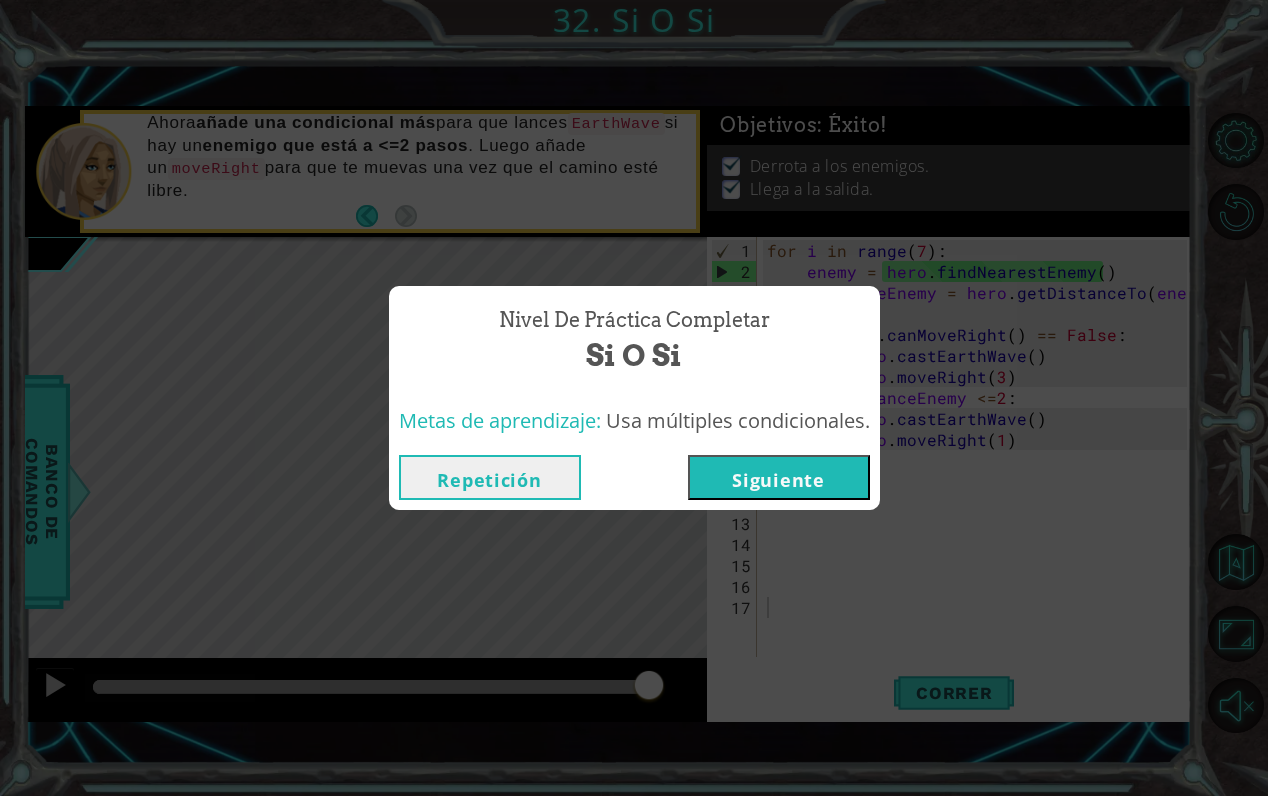 click on "Siguiente" at bounding box center [779, 477] 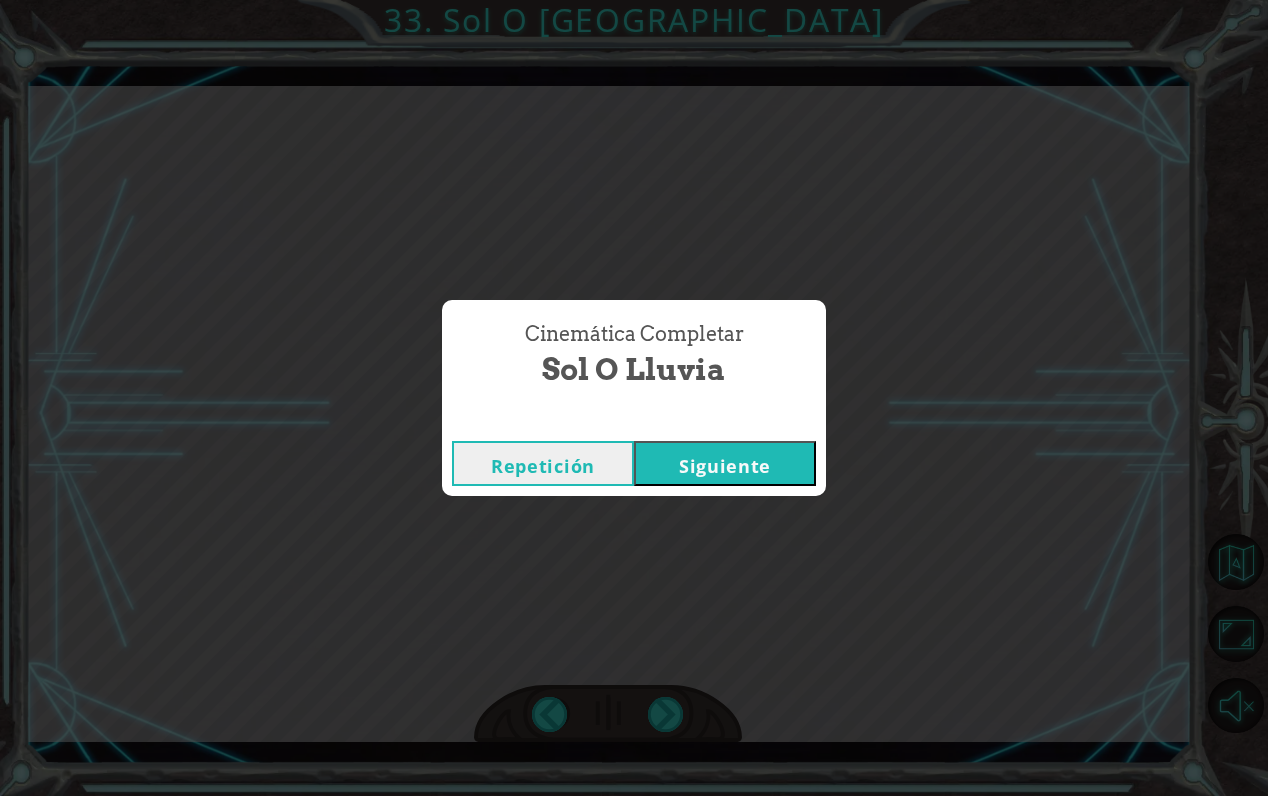 click on "Siguiente" at bounding box center (725, 463) 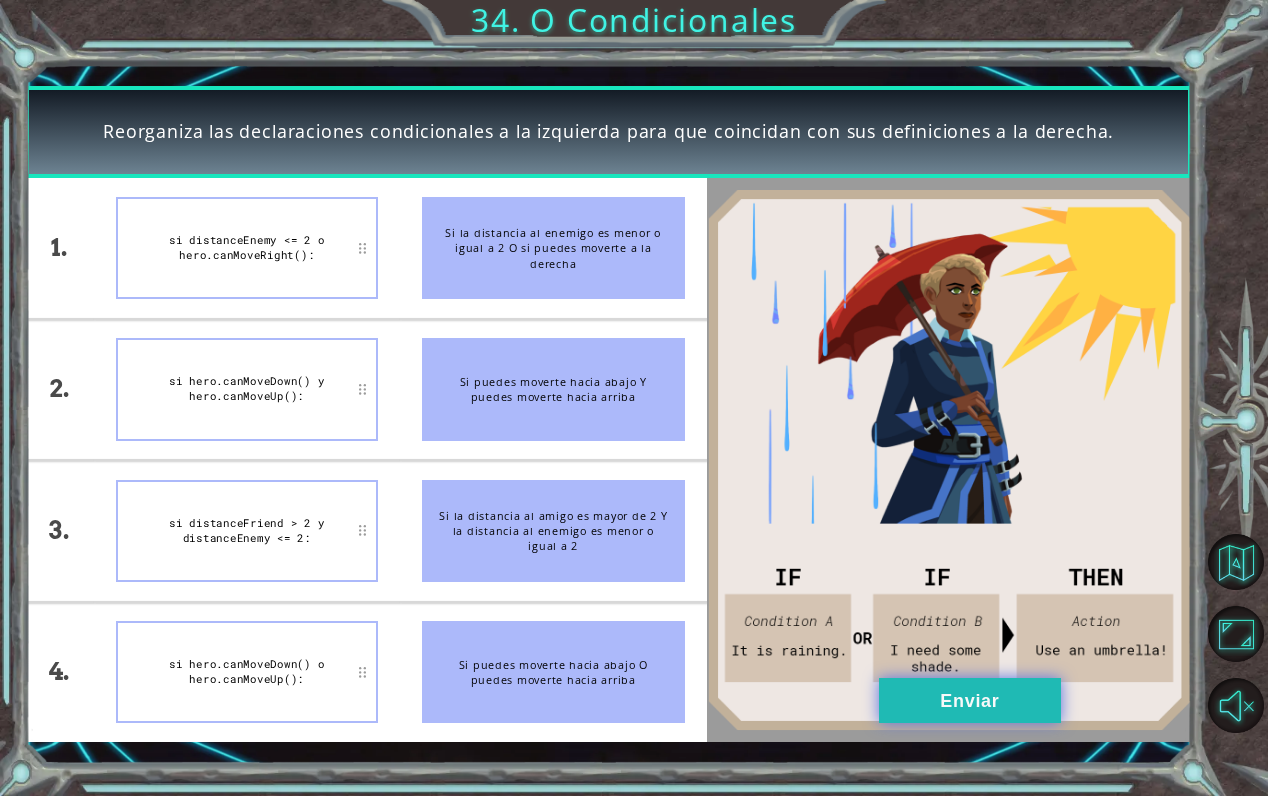 click on "Enviar" at bounding box center [970, 700] 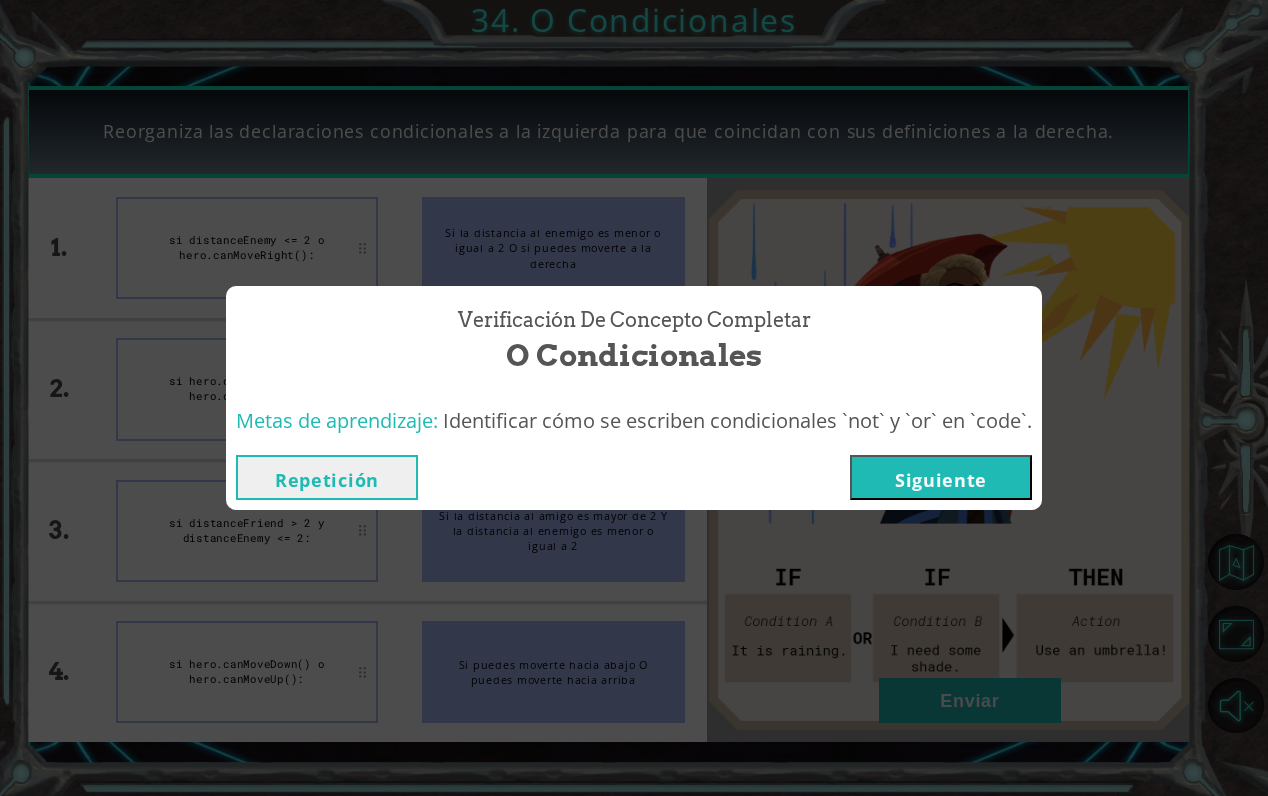 click on "Siguiente" at bounding box center [941, 477] 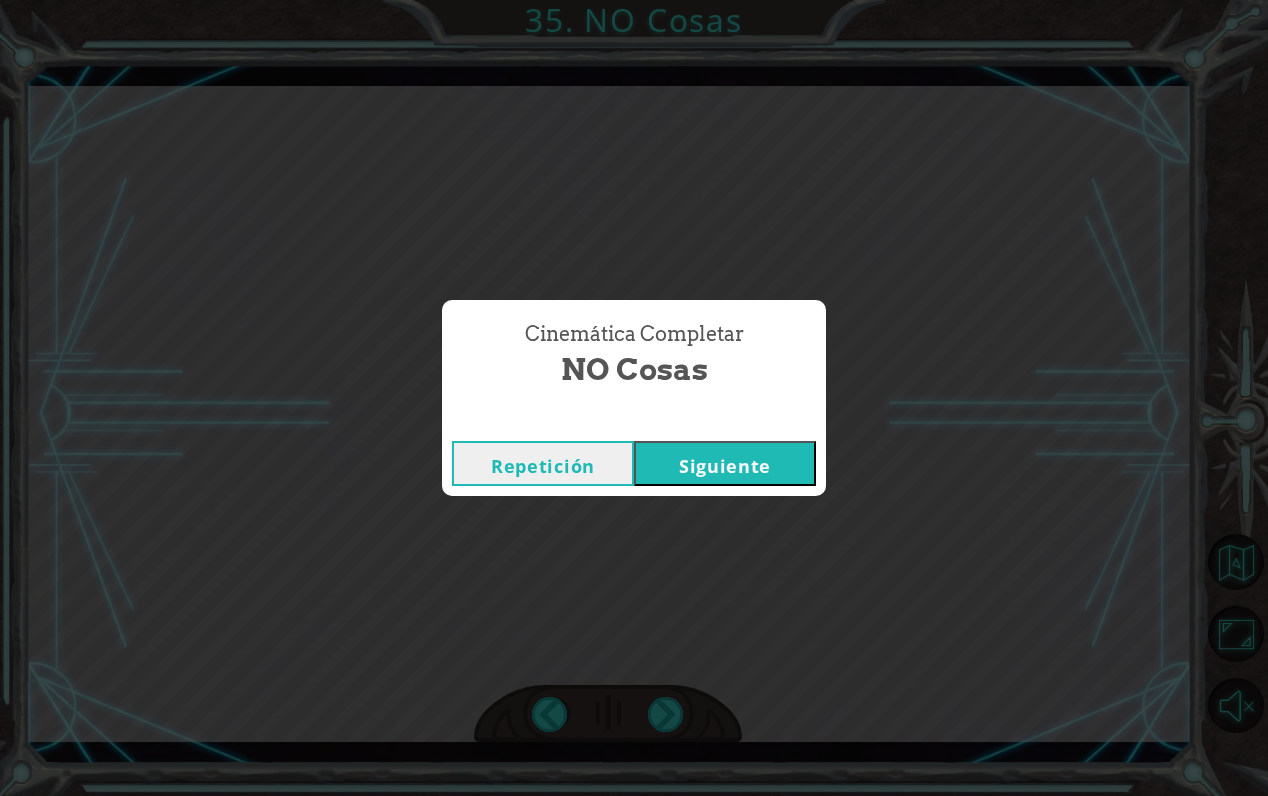 click on "Repetición
[GEOGRAPHIC_DATA]" at bounding box center [634, 463] 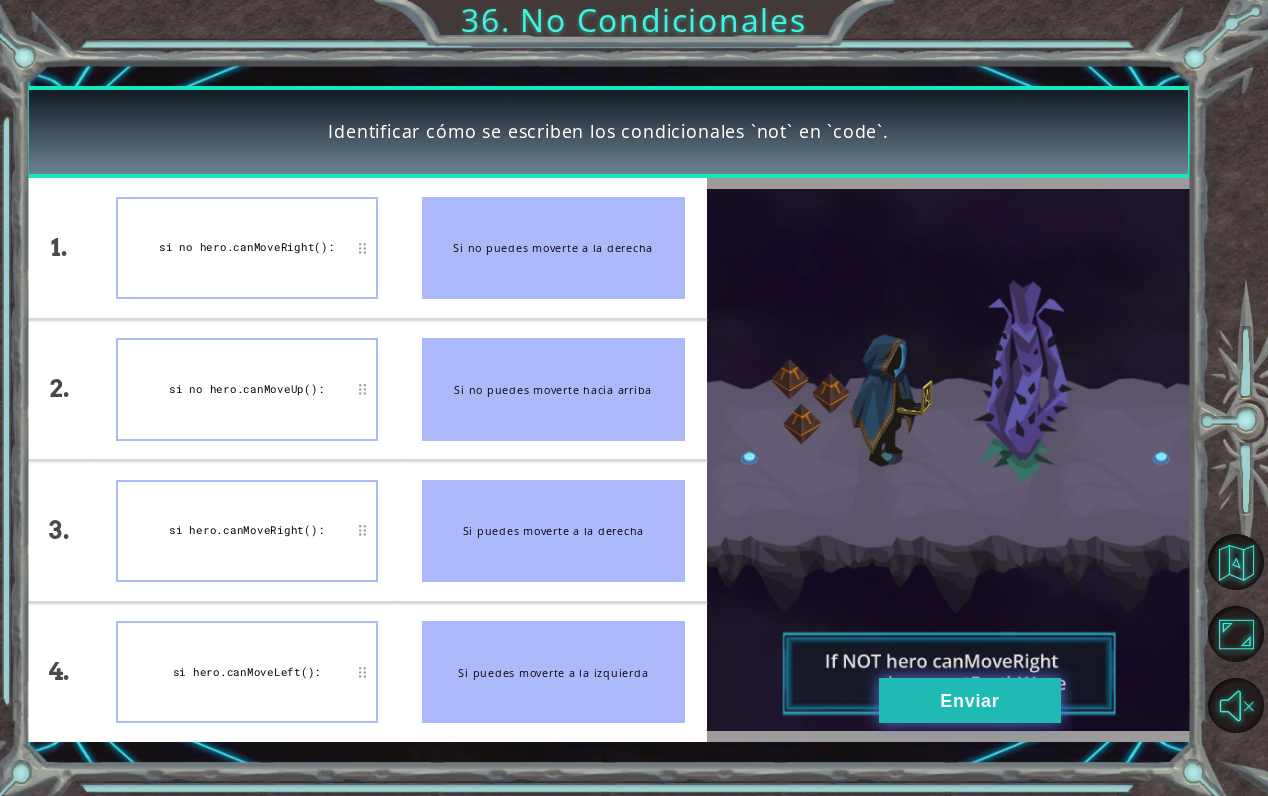 click on "Enviar" at bounding box center [970, 700] 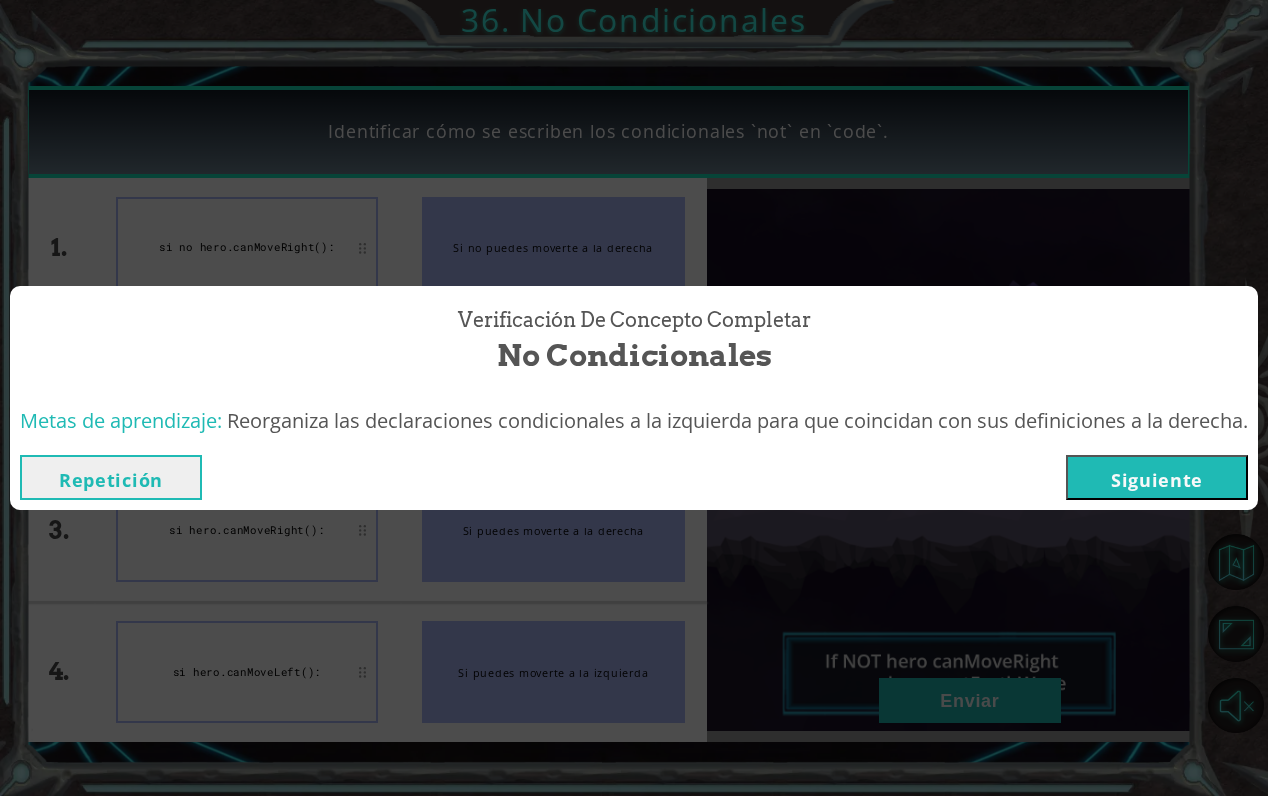 click on "Siguiente" at bounding box center [1157, 477] 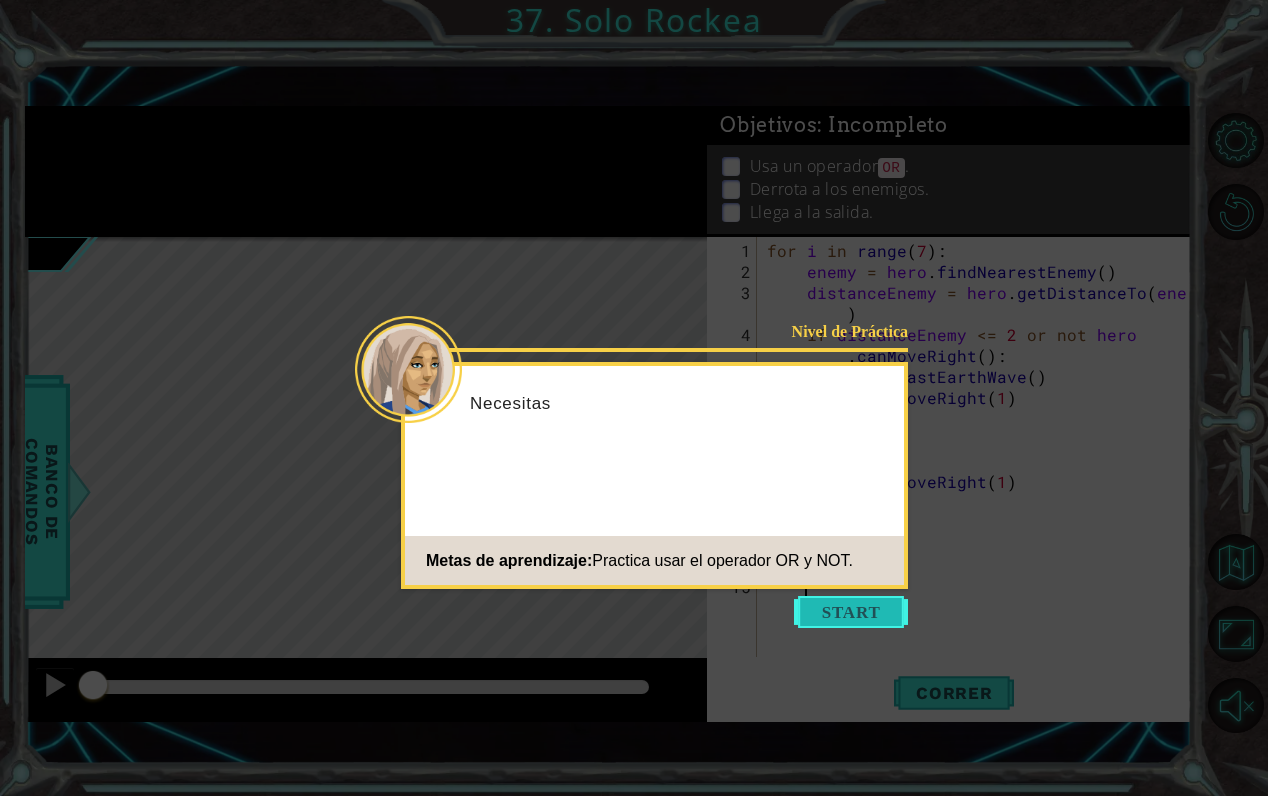 click at bounding box center (851, 612) 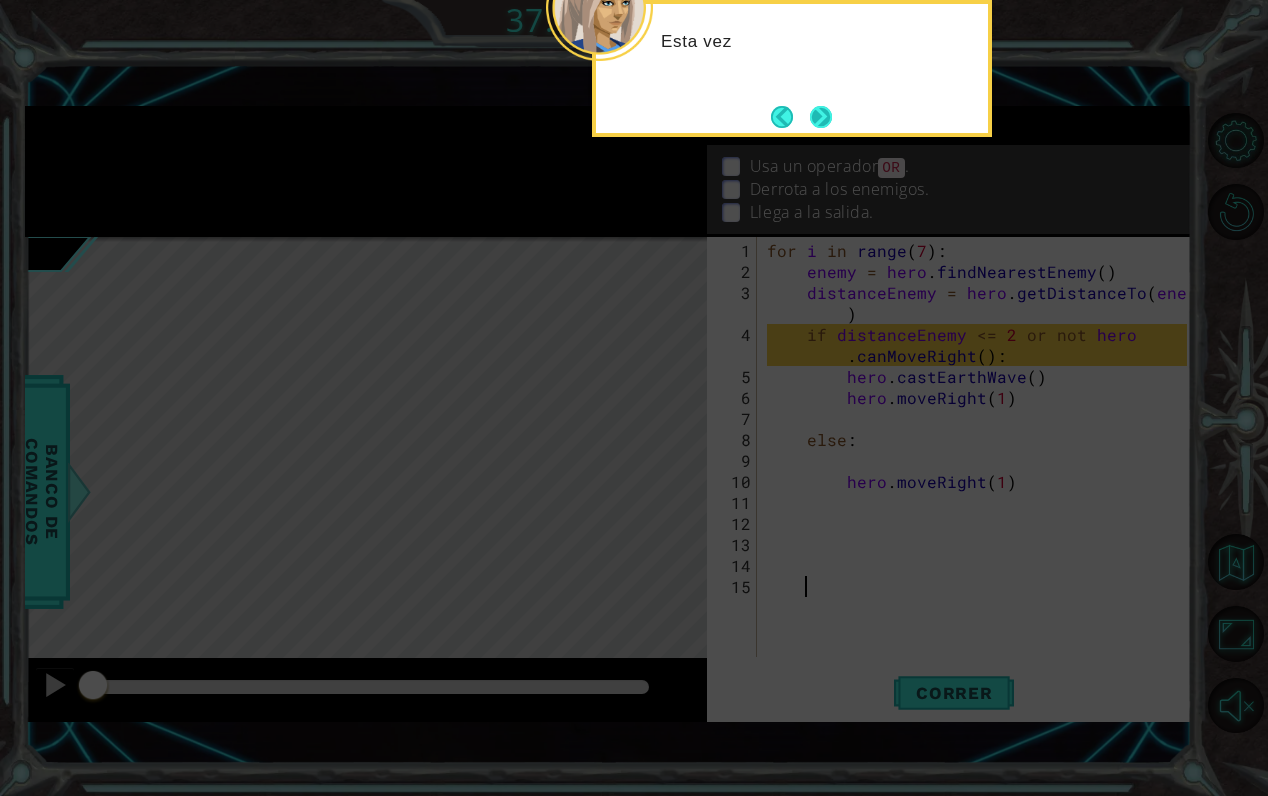 click at bounding box center [821, 117] 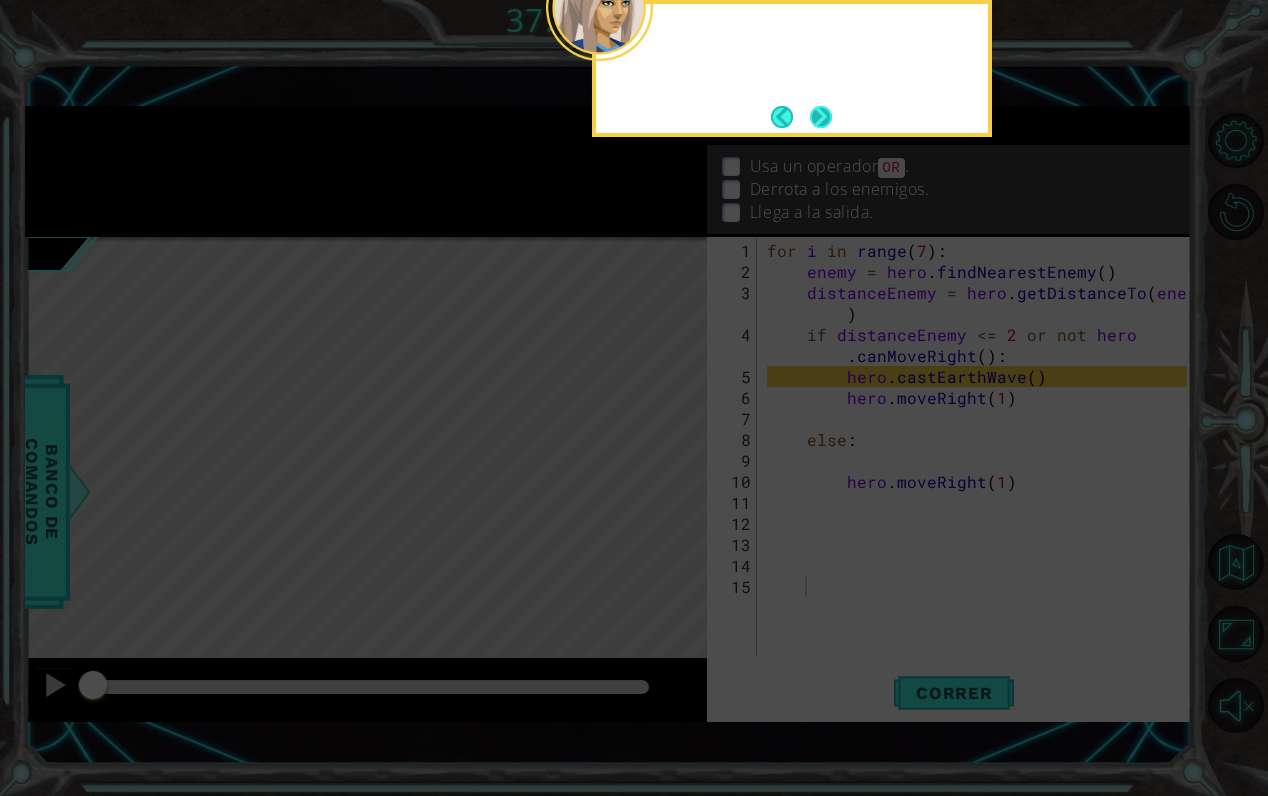 click at bounding box center (821, 117) 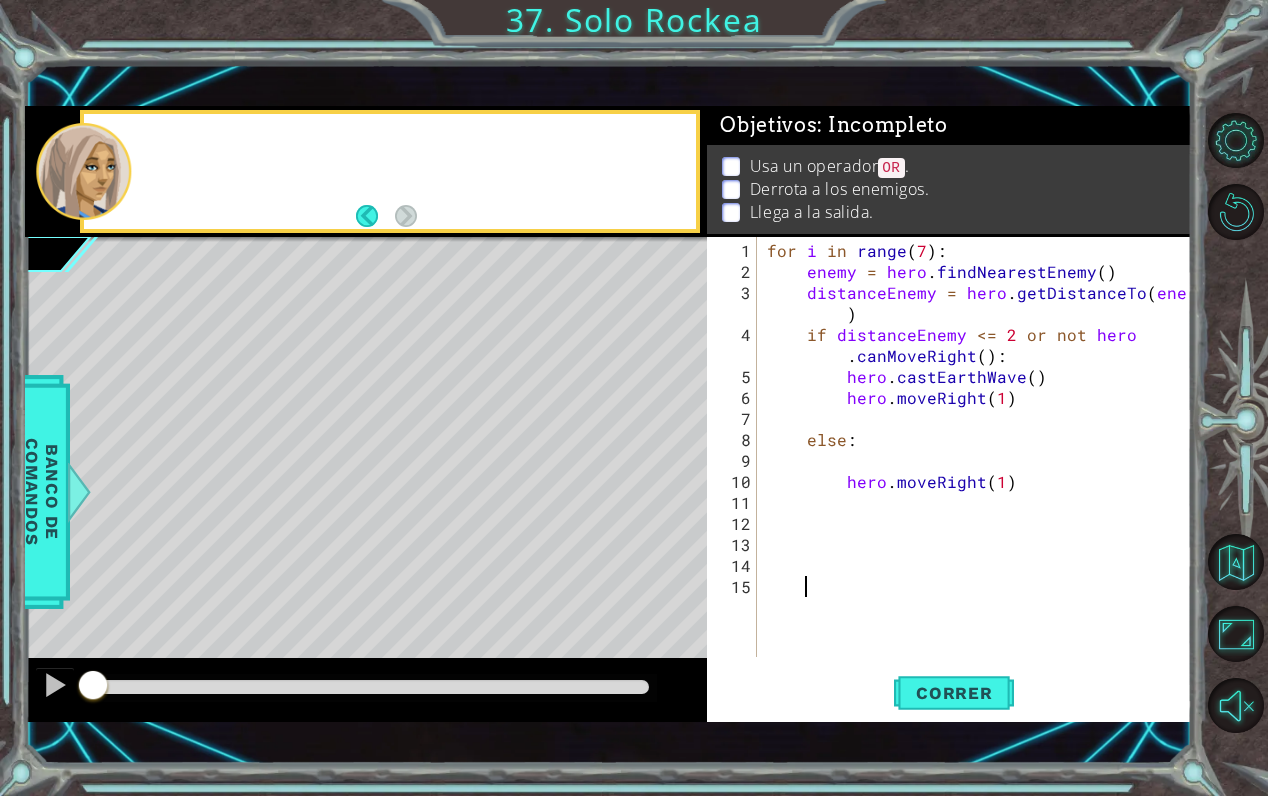 click on ": Incompleto" at bounding box center (882, 125) 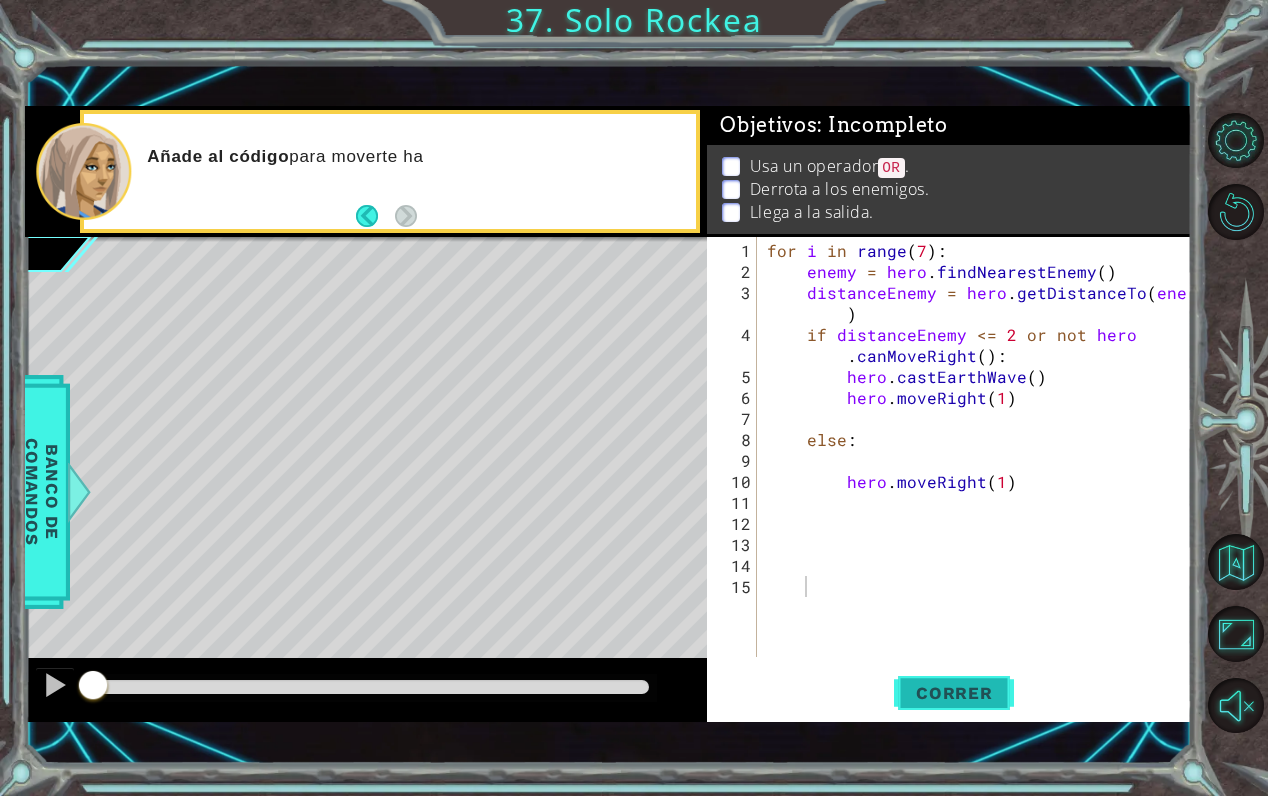 click on "Correr" at bounding box center [954, 693] 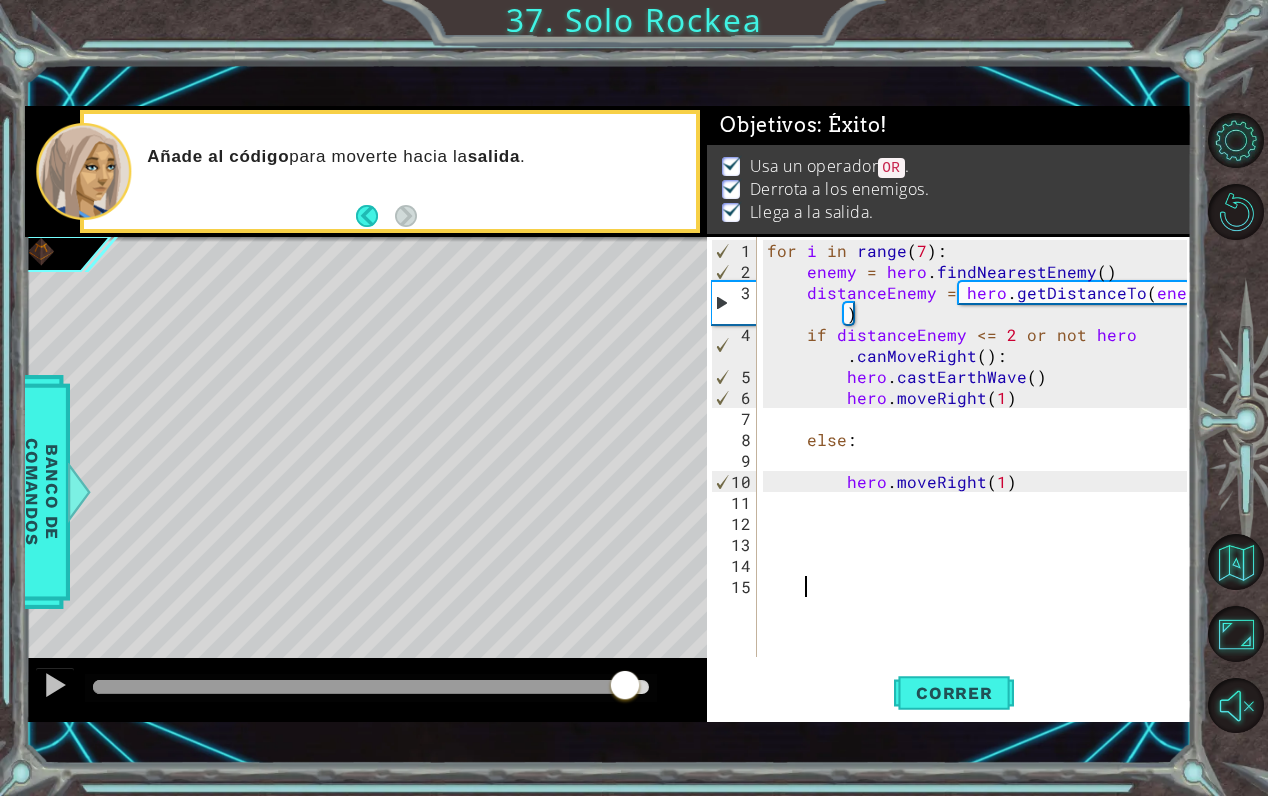 click at bounding box center [371, 687] 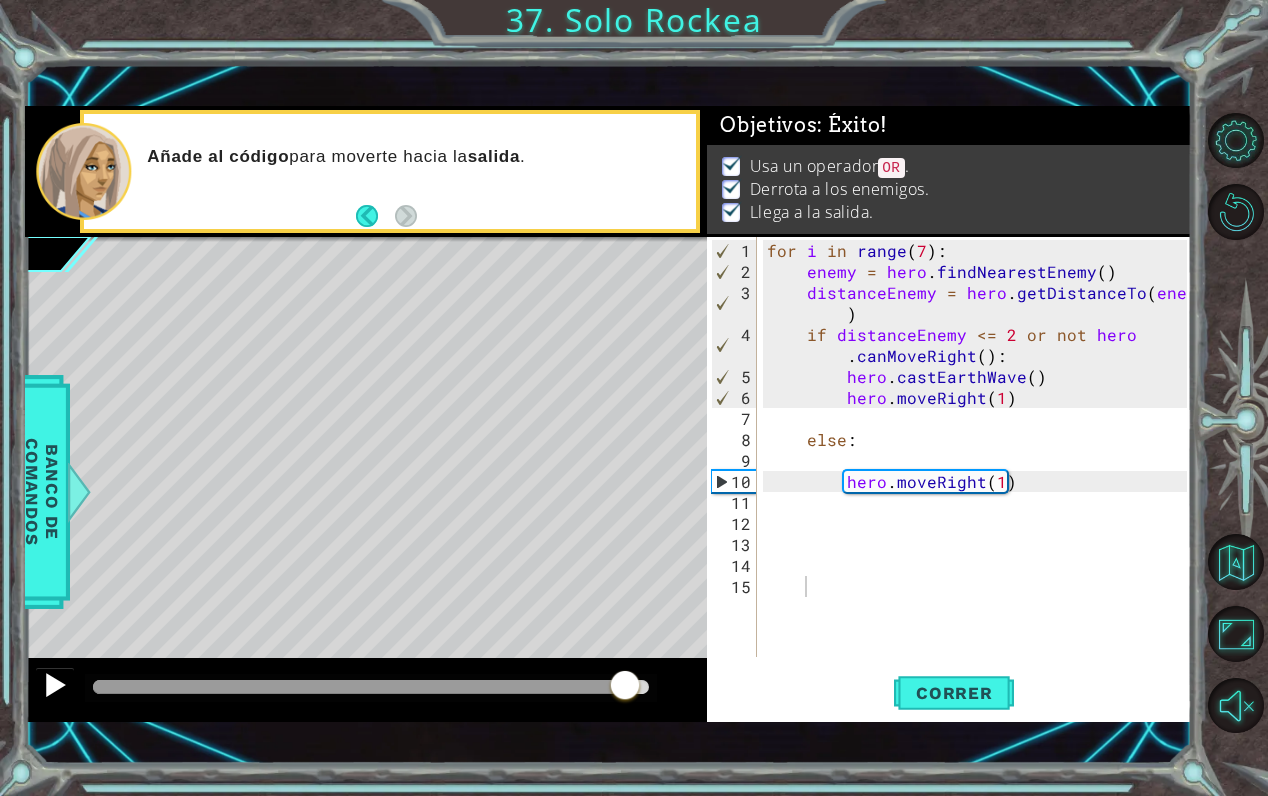 click at bounding box center [55, 685] 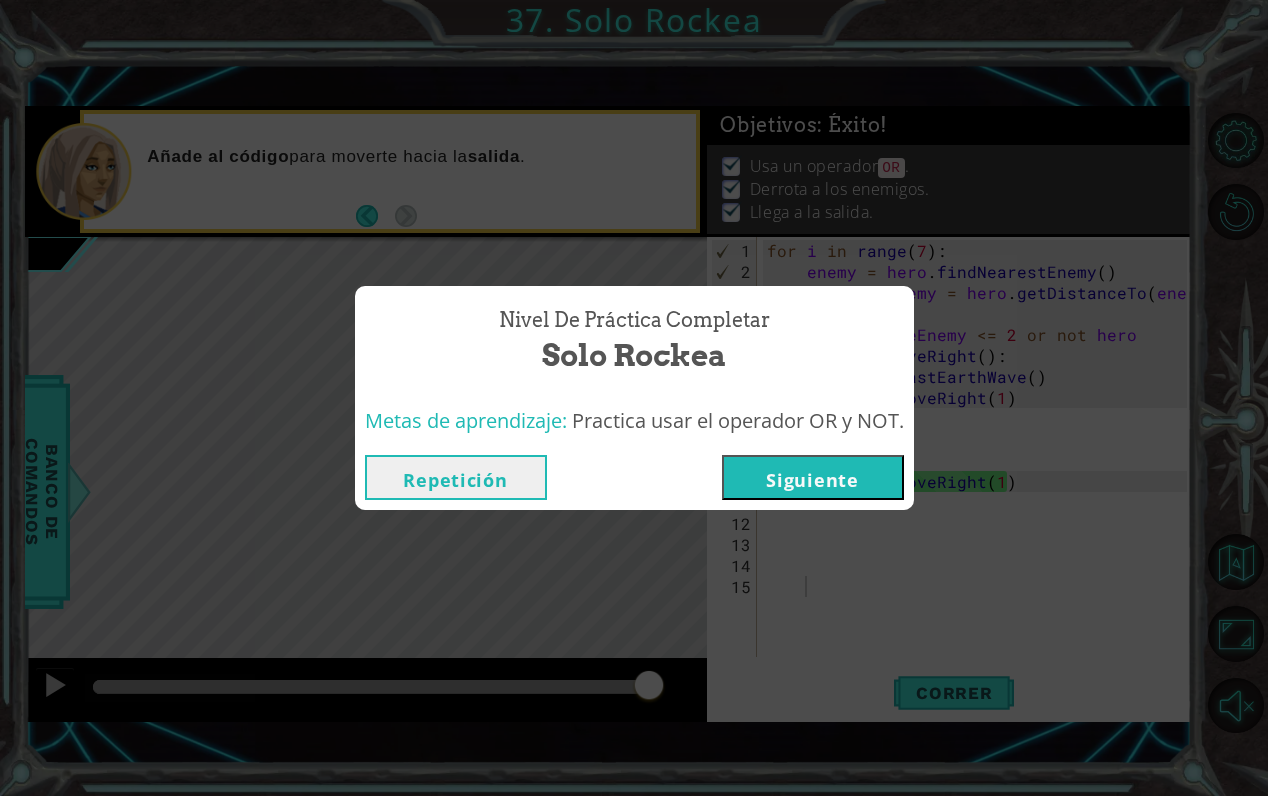 click on "Repetición
[GEOGRAPHIC_DATA]" at bounding box center [634, 477] 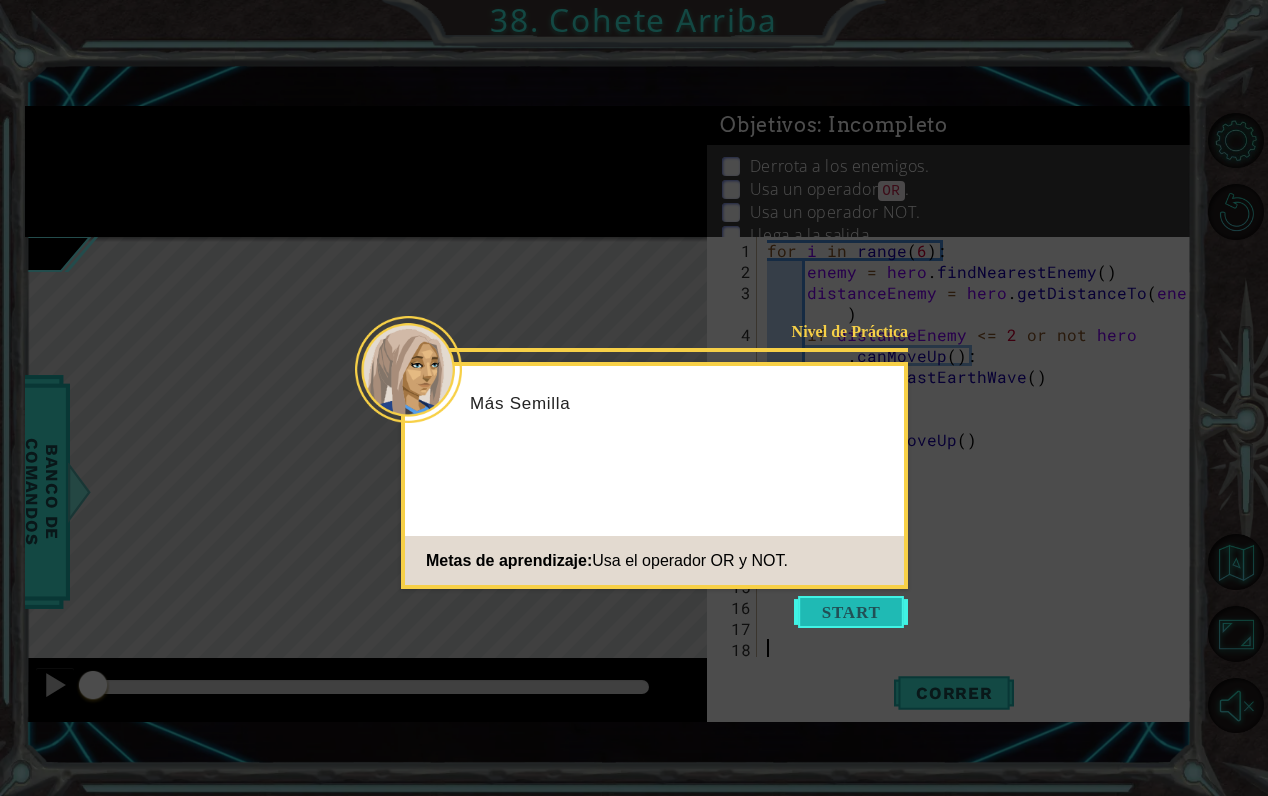 click at bounding box center [851, 612] 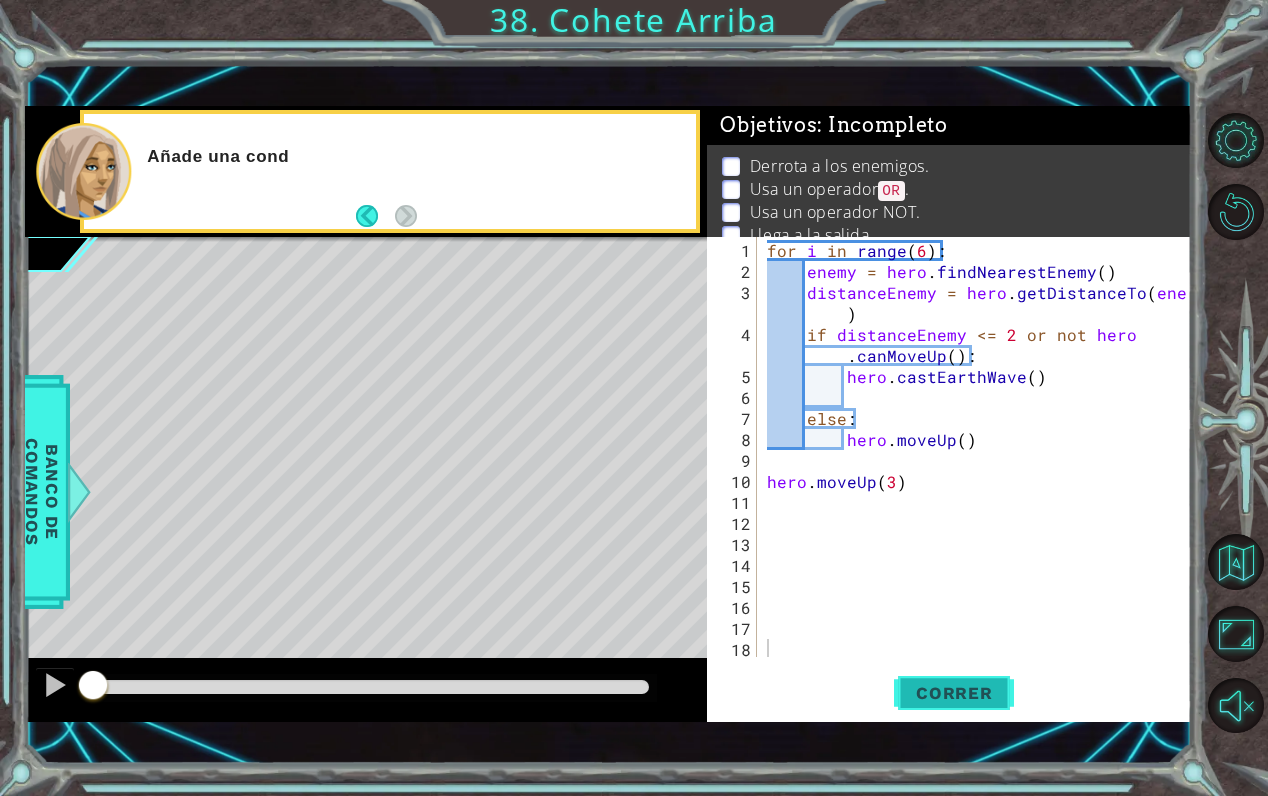 click on "Correr" at bounding box center [954, 693] 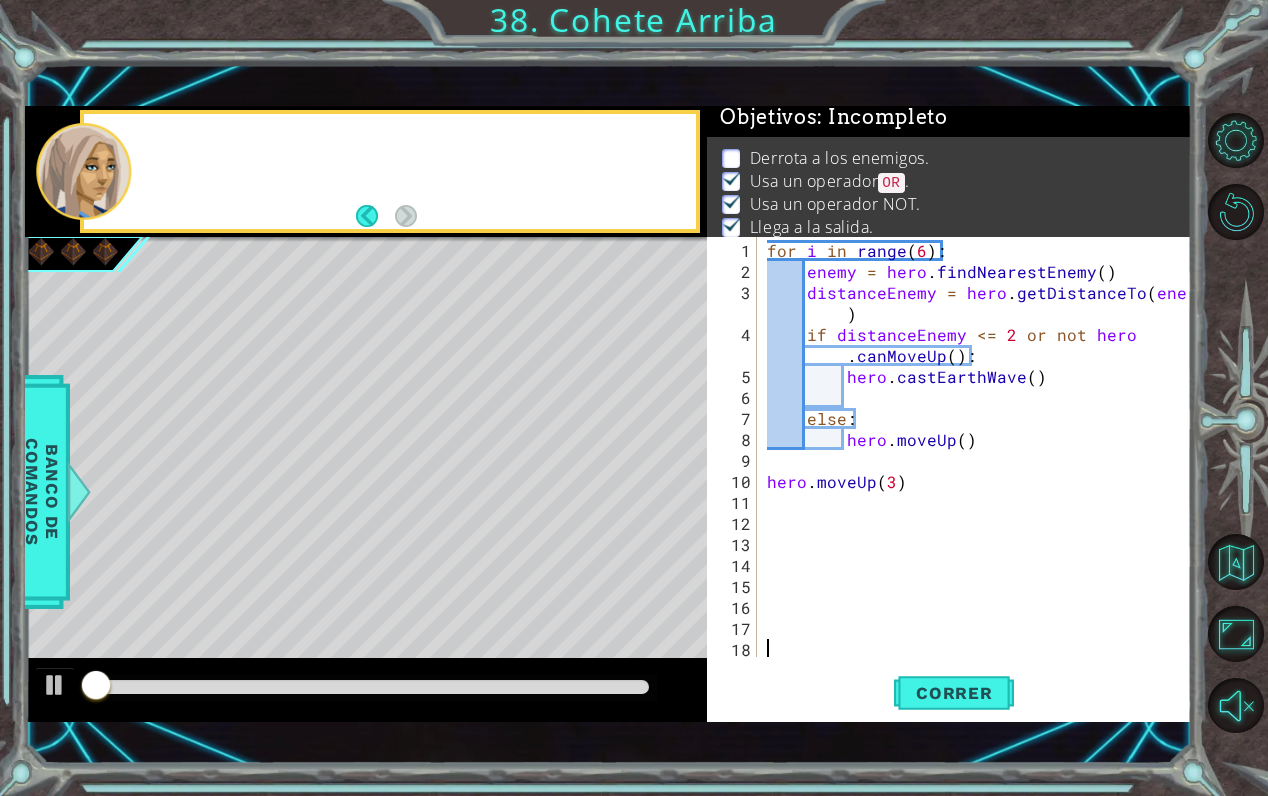 scroll, scrollTop: 10, scrollLeft: 0, axis: vertical 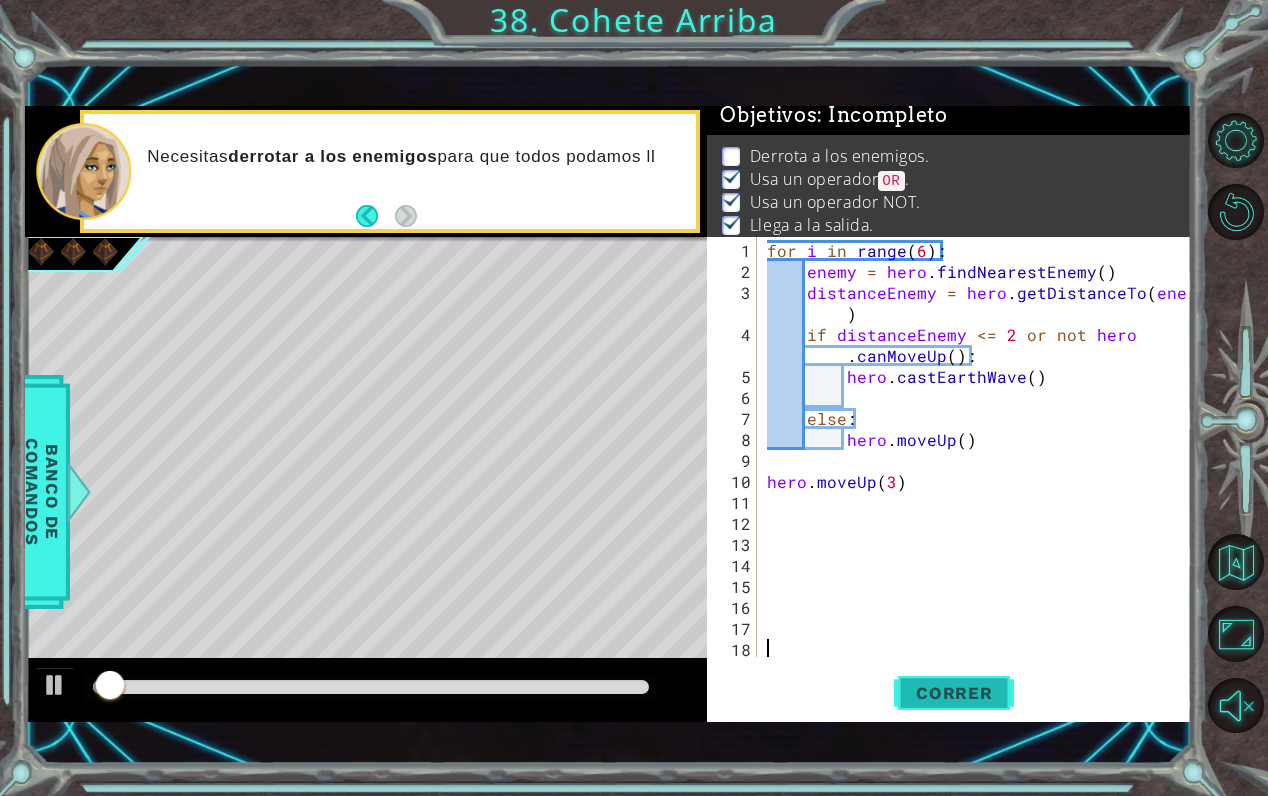 click on "Correr" at bounding box center (954, 693) 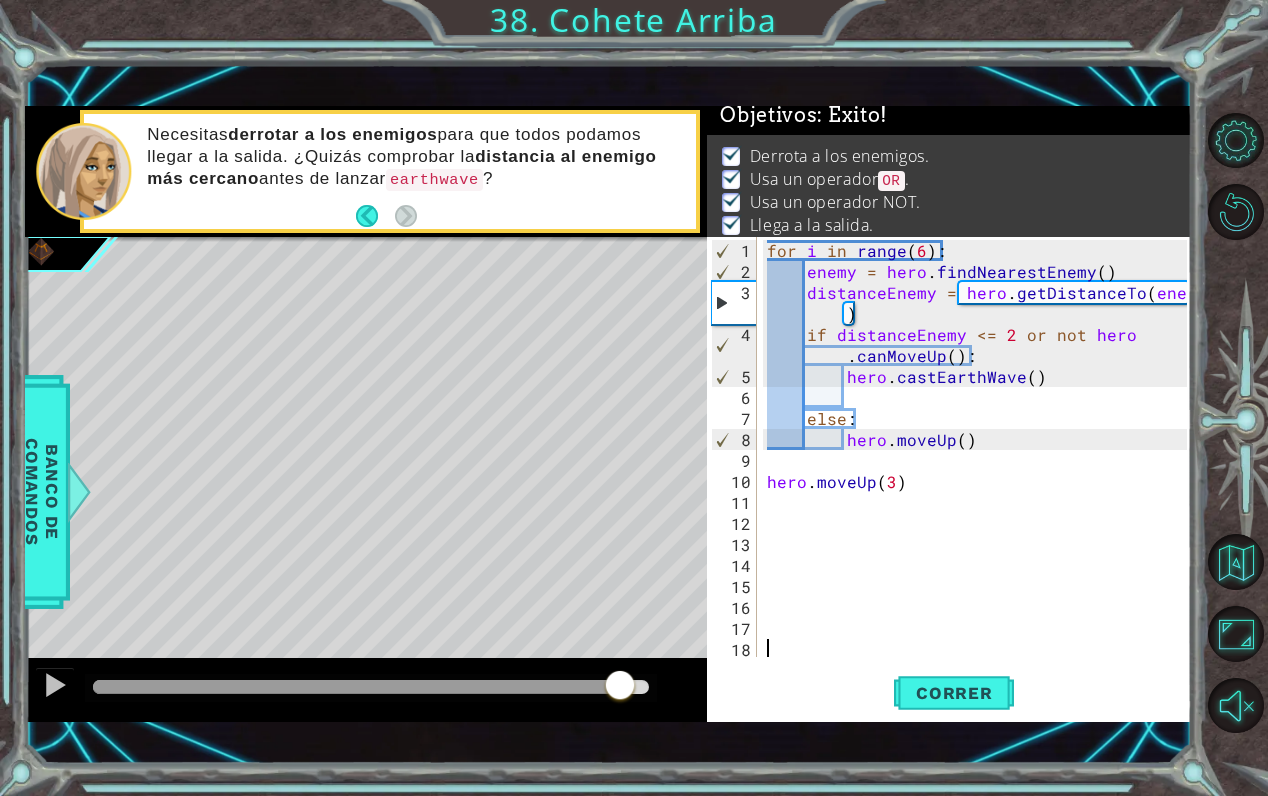 click at bounding box center (371, 687) 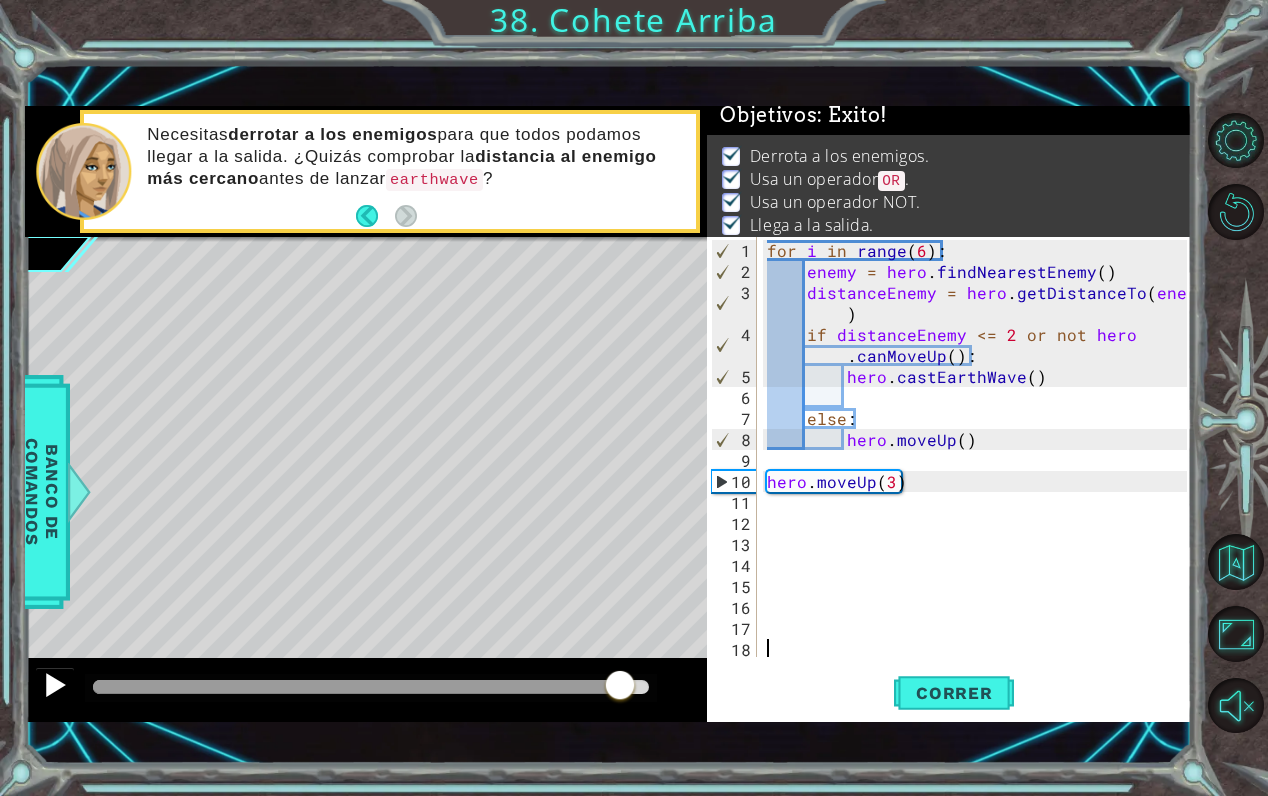 click at bounding box center (55, 687) 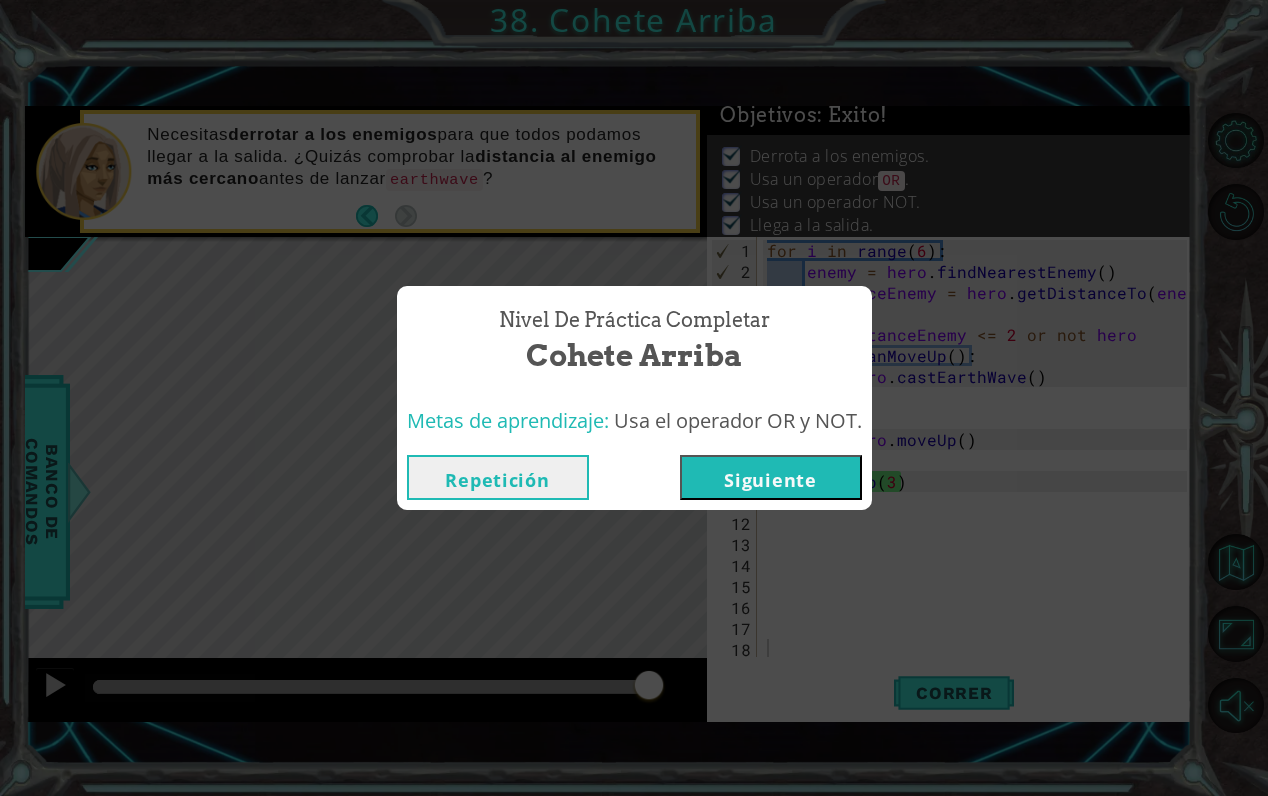 click on "Siguiente" at bounding box center [771, 477] 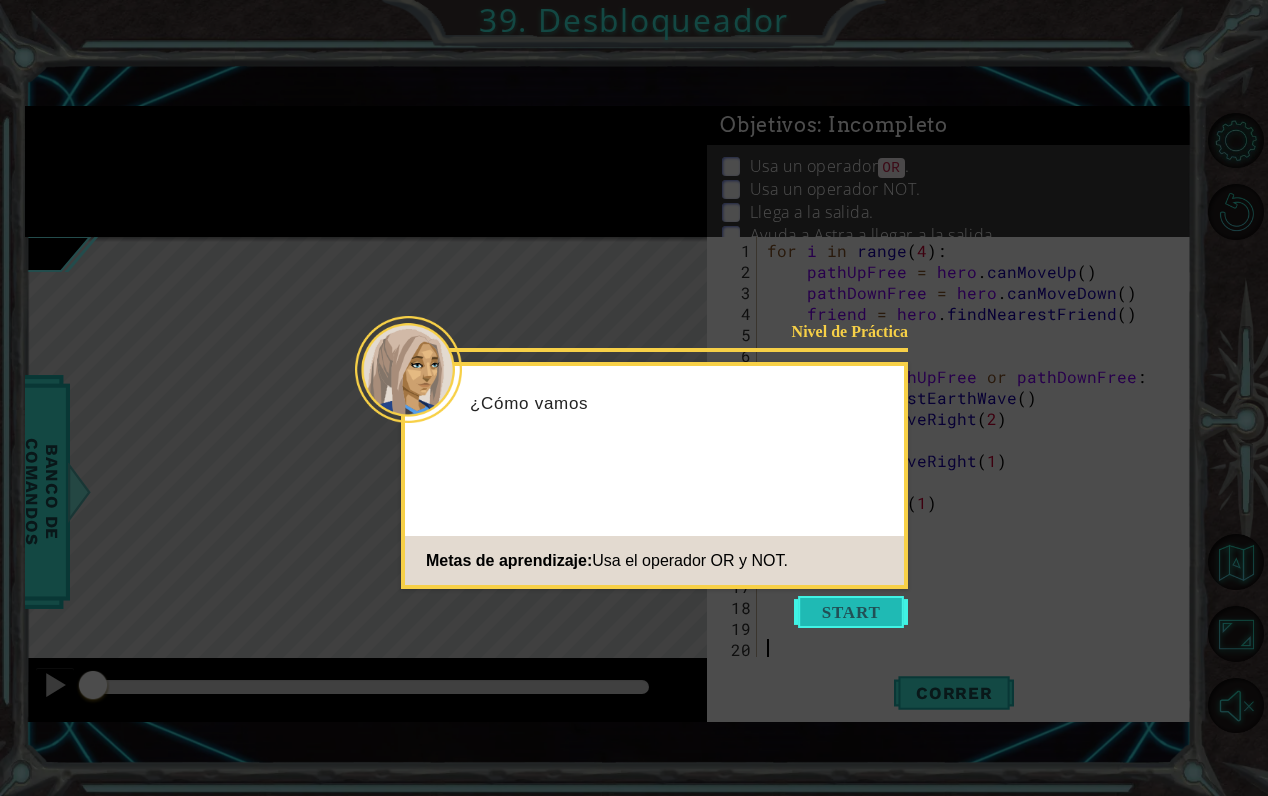 click at bounding box center (851, 612) 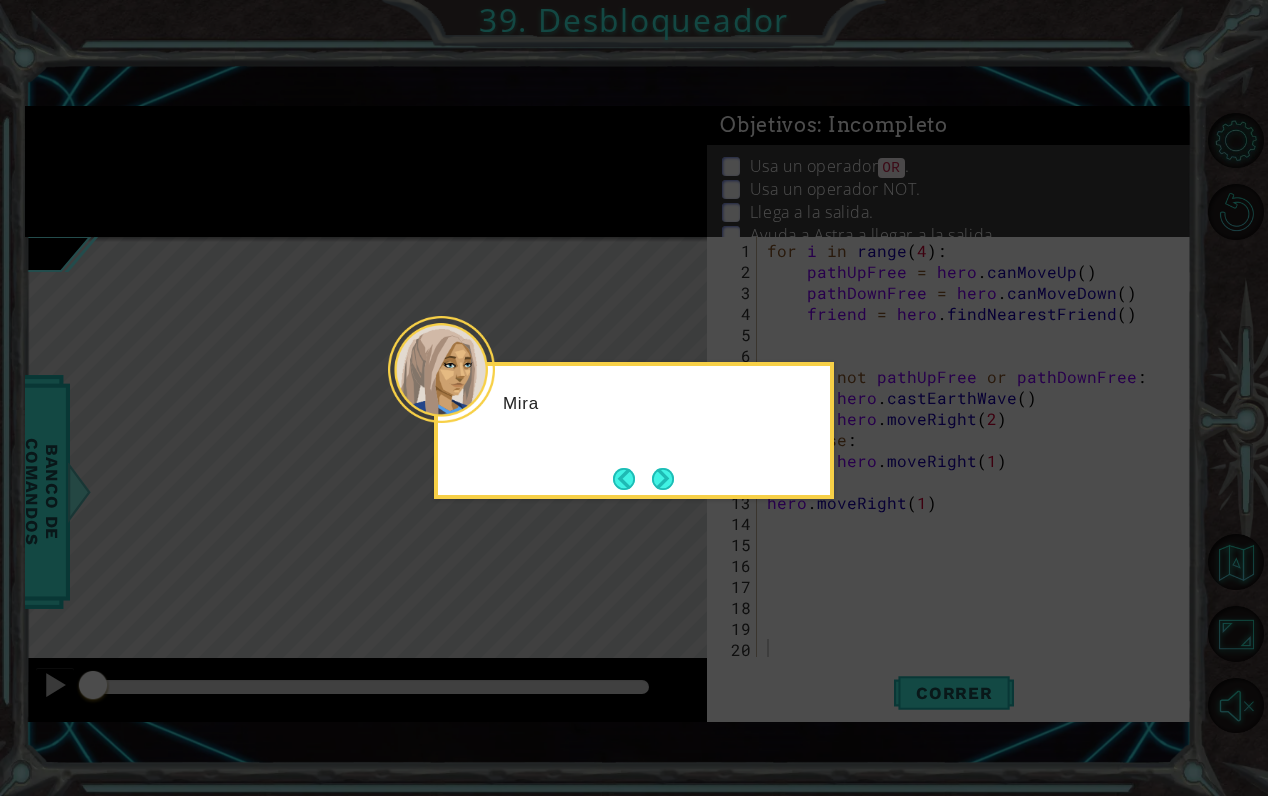 click on "Mira" at bounding box center (634, 430) 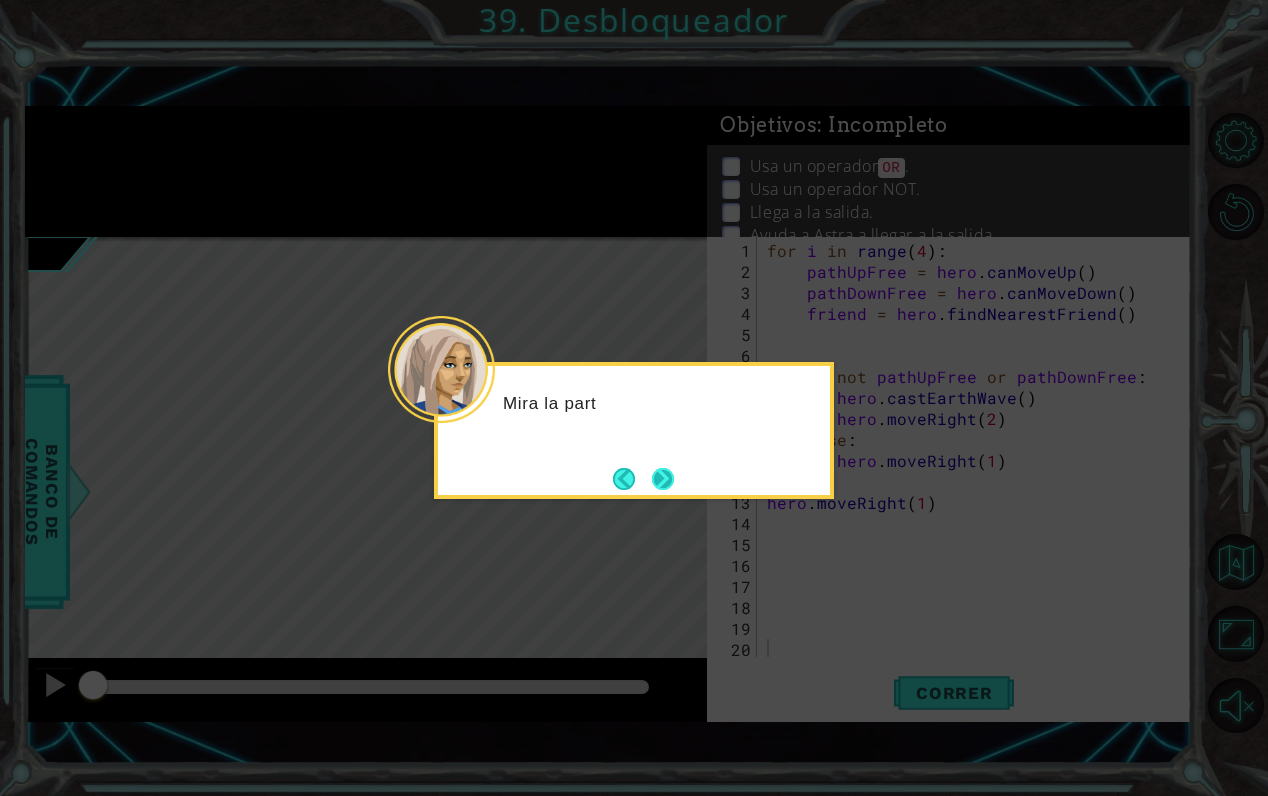 click at bounding box center [663, 479] 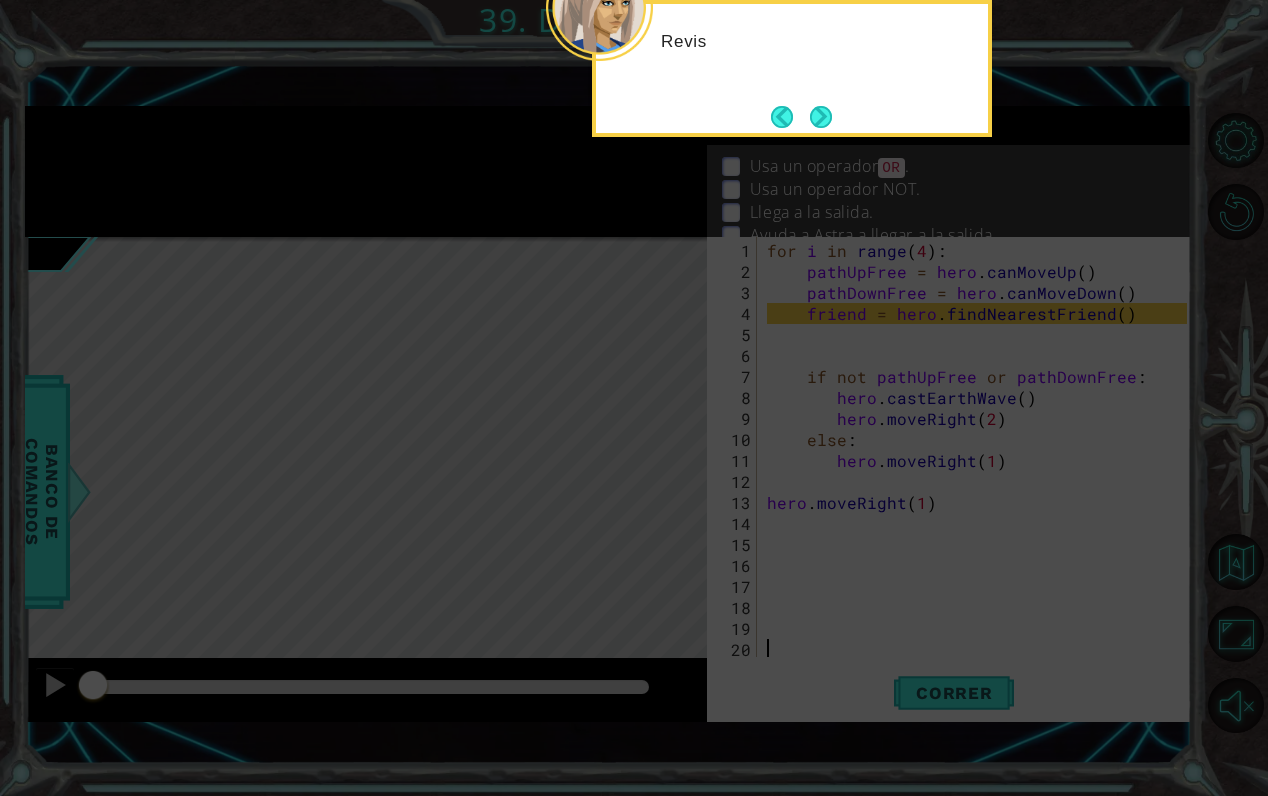 click at bounding box center [821, 117] 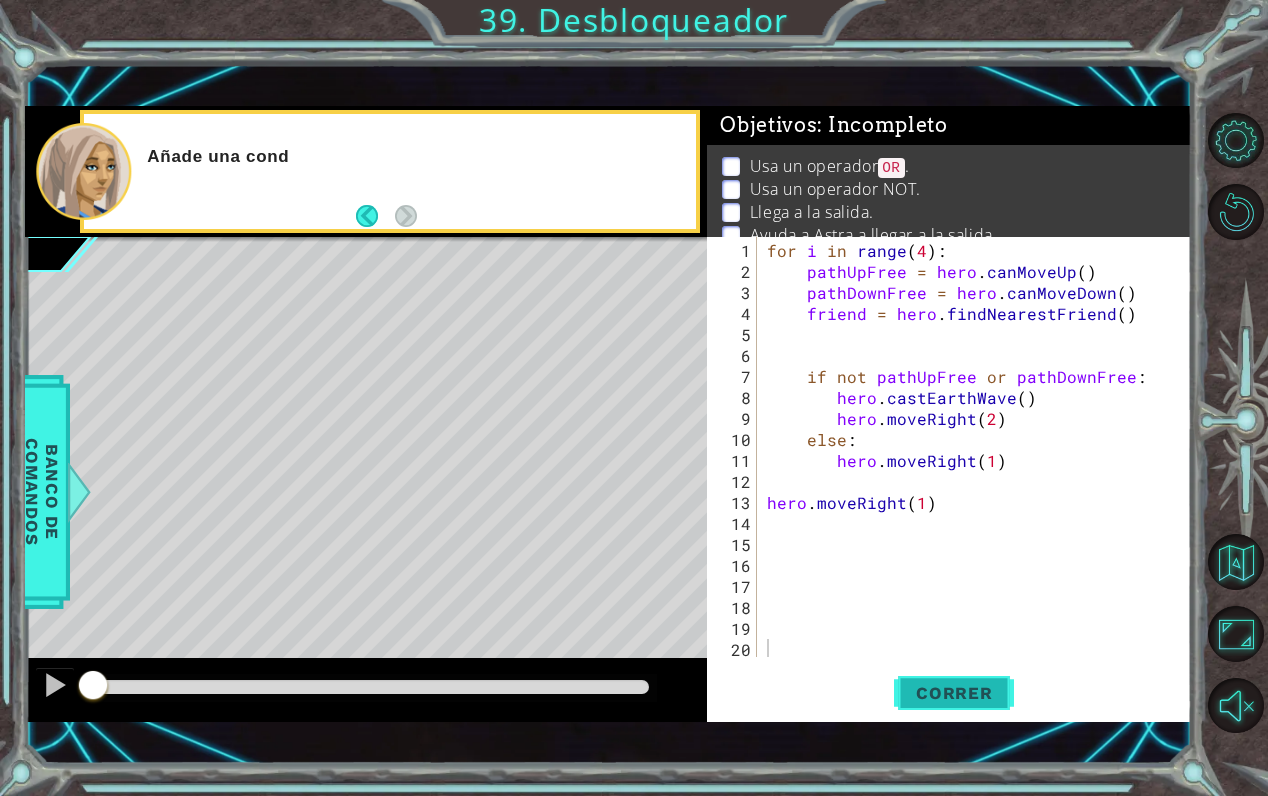 click on "Correr" at bounding box center (954, 693) 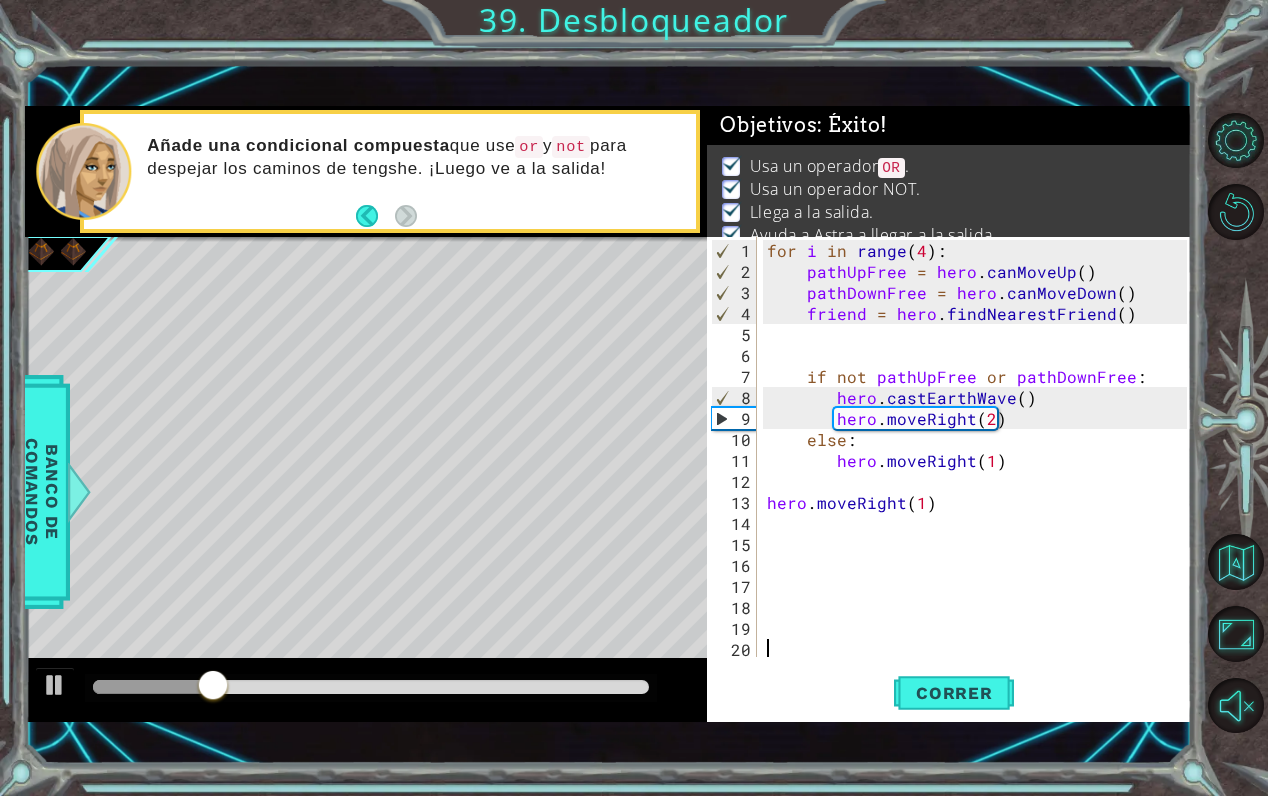 click at bounding box center (371, 687) 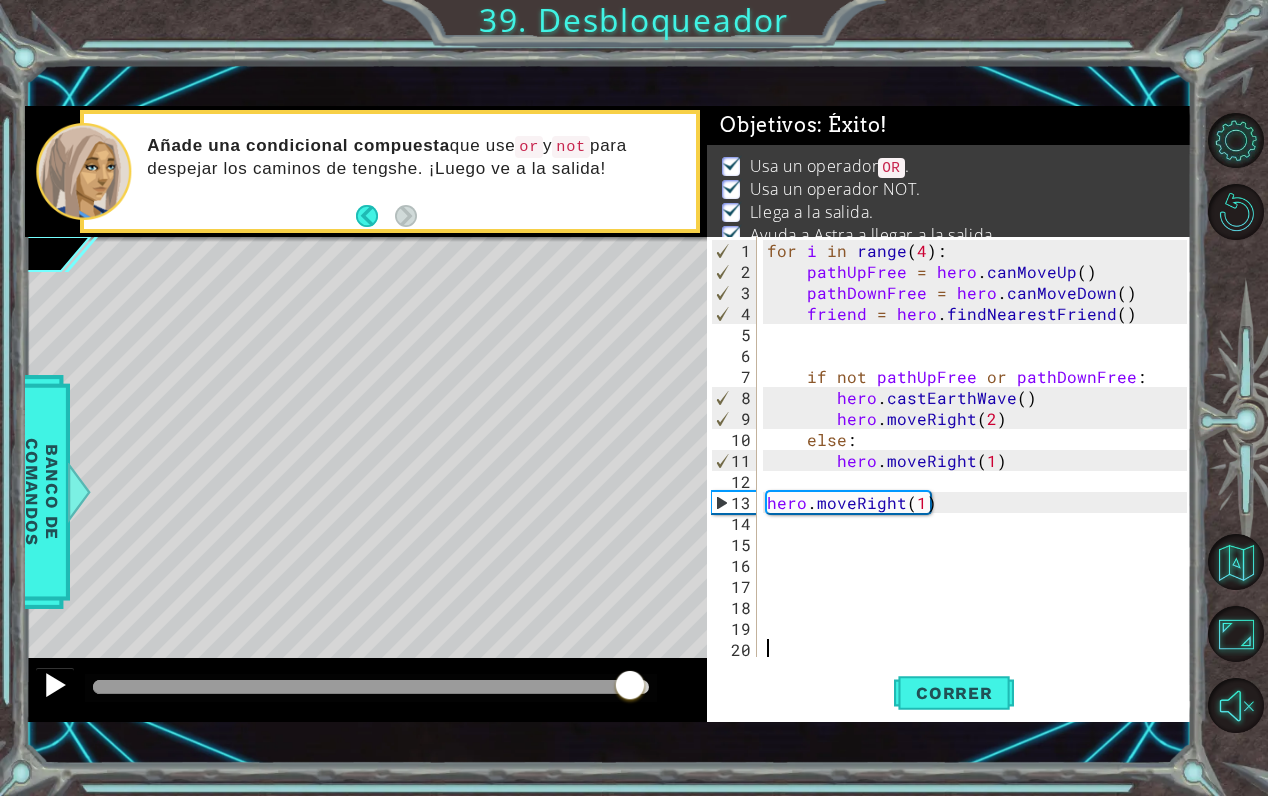 click at bounding box center (55, 685) 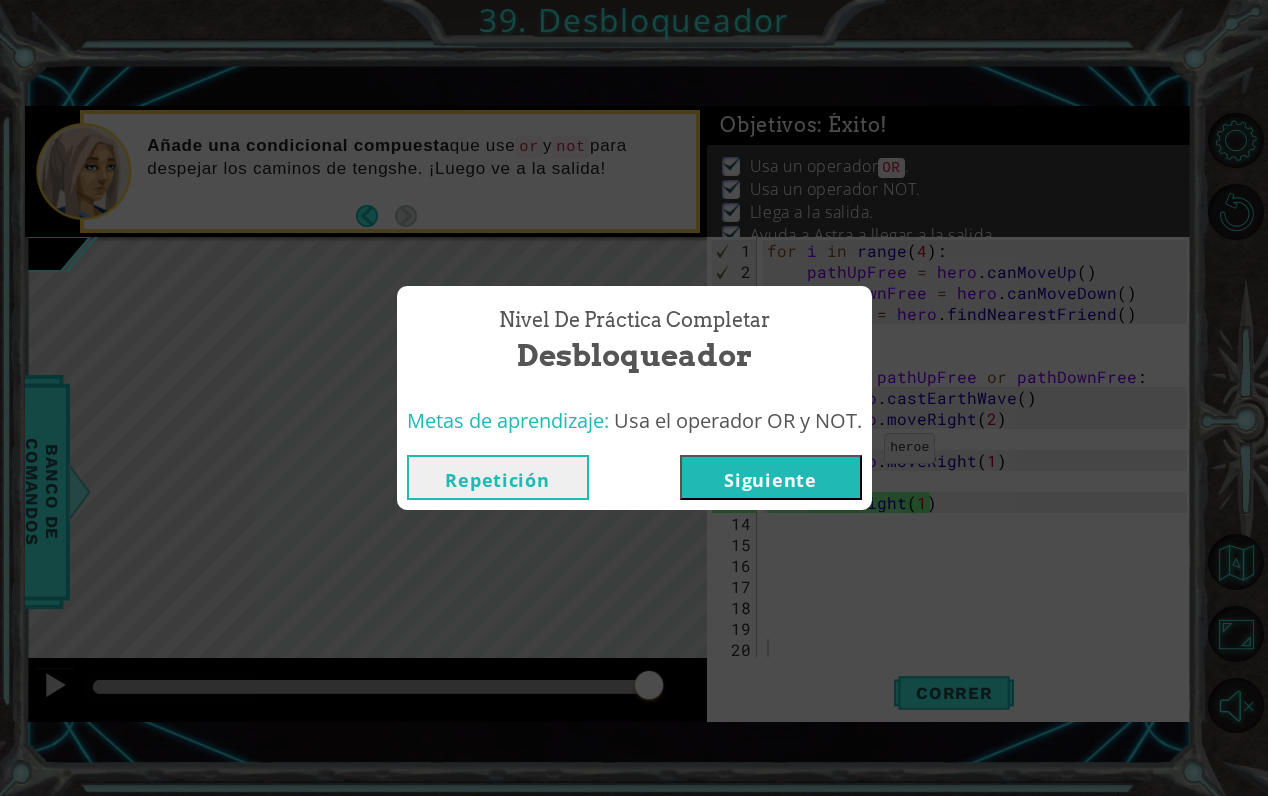 click on "Siguiente" at bounding box center [771, 477] 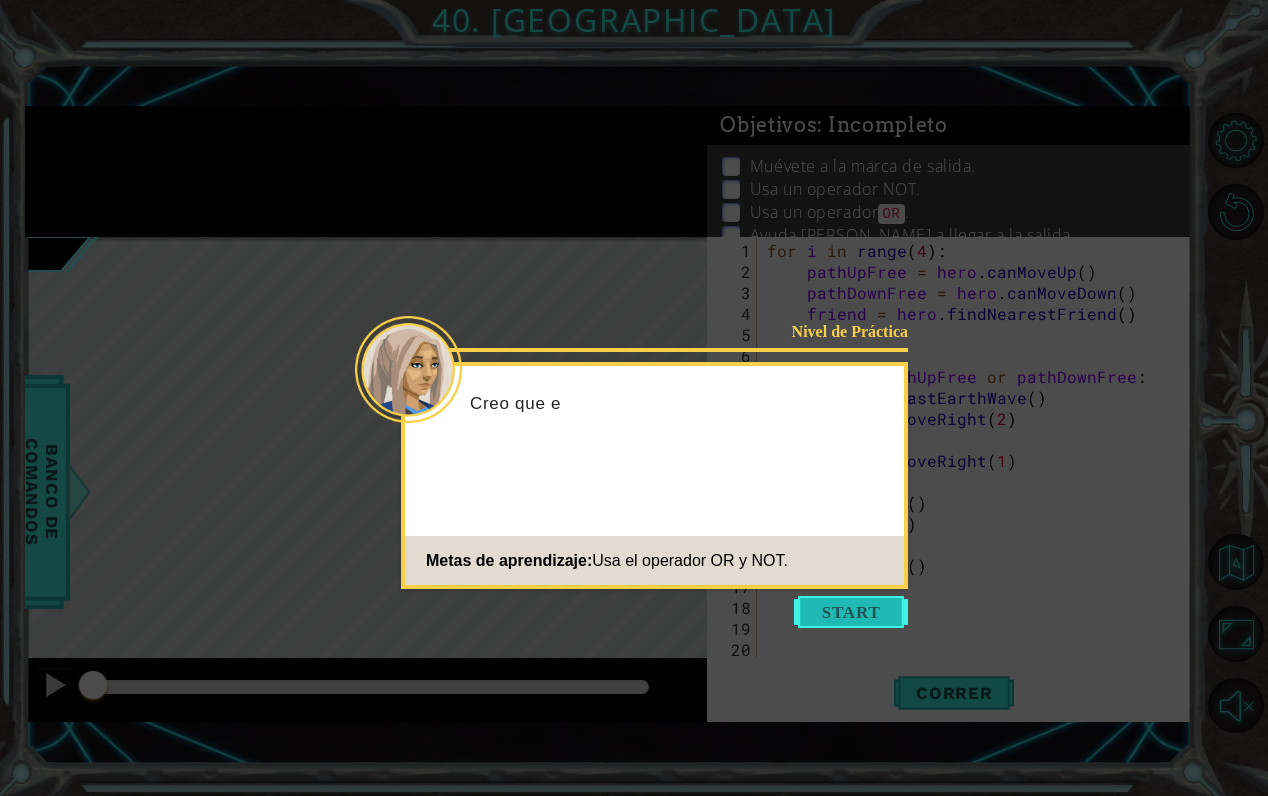 scroll, scrollTop: 21, scrollLeft: 0, axis: vertical 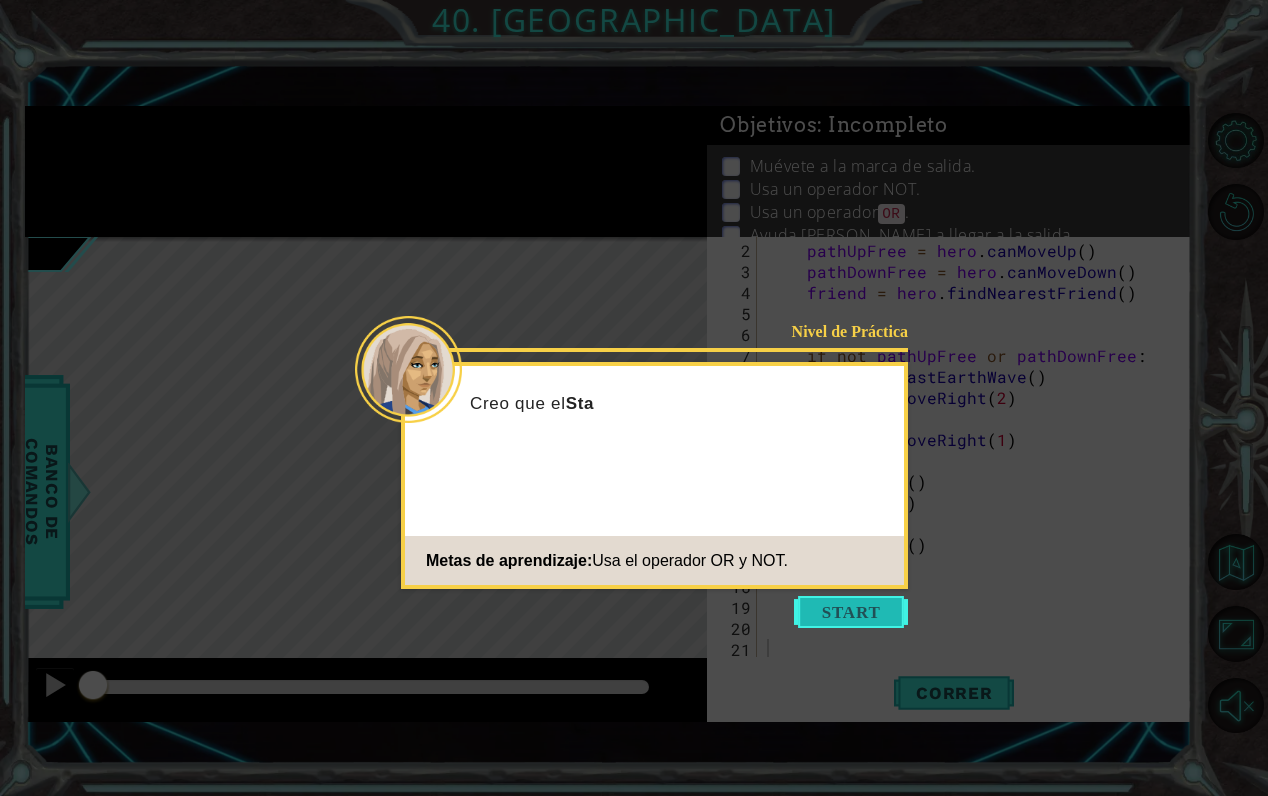 click at bounding box center [851, 612] 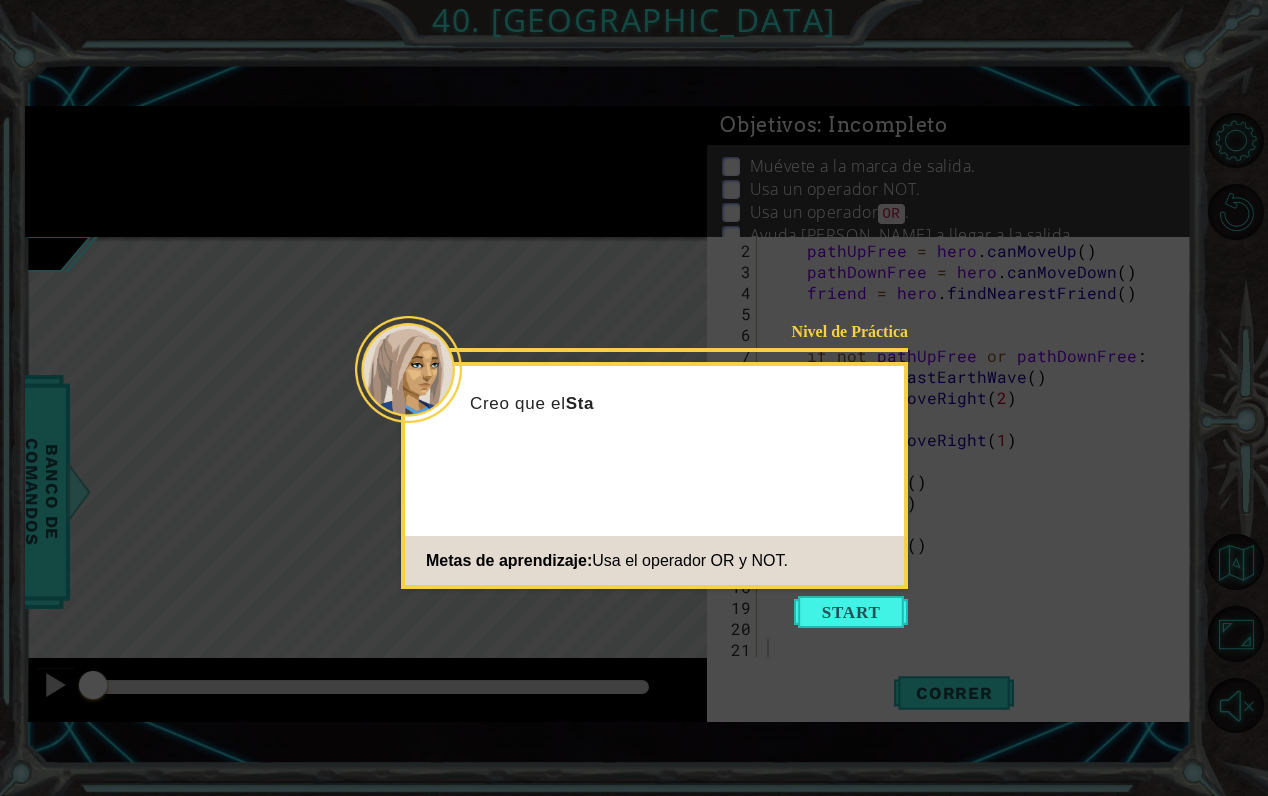 scroll, scrollTop: 0, scrollLeft: 0, axis: both 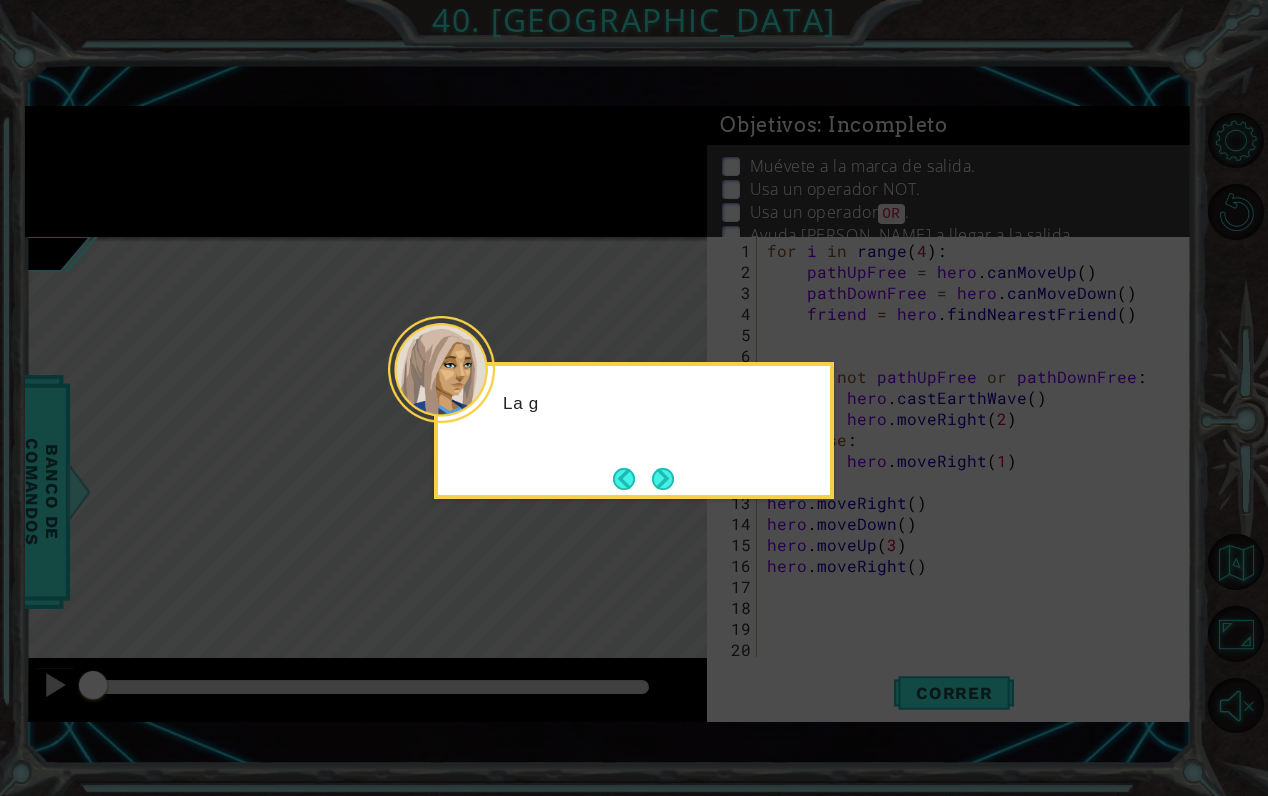 click on "La g" at bounding box center [634, 430] 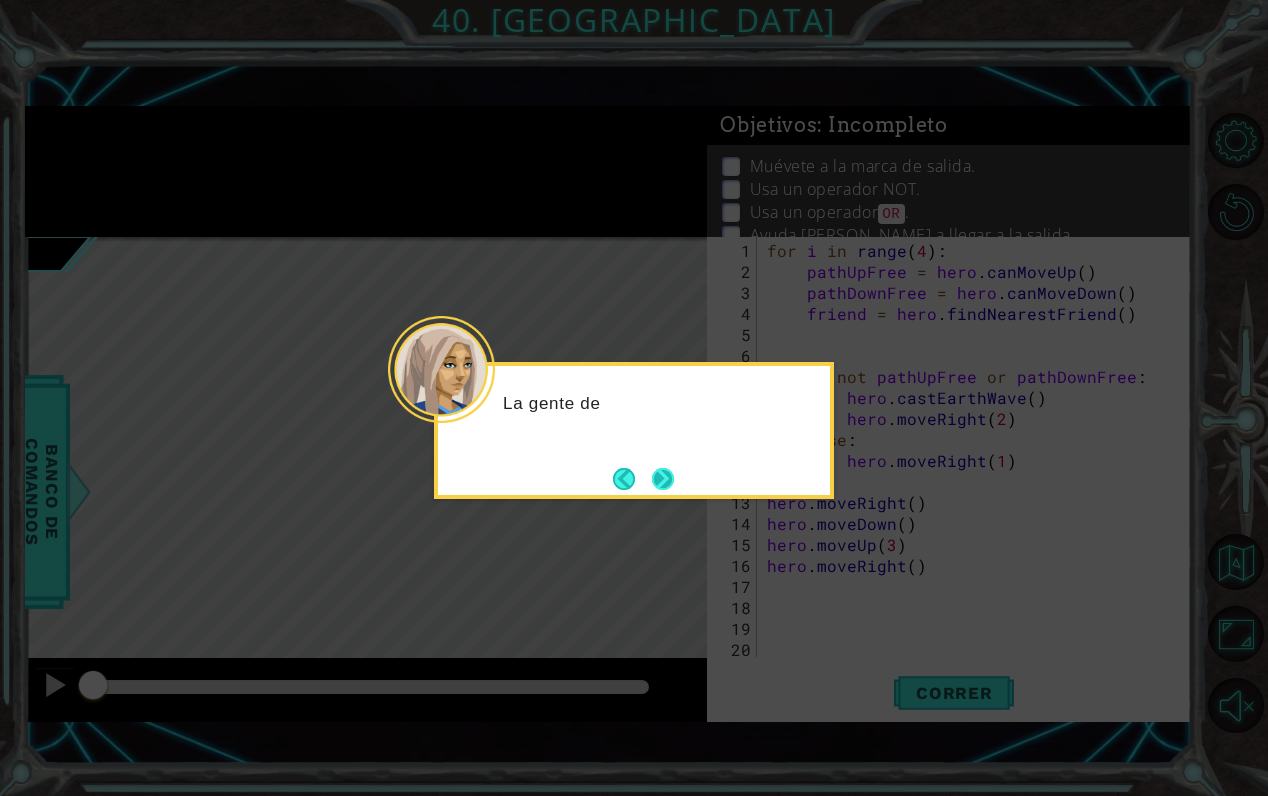click at bounding box center (663, 479) 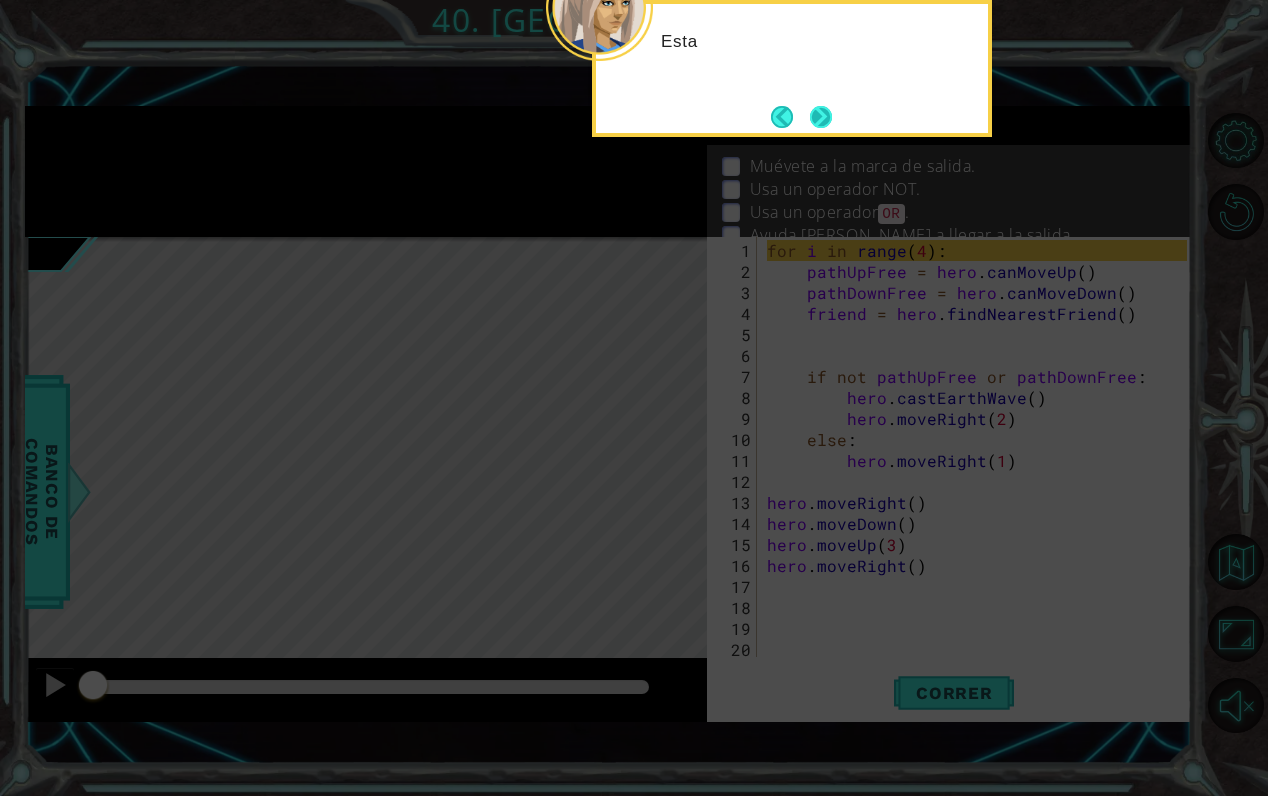 click at bounding box center [821, 117] 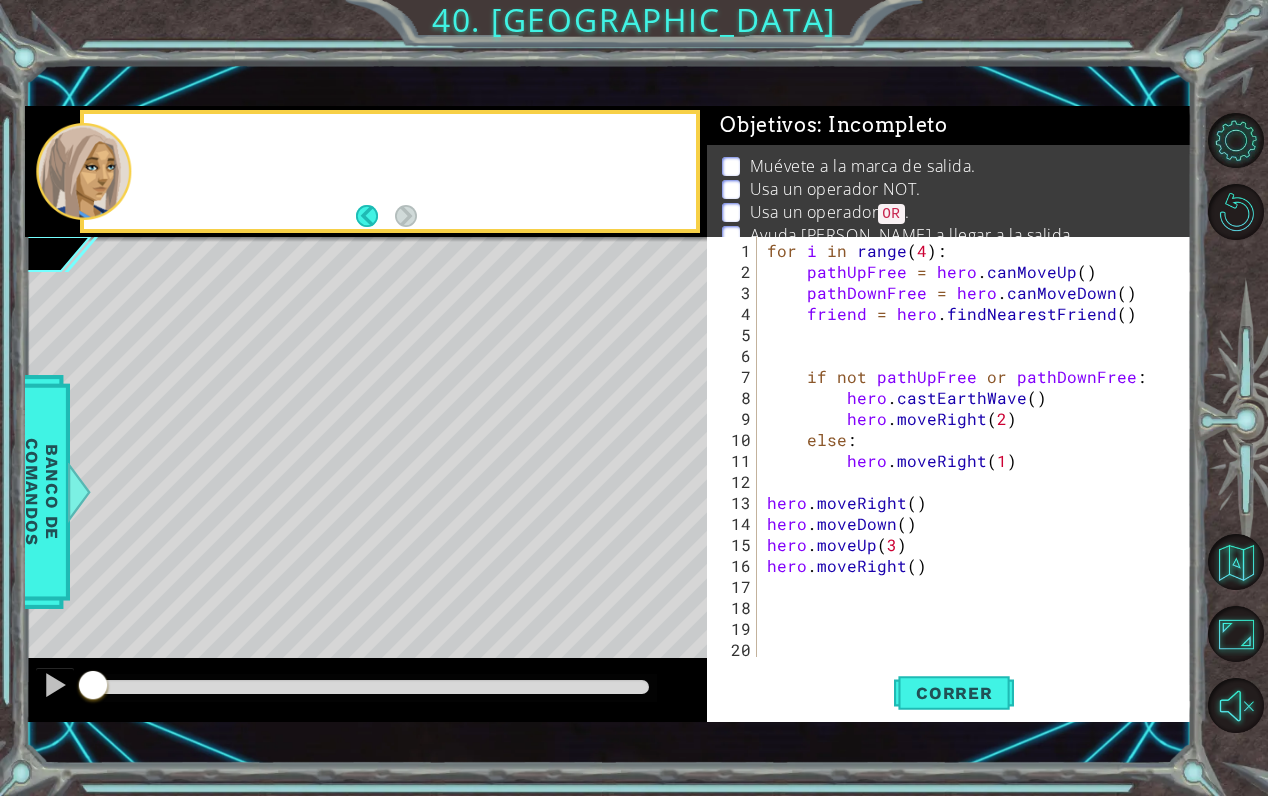 click on "Objetivos : Incompleto" at bounding box center (834, 125) 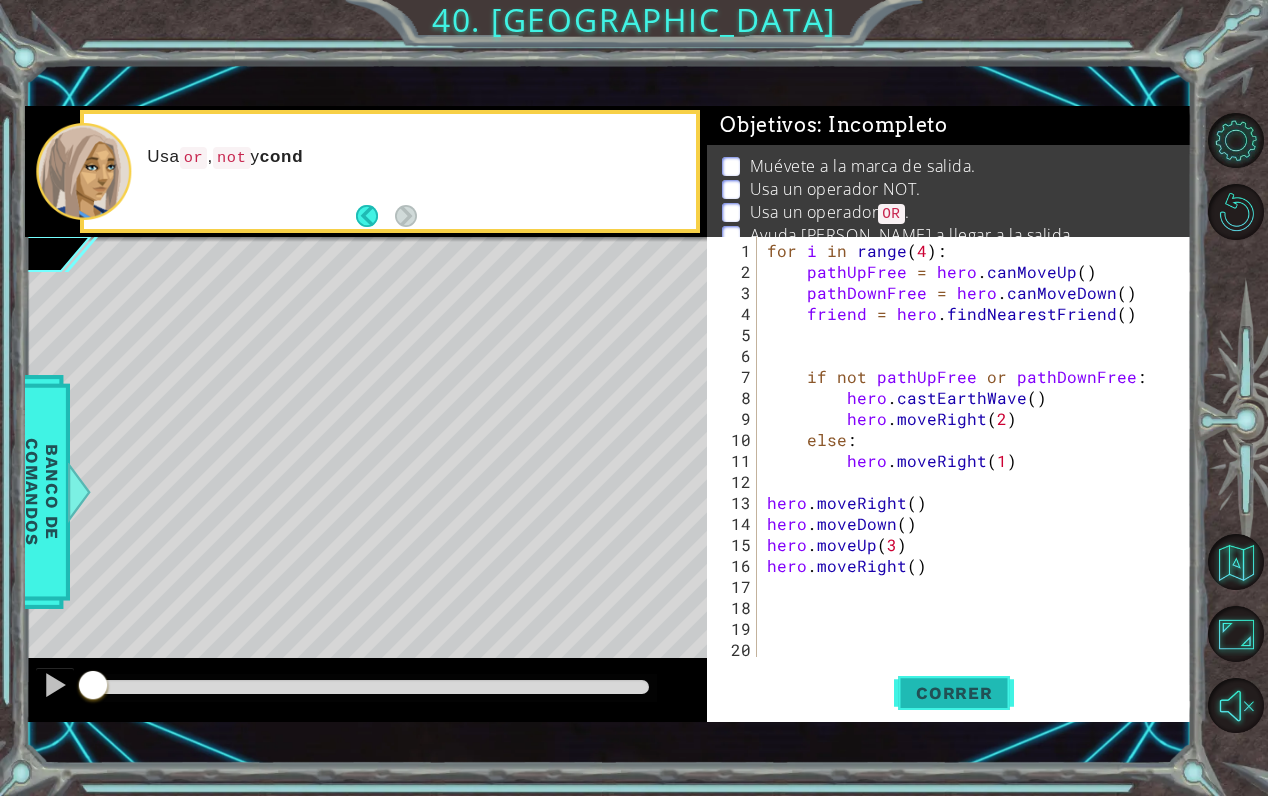 click on "Correr" at bounding box center [954, 693] 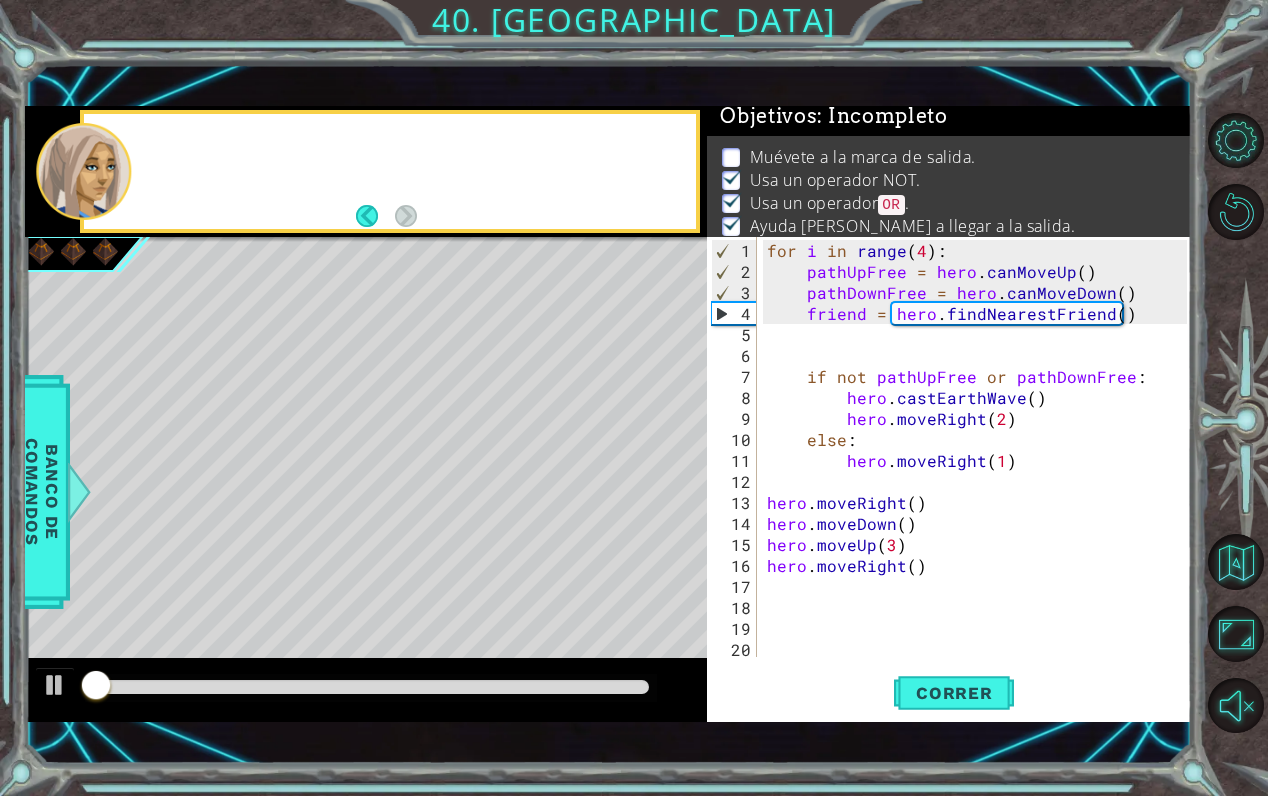 scroll, scrollTop: 10, scrollLeft: 0, axis: vertical 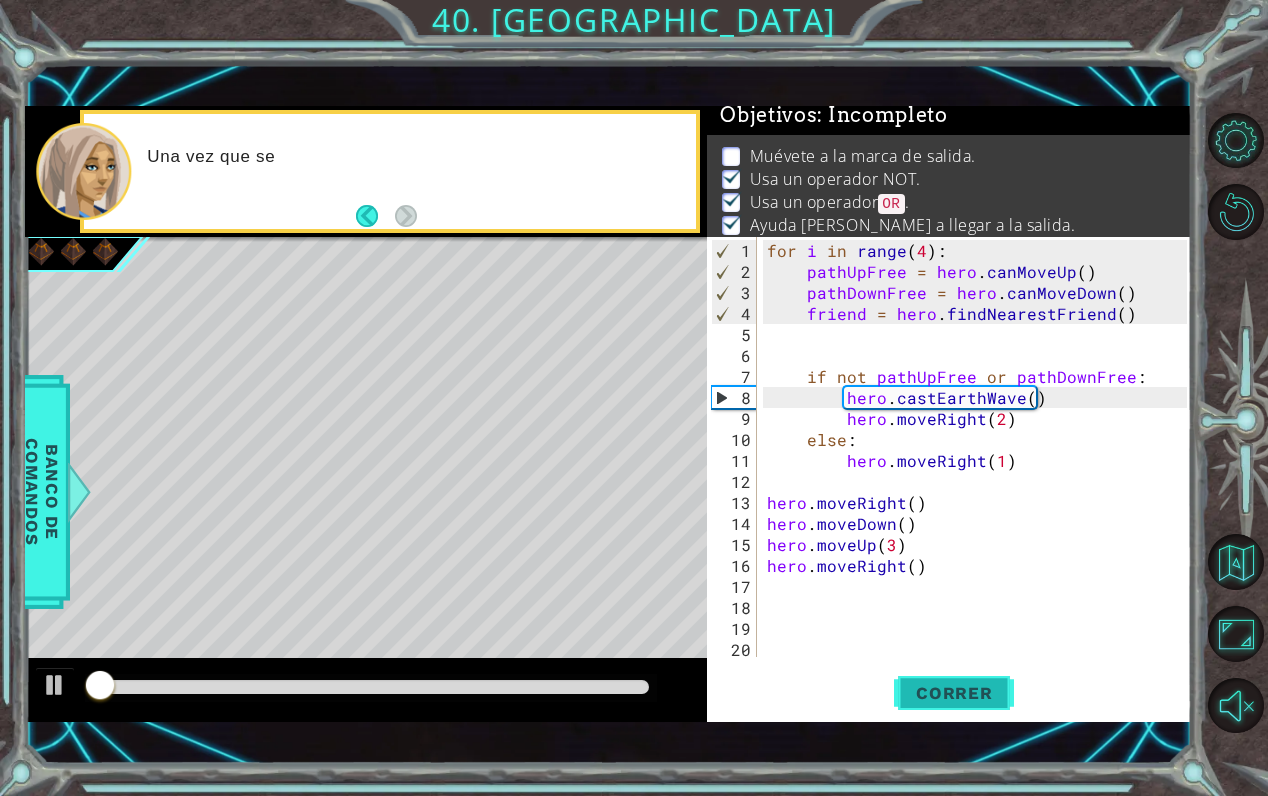 click on "Correr" at bounding box center (954, 693) 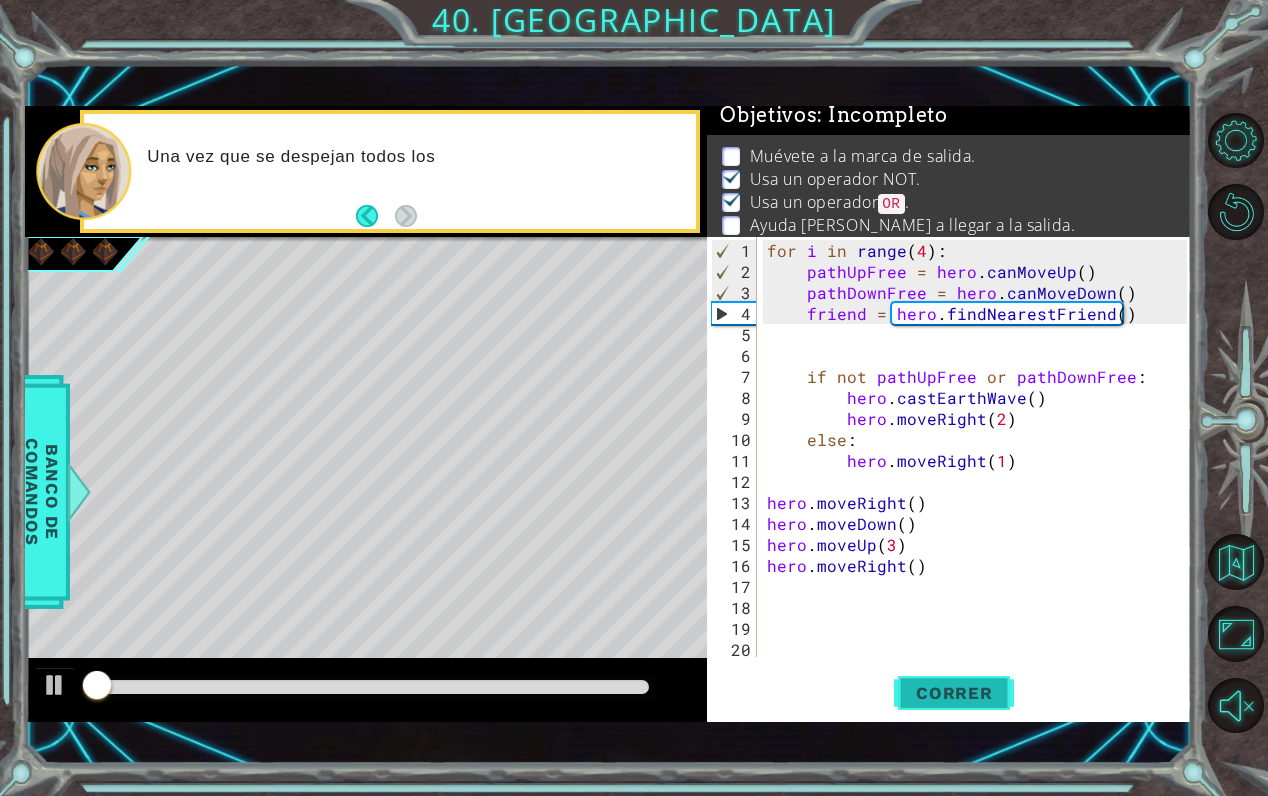 click on "Correr" at bounding box center [954, 693] 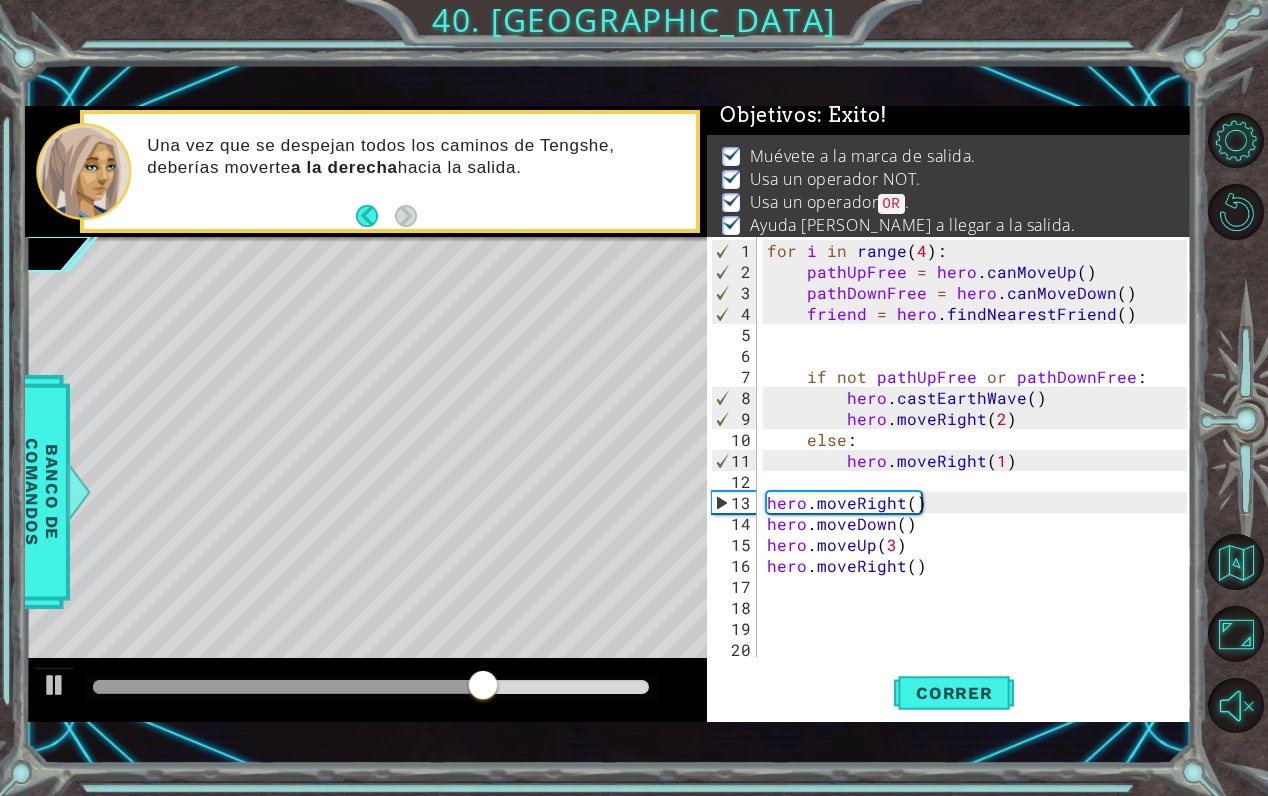 click at bounding box center [371, 687] 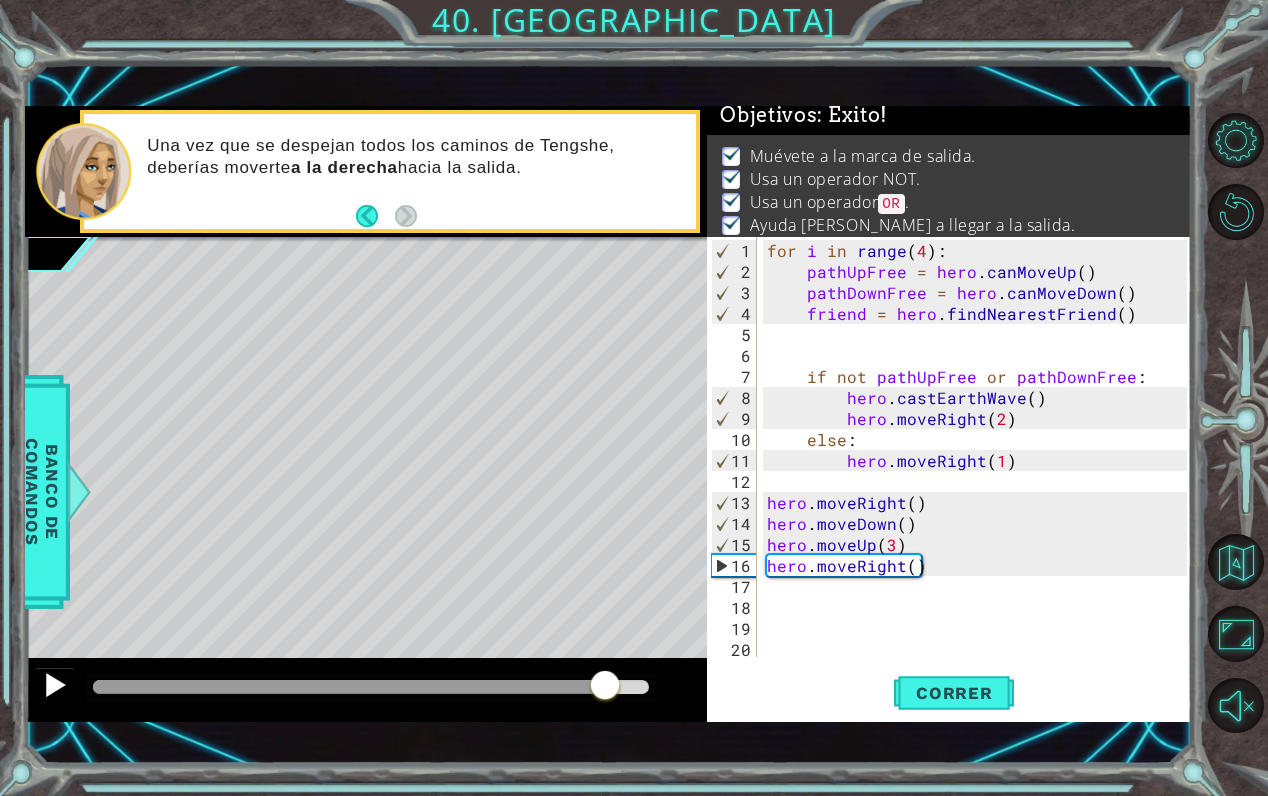 click at bounding box center (55, 685) 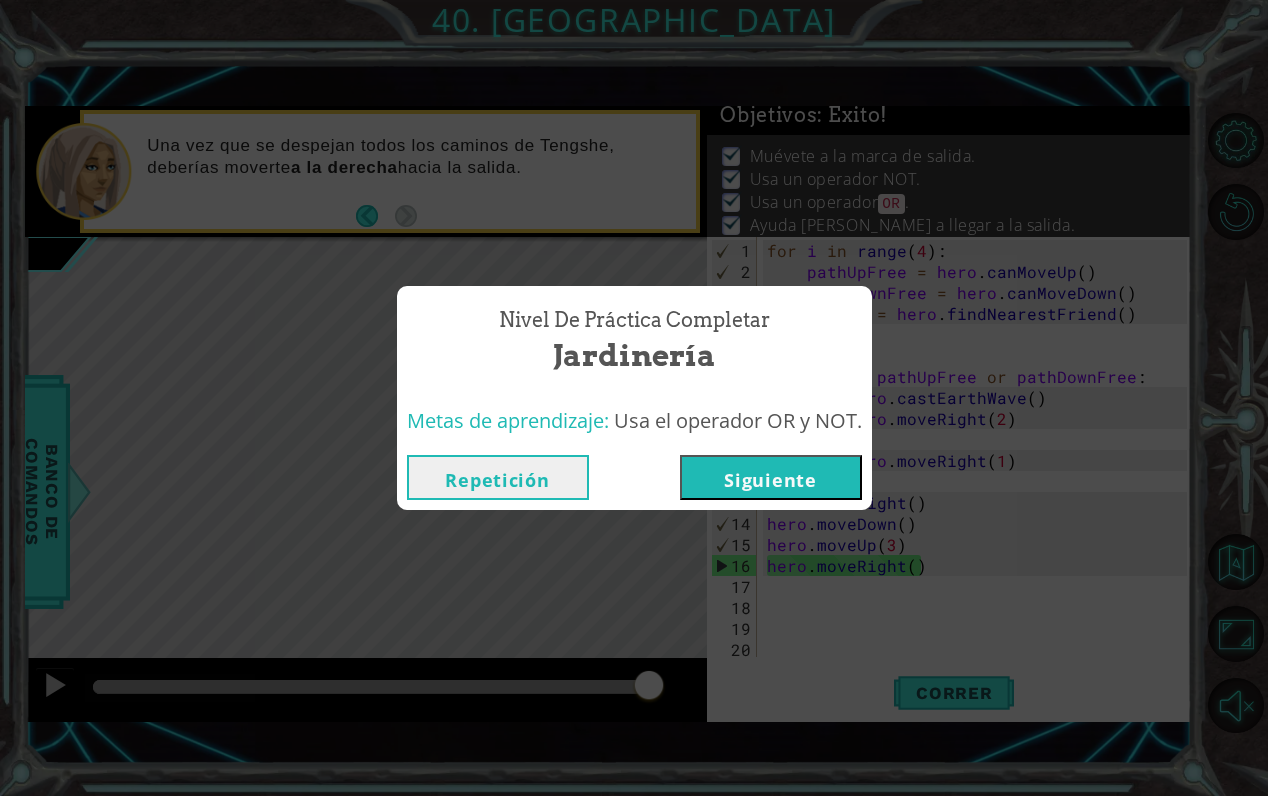 click on "Siguiente" at bounding box center (771, 477) 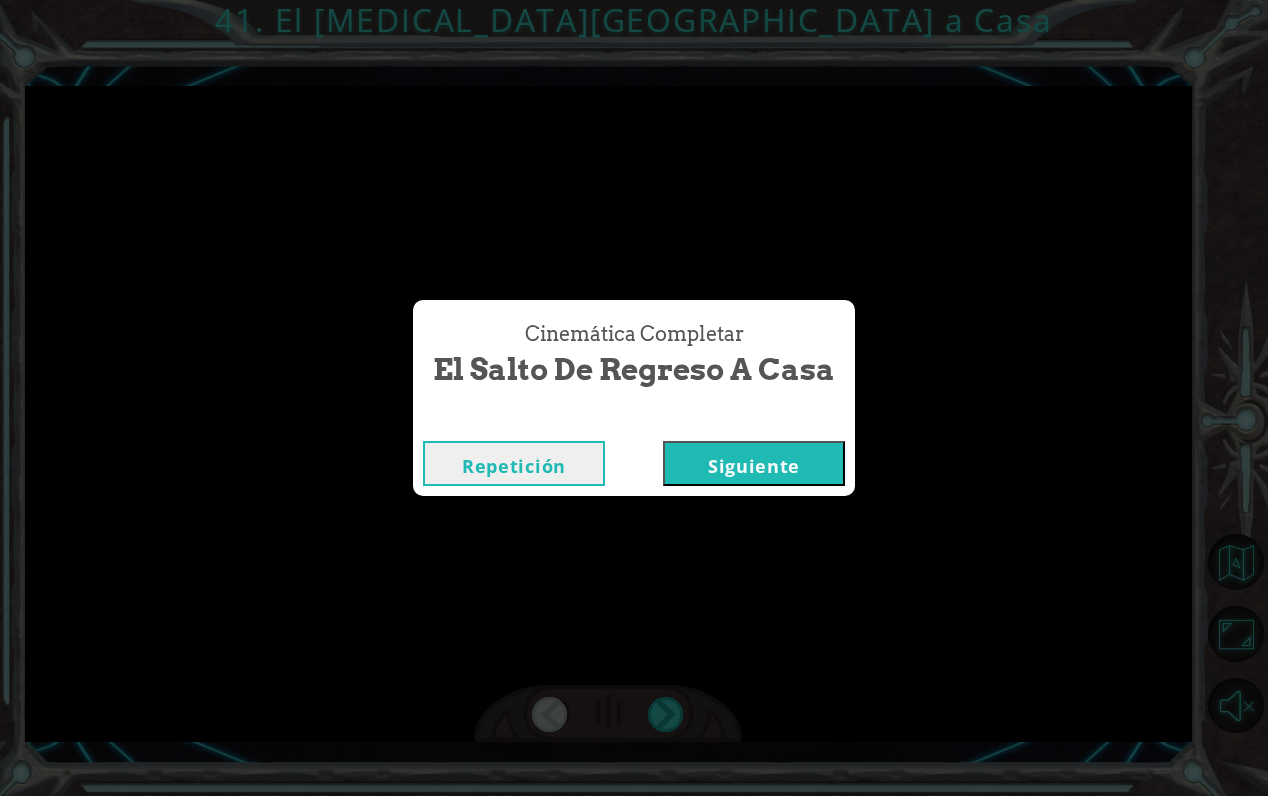 click on "Cinemática Completar     El [MEDICAL_DATA] de Regreso a Casa
Repetición
[GEOGRAPHIC_DATA]" at bounding box center [634, 398] 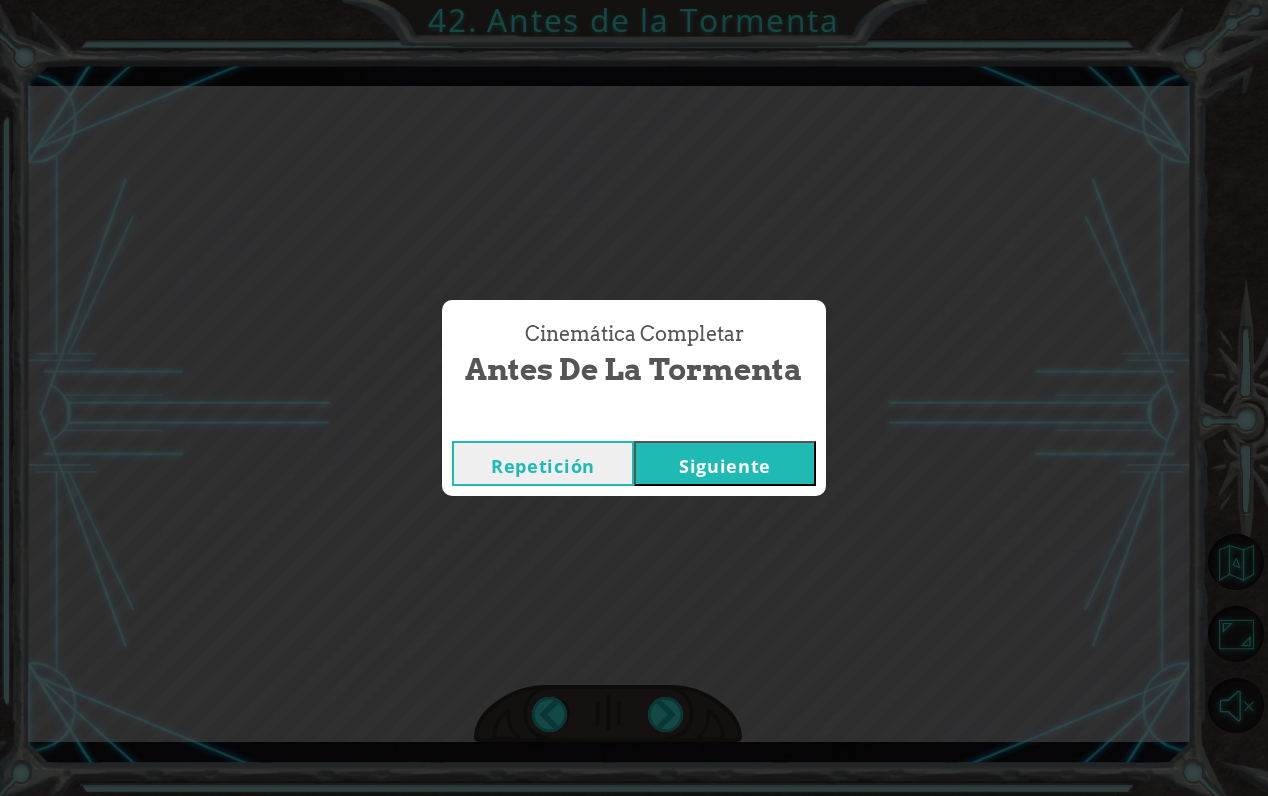 drag, startPoint x: 721, startPoint y: 514, endPoint x: 721, endPoint y: 500, distance: 14 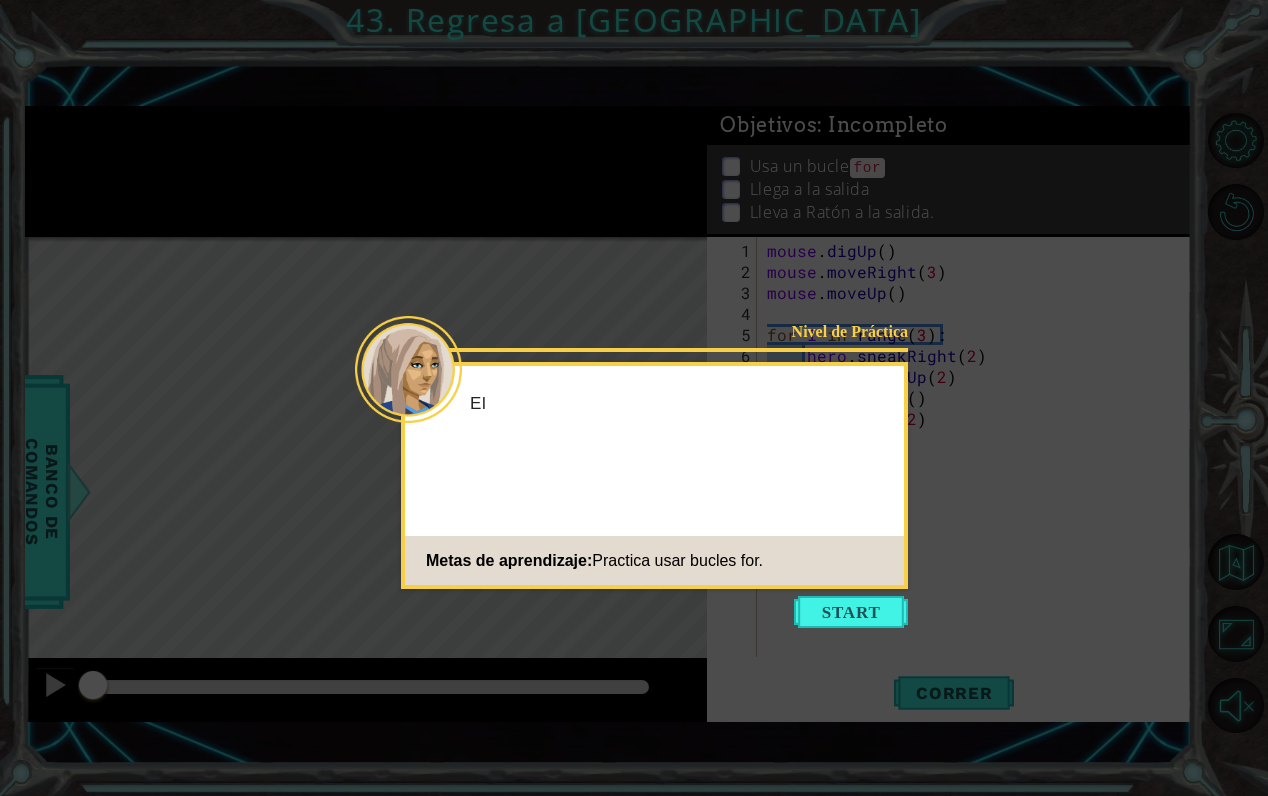 click 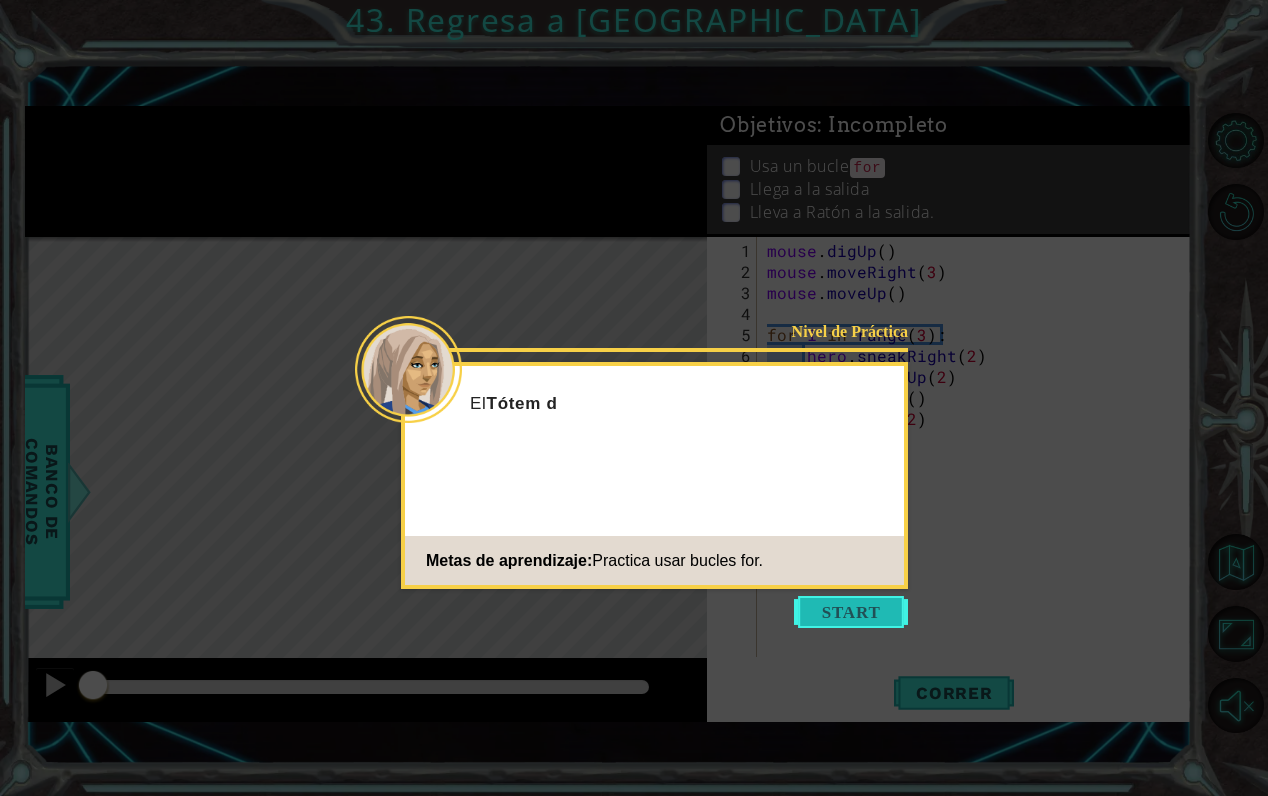 click at bounding box center (851, 612) 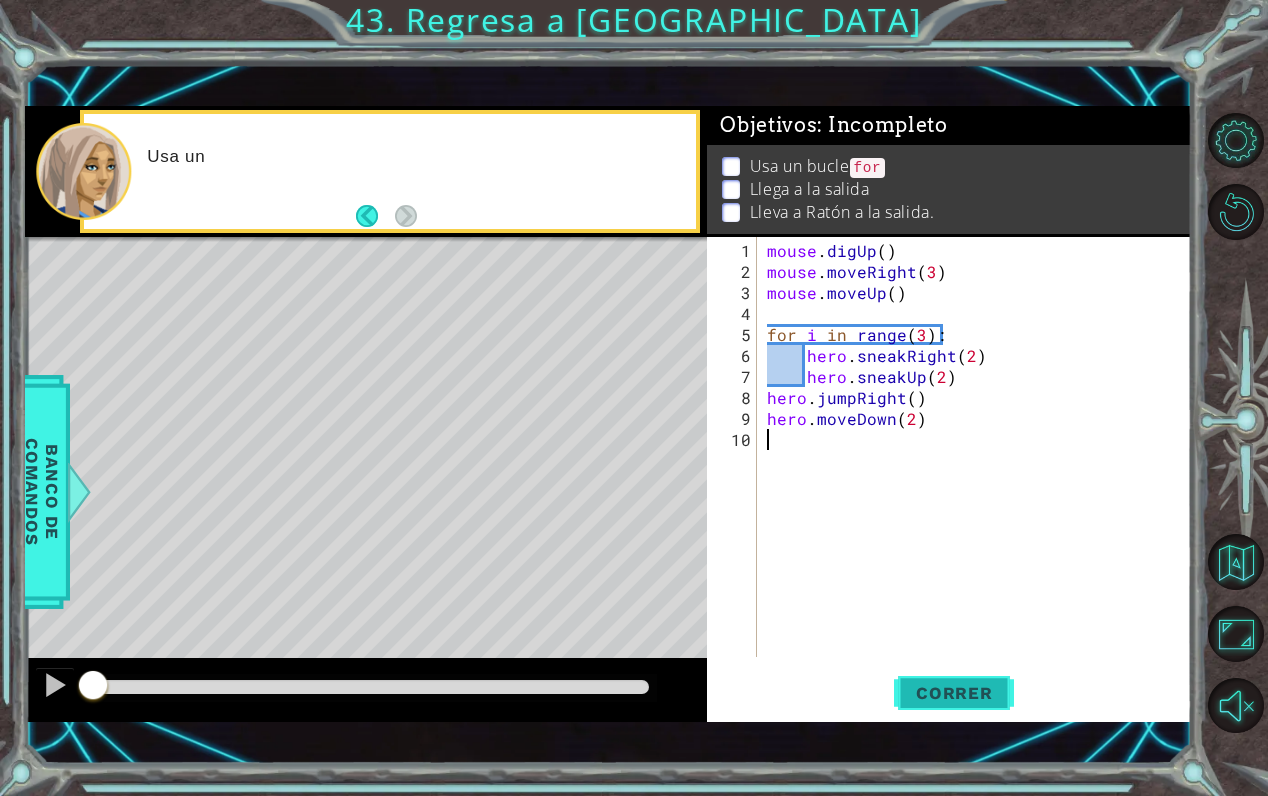 click on "Correr" at bounding box center [954, 693] 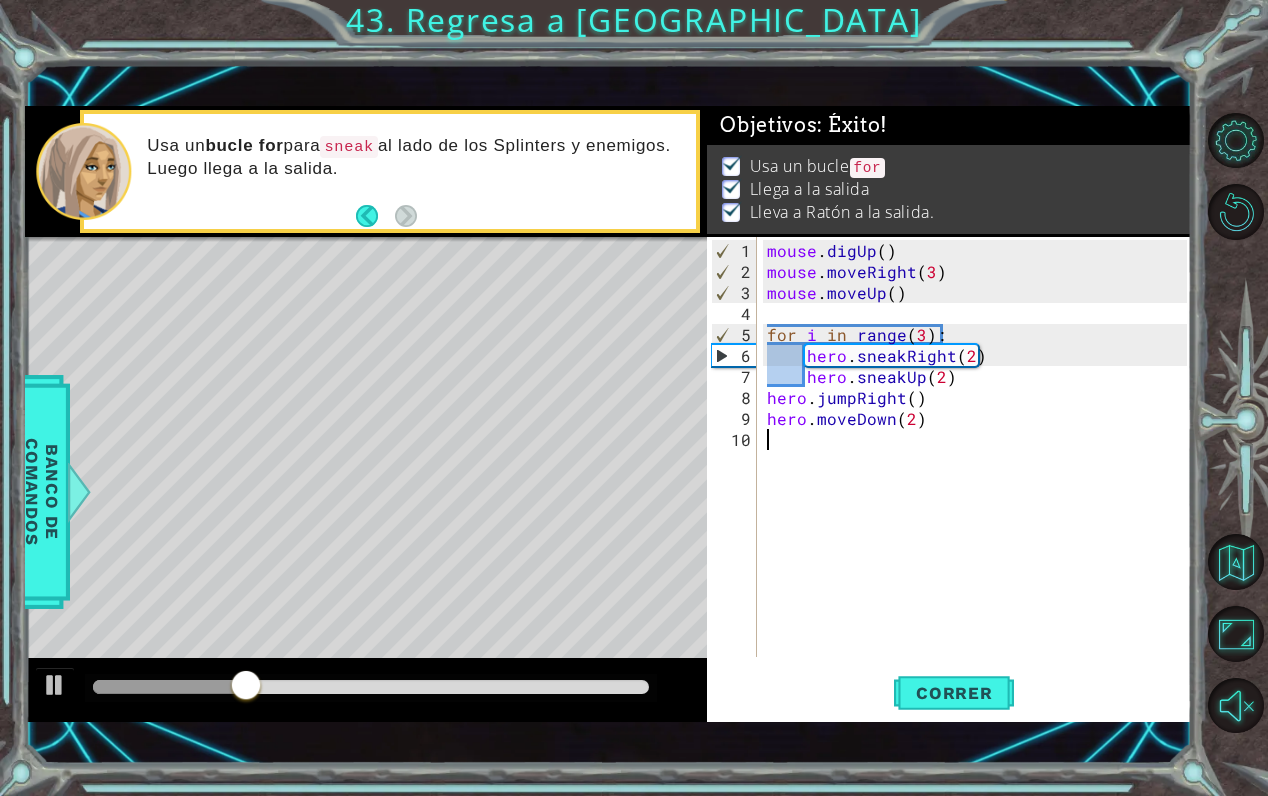 click at bounding box center (371, 687) 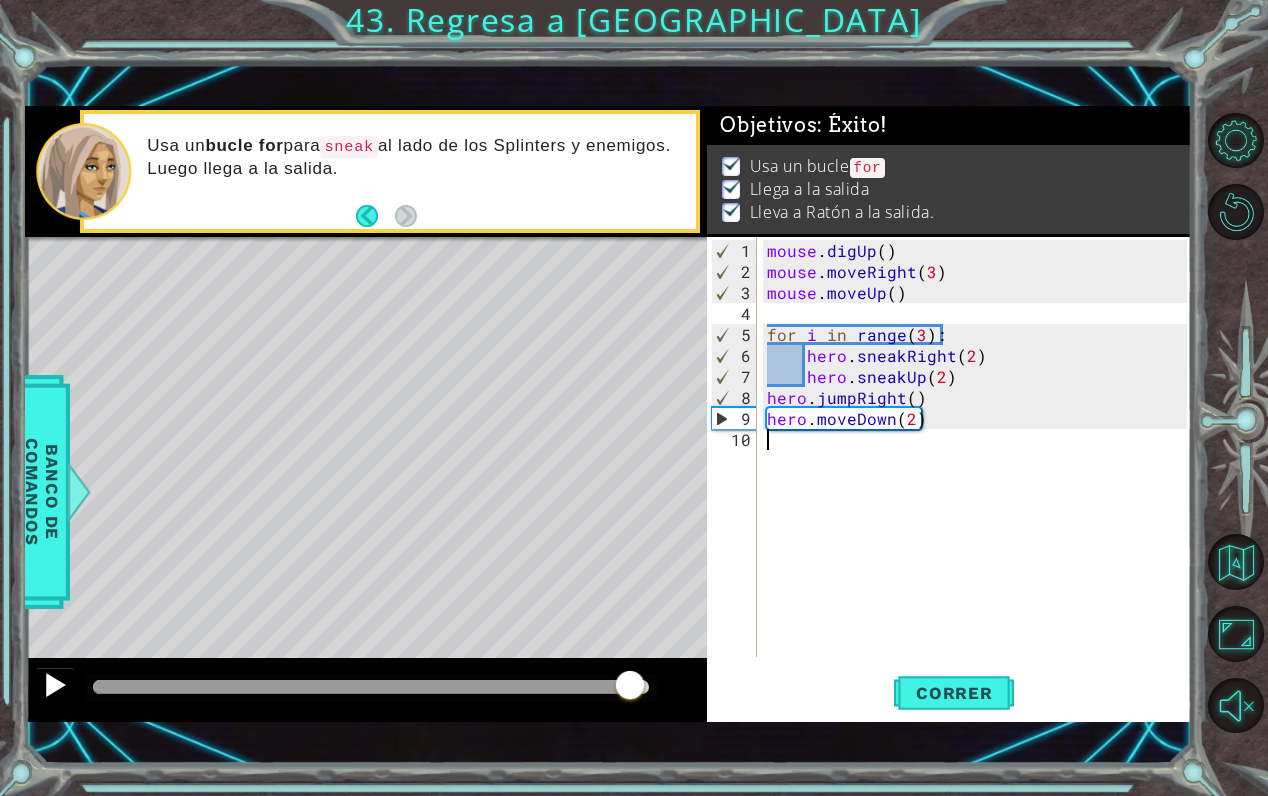 click at bounding box center [55, 685] 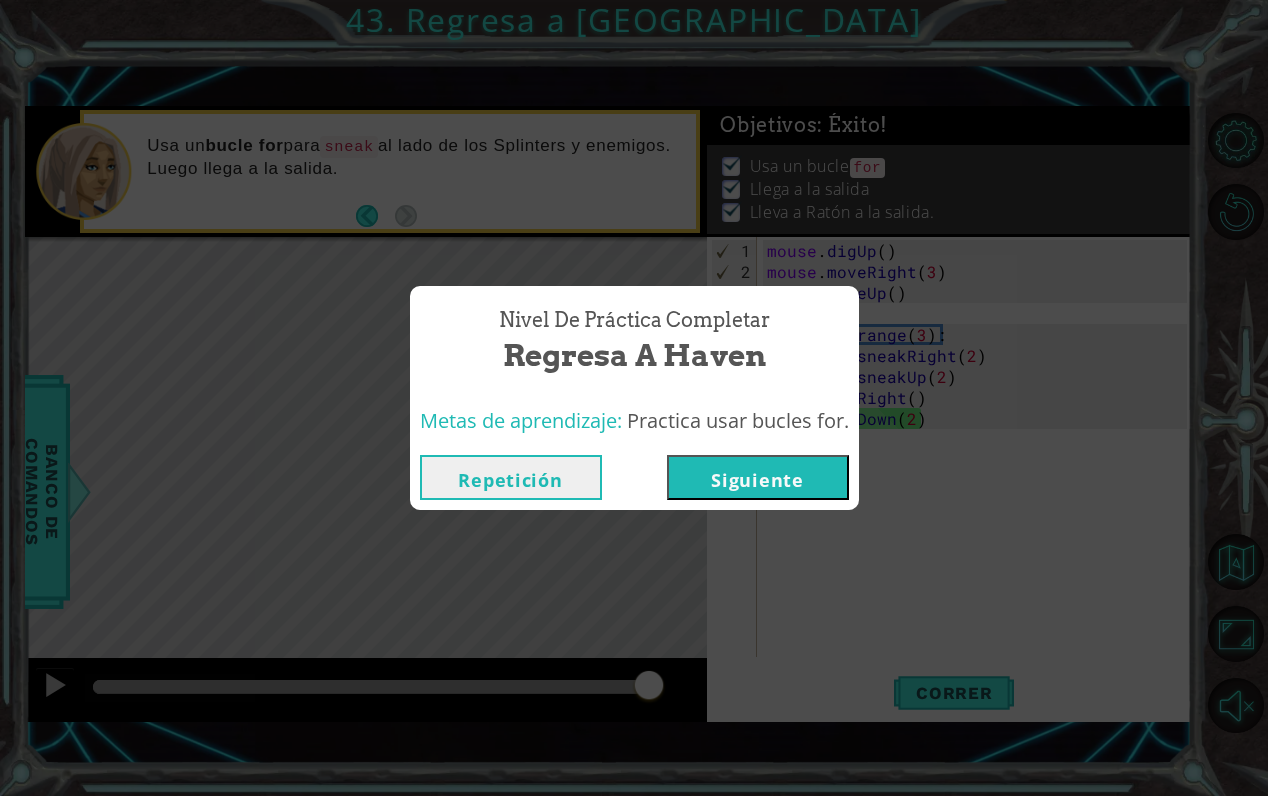 click on "Siguiente" at bounding box center (758, 477) 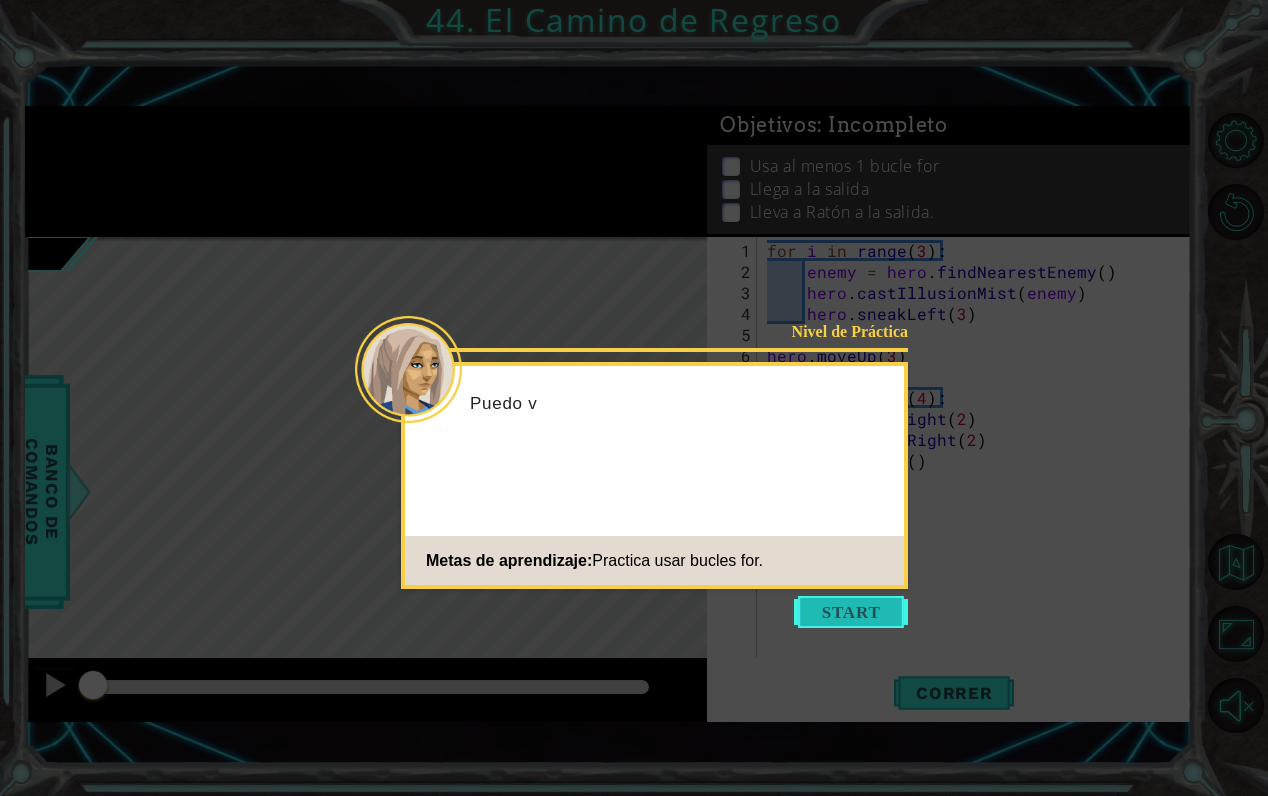 click at bounding box center [851, 612] 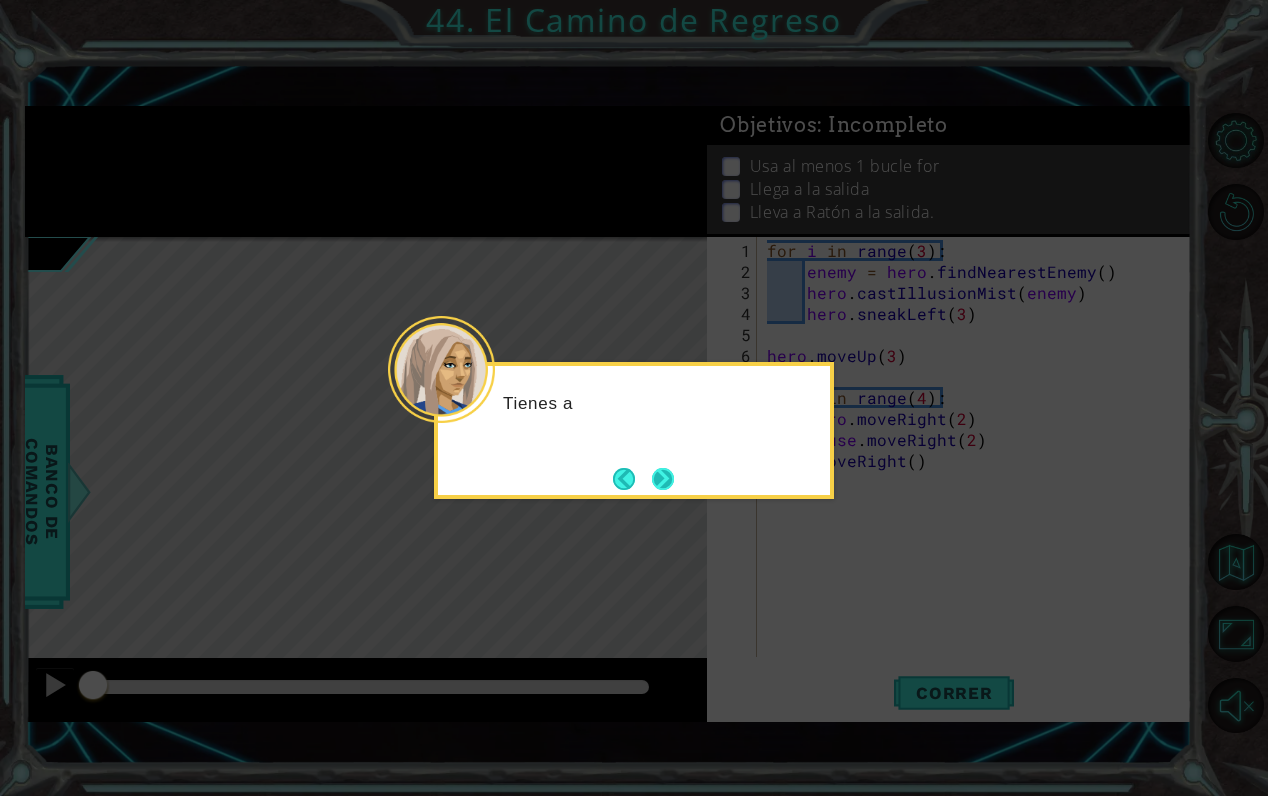 click at bounding box center [662, 478] 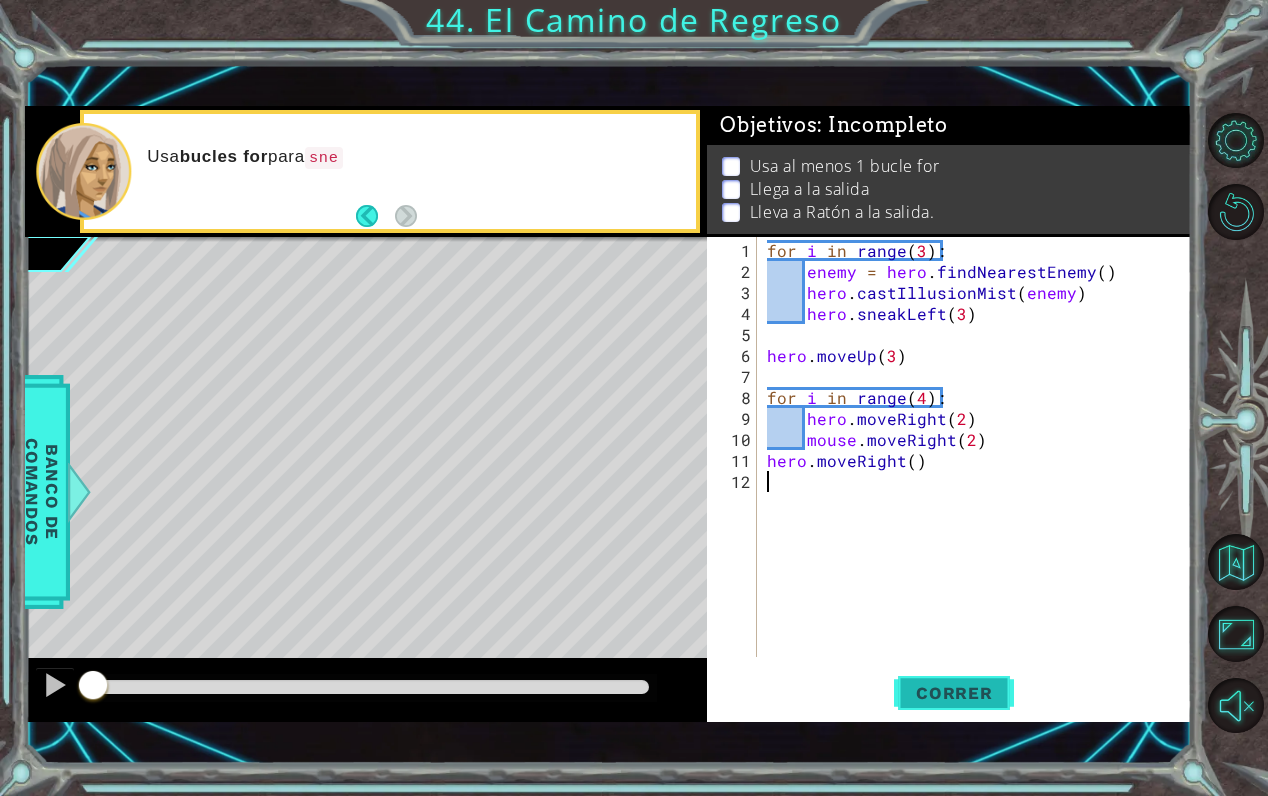 click on "Correr" at bounding box center [954, 693] 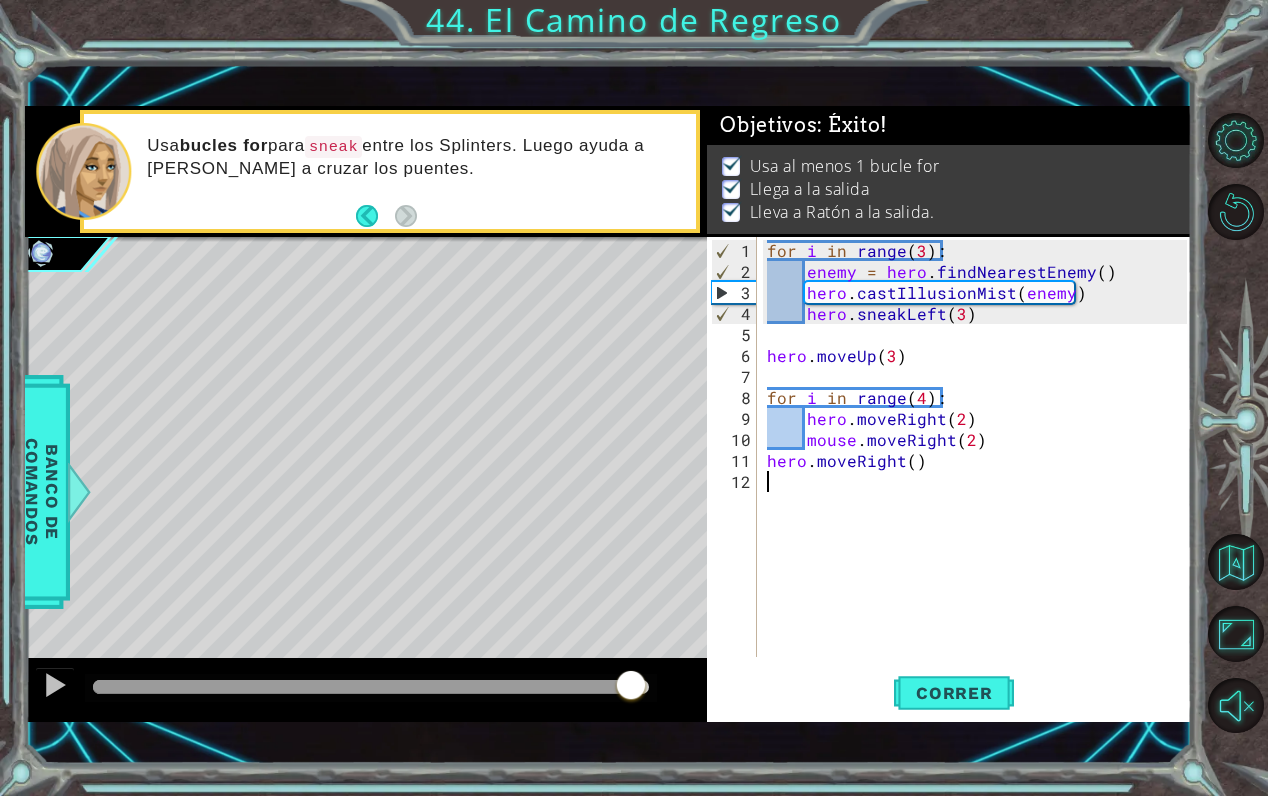 click at bounding box center (371, 687) 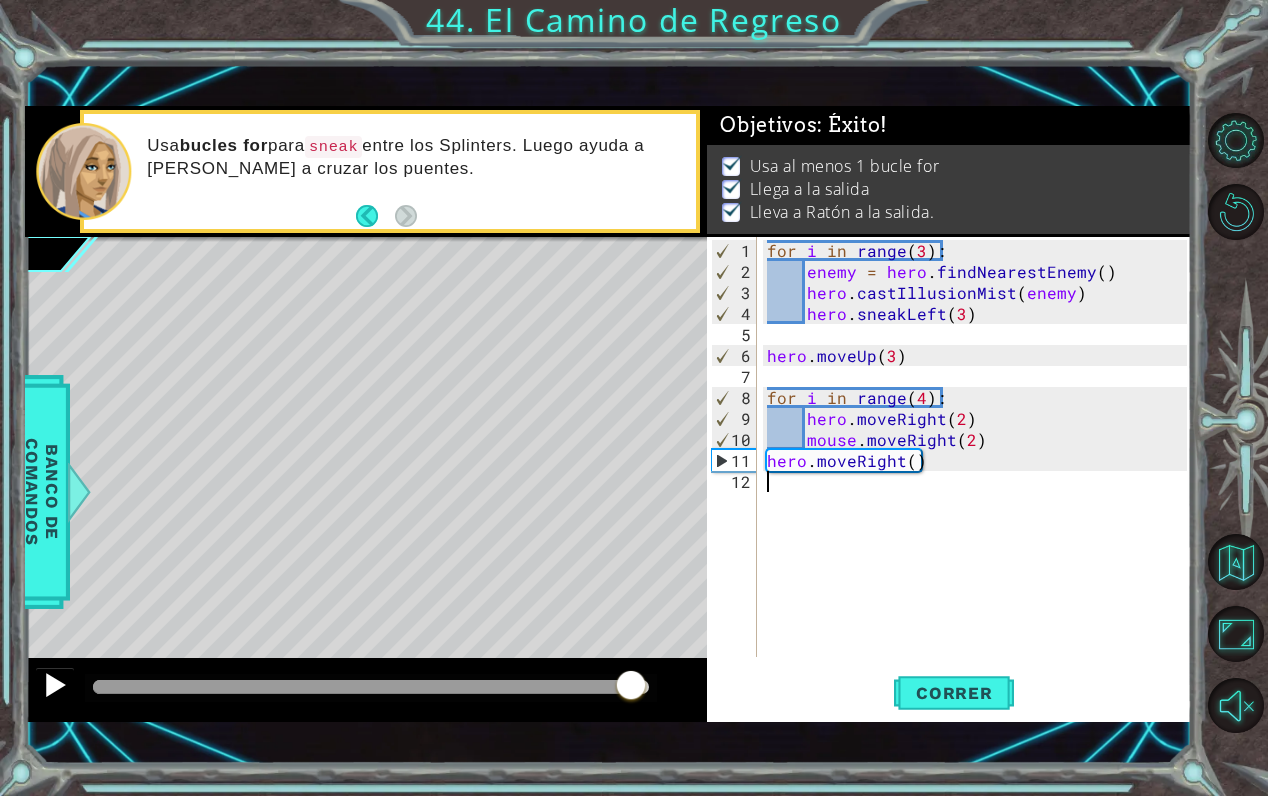 click at bounding box center [55, 685] 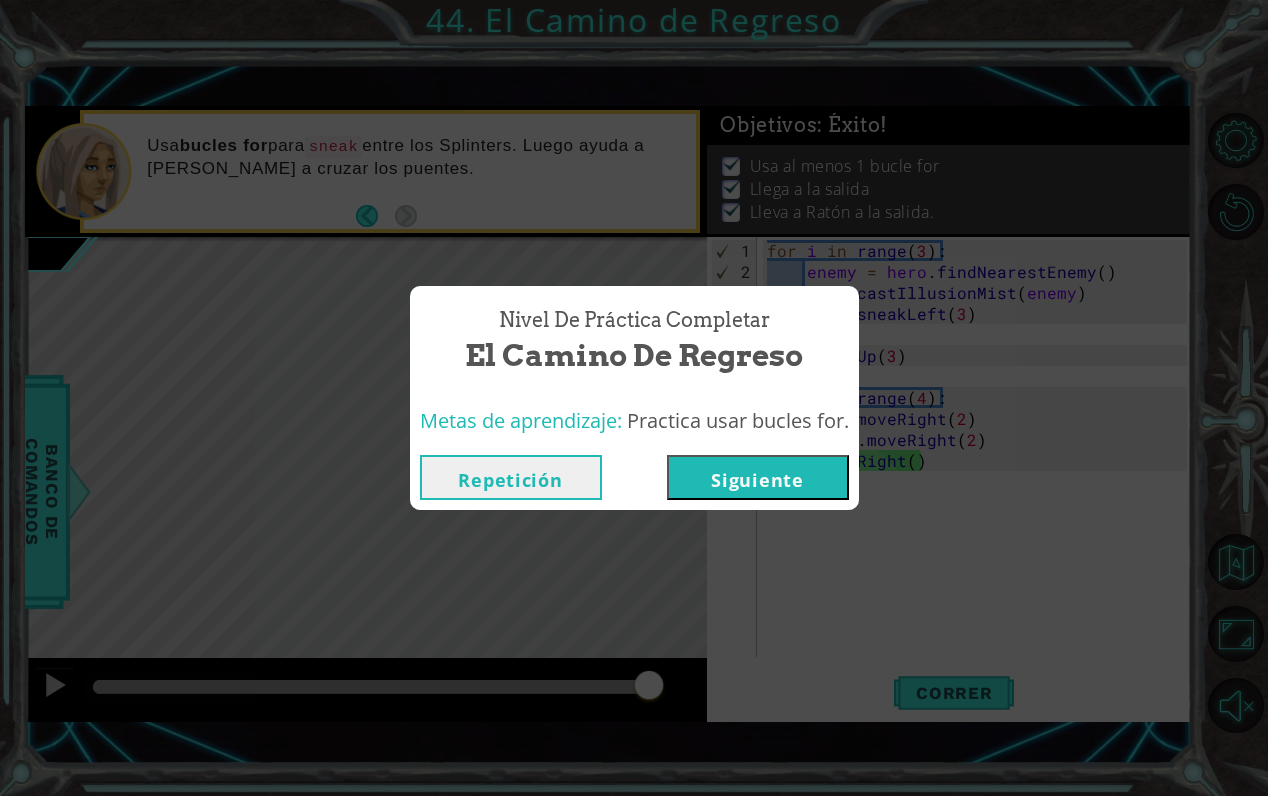 click on "Siguiente" at bounding box center (758, 477) 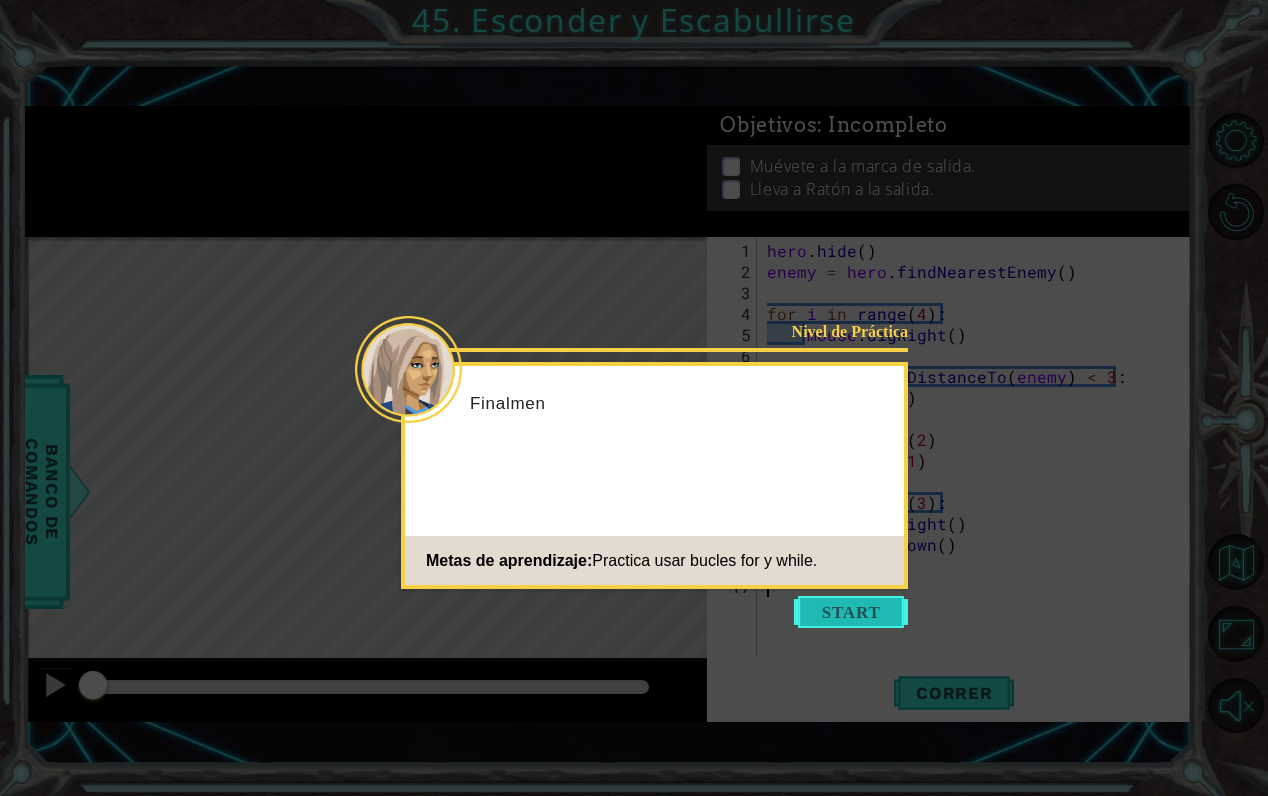 click at bounding box center [851, 612] 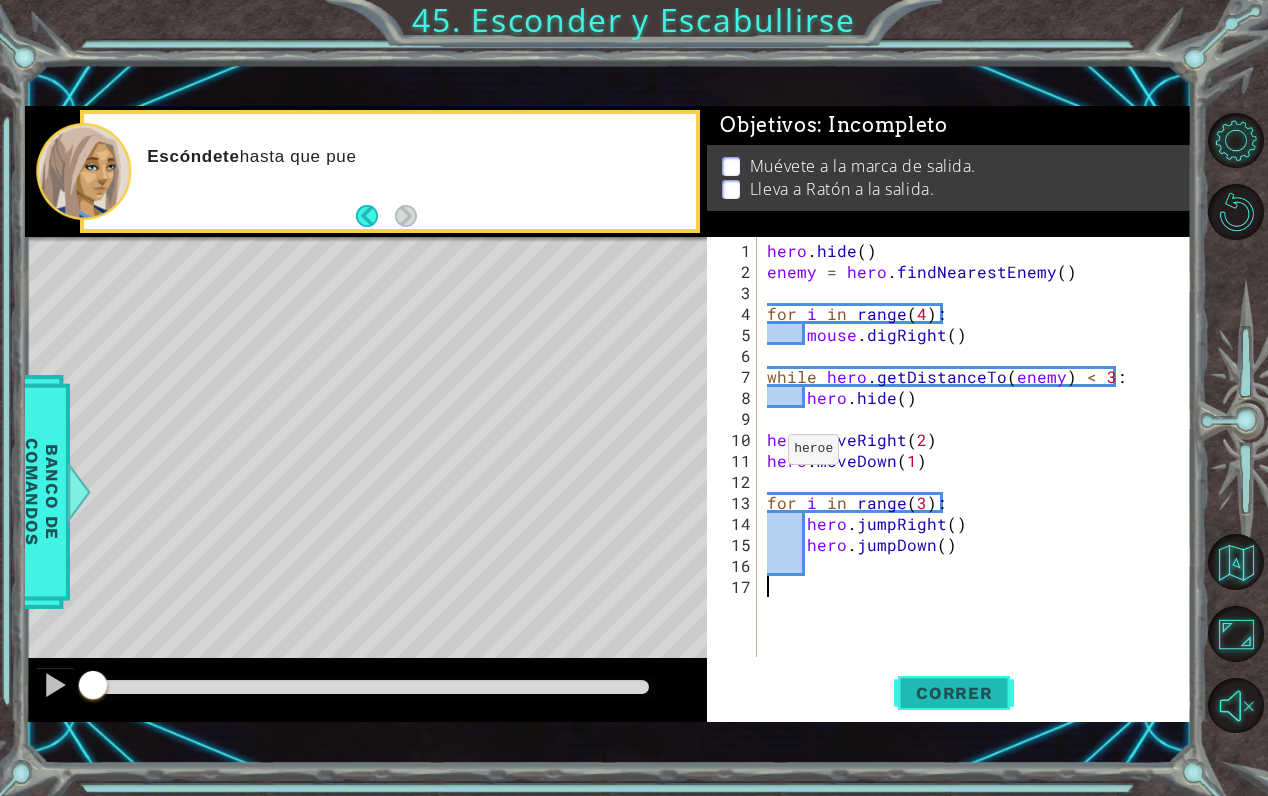 click on "Correr" at bounding box center (954, 693) 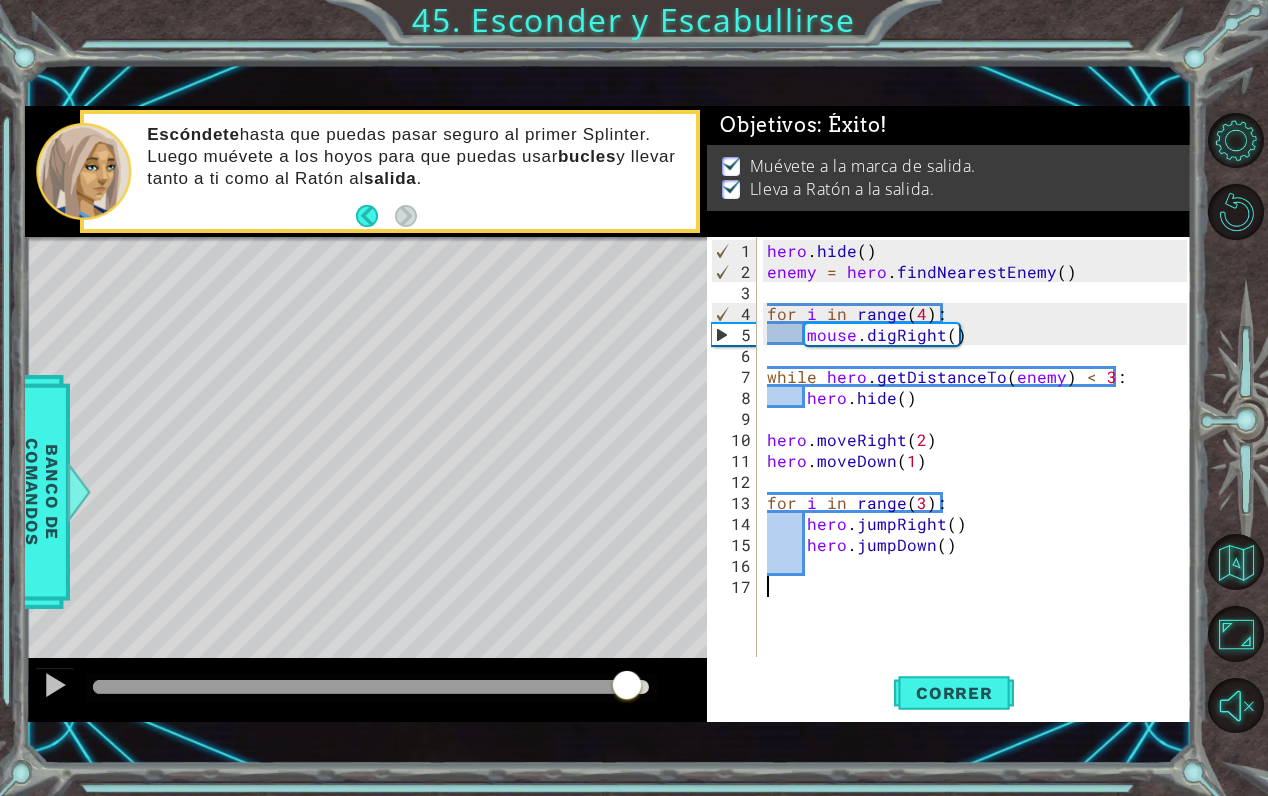 click at bounding box center [371, 687] 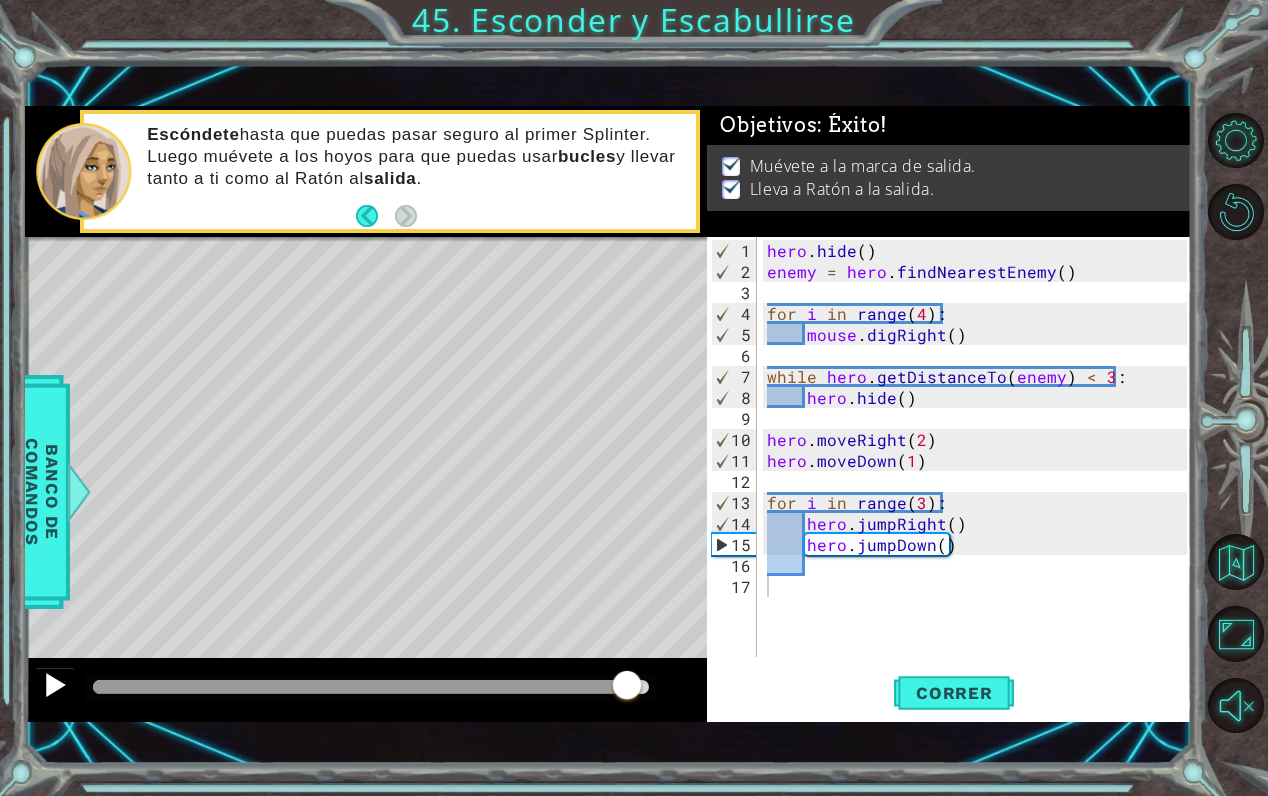 click at bounding box center [55, 685] 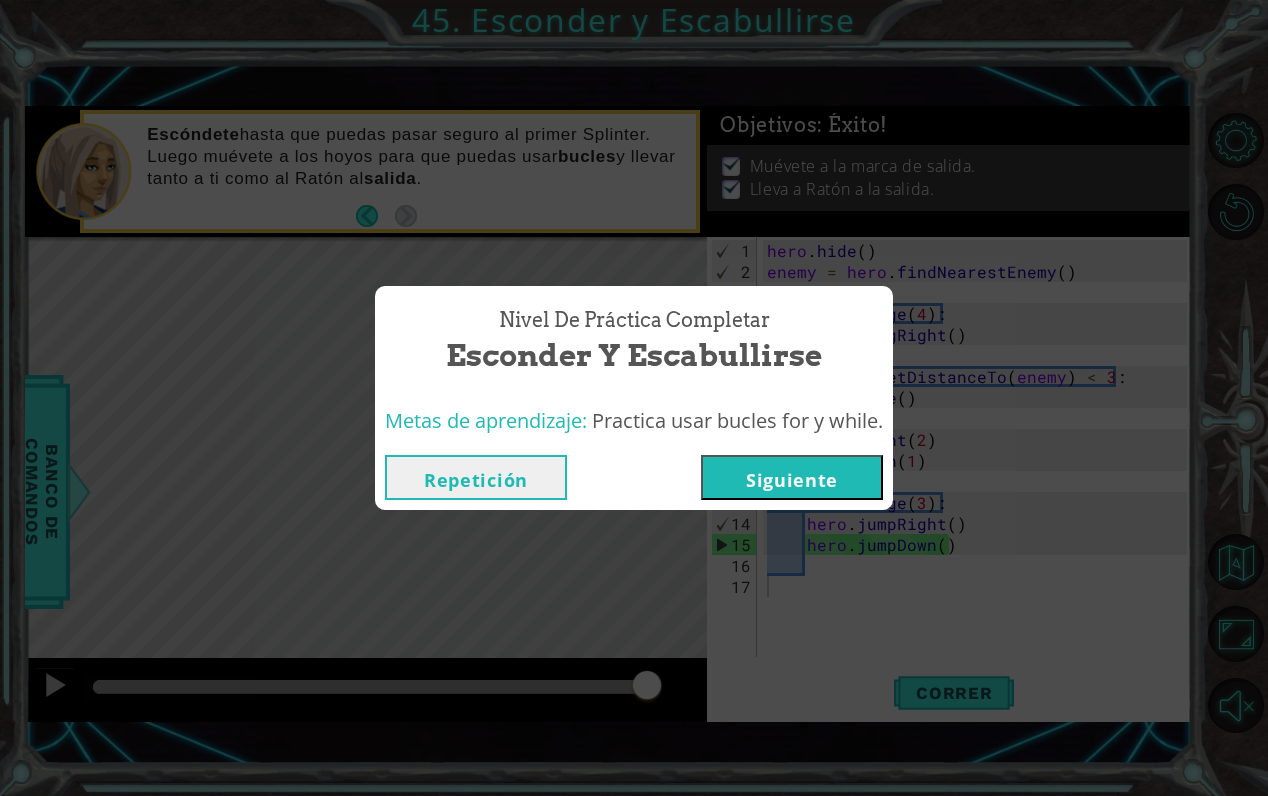 click on "Siguiente" at bounding box center [792, 477] 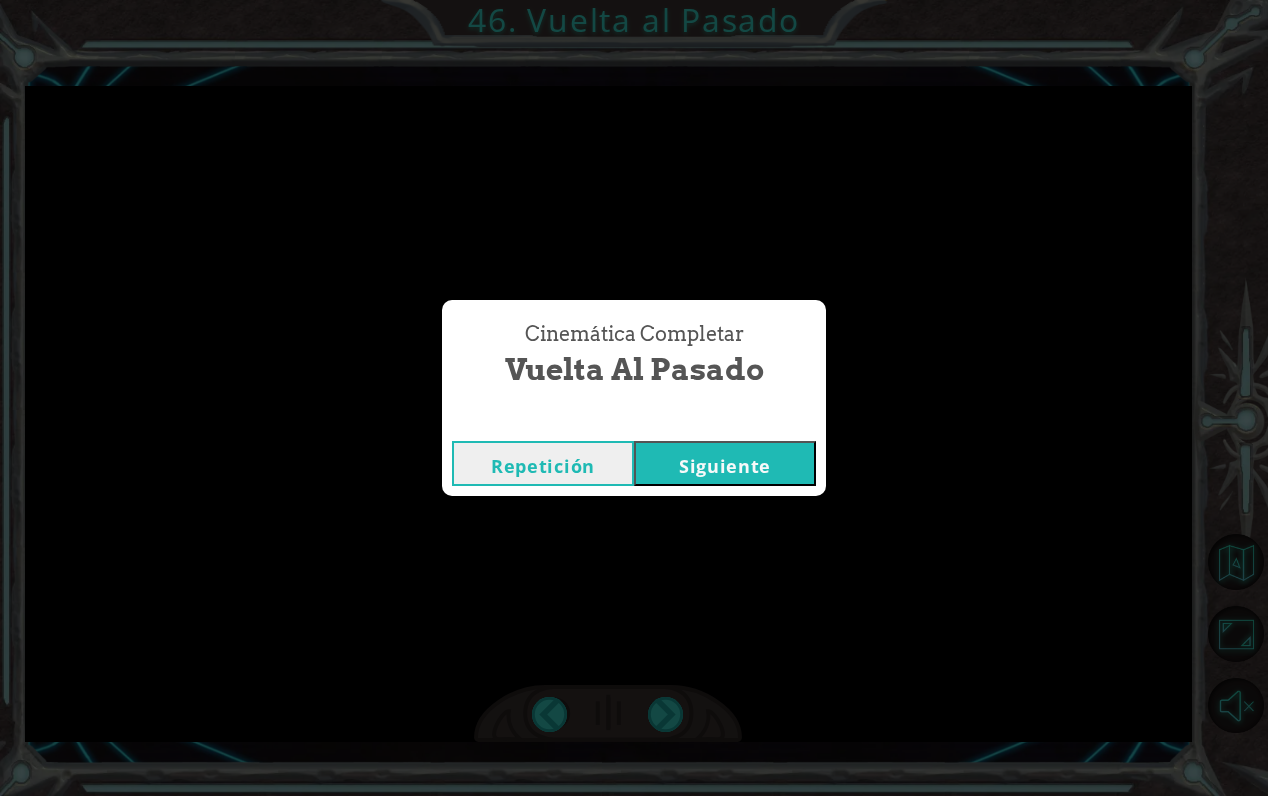 click on "Siguiente" at bounding box center [725, 463] 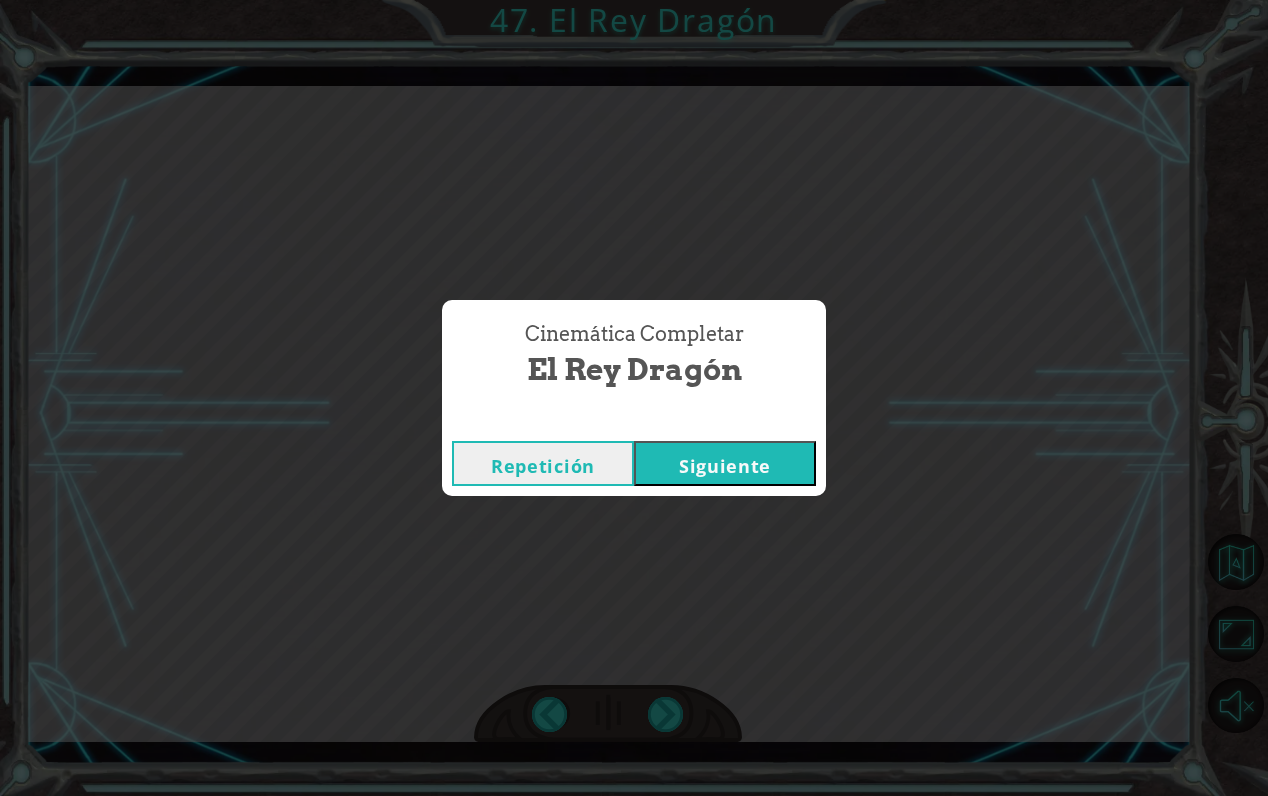 click on "Siguiente" at bounding box center [725, 463] 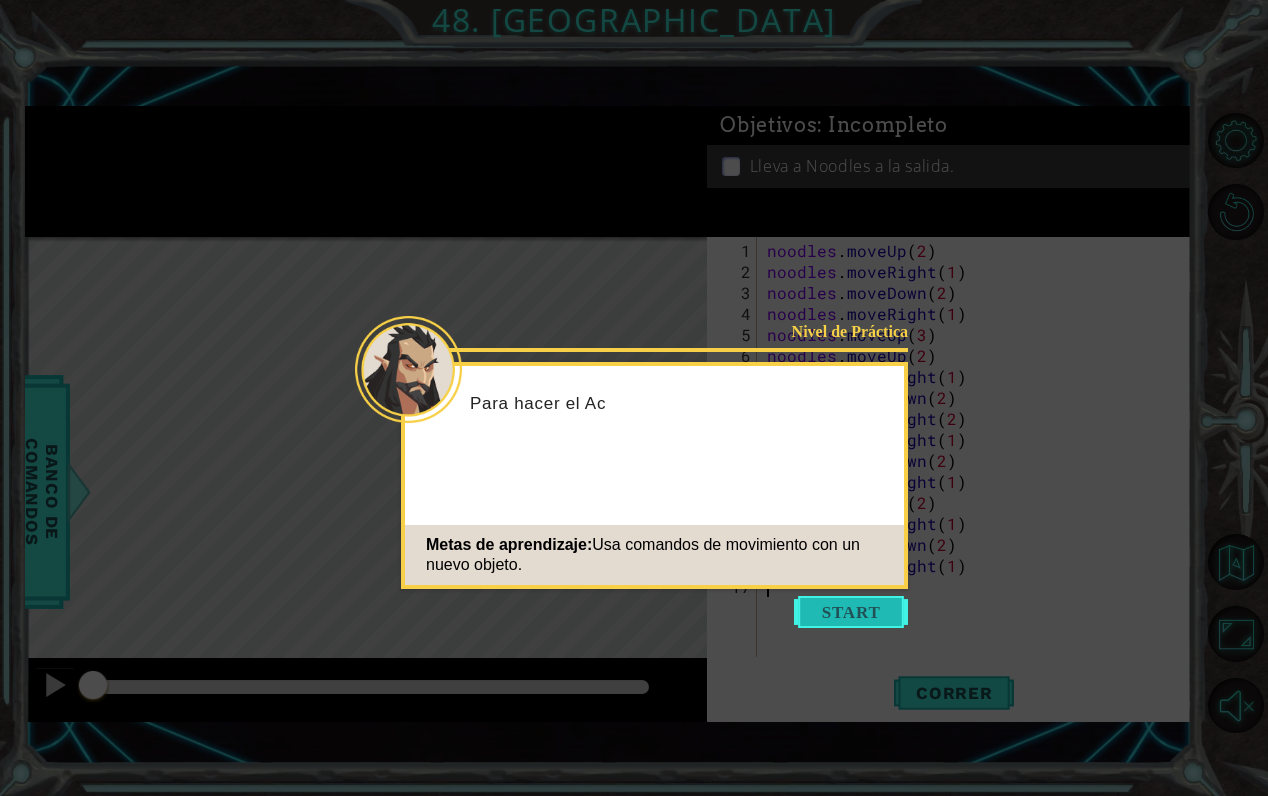 click at bounding box center (851, 612) 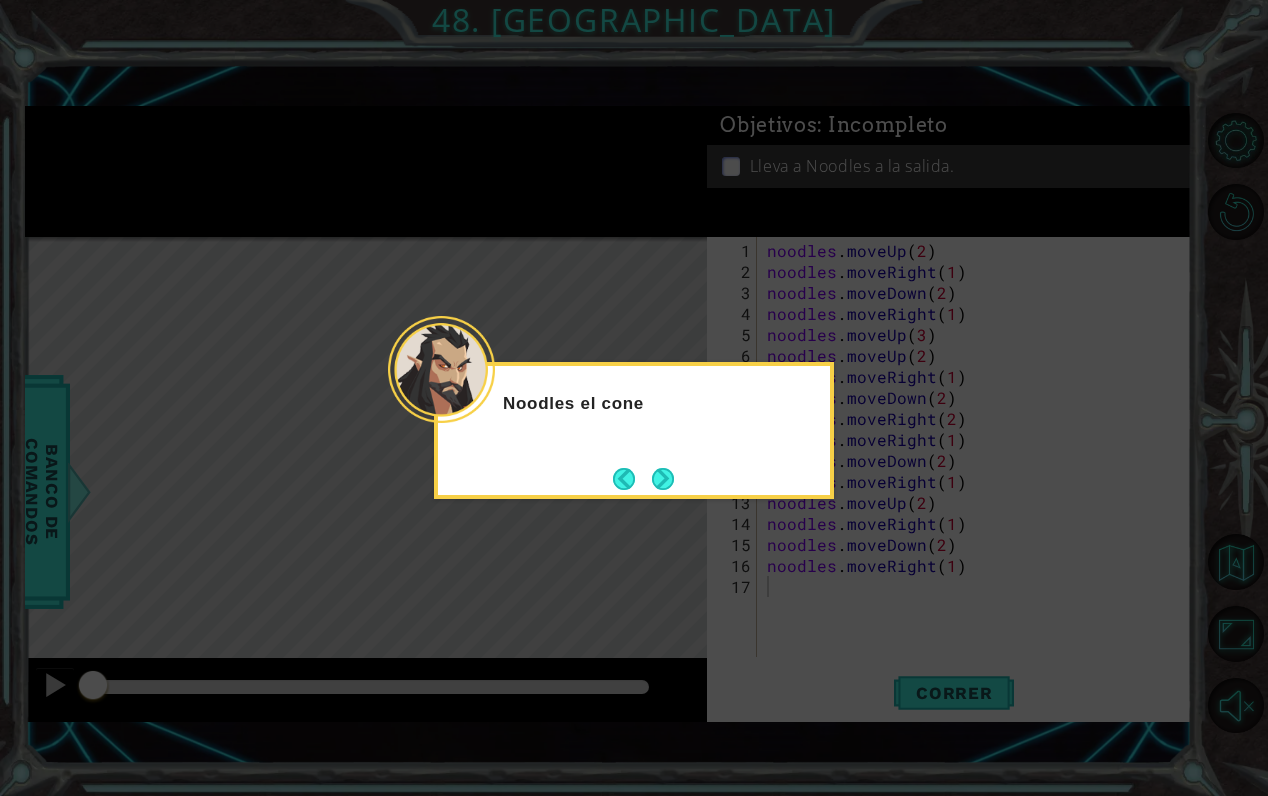 click on "Noodles el cone" at bounding box center [634, 430] 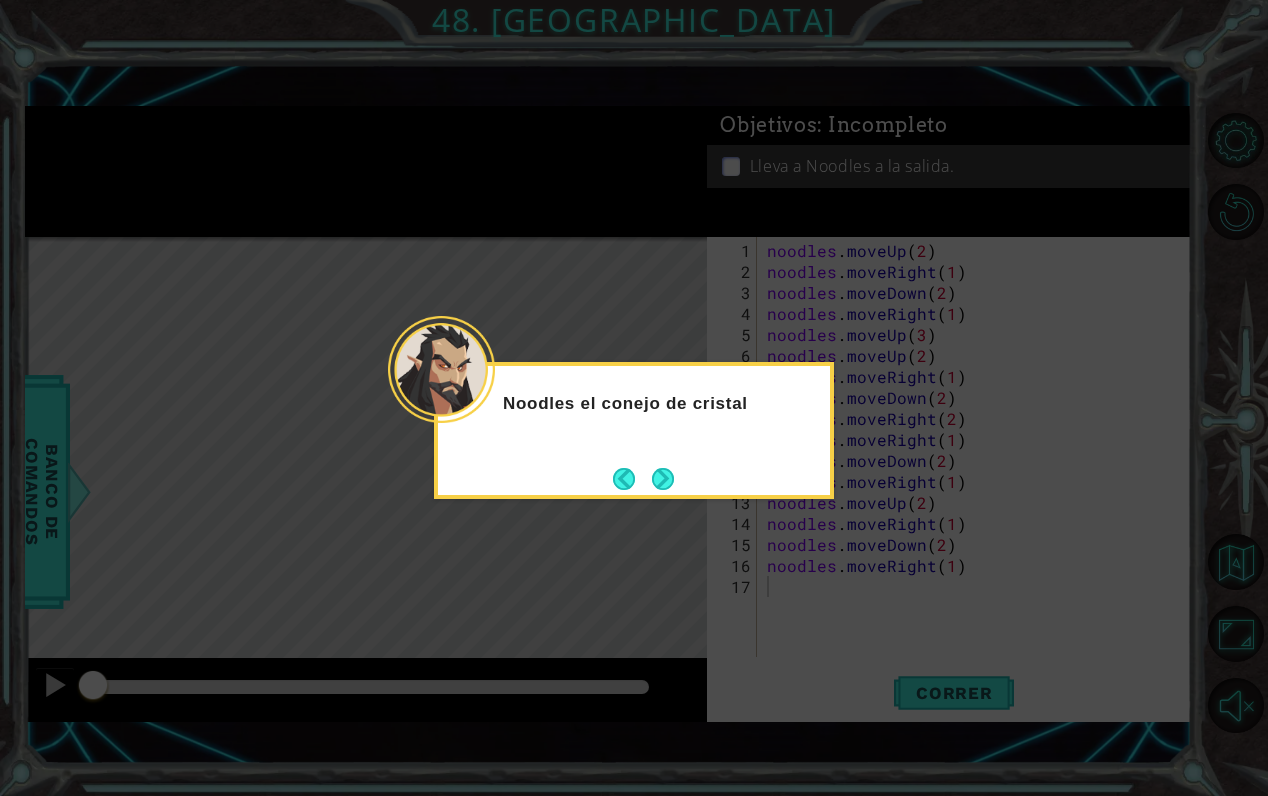 click on "Noodles el conejo de cristal" at bounding box center [634, 430] 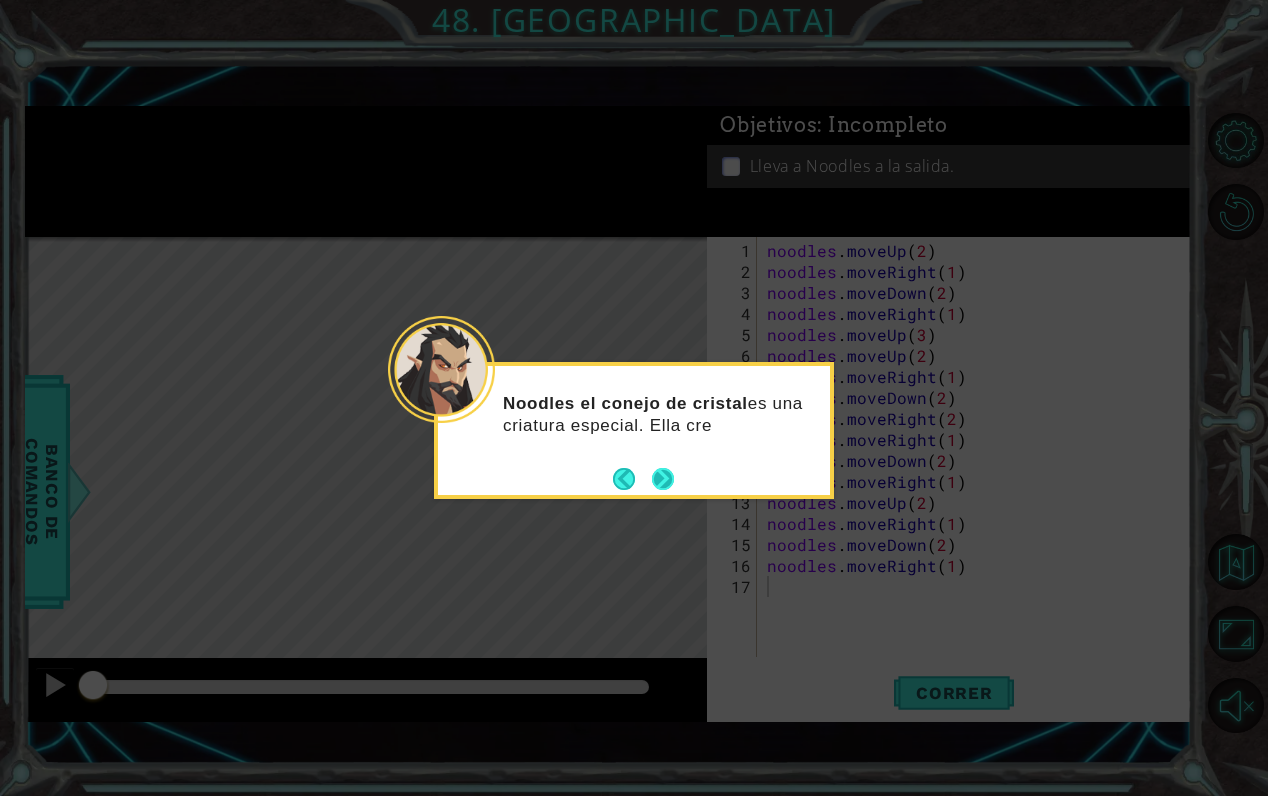 click at bounding box center [663, 478] 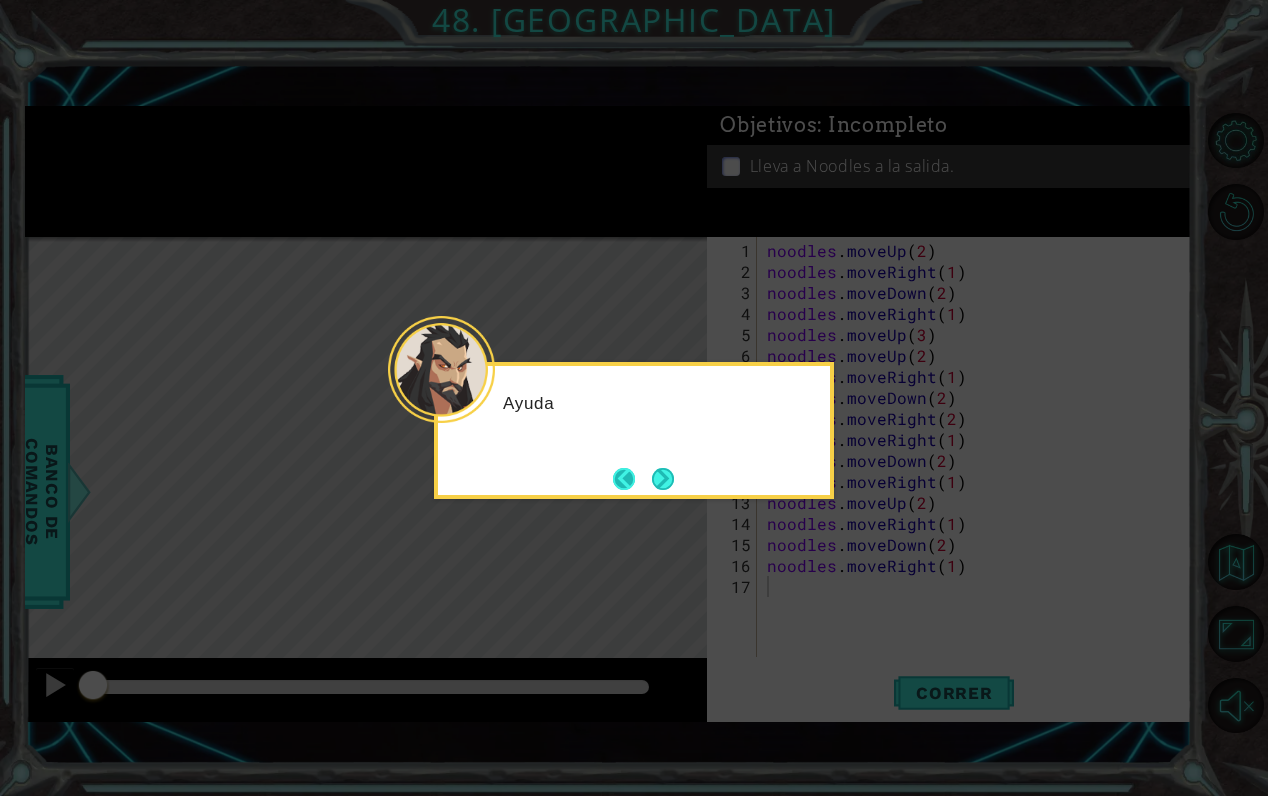 click at bounding box center (663, 479) 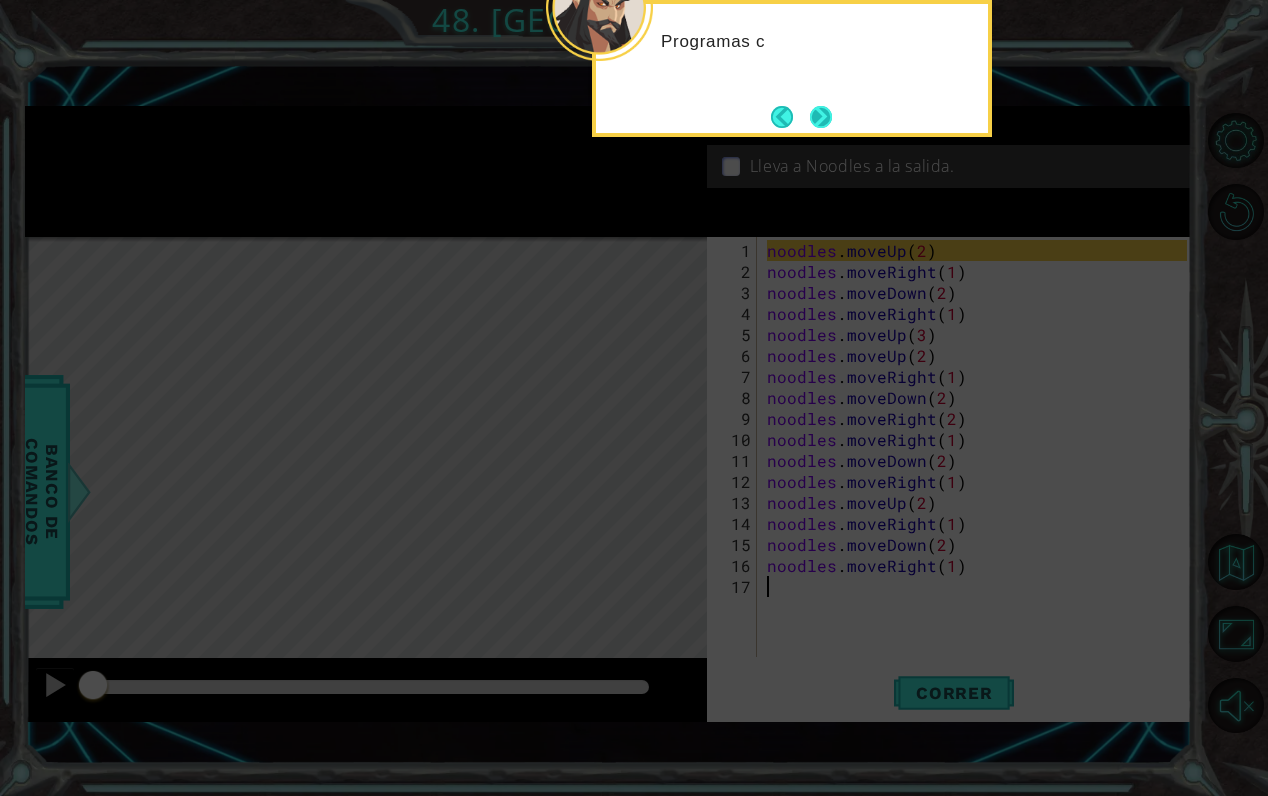 click at bounding box center (821, 117) 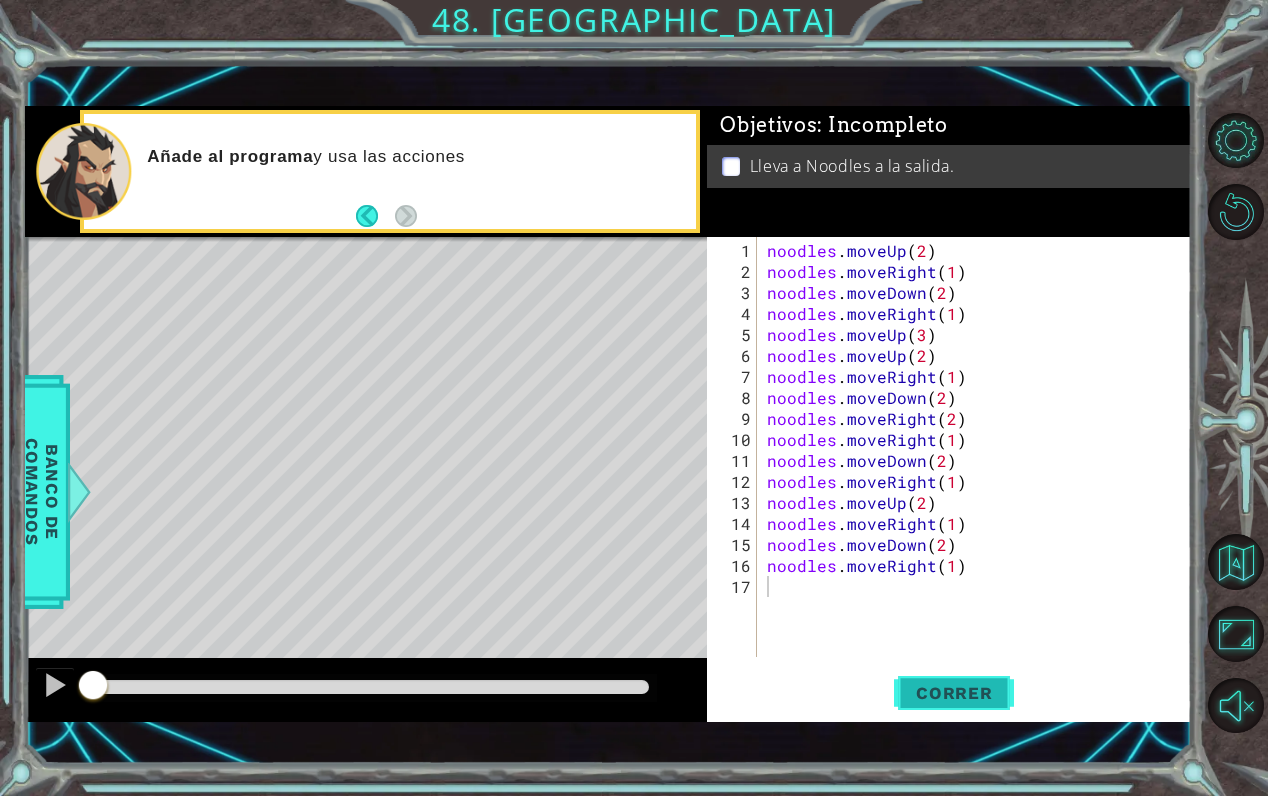 click on "Correr" at bounding box center [954, 693] 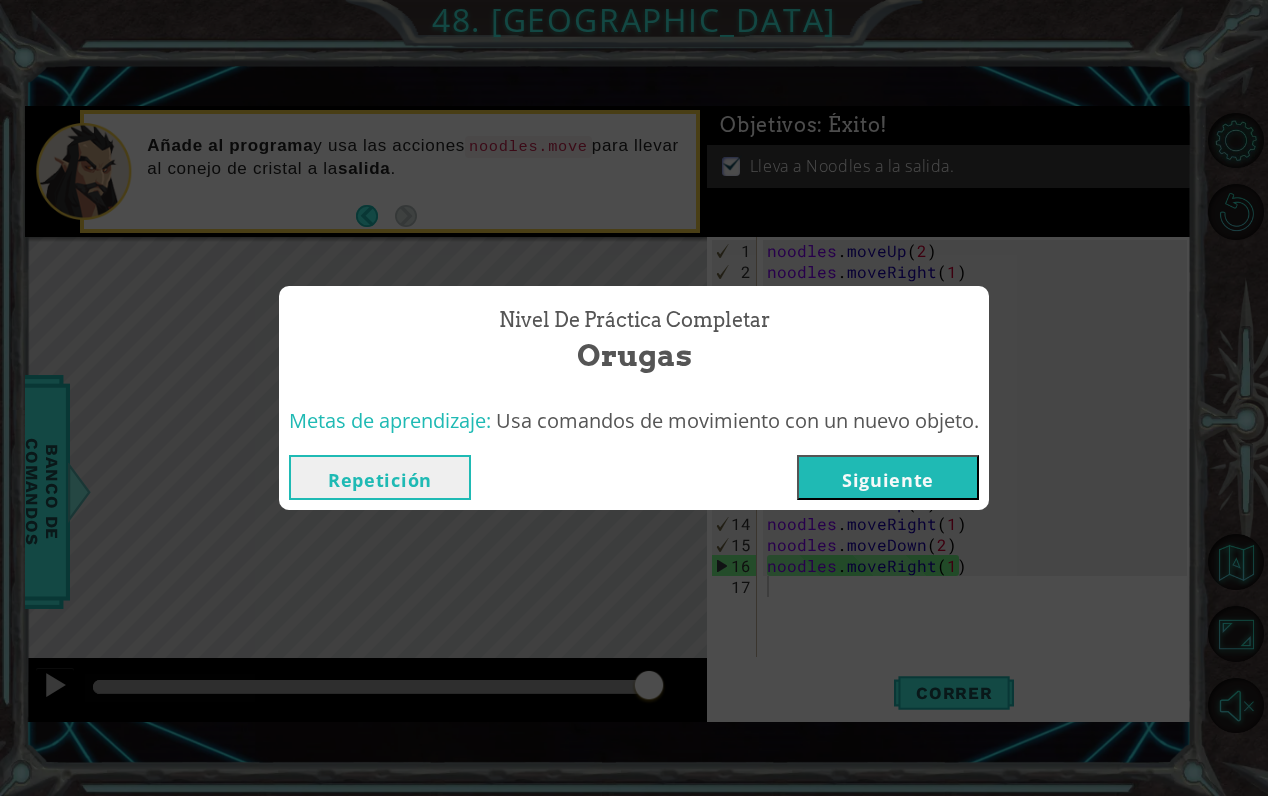 click on "Siguiente" at bounding box center (888, 477) 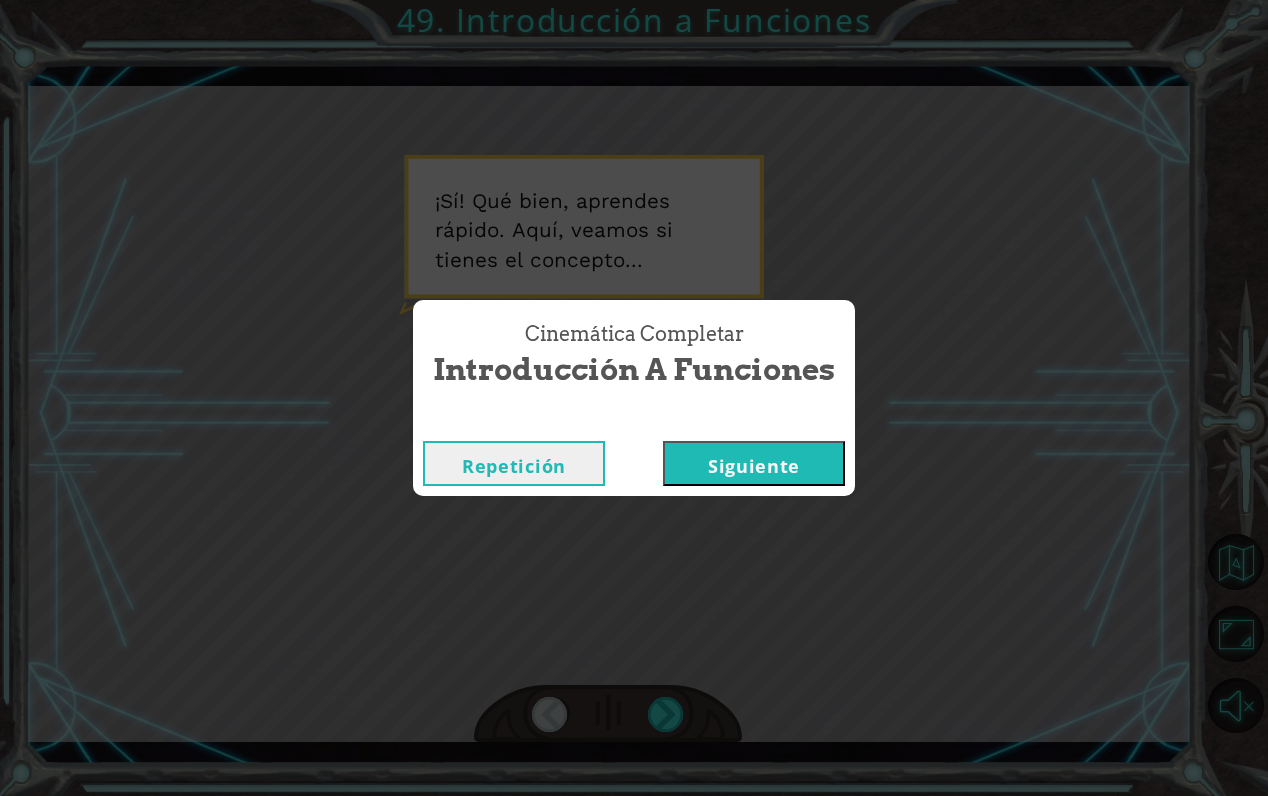 click on "Siguiente" at bounding box center [754, 463] 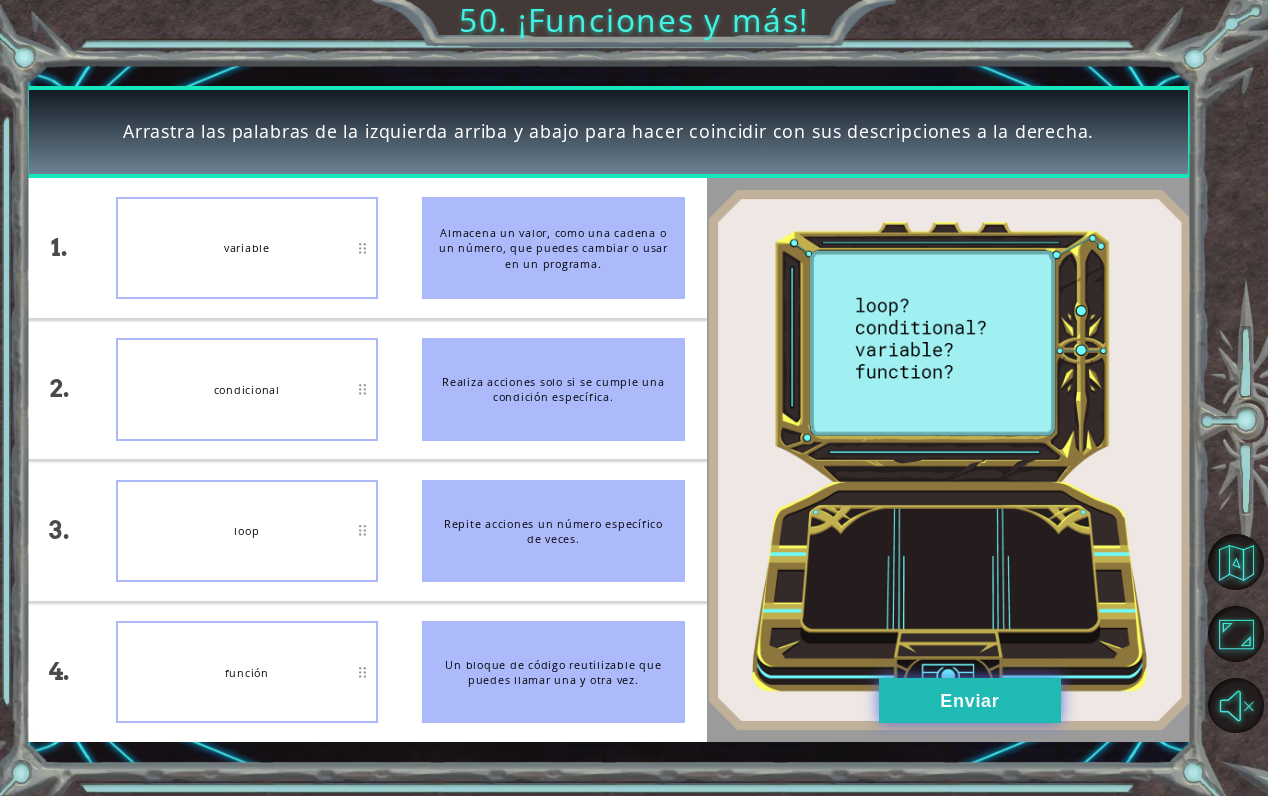 click on "Enviar" at bounding box center (970, 700) 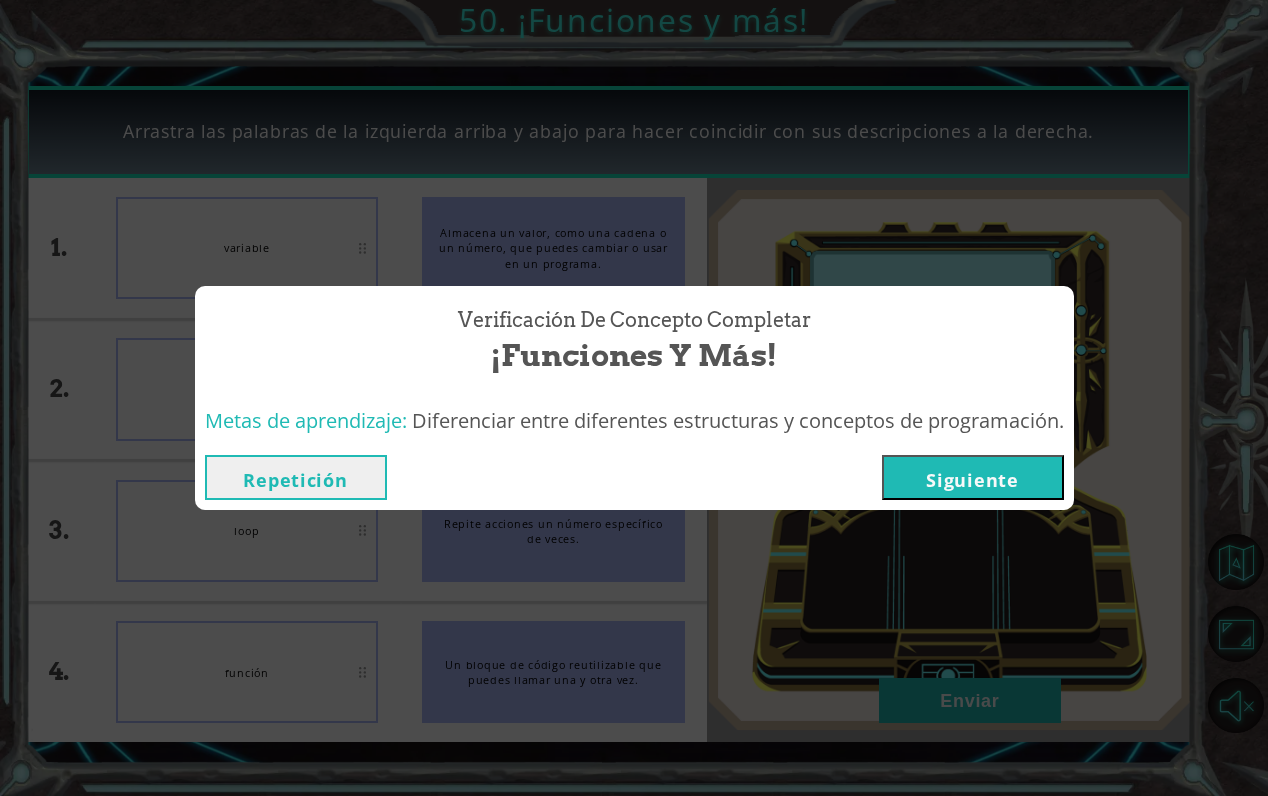 click on "Verificación de Concepto Completar     ¡Funciones y más!     Metas de aprendizaje:       Diferenciar entre diferentes estructuras y conceptos de programación.
Repetición
[GEOGRAPHIC_DATA]" at bounding box center (634, 398) 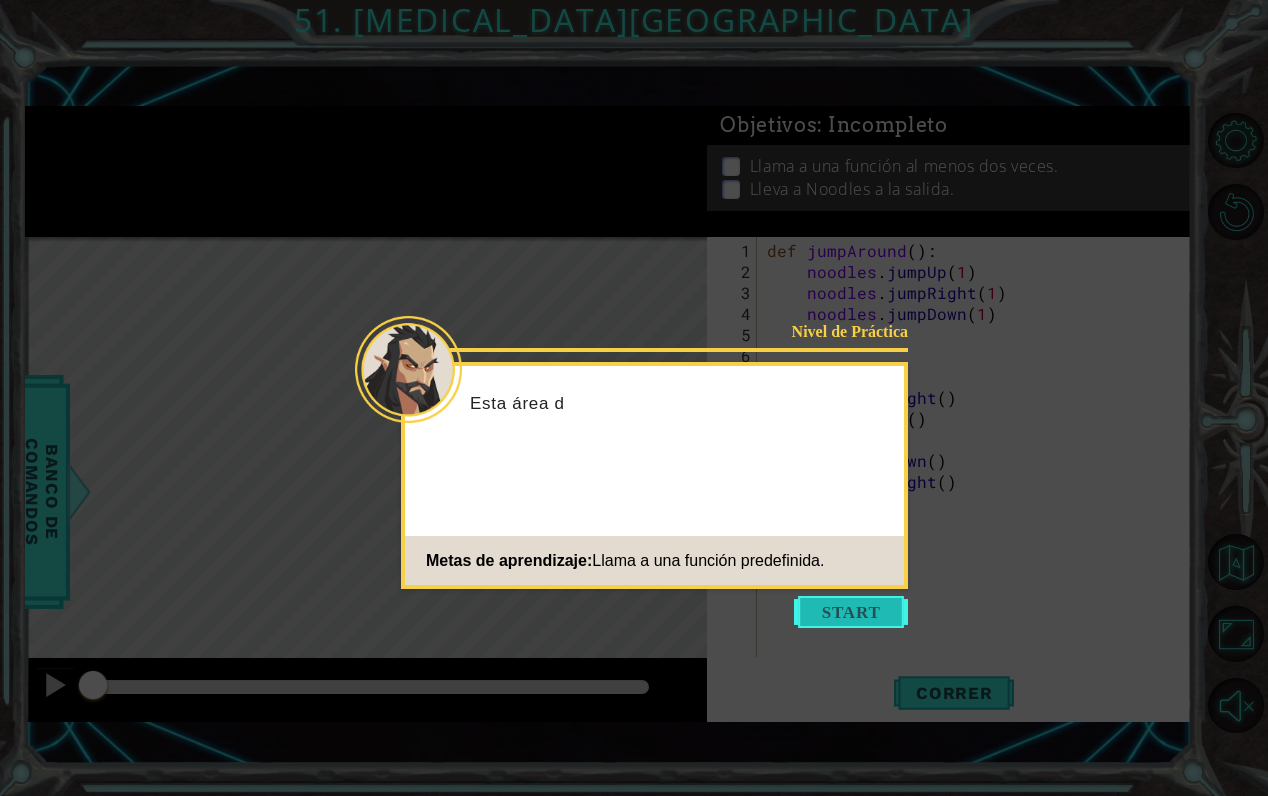 click at bounding box center [851, 612] 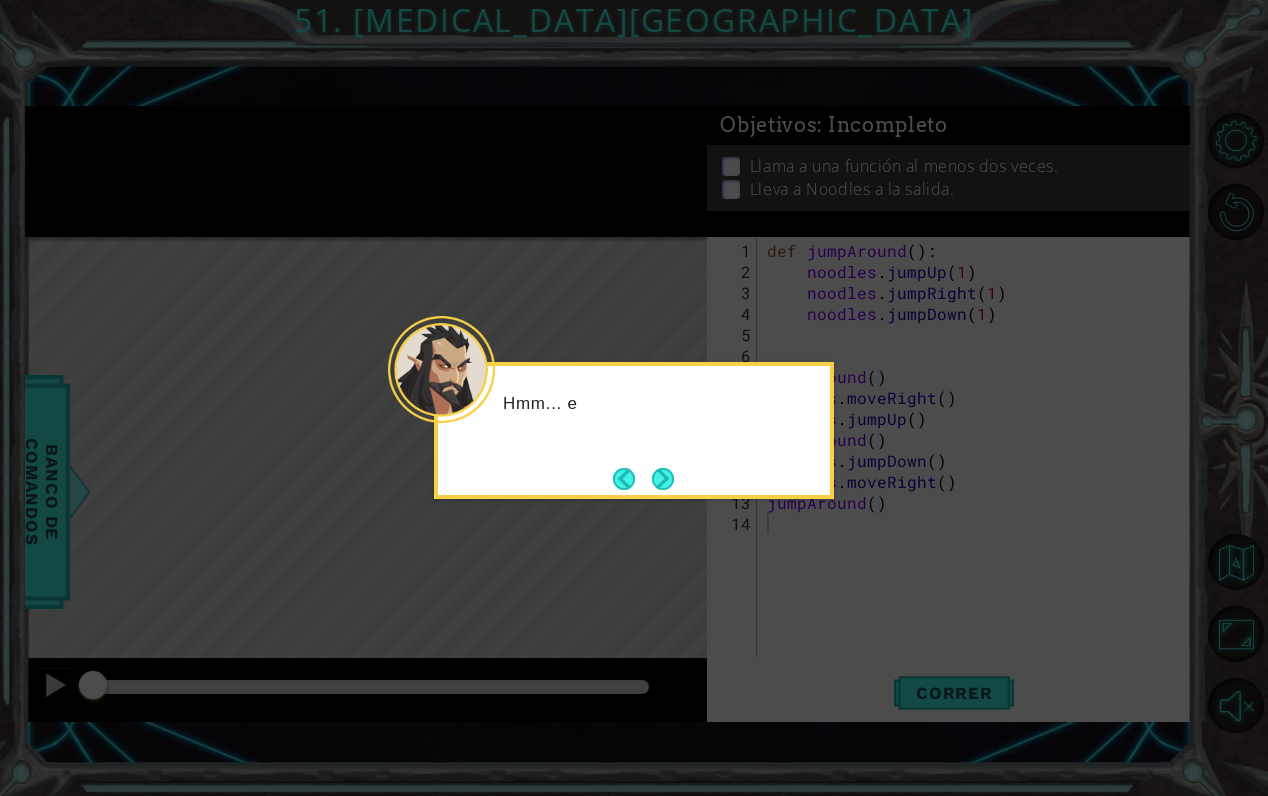 click on "Hmm... e" at bounding box center (634, 430) 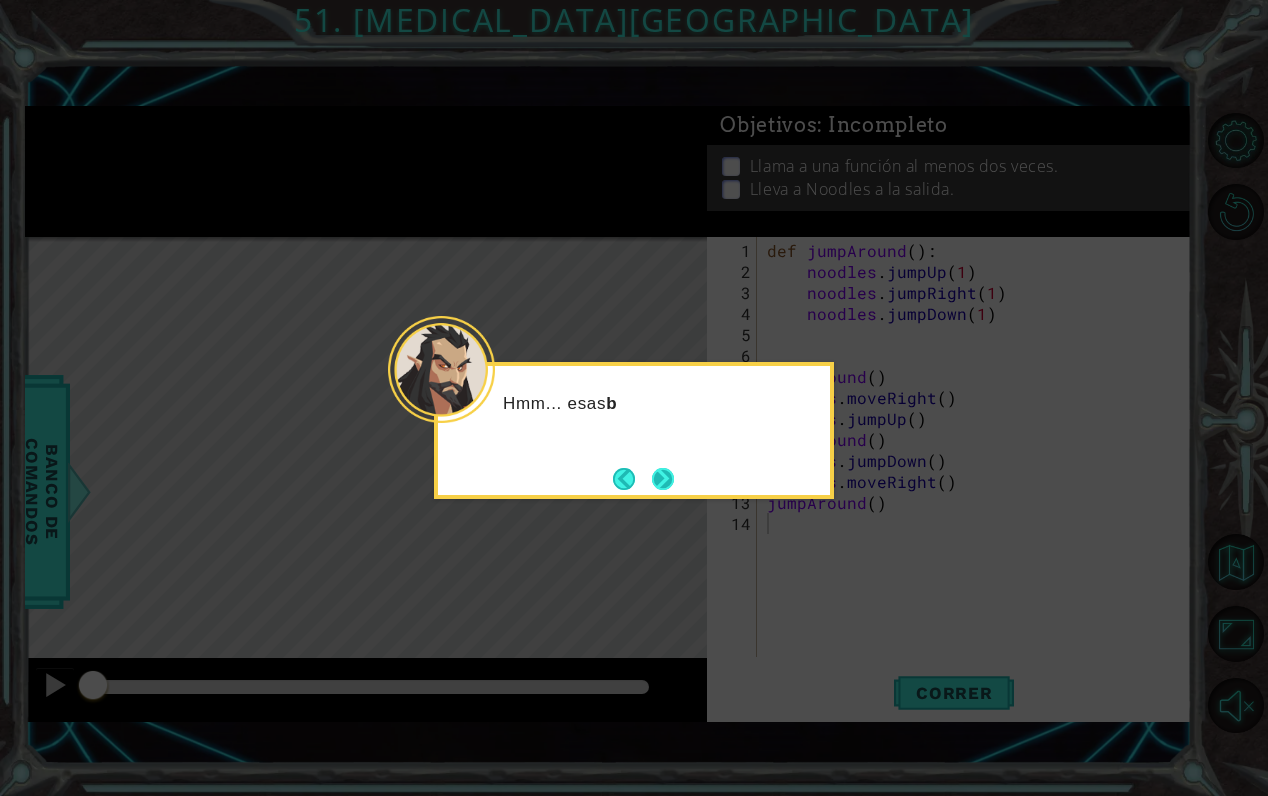 click at bounding box center (663, 478) 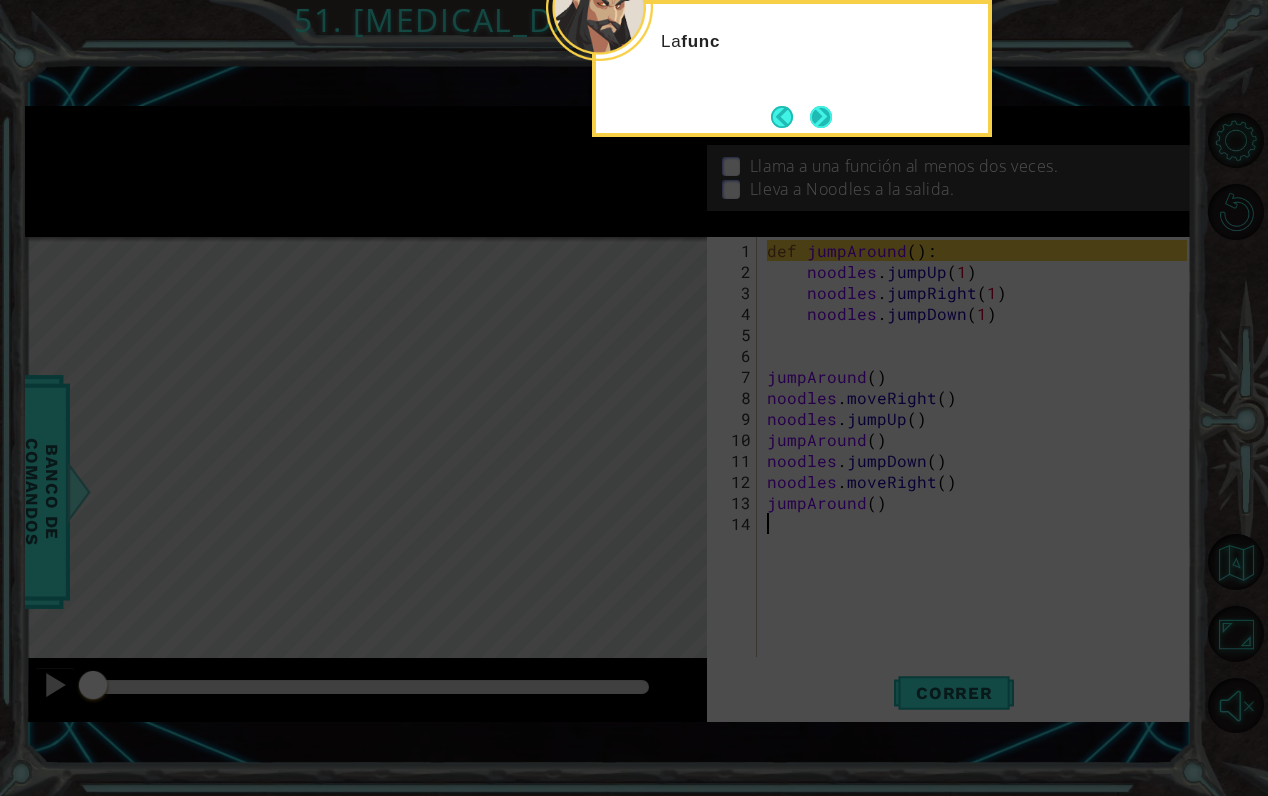 click at bounding box center (821, 117) 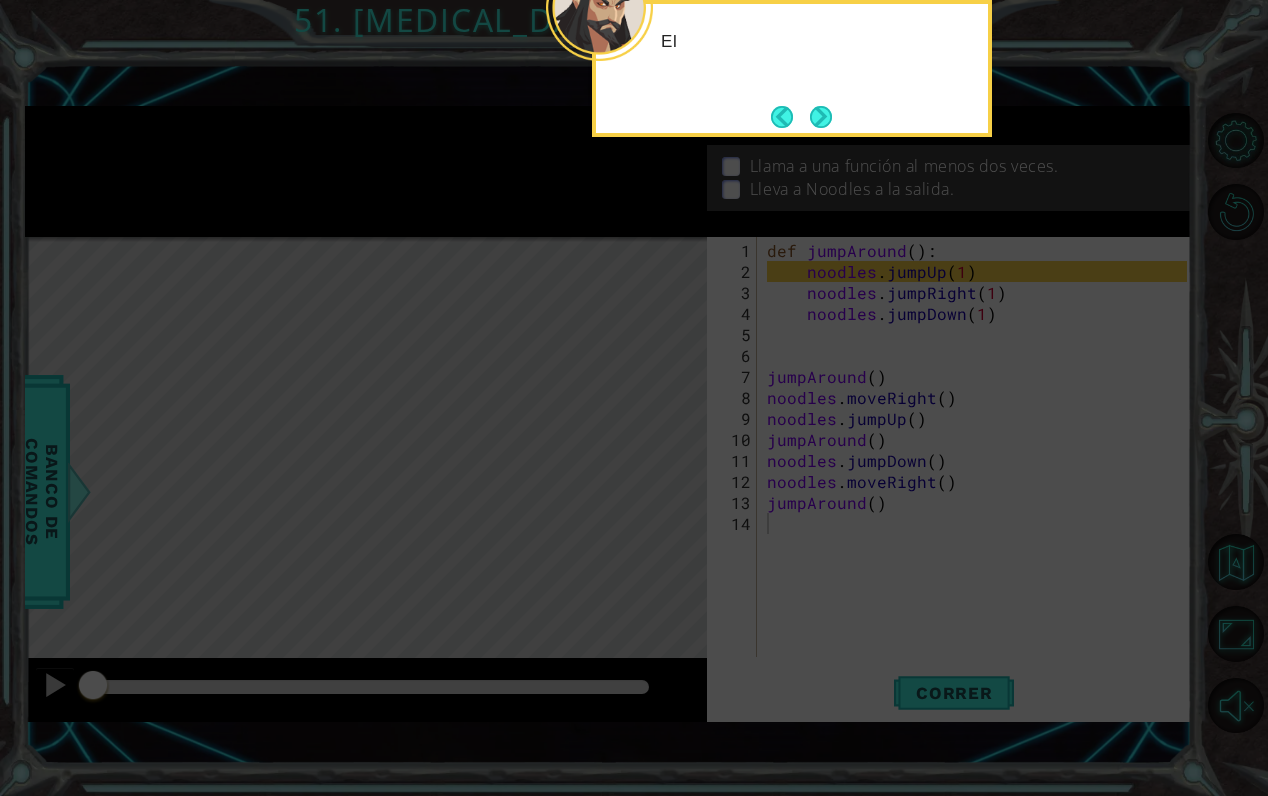 click on "El" at bounding box center [792, 68] 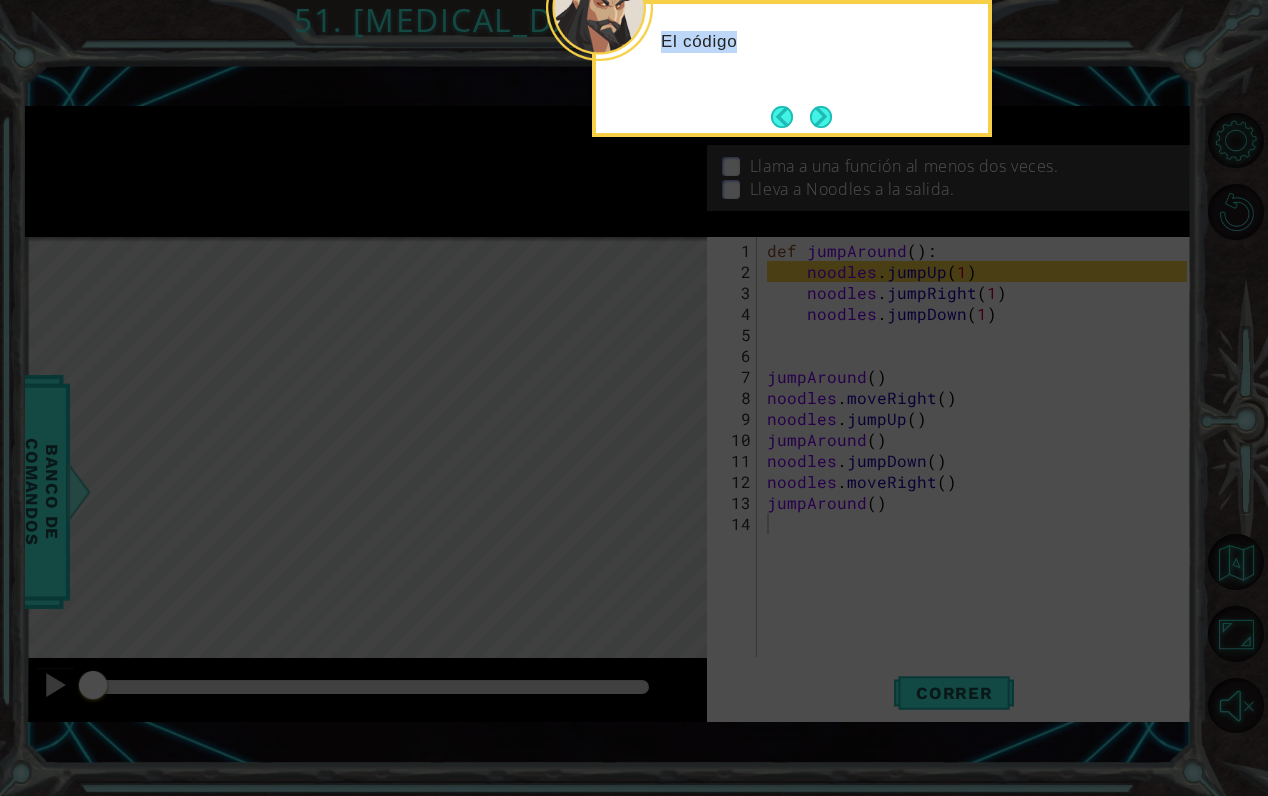 click on "El código" at bounding box center (792, 68) 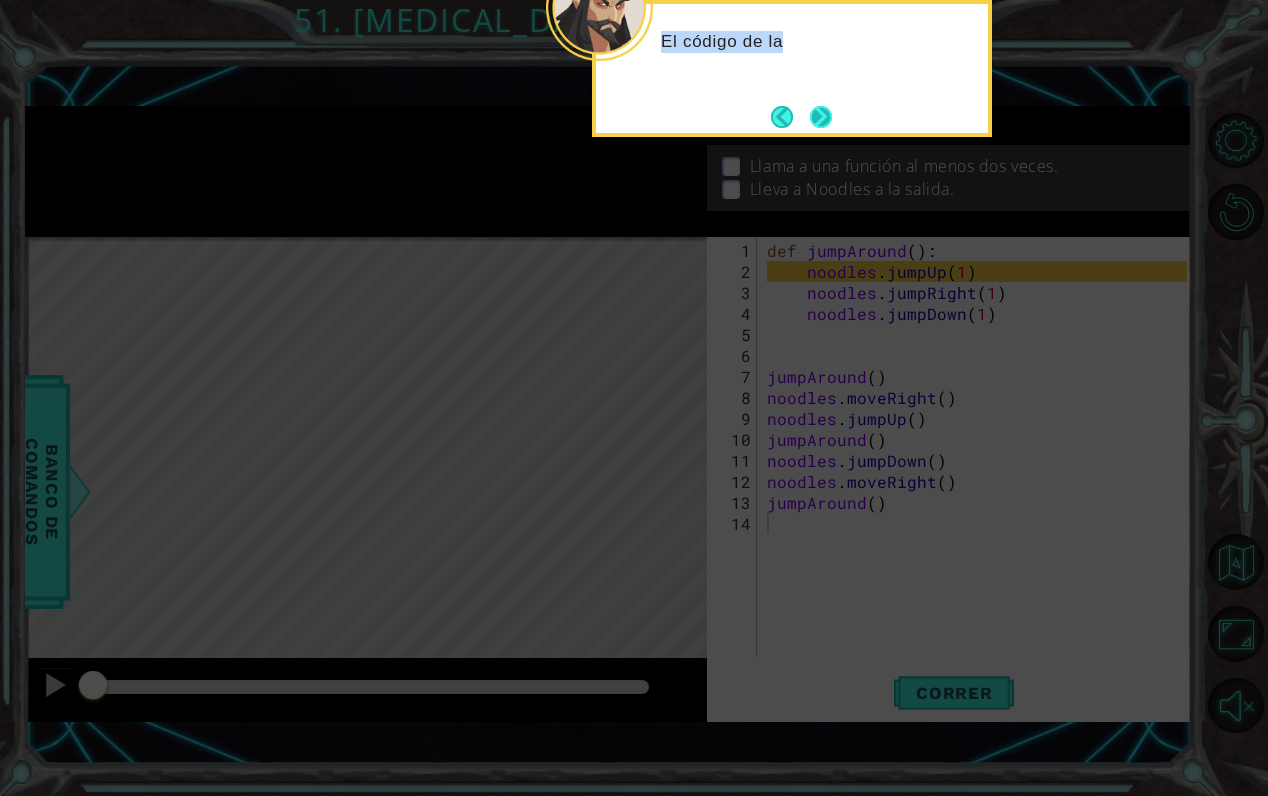 click at bounding box center [820, 116] 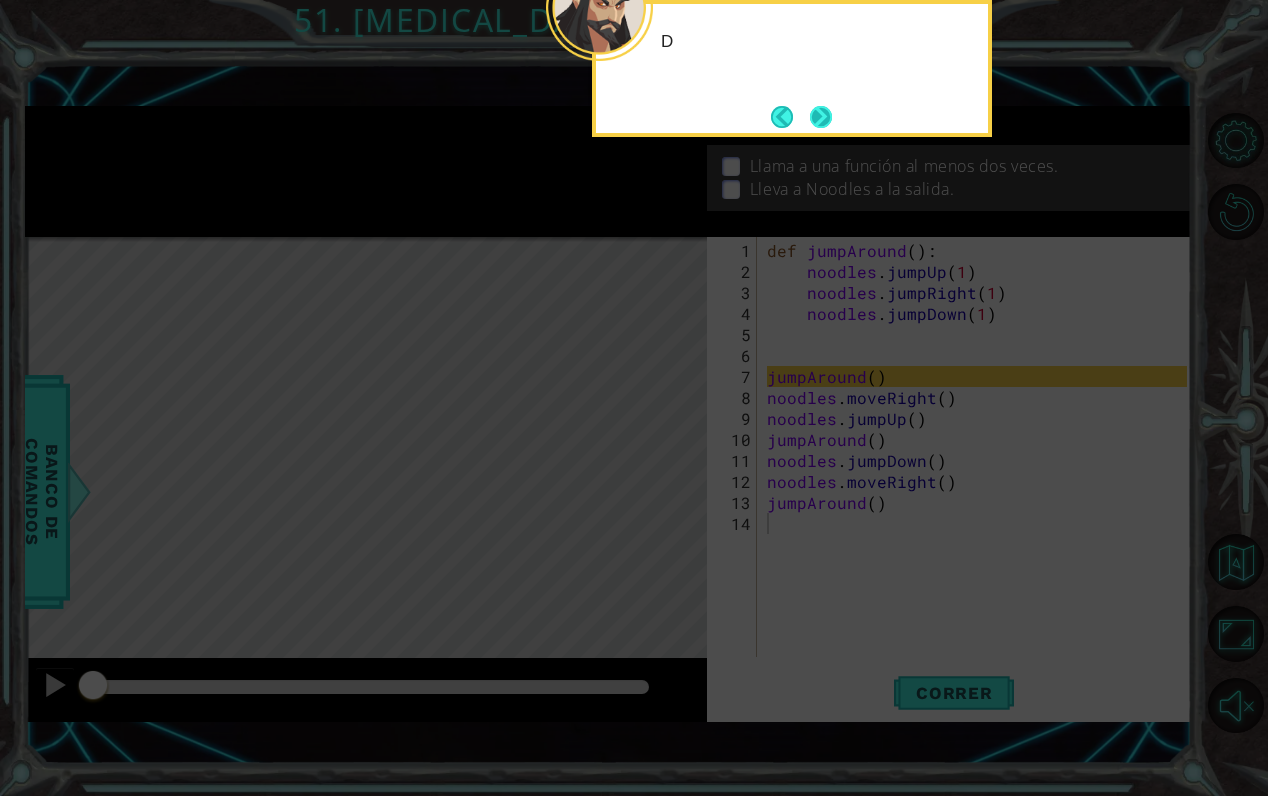click at bounding box center [821, 117] 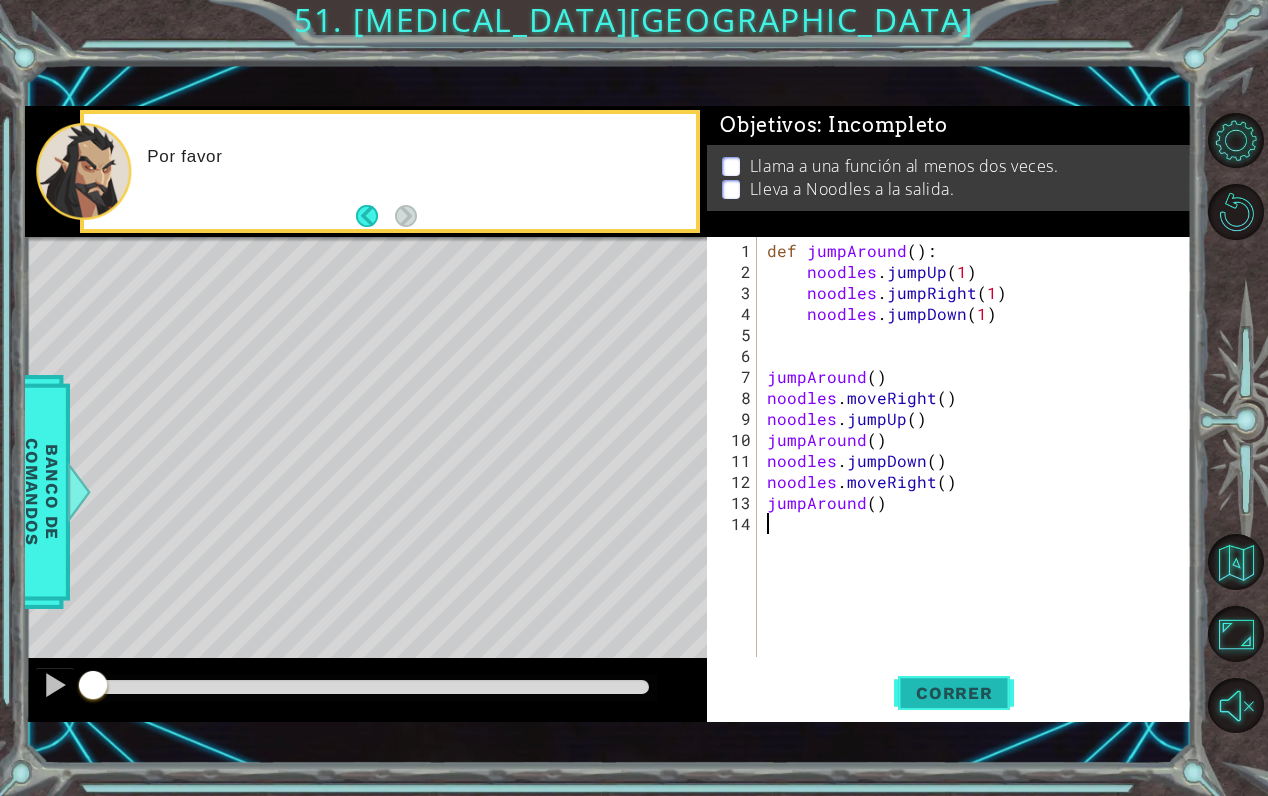 click on "Correr" at bounding box center (954, 693) 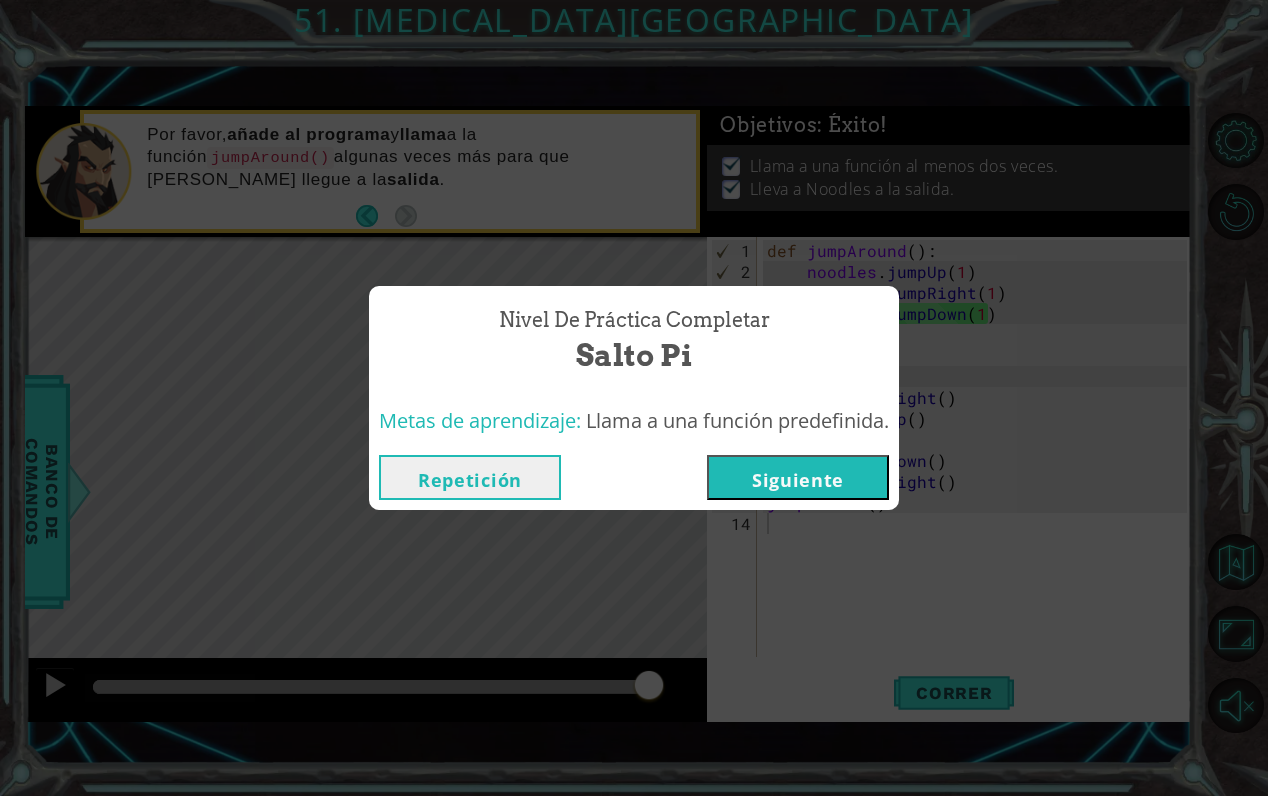 click on "Nivel de Práctica Completar     [MEDICAL_DATA] Pi       Metas de aprendizaje:       Llama a una función predefinida.
Repetición
[GEOGRAPHIC_DATA]" at bounding box center [634, 398] 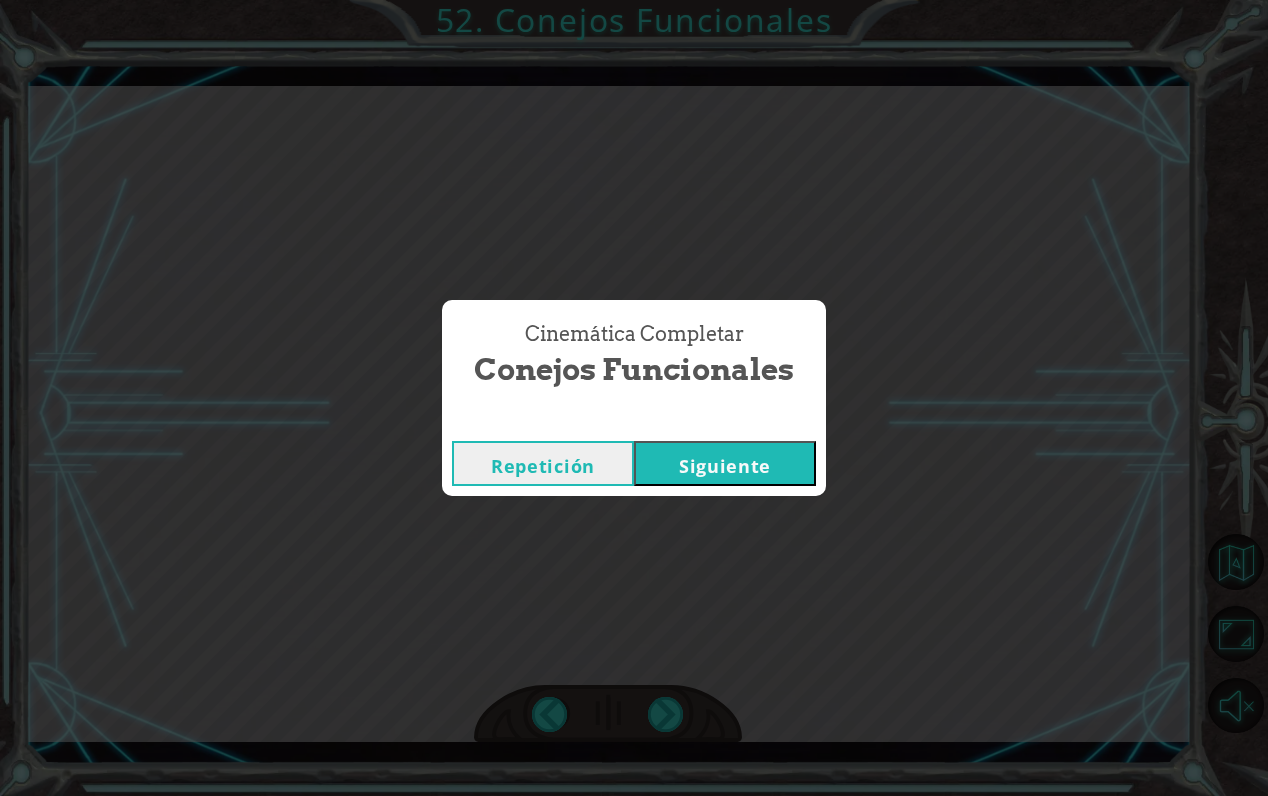 click on "Cinemática Completar     Conejos Funcionales
Repetición
[GEOGRAPHIC_DATA]" at bounding box center (634, 398) 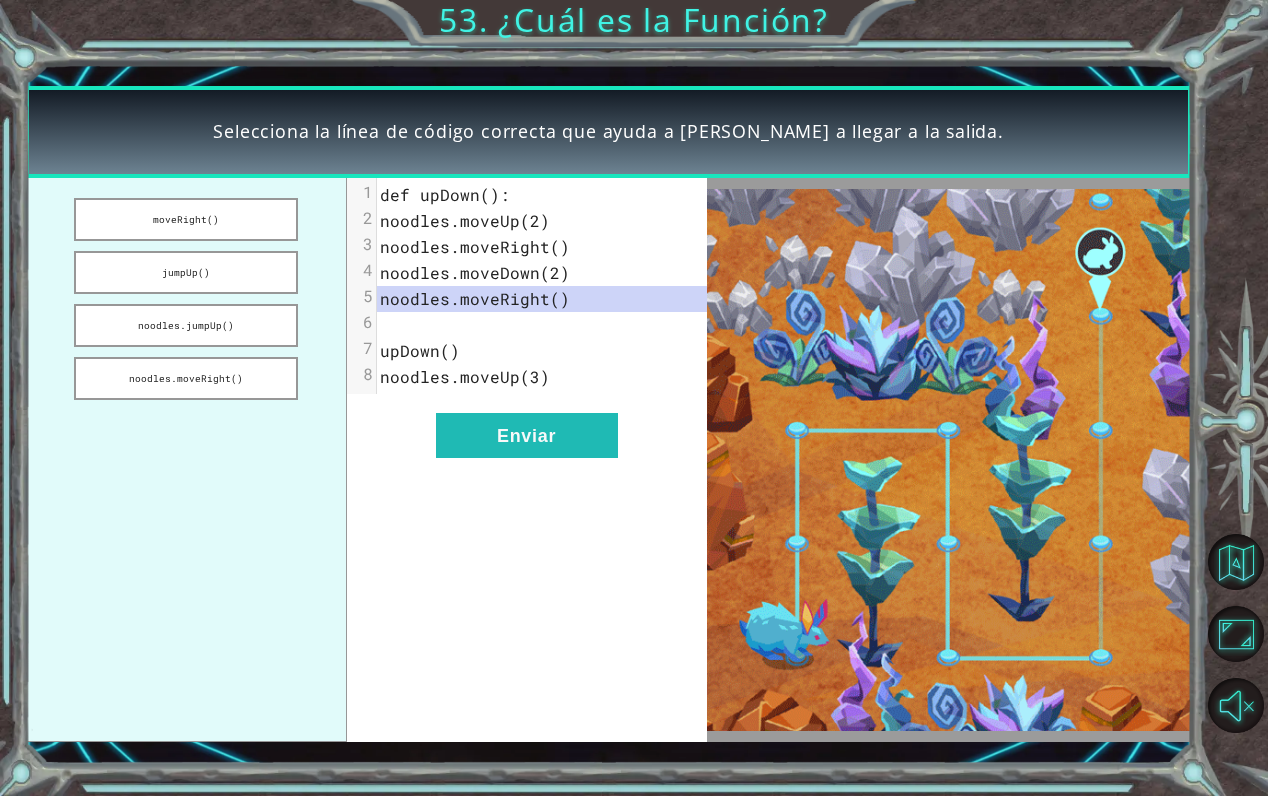 click on "xxxxxxxxxx 8   1 def upDown(): 2     noodles.moveUp(2) 3     noodles.moveRight() 4     noodles.moveDown(2) 5     noodles.moveRight() 6 ​ 7 upDown() 8 noodles.moveUp(3)
Enviar" at bounding box center [527, 460] 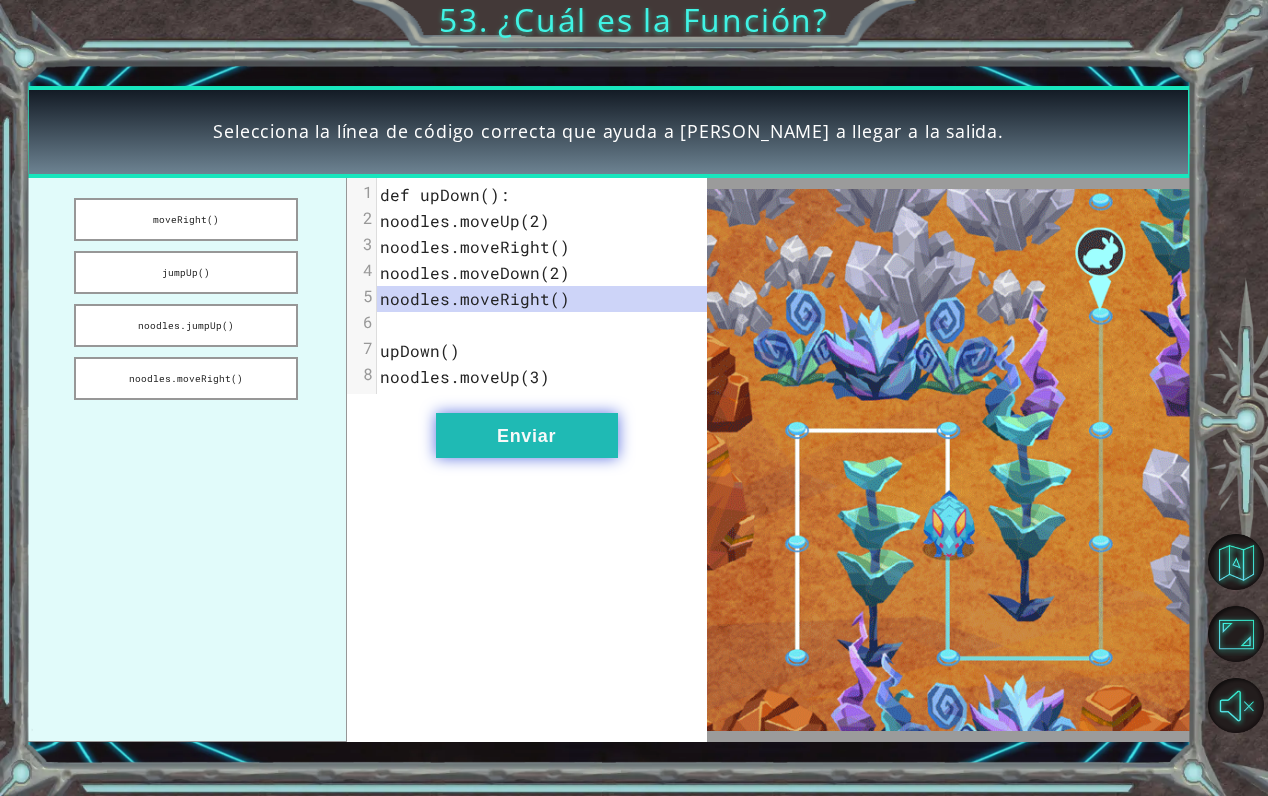 click on "Enviar" at bounding box center [527, 435] 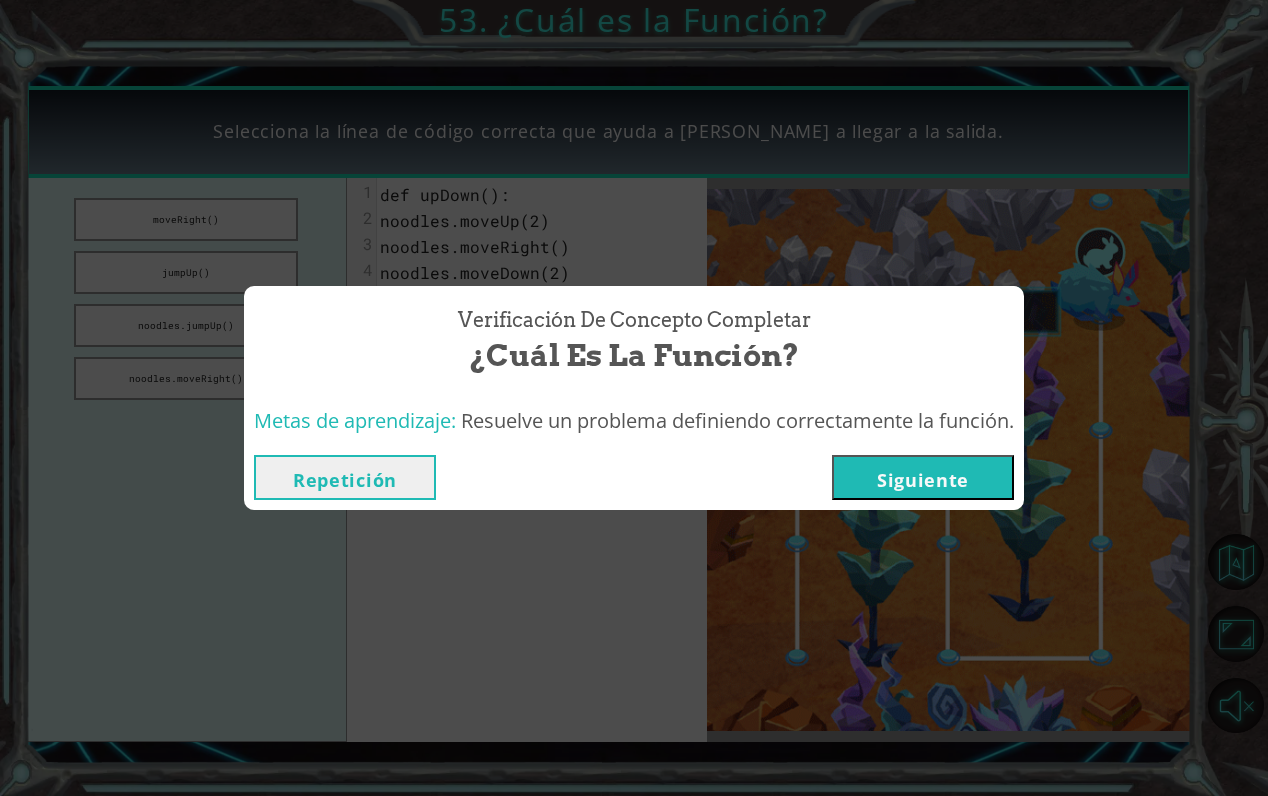 click on "Siguiente" at bounding box center (923, 477) 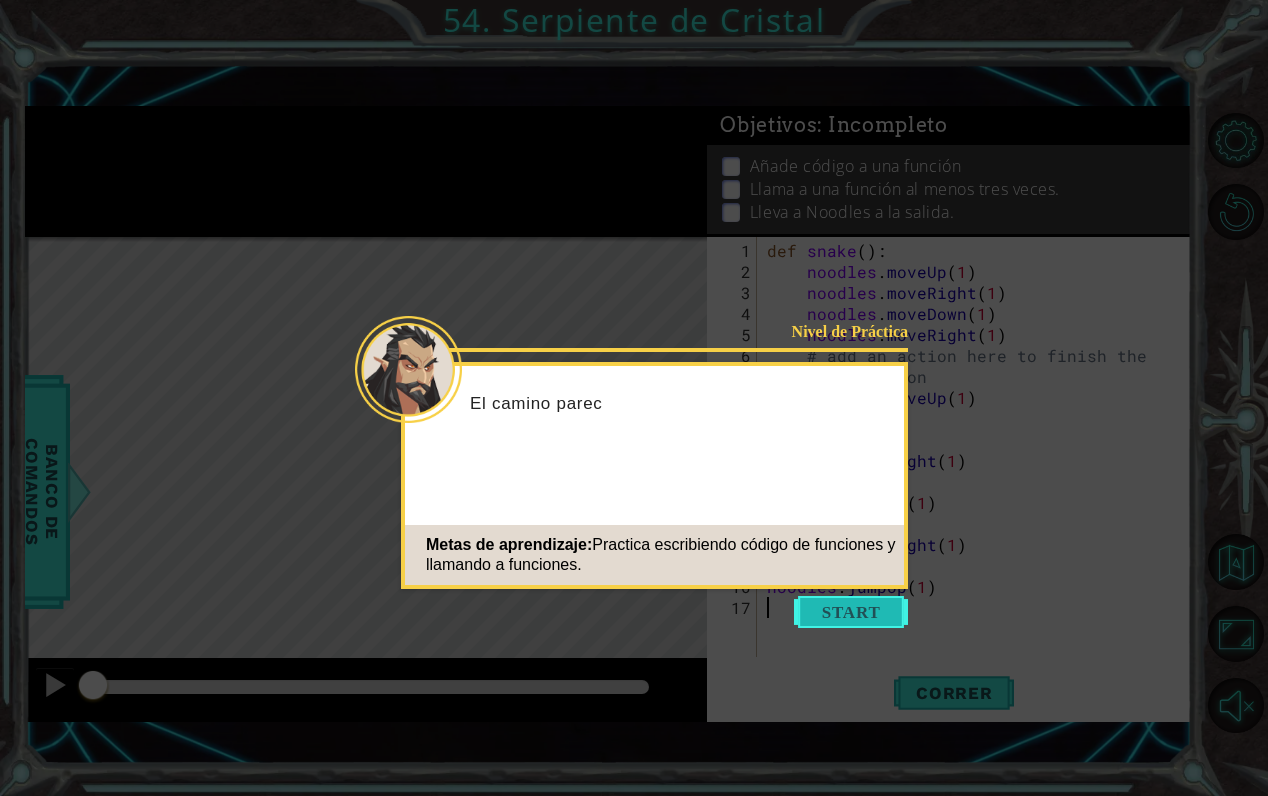 click at bounding box center [851, 612] 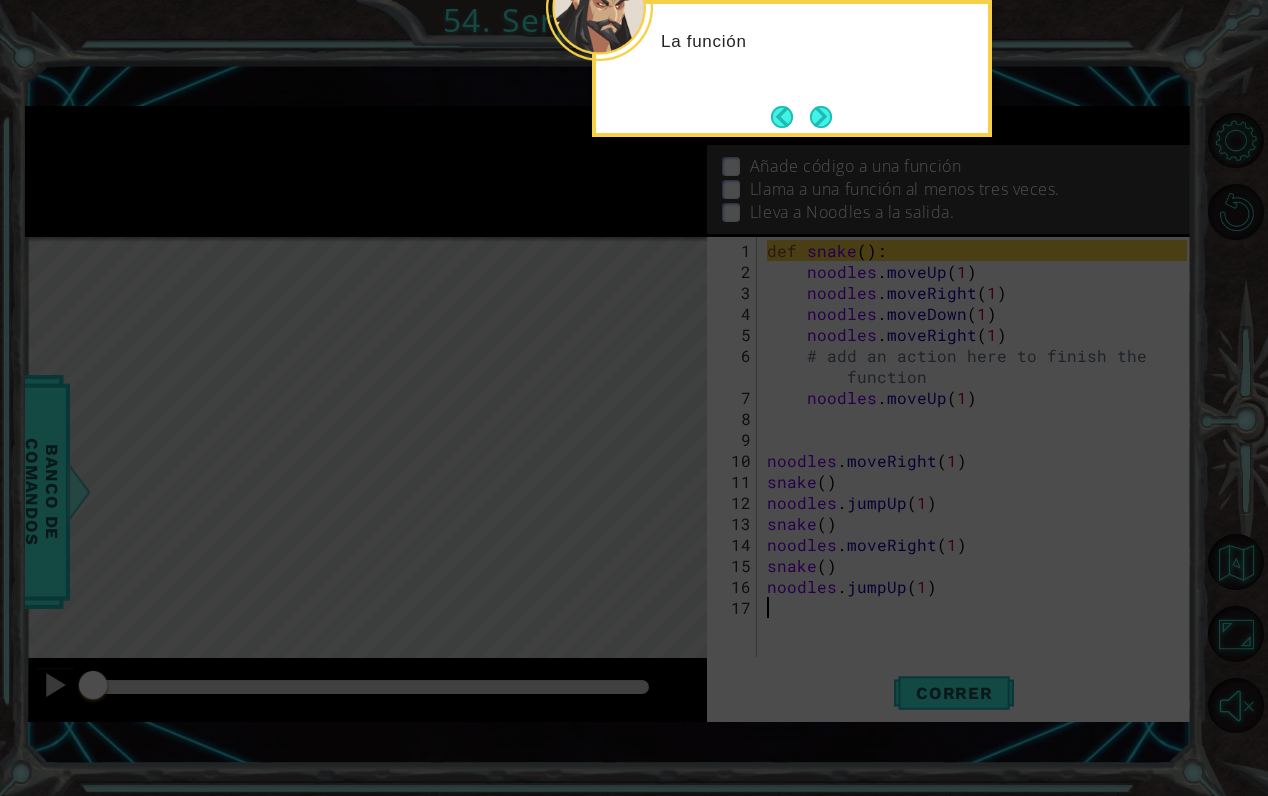 click 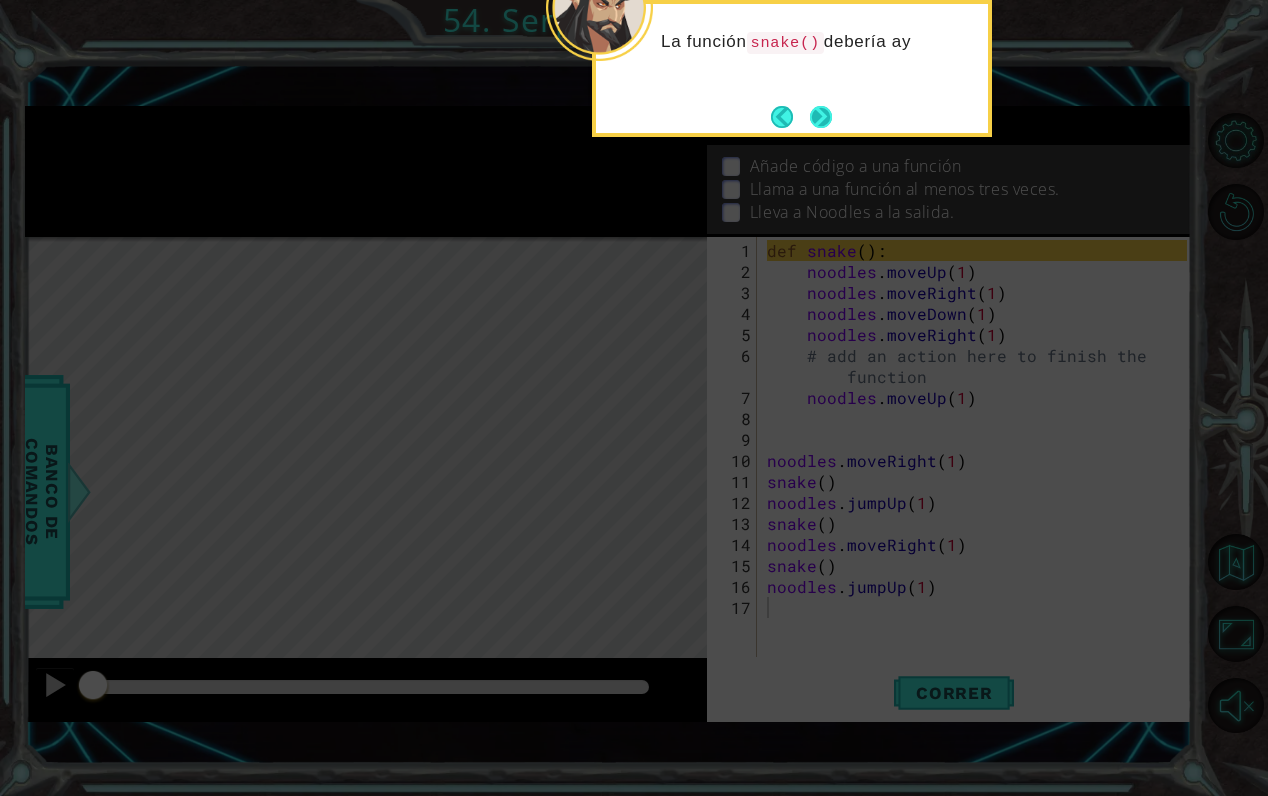 click at bounding box center (821, 117) 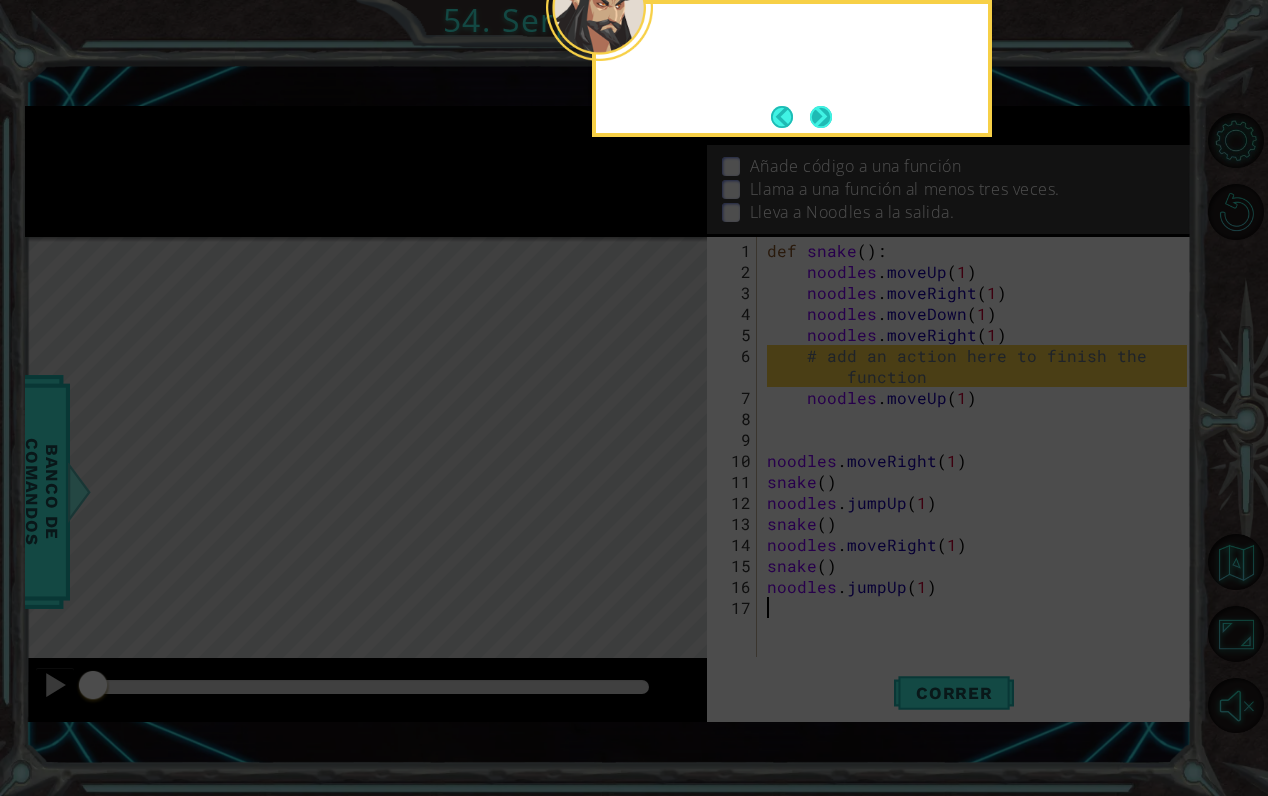 click at bounding box center [821, 117] 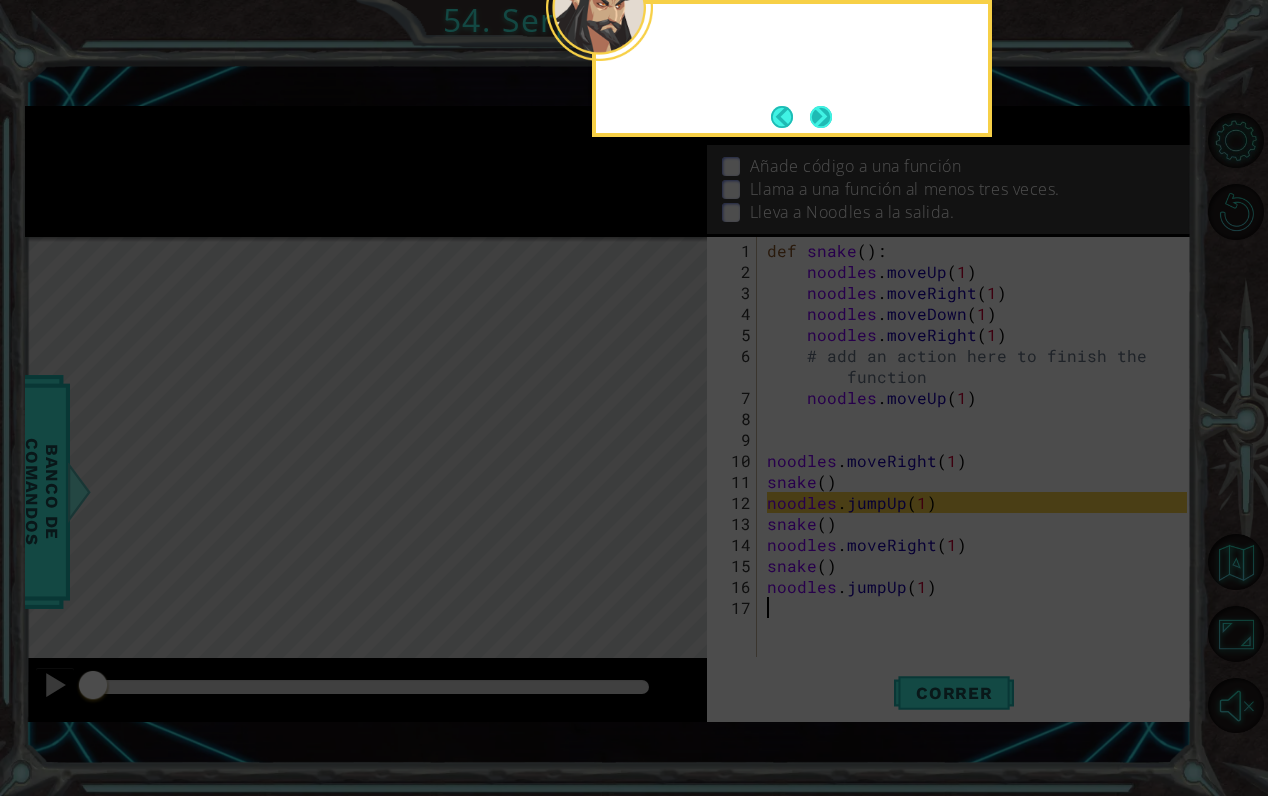 click at bounding box center [821, 116] 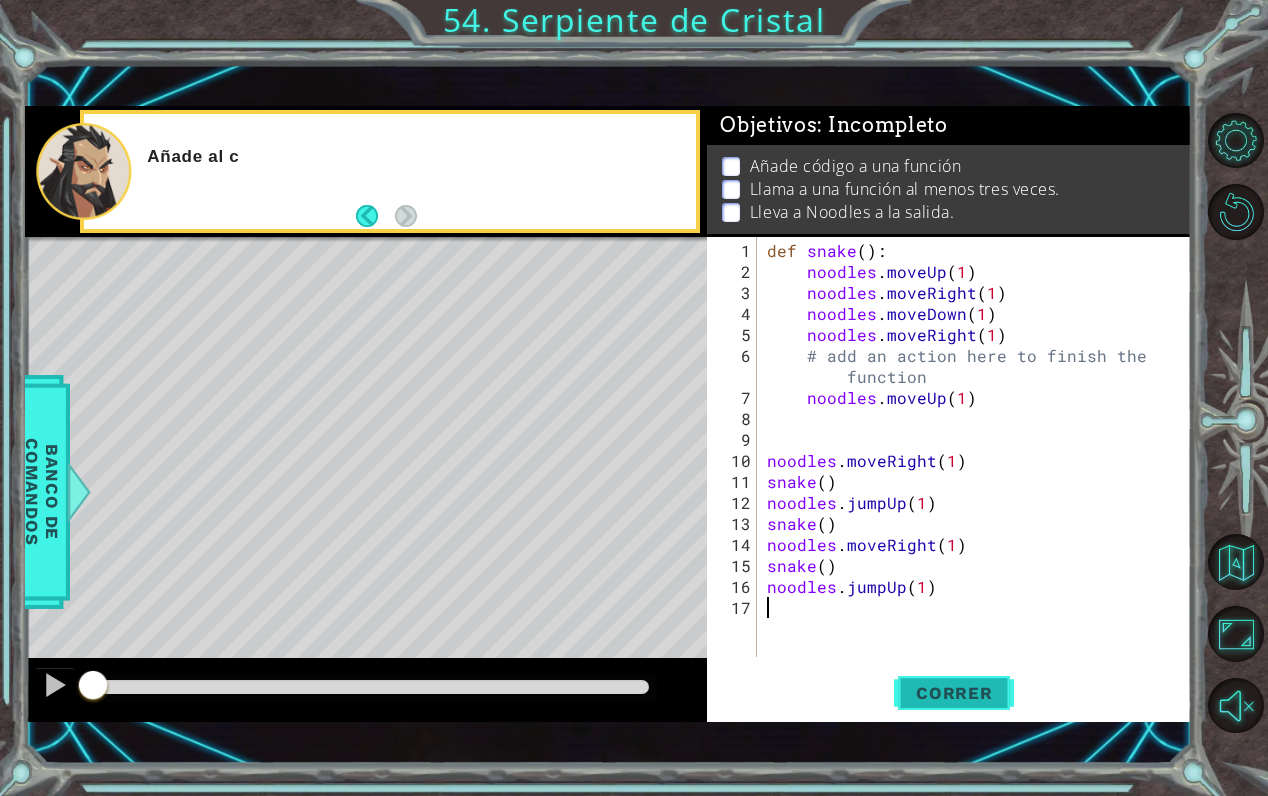 click on "Correr" at bounding box center [954, 693] 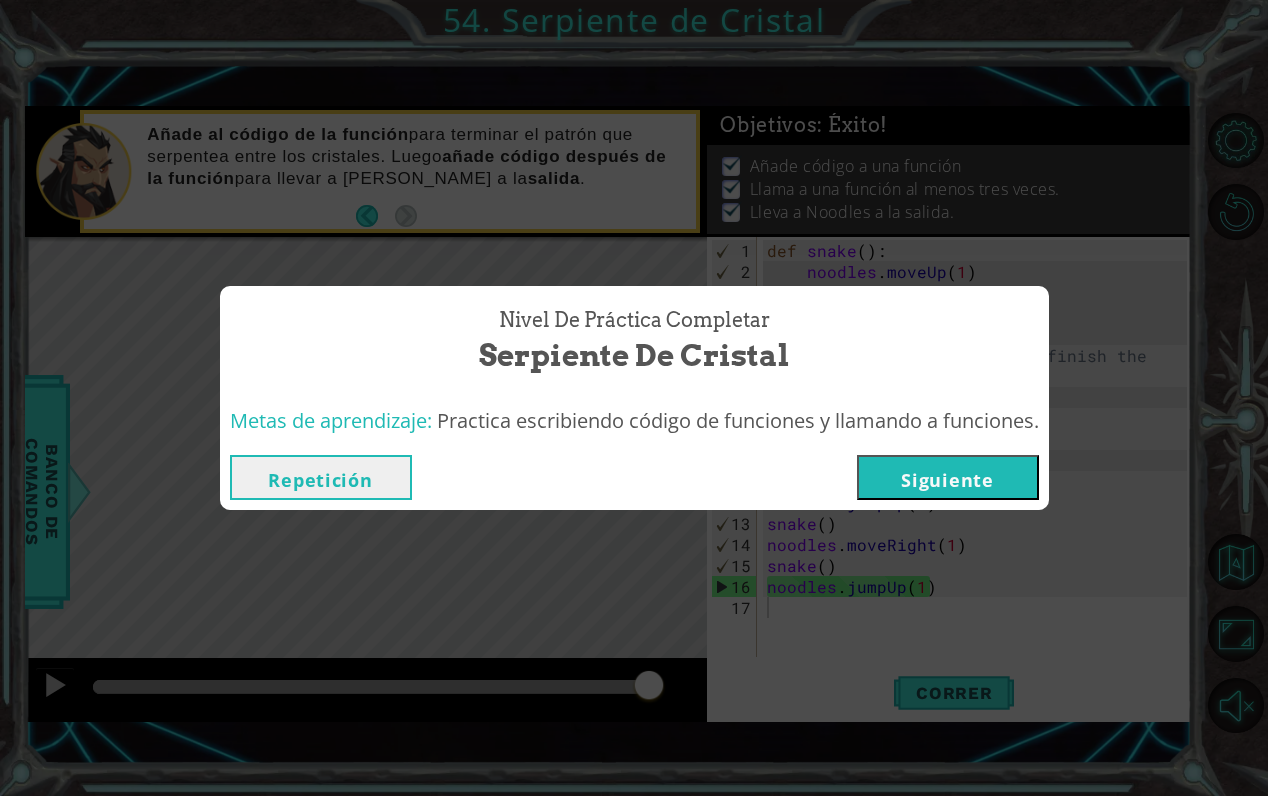 click on "Siguiente" at bounding box center (948, 477) 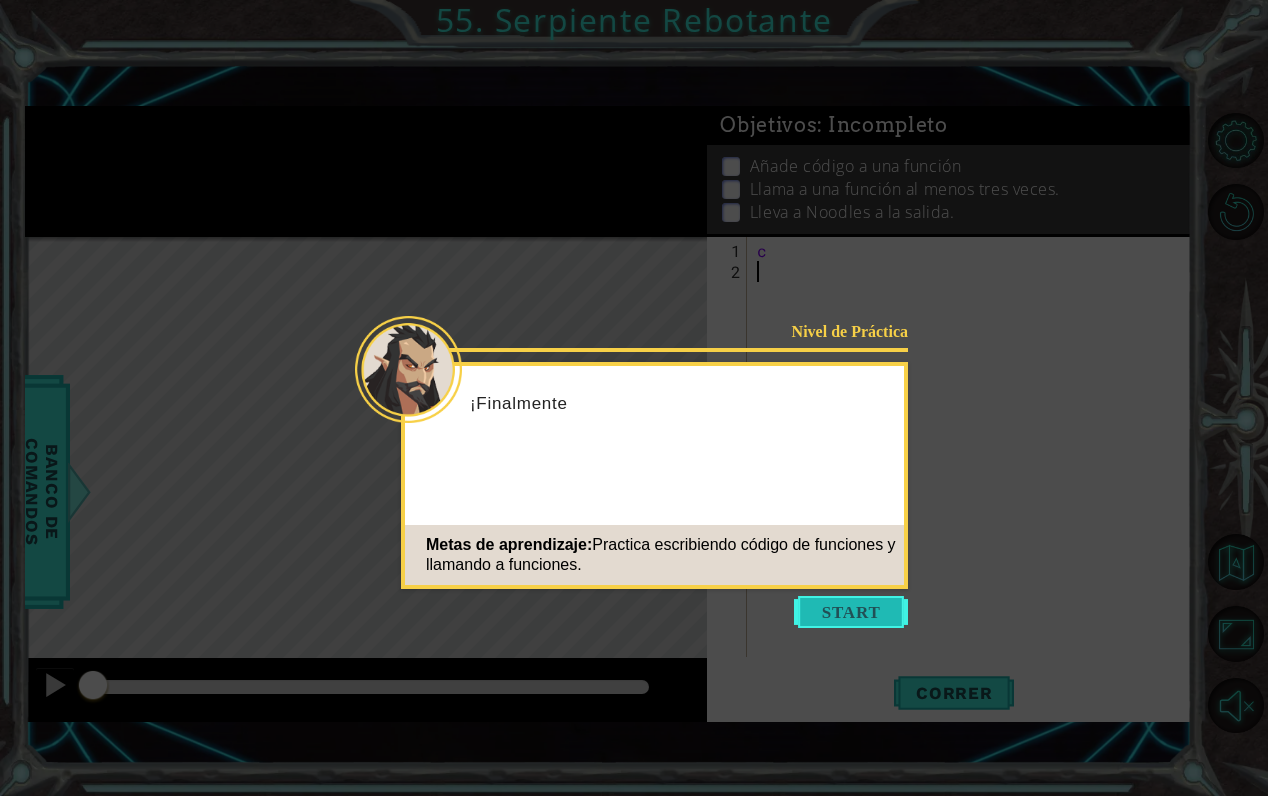 click at bounding box center (851, 612) 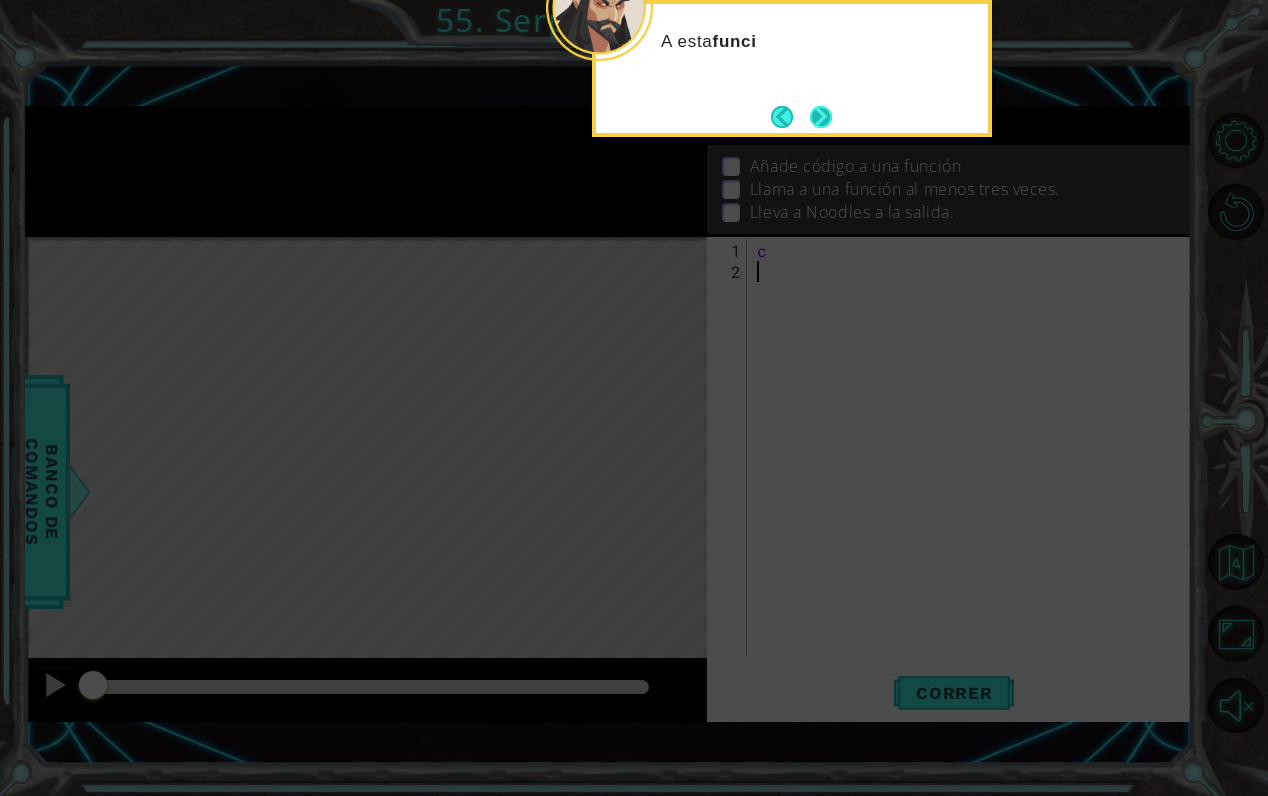 click at bounding box center (821, 117) 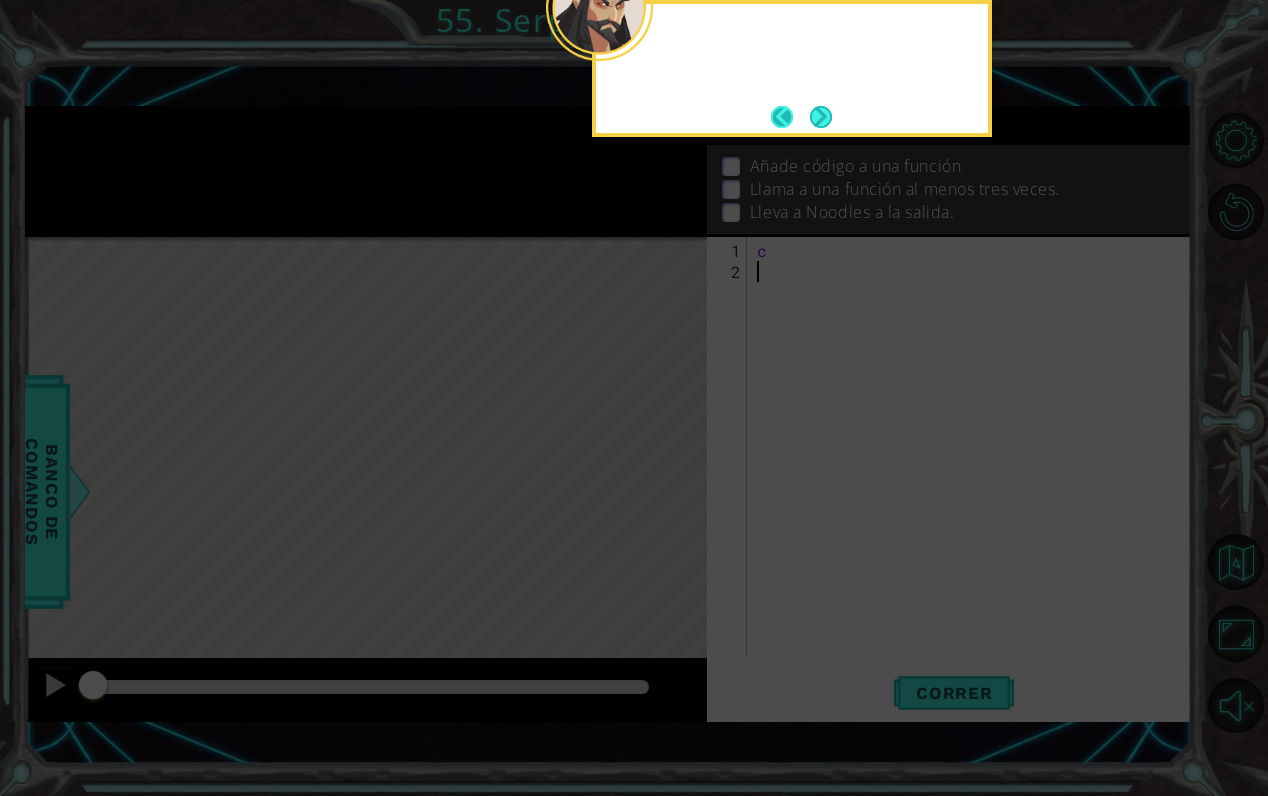 click at bounding box center (821, 116) 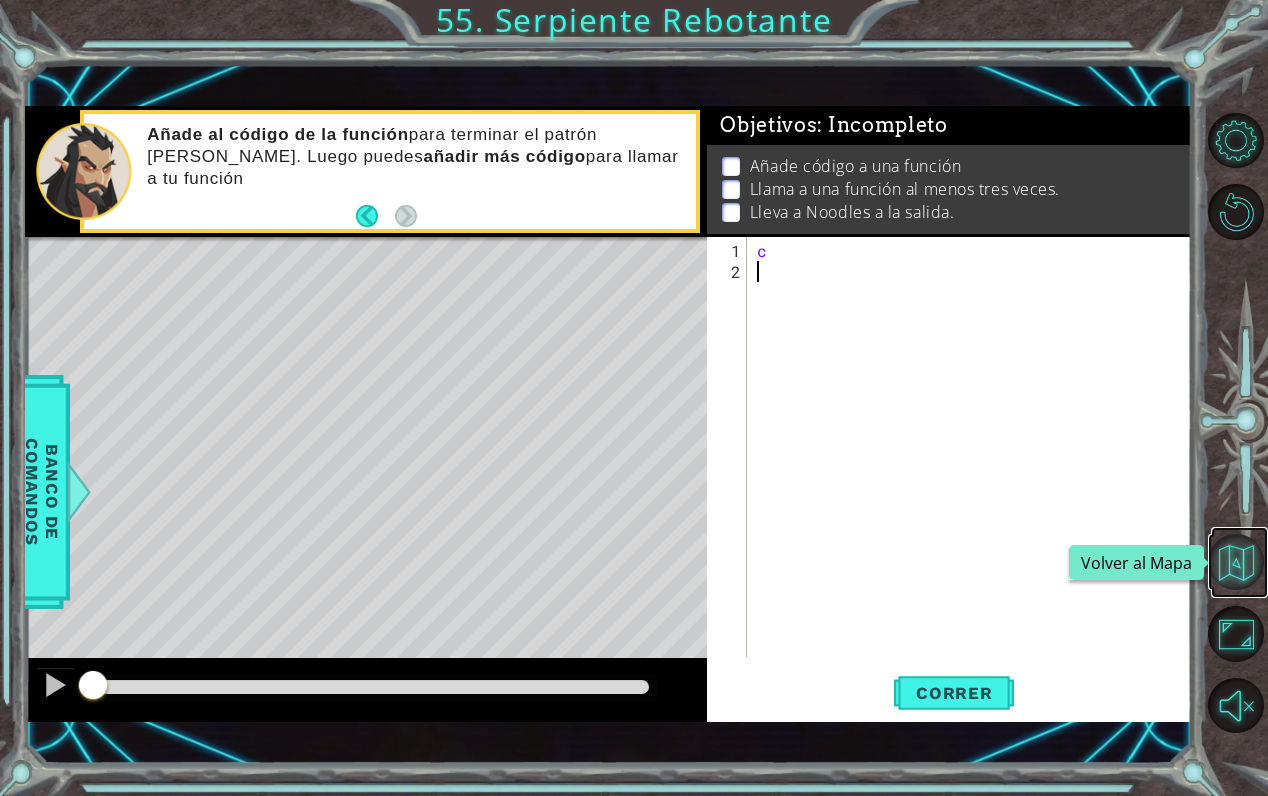 click at bounding box center [1236, 562] 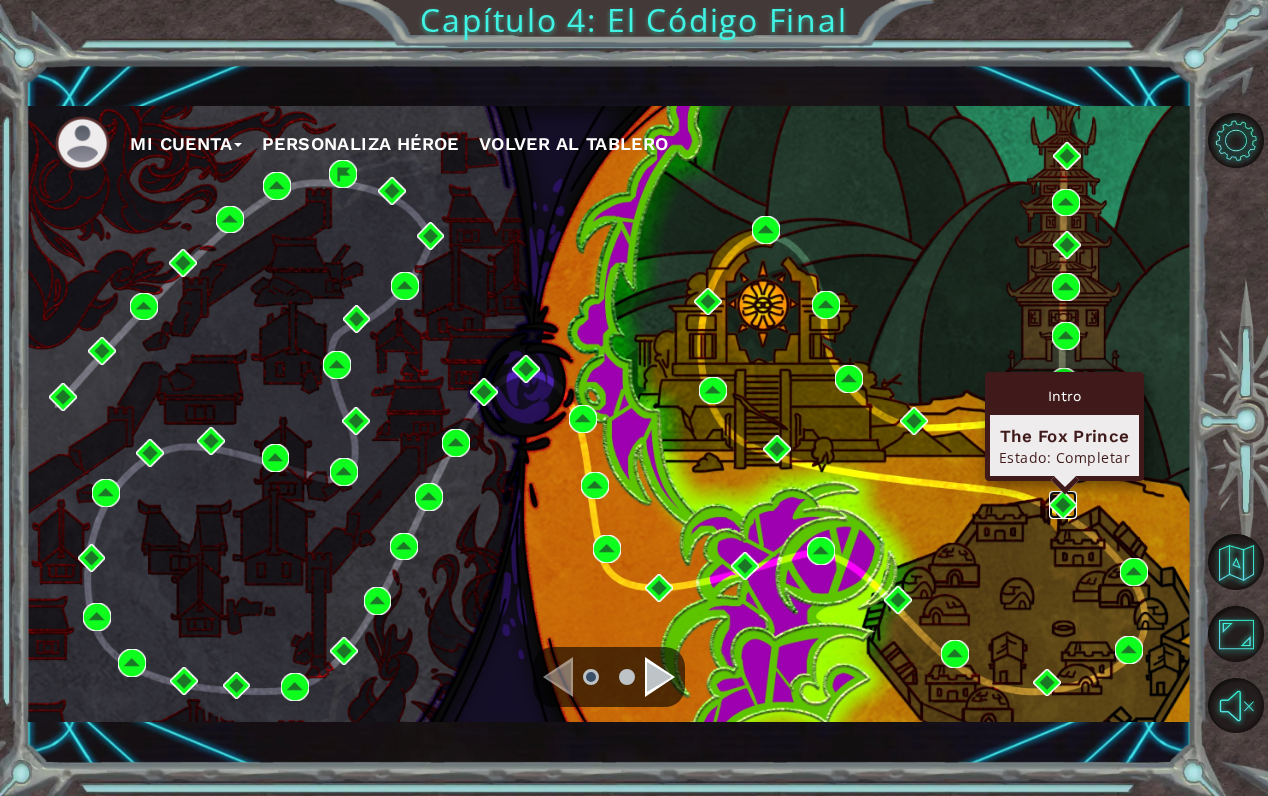 click at bounding box center [1063, 505] 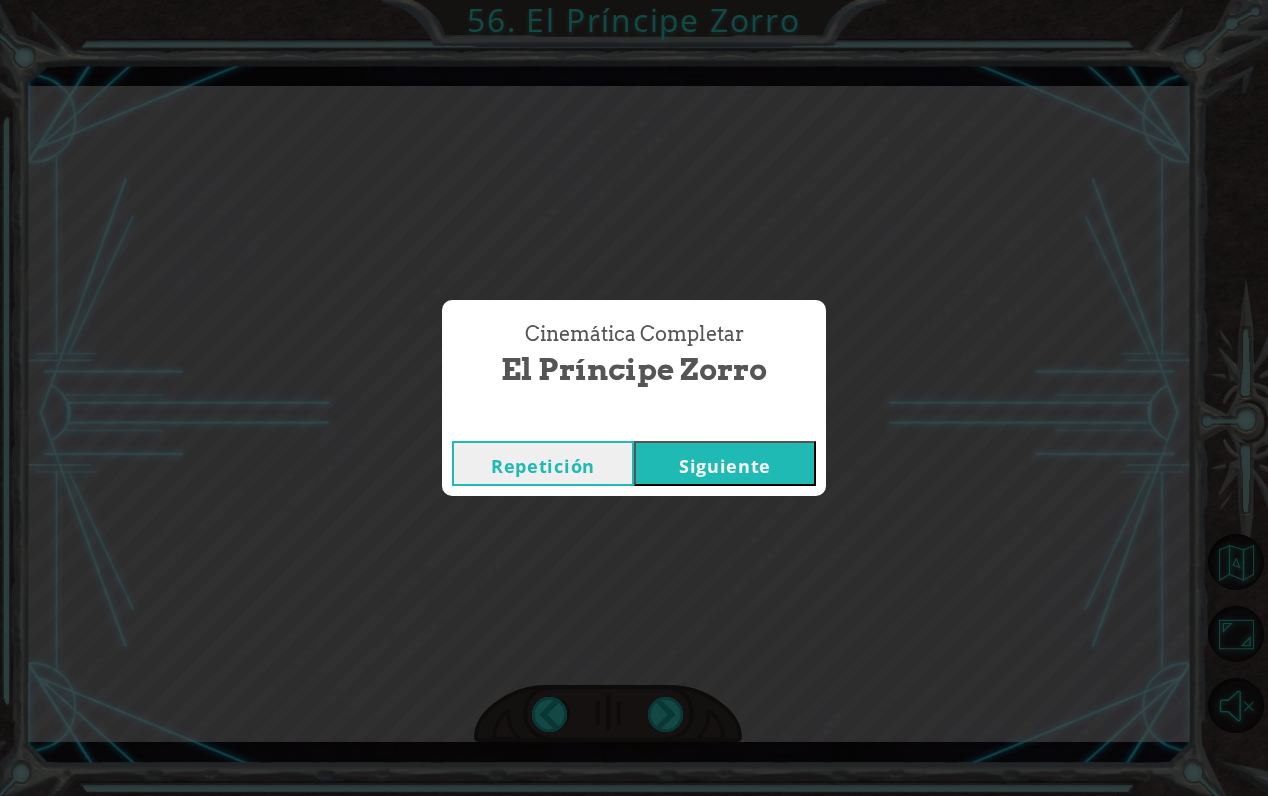 click on "Siguiente" at bounding box center [725, 463] 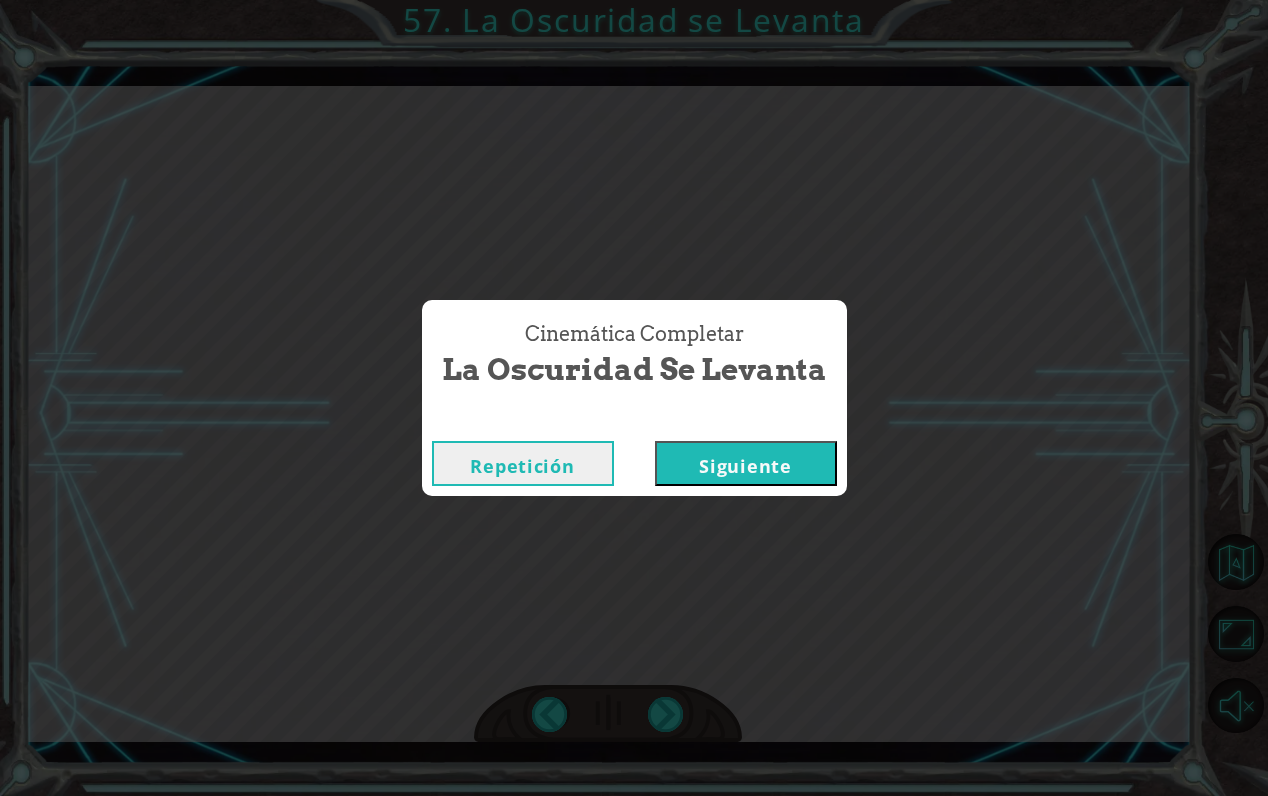 click on "Siguiente" at bounding box center [746, 463] 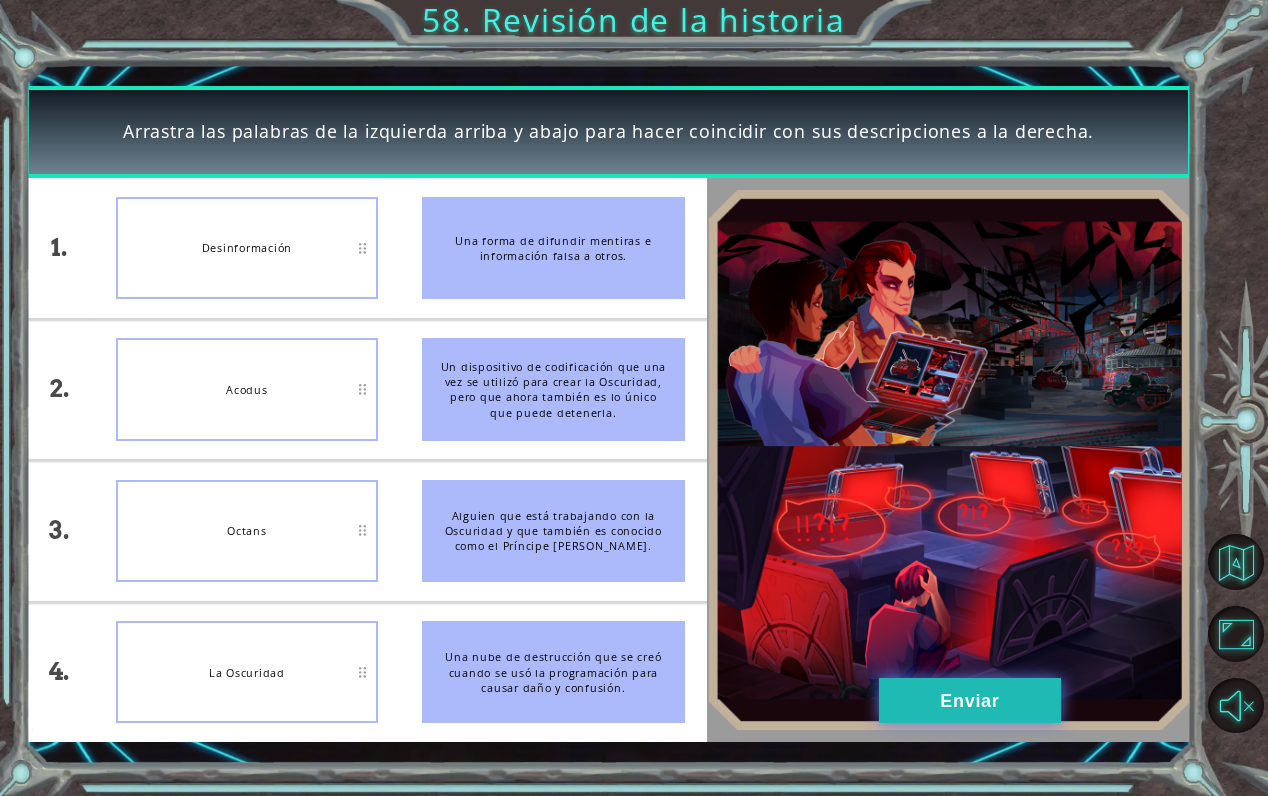 click on "Enviar" at bounding box center [970, 700] 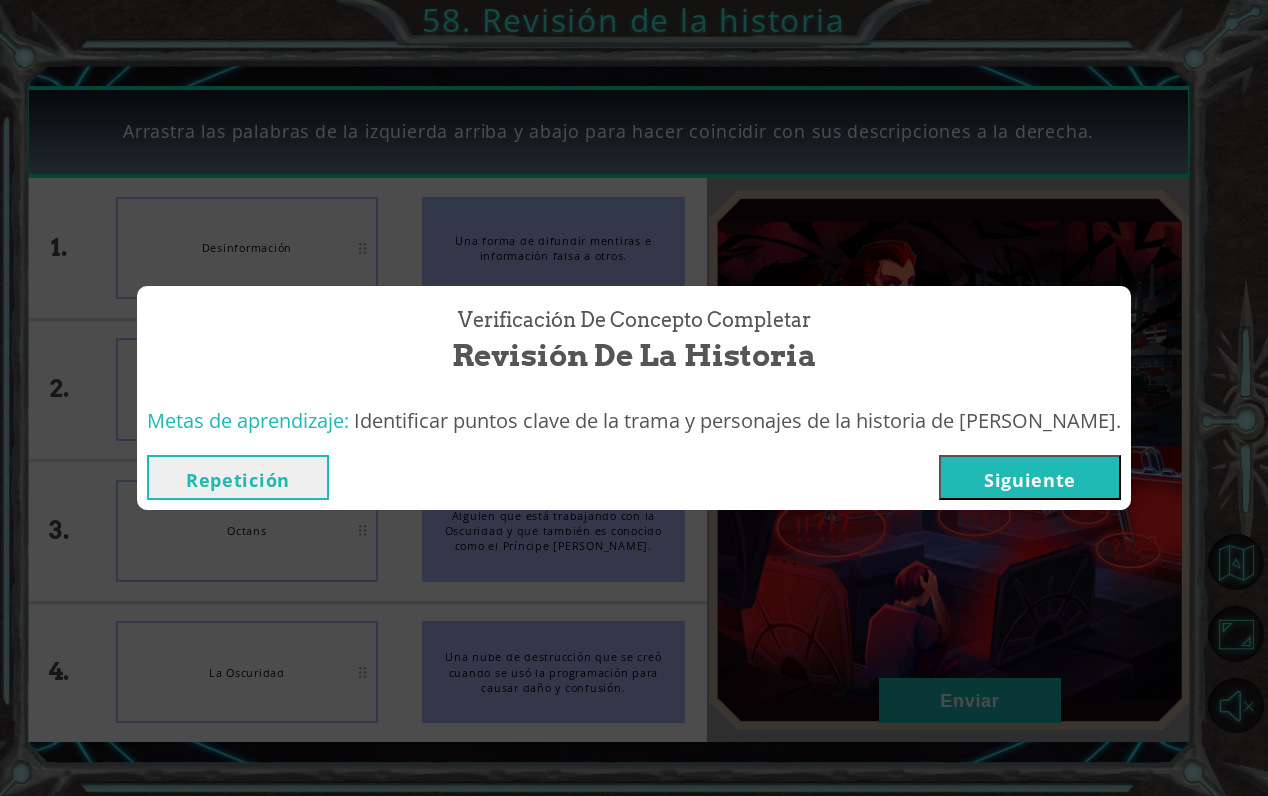 drag, startPoint x: 1076, startPoint y: 444, endPoint x: 1065, endPoint y: 453, distance: 14.21267 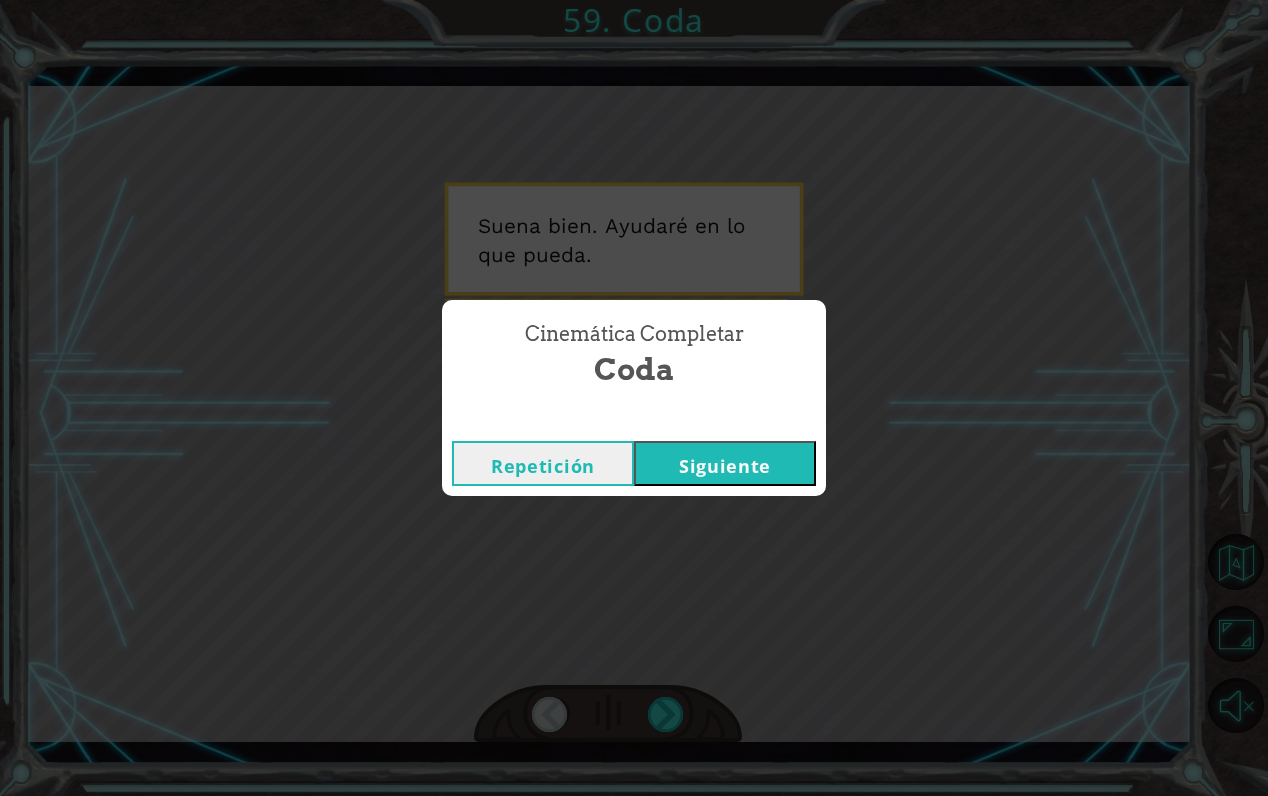 click on "Siguiente" at bounding box center [725, 463] 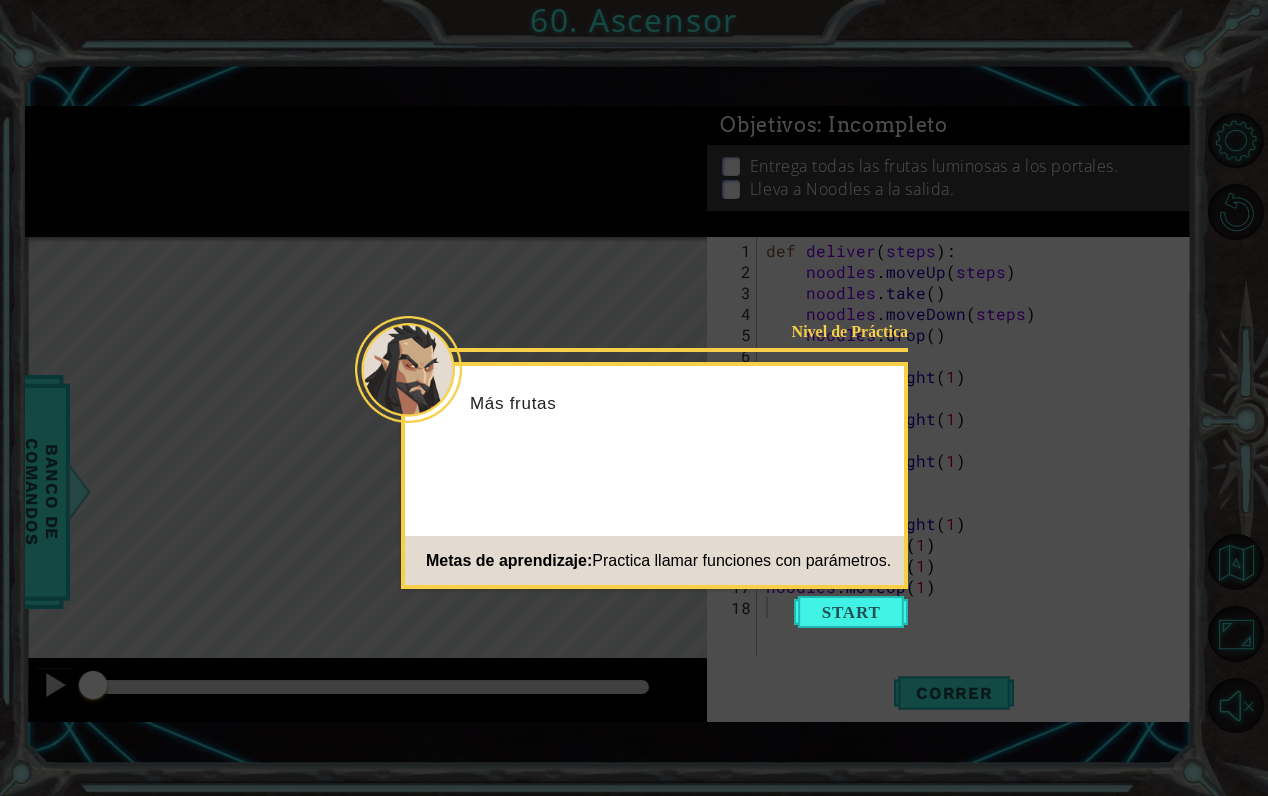 click 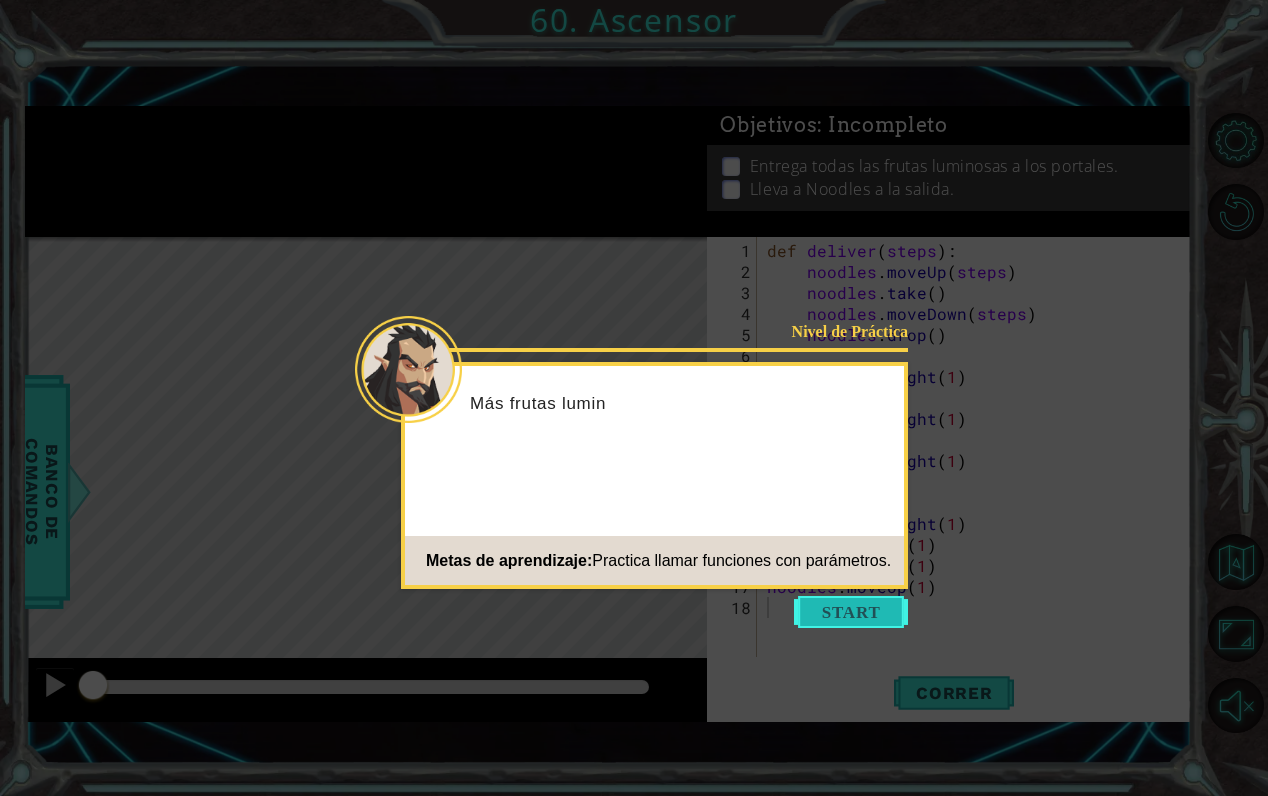 click at bounding box center [851, 612] 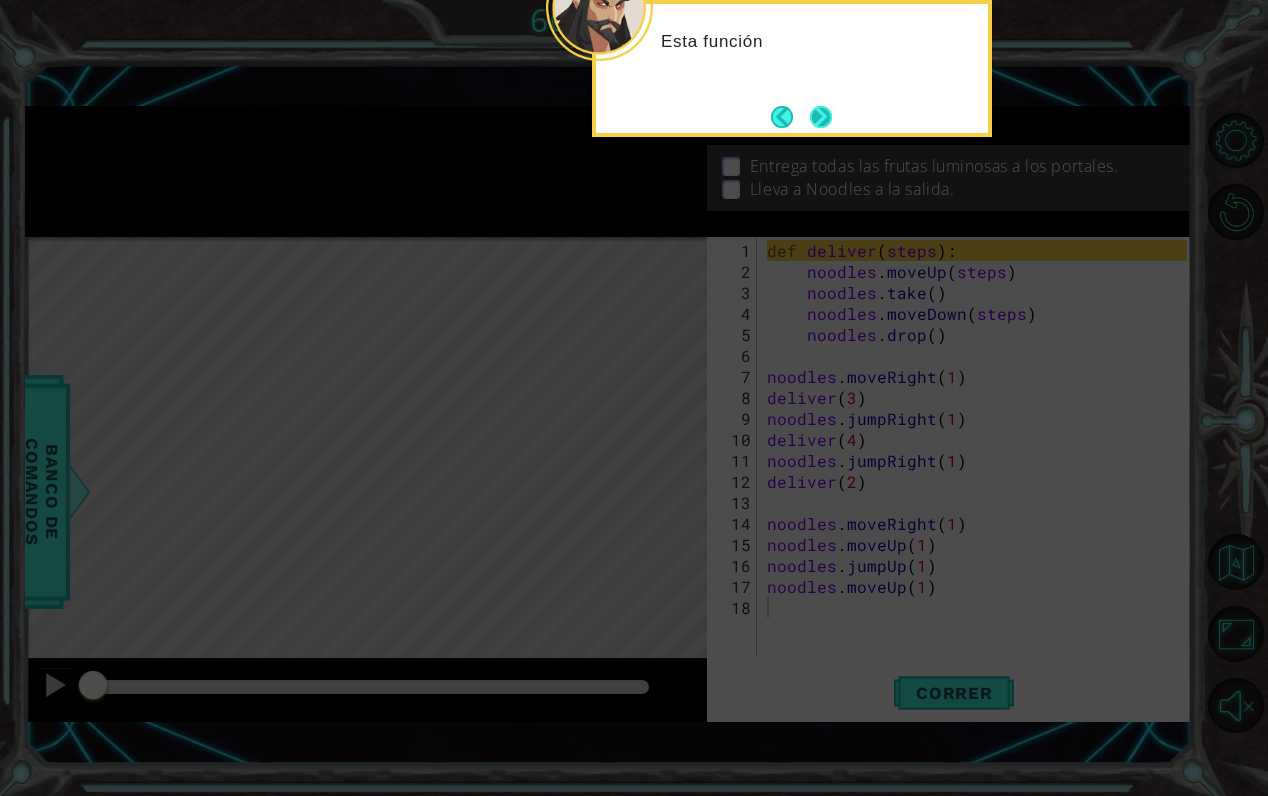 click at bounding box center (821, 116) 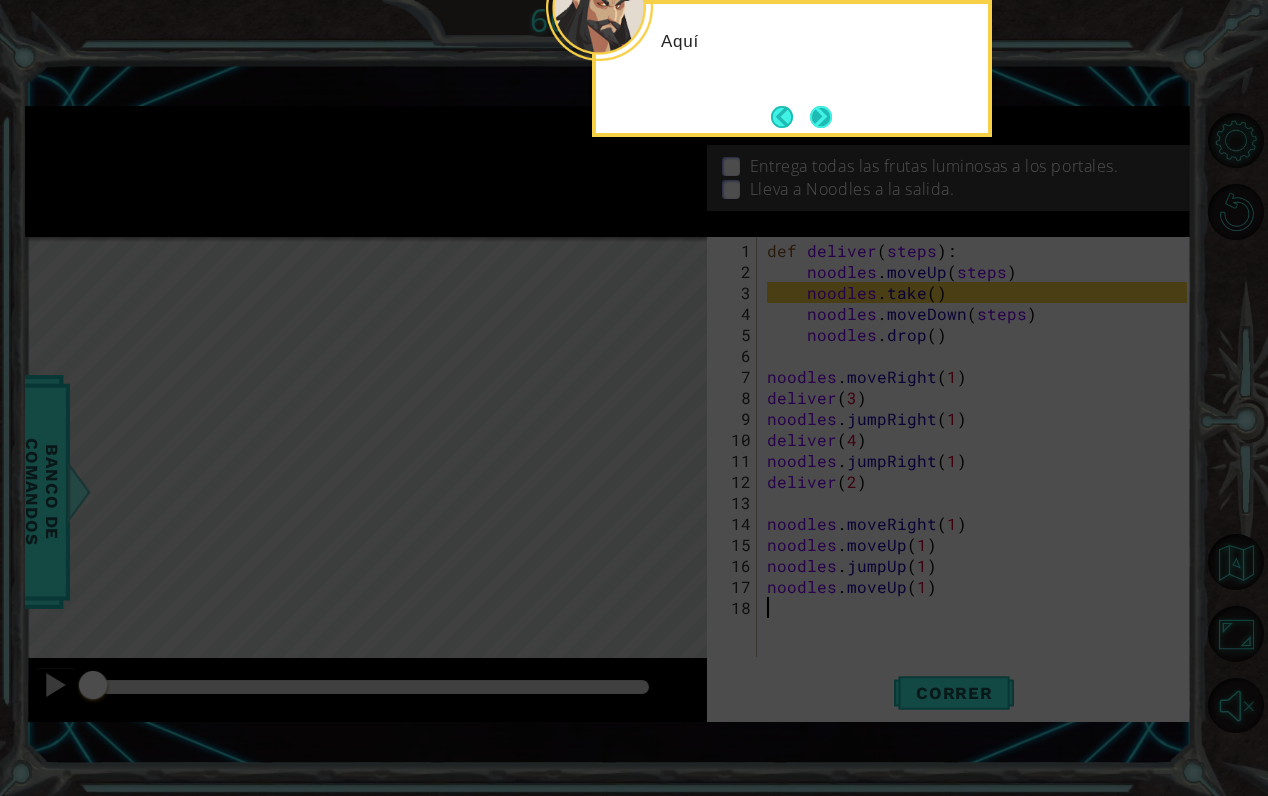 click at bounding box center [821, 117] 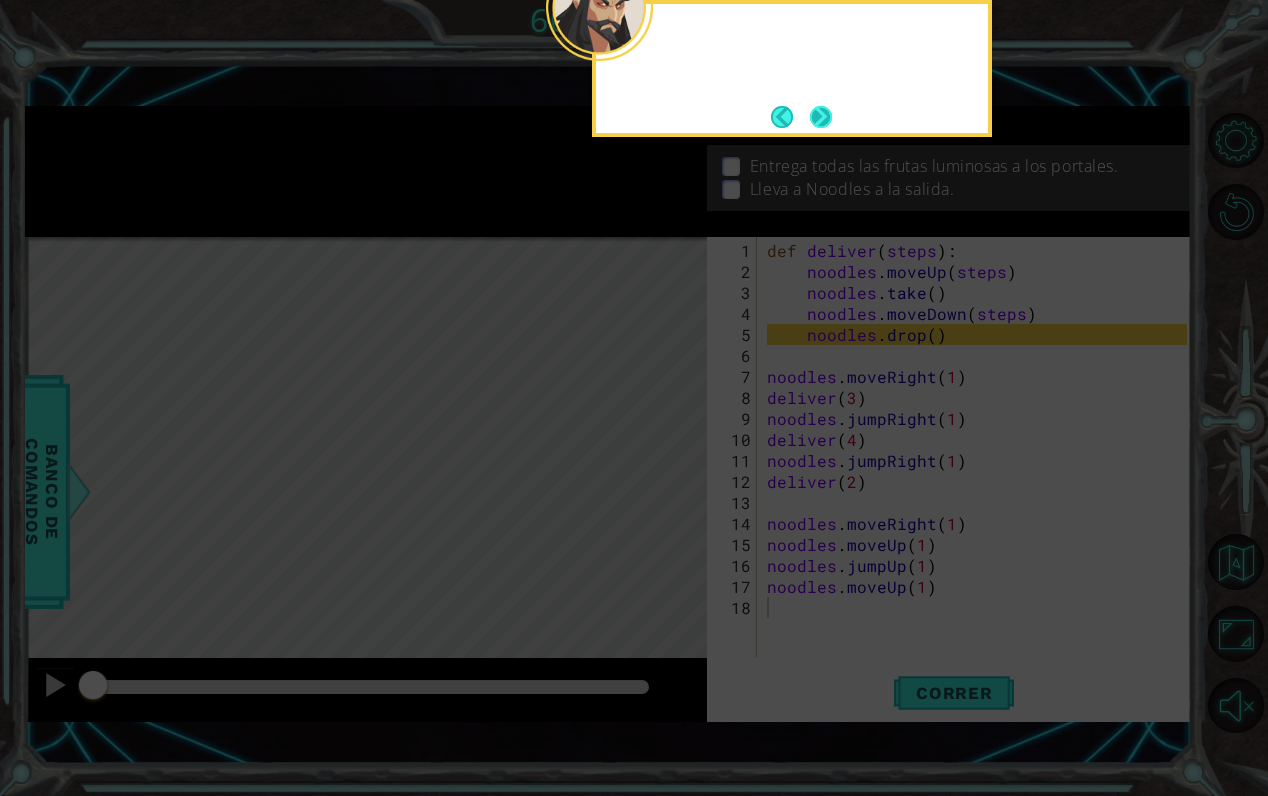 click at bounding box center (821, 117) 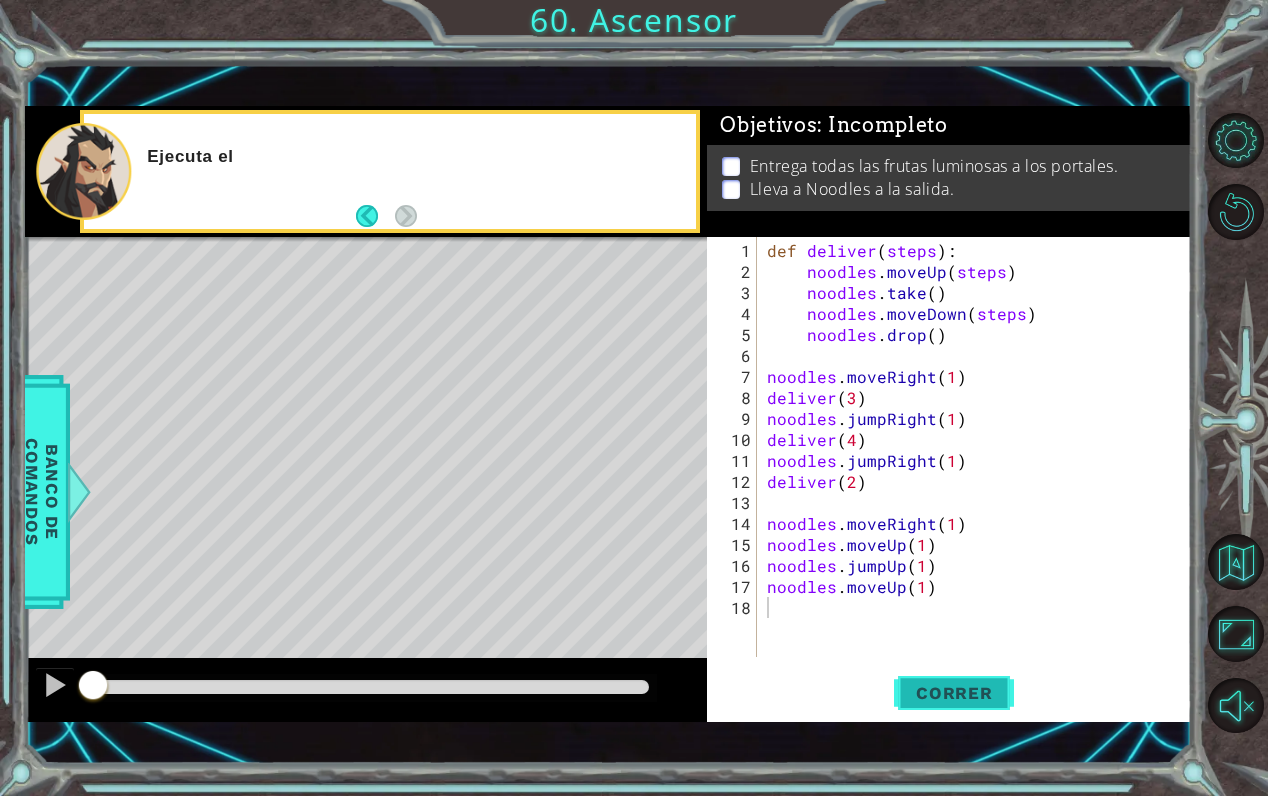 click on "Correr" at bounding box center [954, 693] 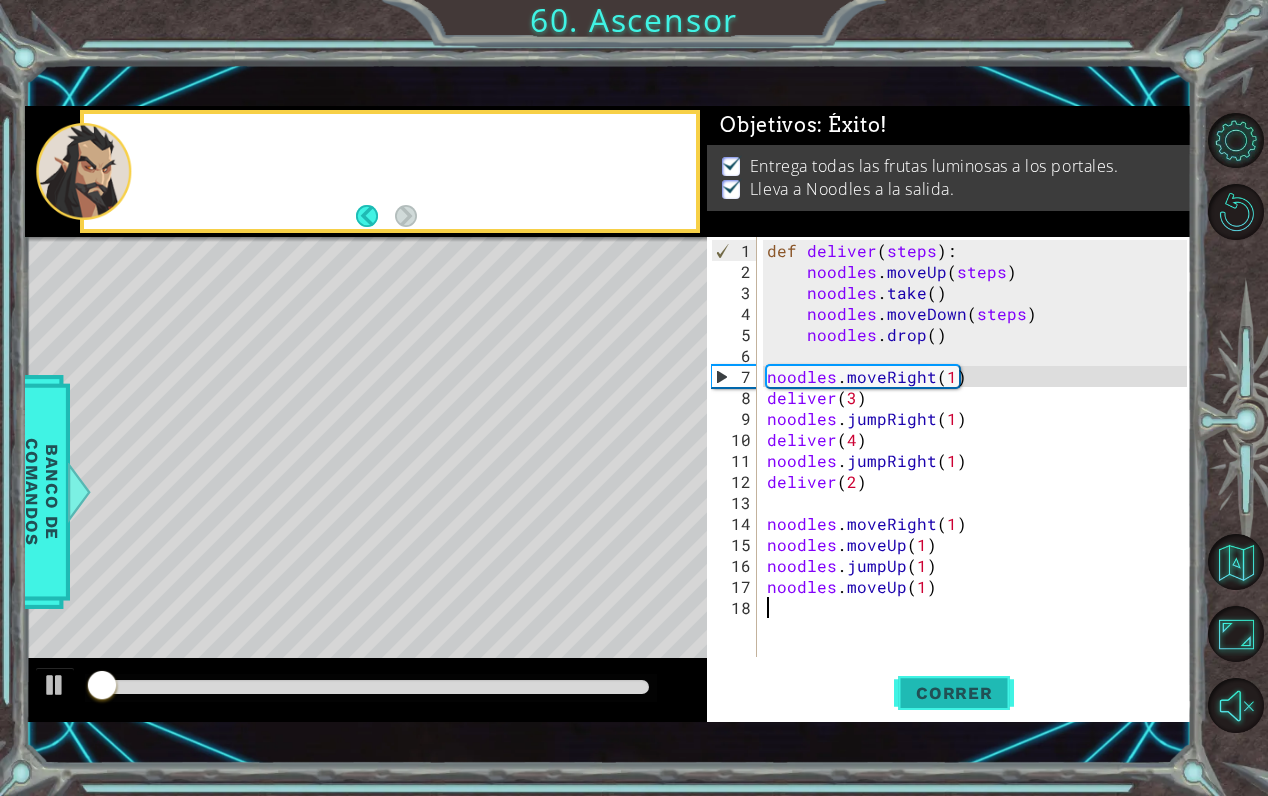 click on "Correr" at bounding box center [954, 693] 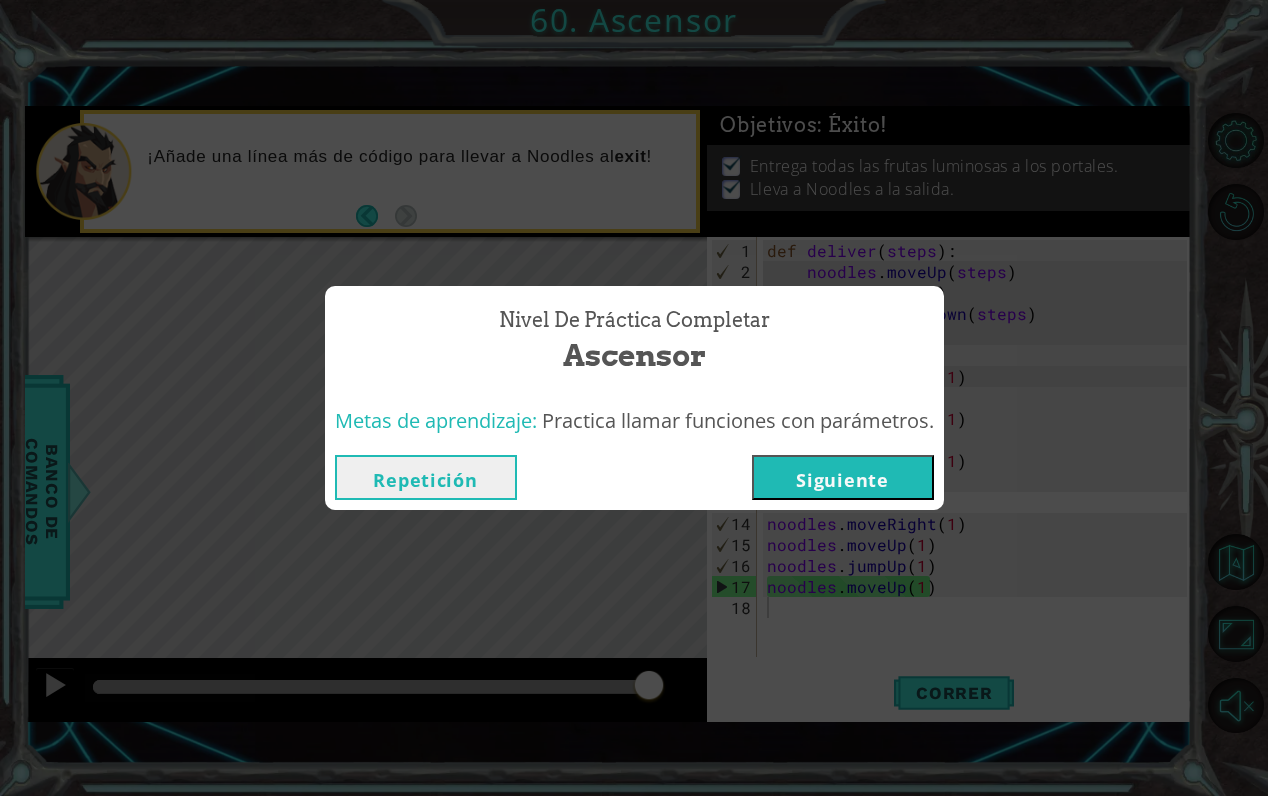 click on "Siguiente" at bounding box center [843, 477] 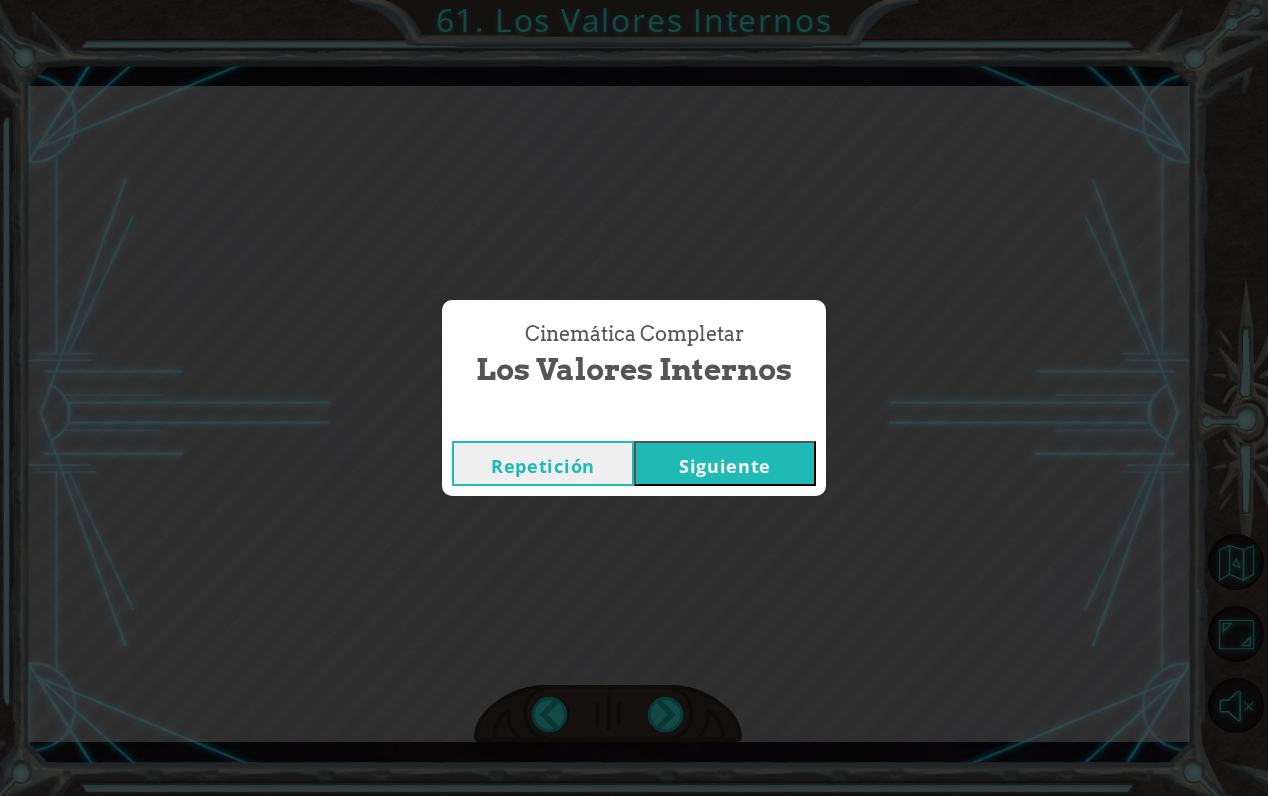 click on "Siguiente" at bounding box center [725, 463] 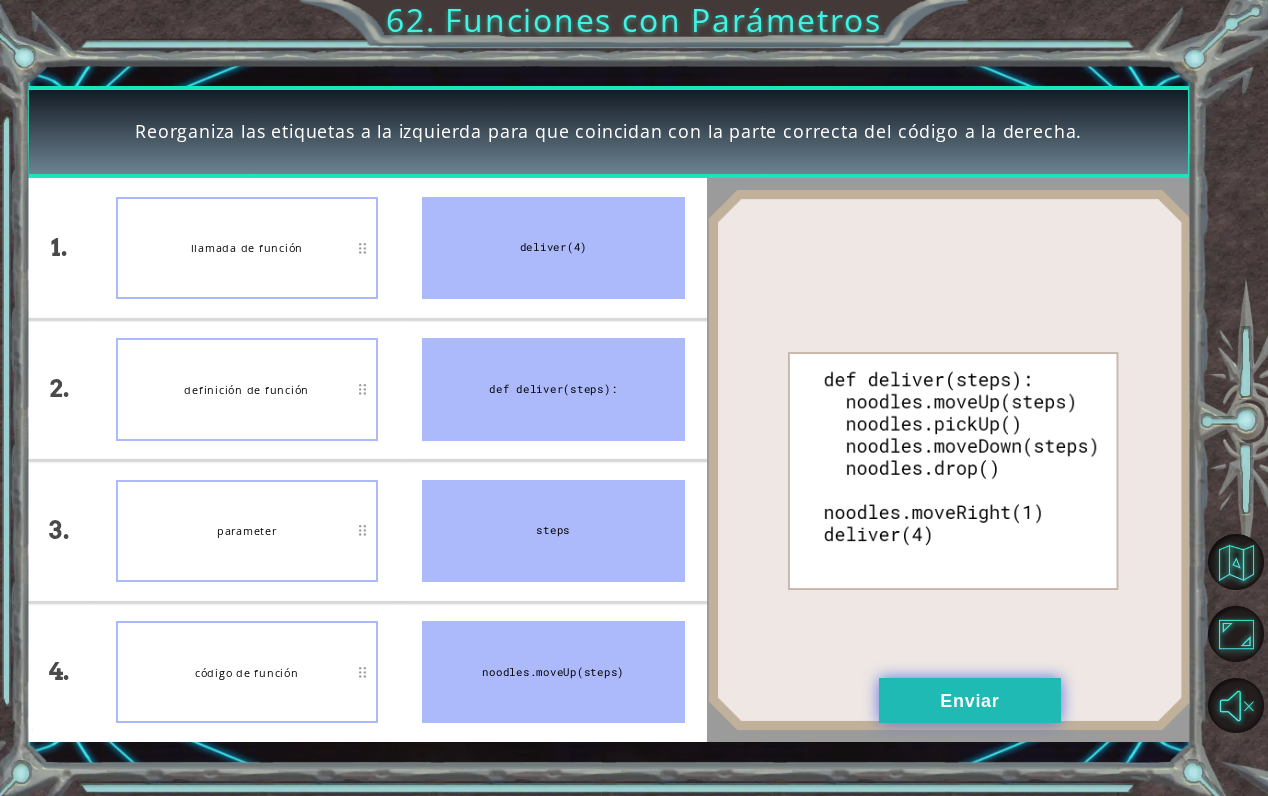 click on "Enviar" at bounding box center (970, 700) 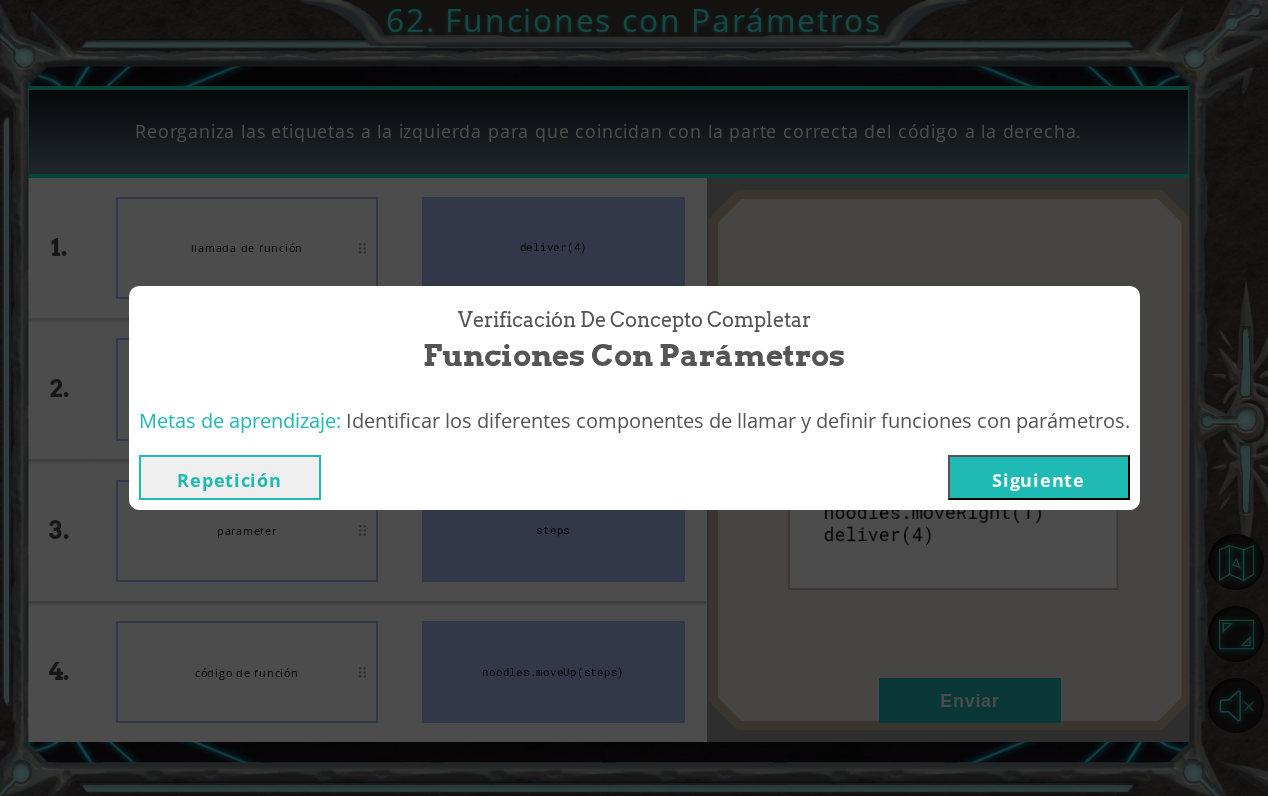 click on "Siguiente" at bounding box center [1039, 477] 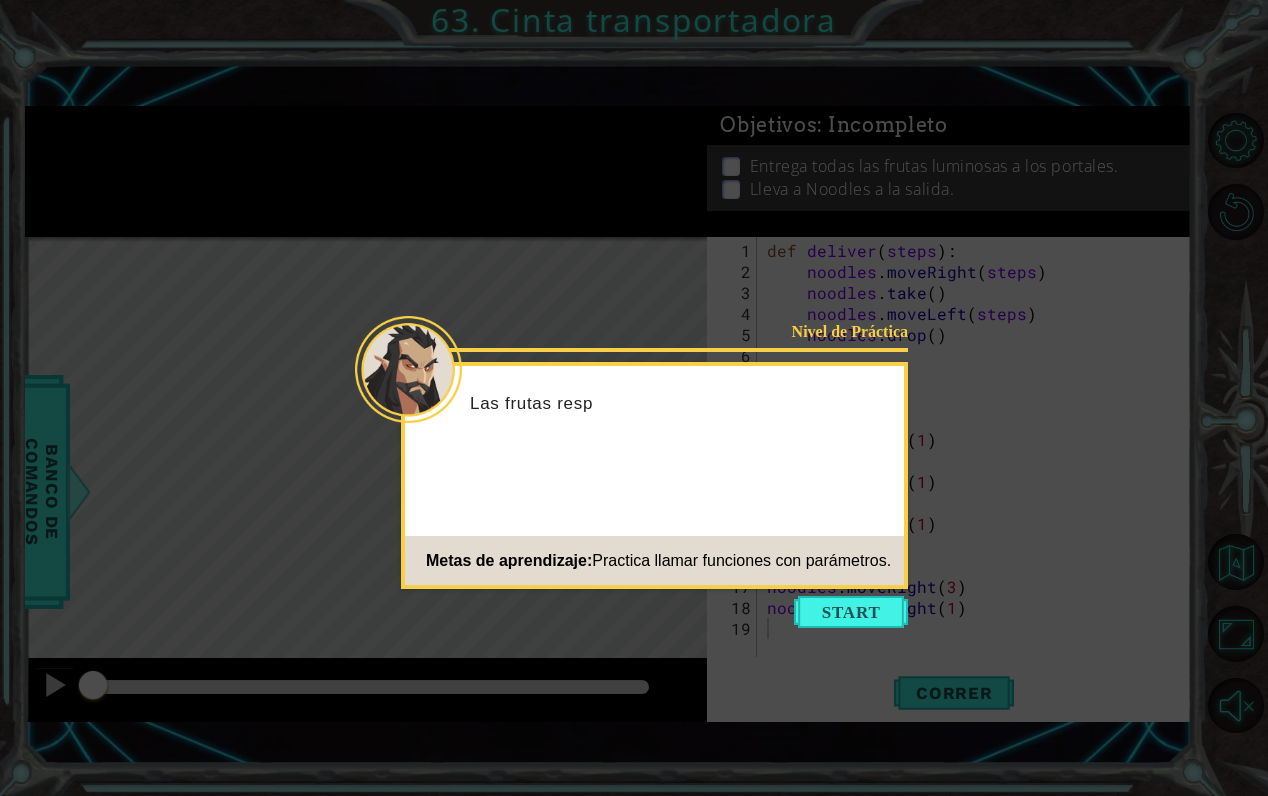 click 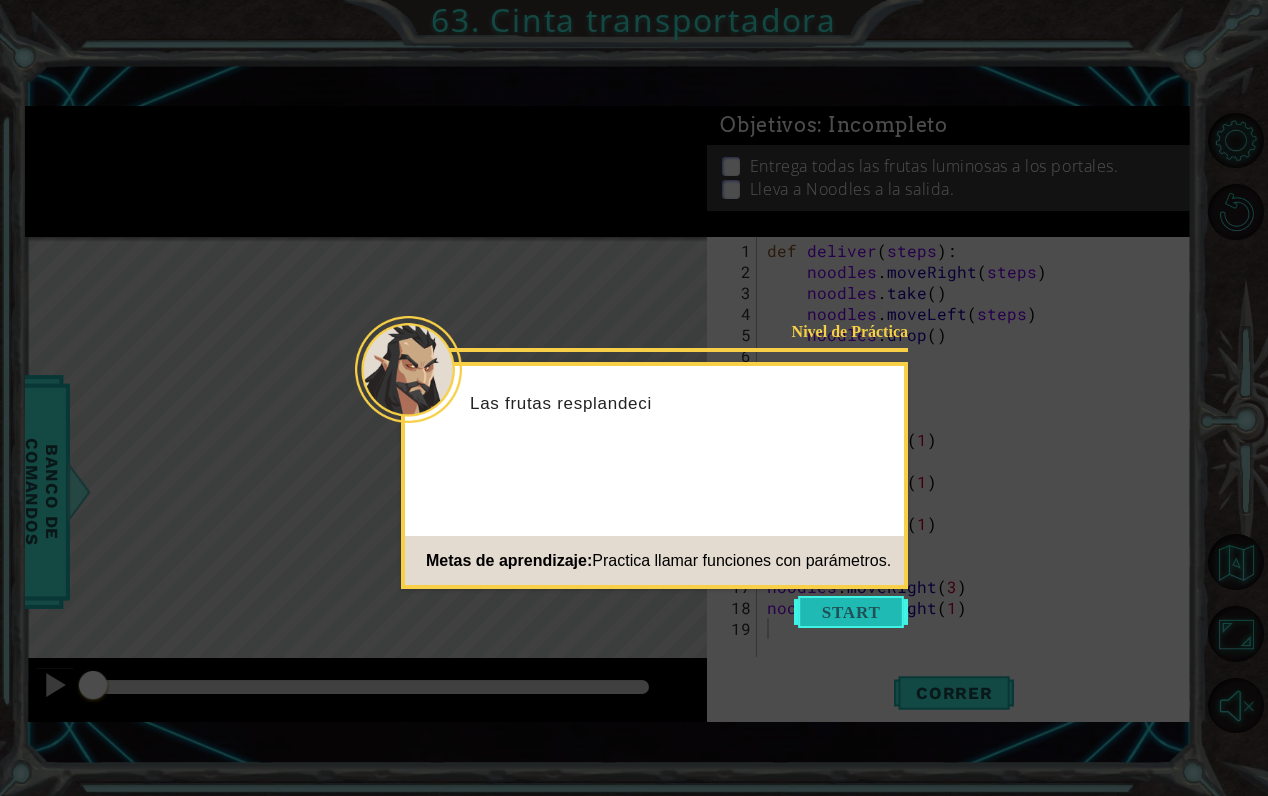 click at bounding box center [851, 612] 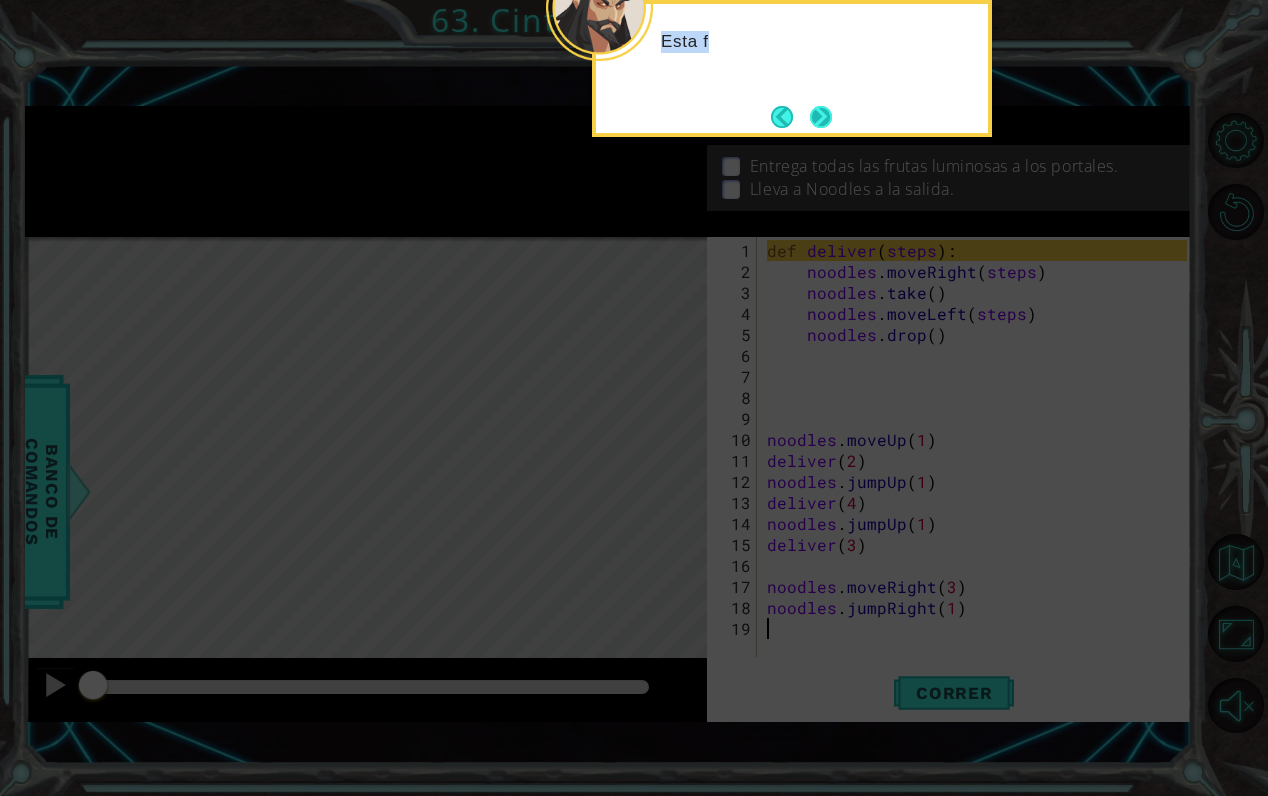 click on "Esta f" at bounding box center (792, 68) 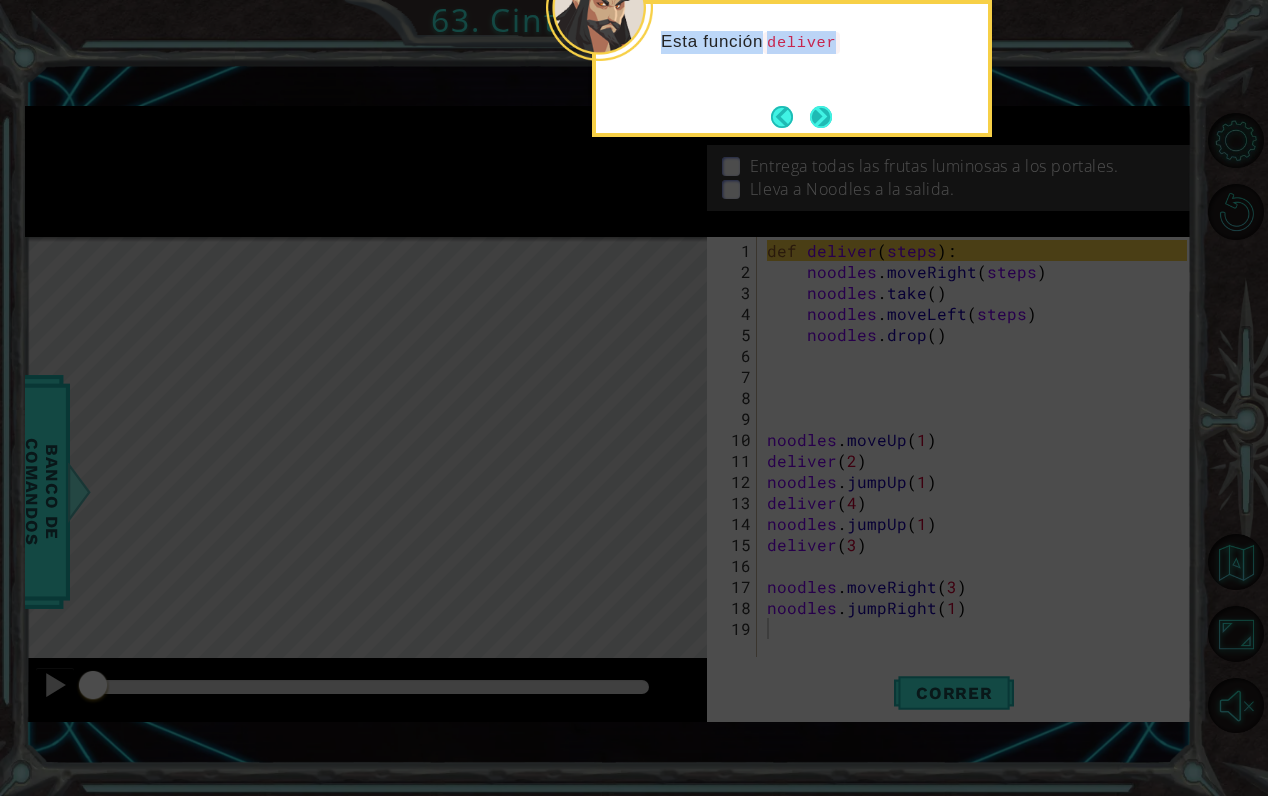 click at bounding box center (821, 116) 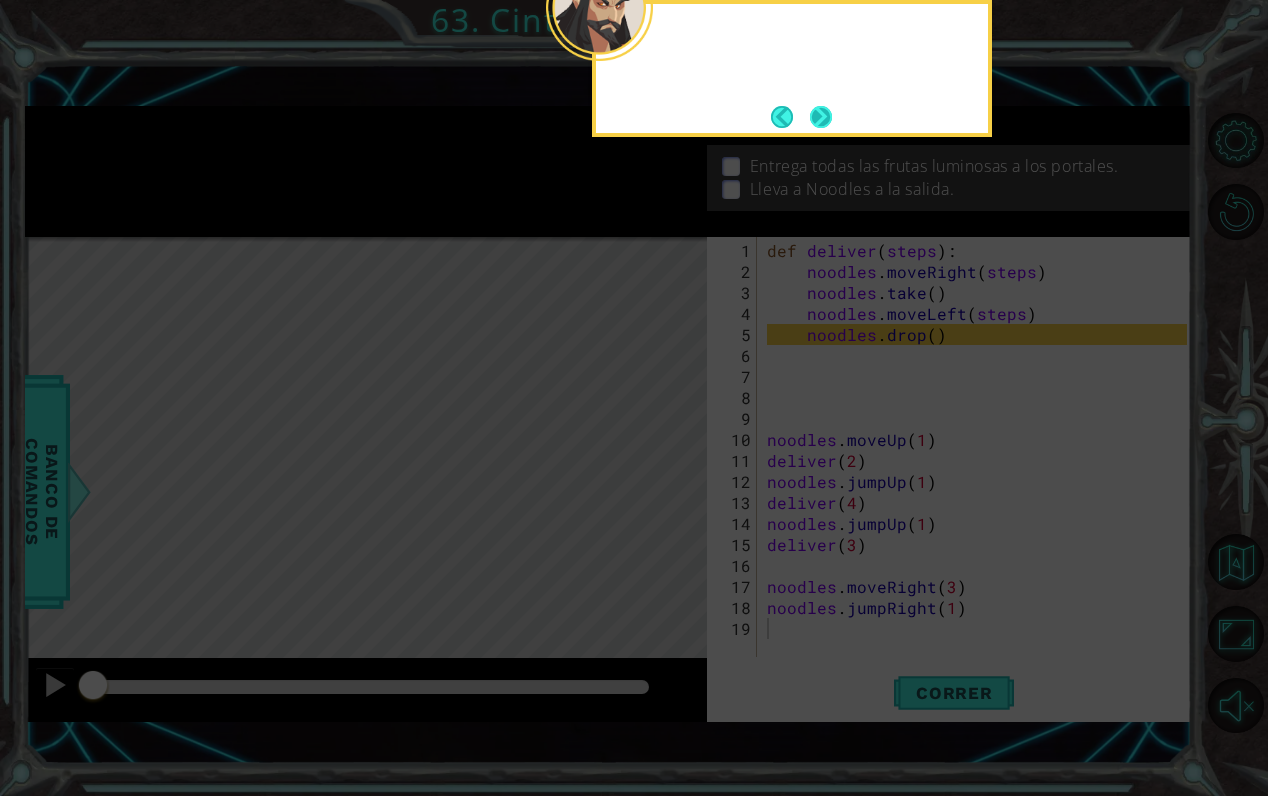 click at bounding box center (821, 117) 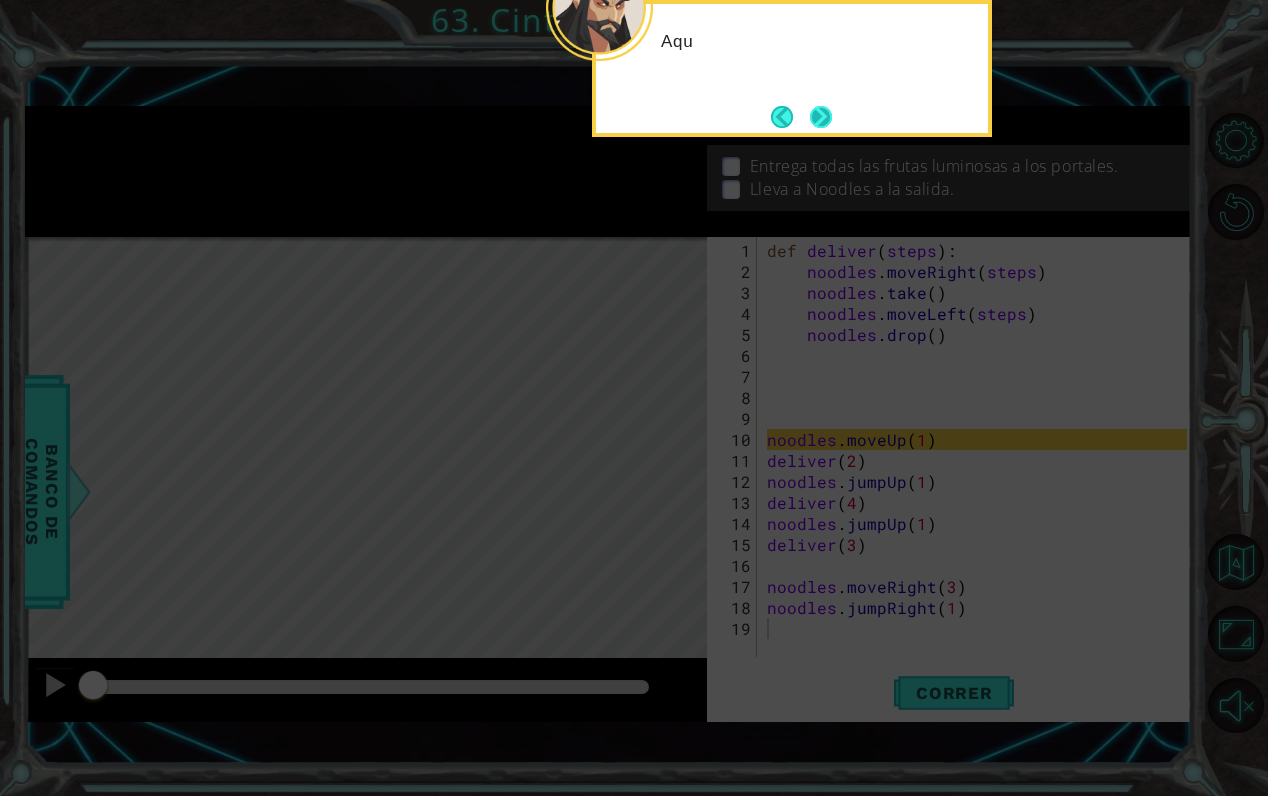 click at bounding box center [821, 117] 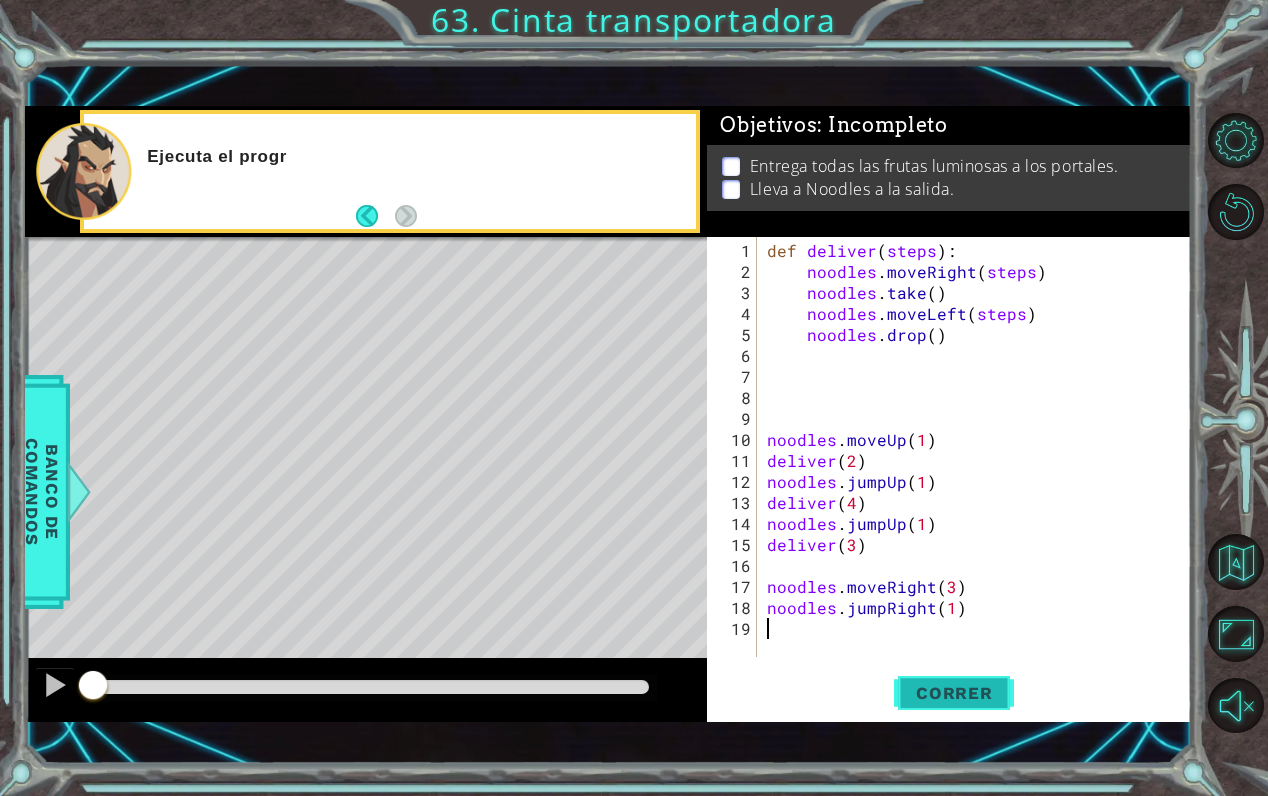 click on "Correr" at bounding box center (954, 693) 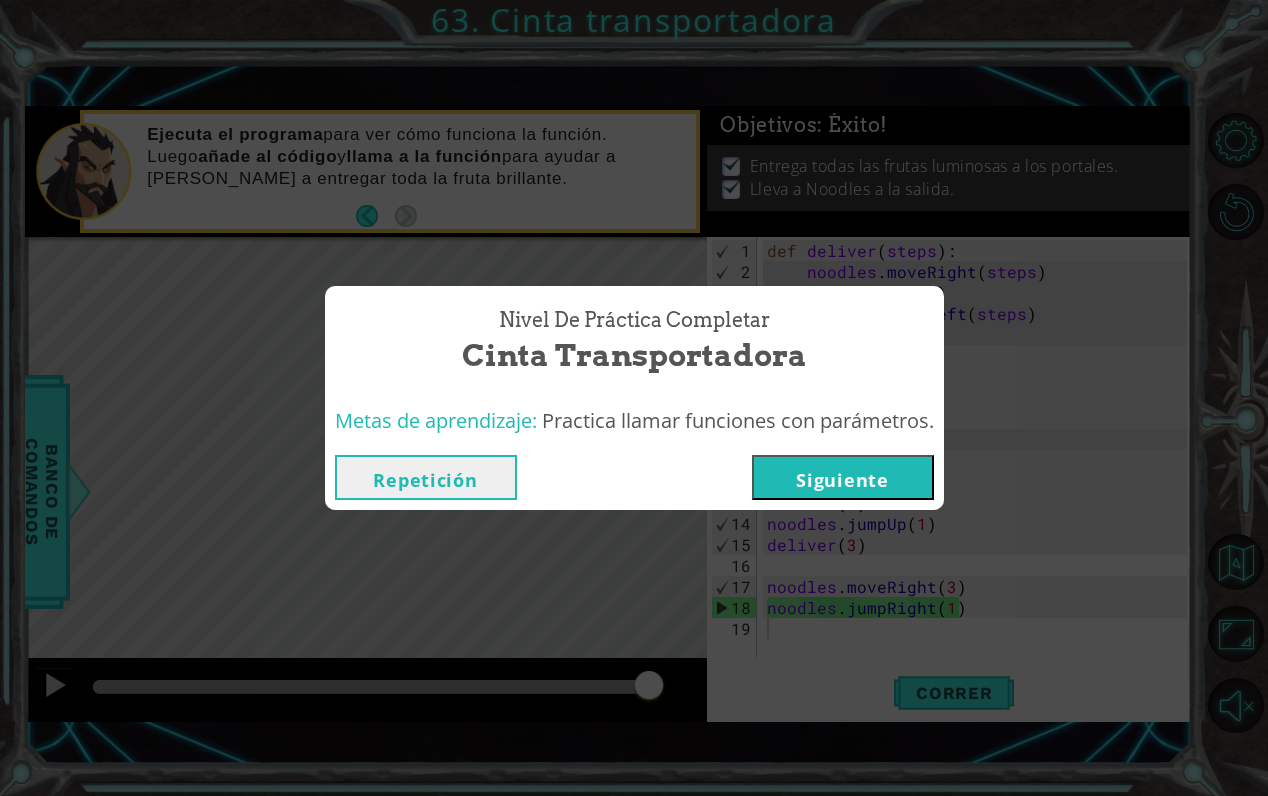 click on "Siguiente" at bounding box center (843, 477) 